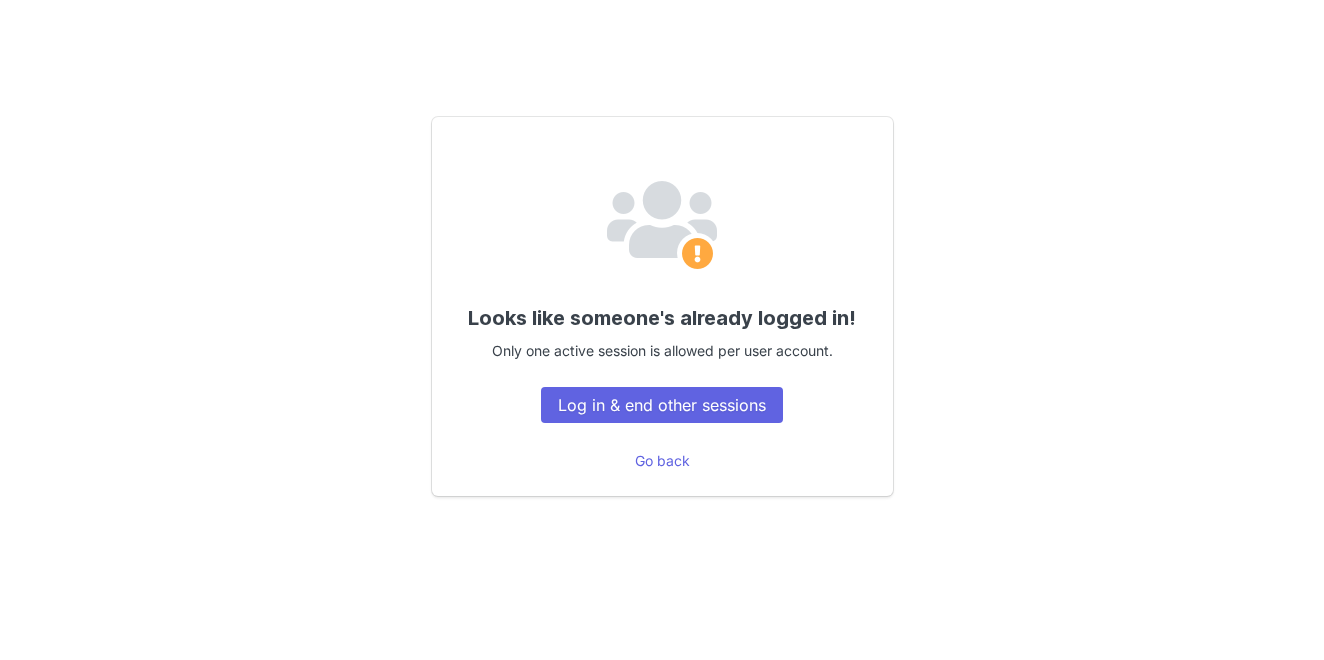 scroll, scrollTop: 0, scrollLeft: 0, axis: both 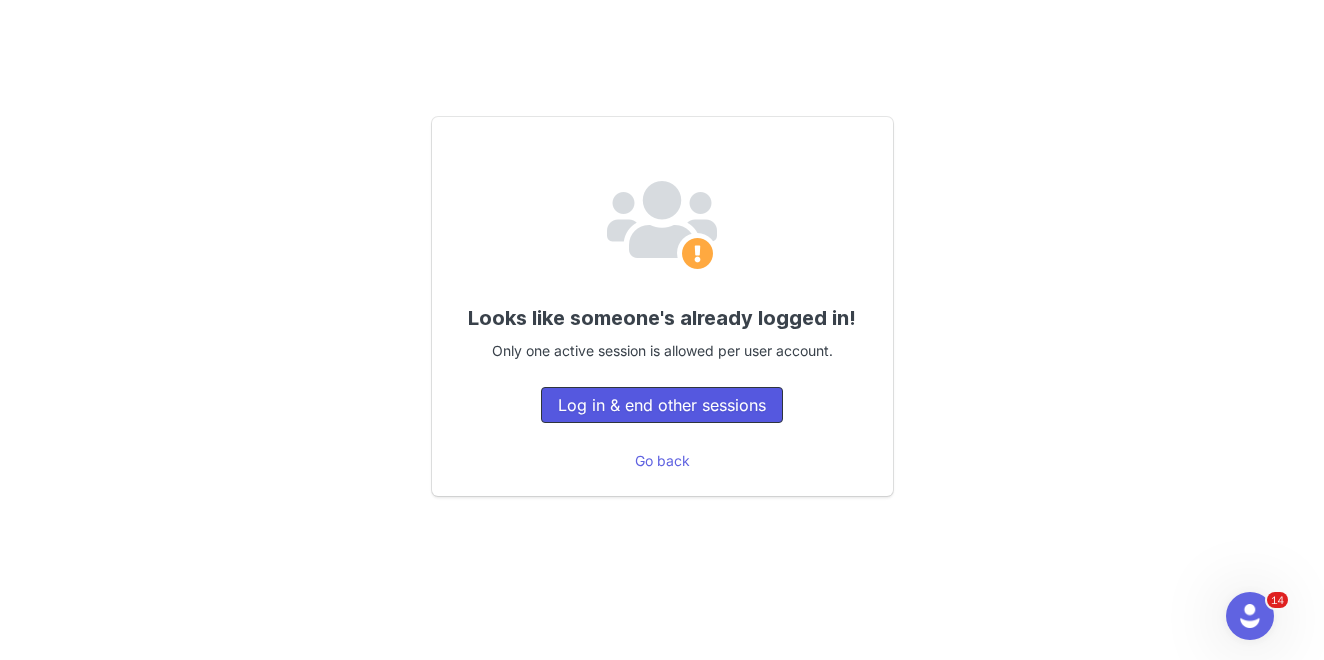 click on "Log in & end other sessions" at bounding box center (662, 405) 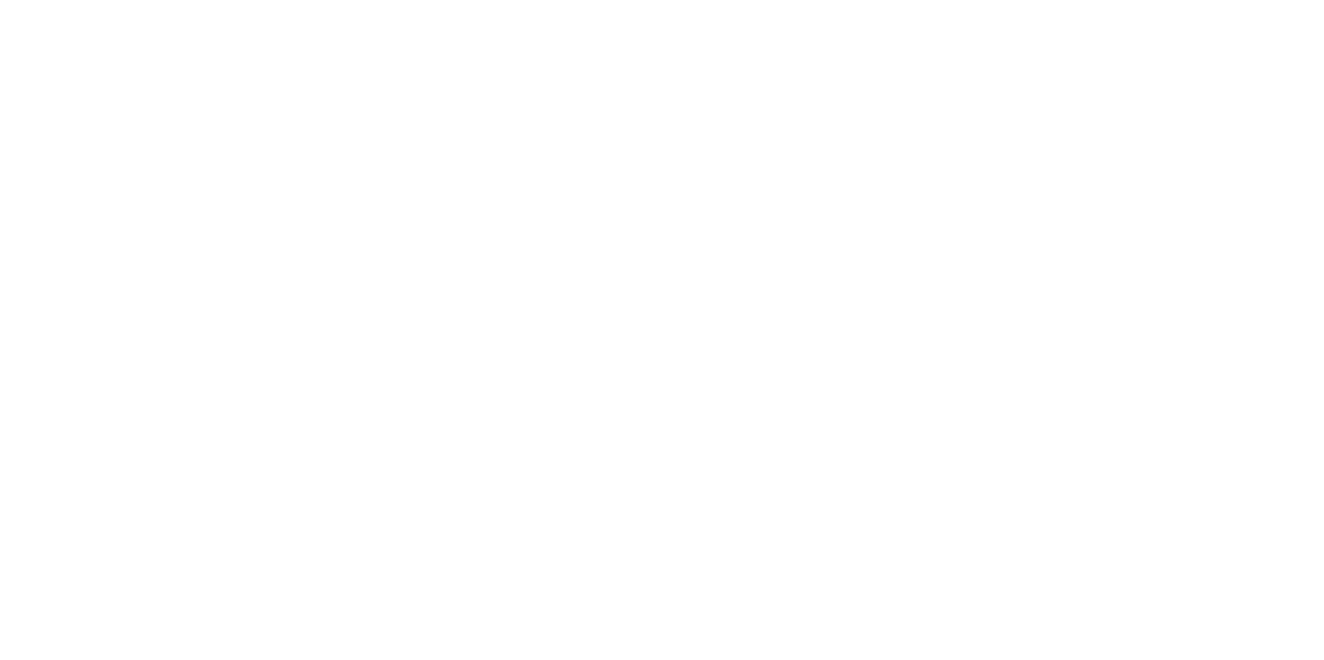 scroll, scrollTop: 0, scrollLeft: 0, axis: both 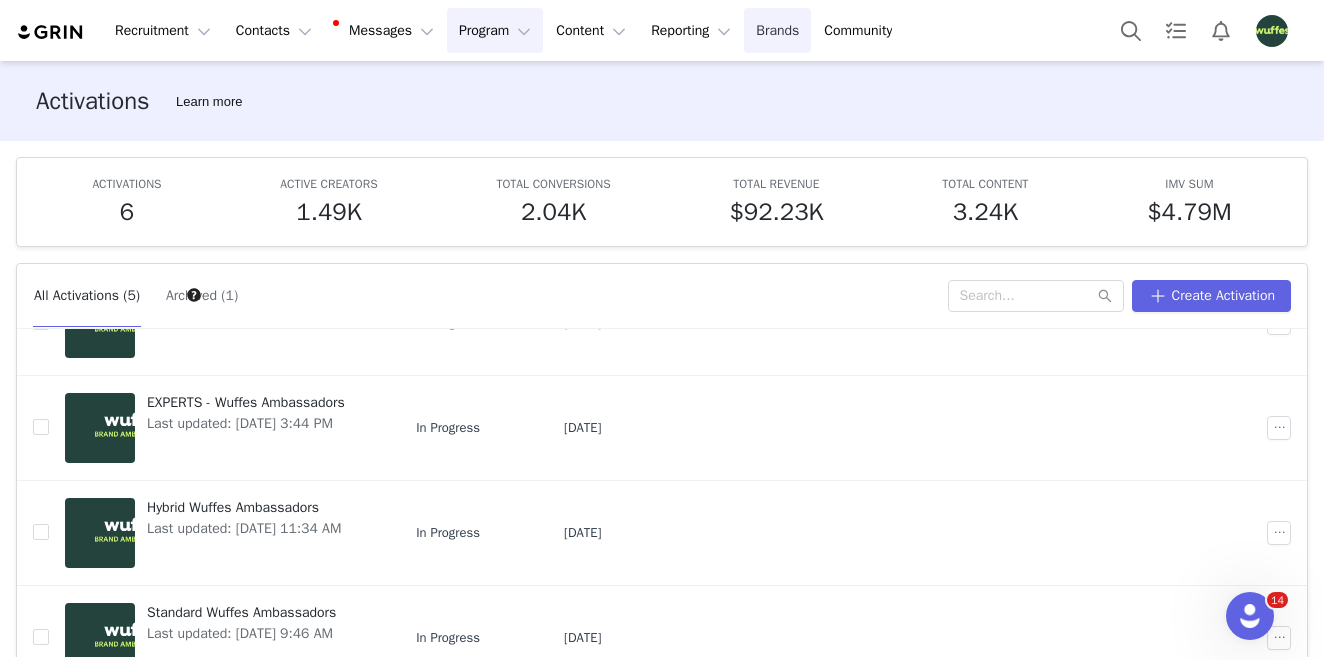 click on "Brands Brands" at bounding box center [777, 30] 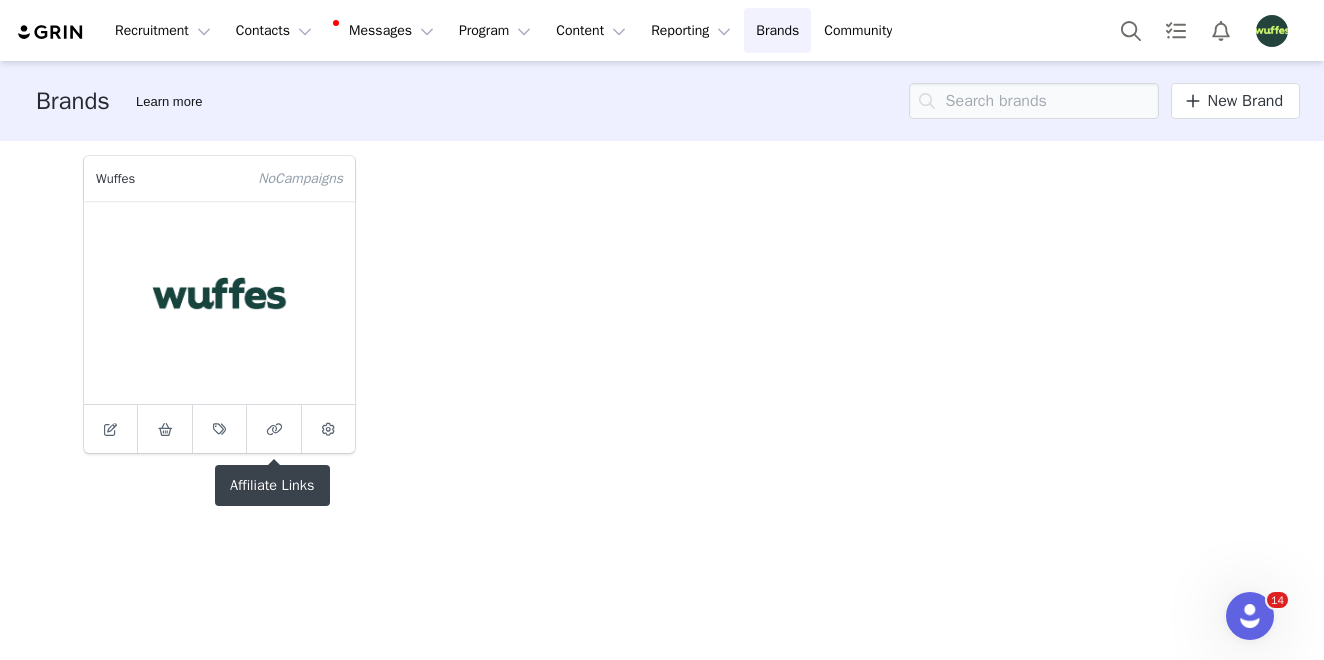click on "Wuffes No   Campaign s" at bounding box center [219, 304] 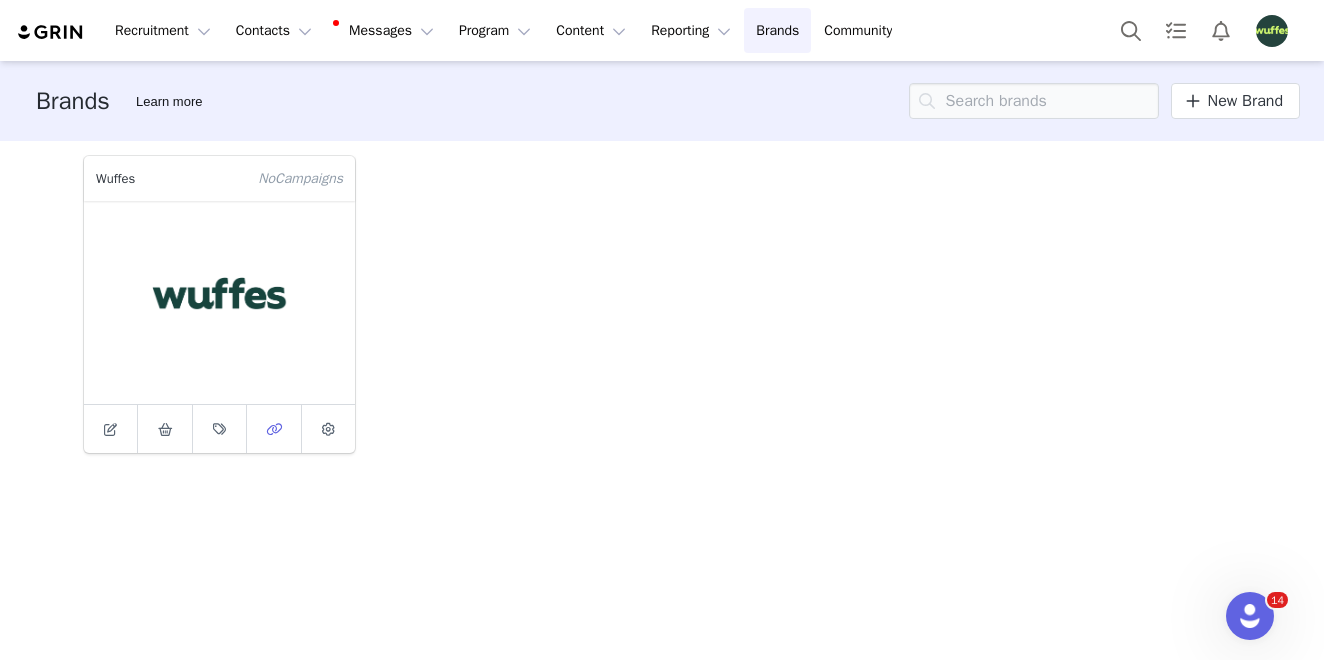 click at bounding box center [274, 429] 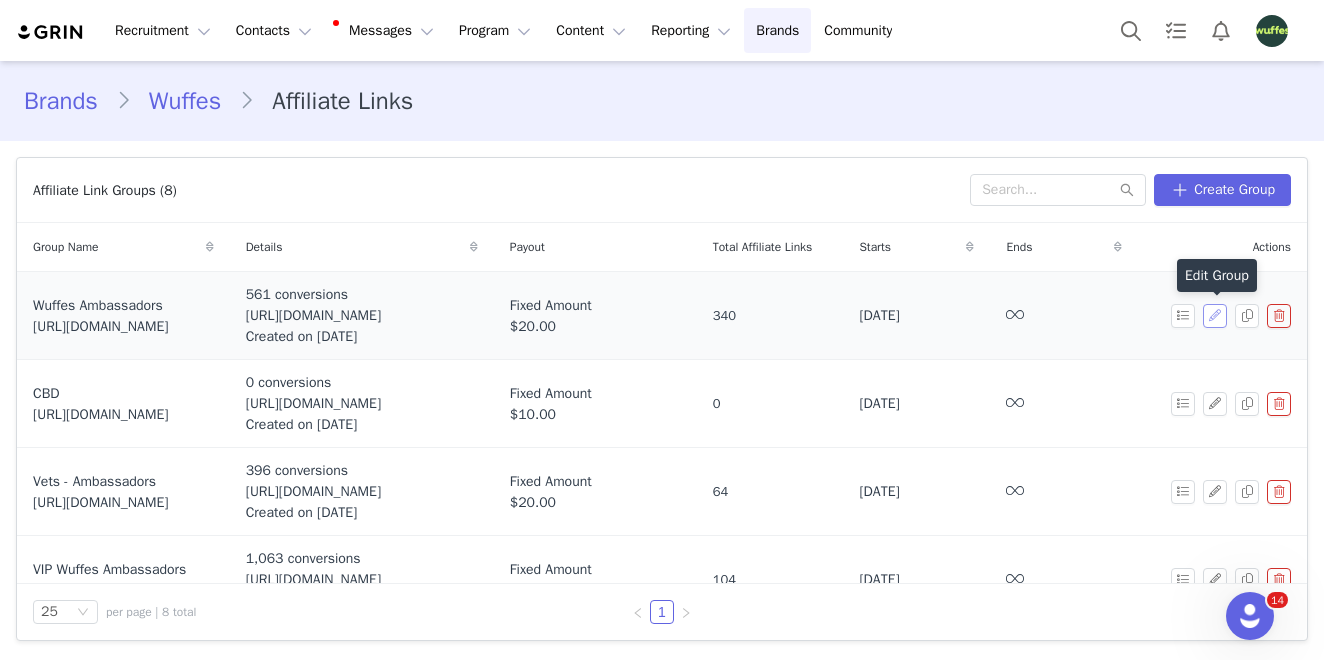 click at bounding box center (1215, 316) 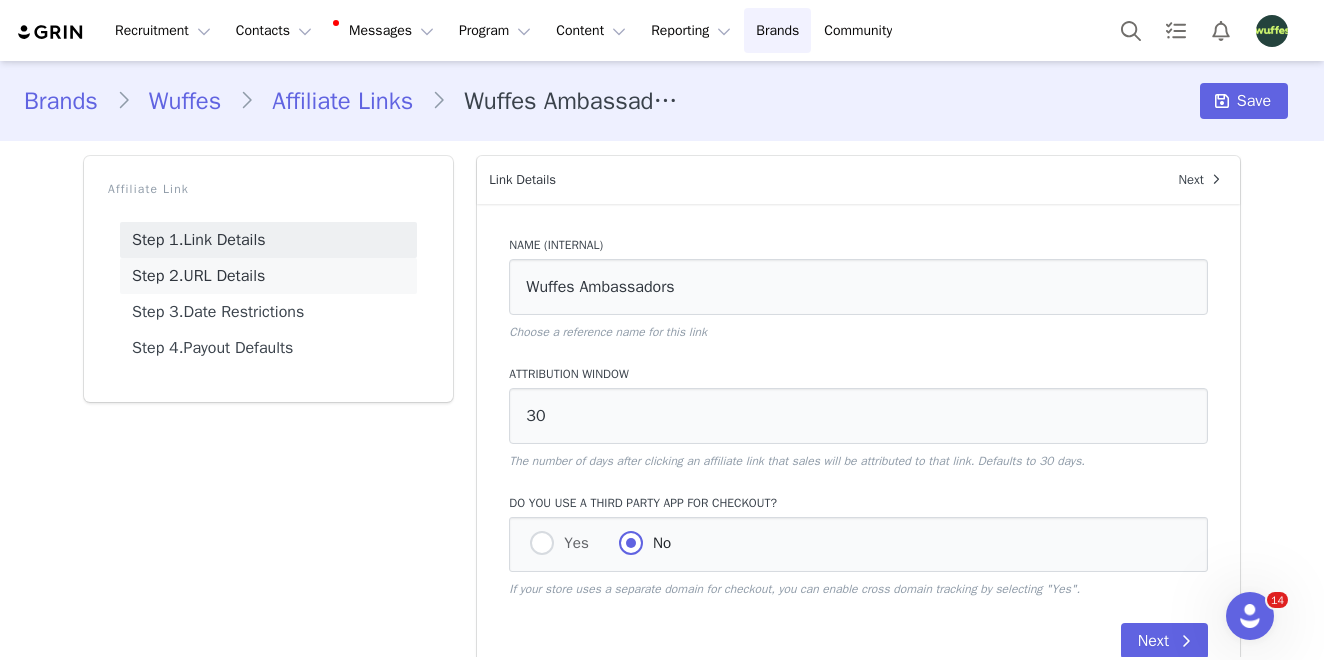 click on "Step 2.  URL Details" at bounding box center [268, 276] 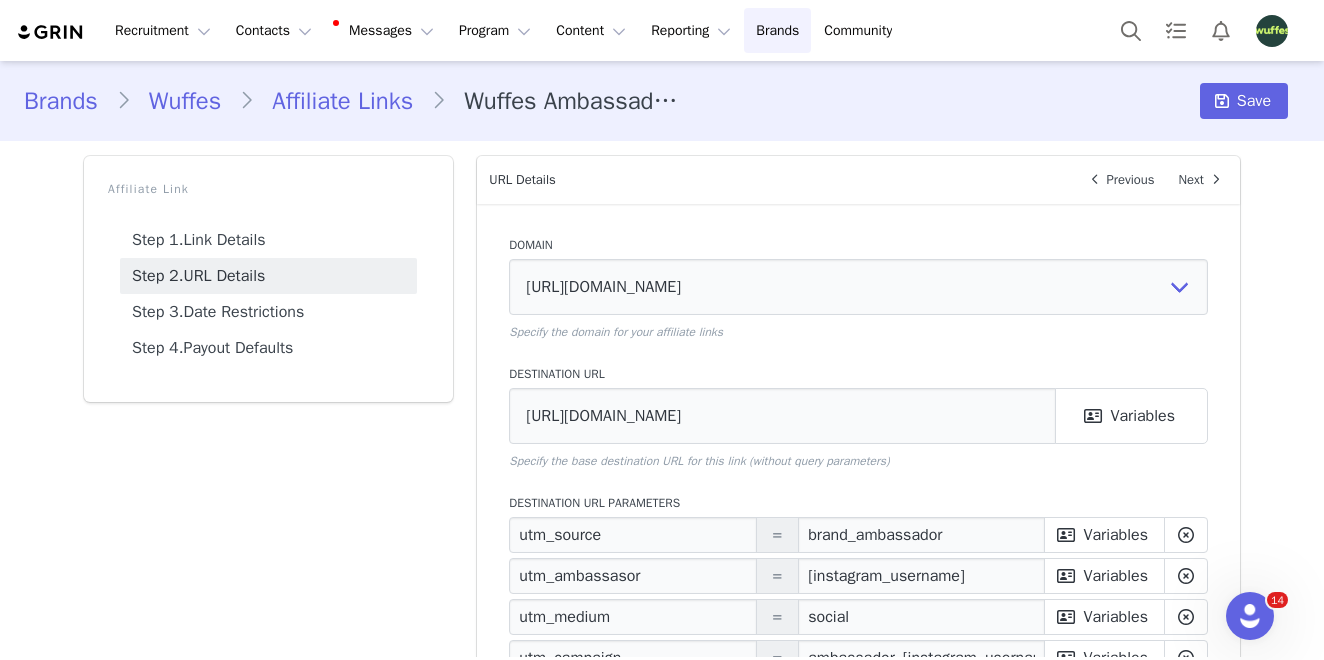 click on "Step 2.  URL Details" at bounding box center (268, 276) 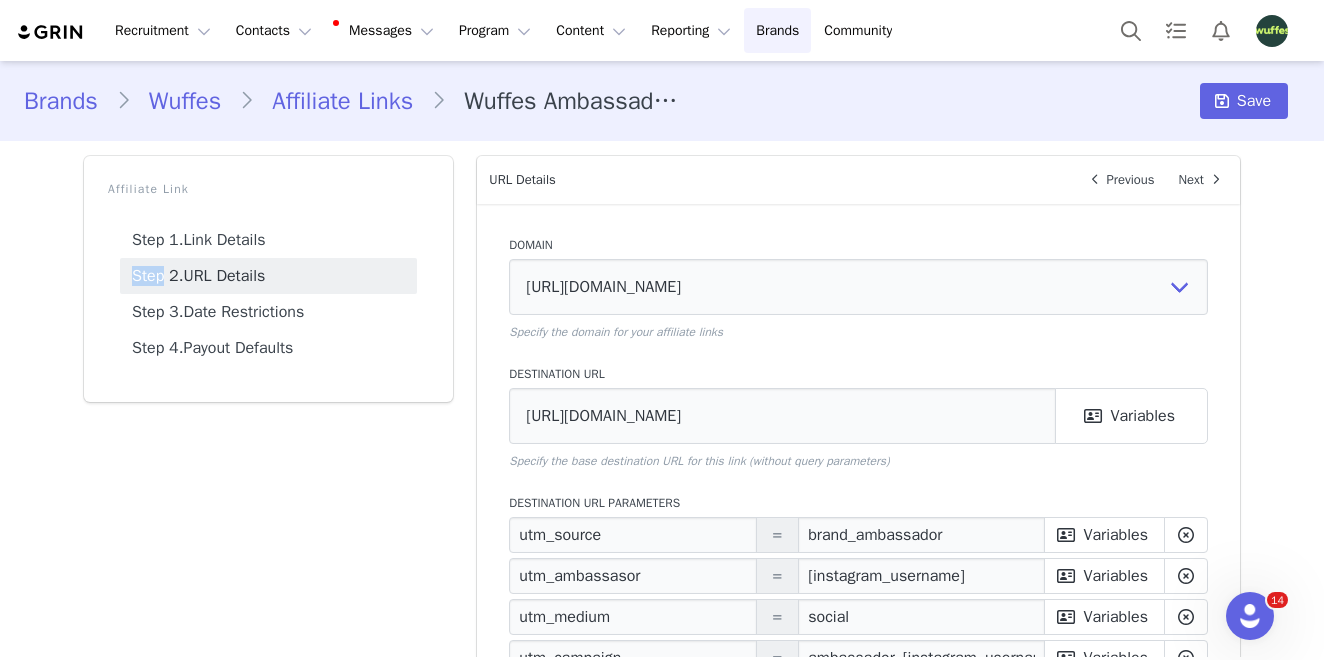 scroll, scrollTop: 440, scrollLeft: 0, axis: vertical 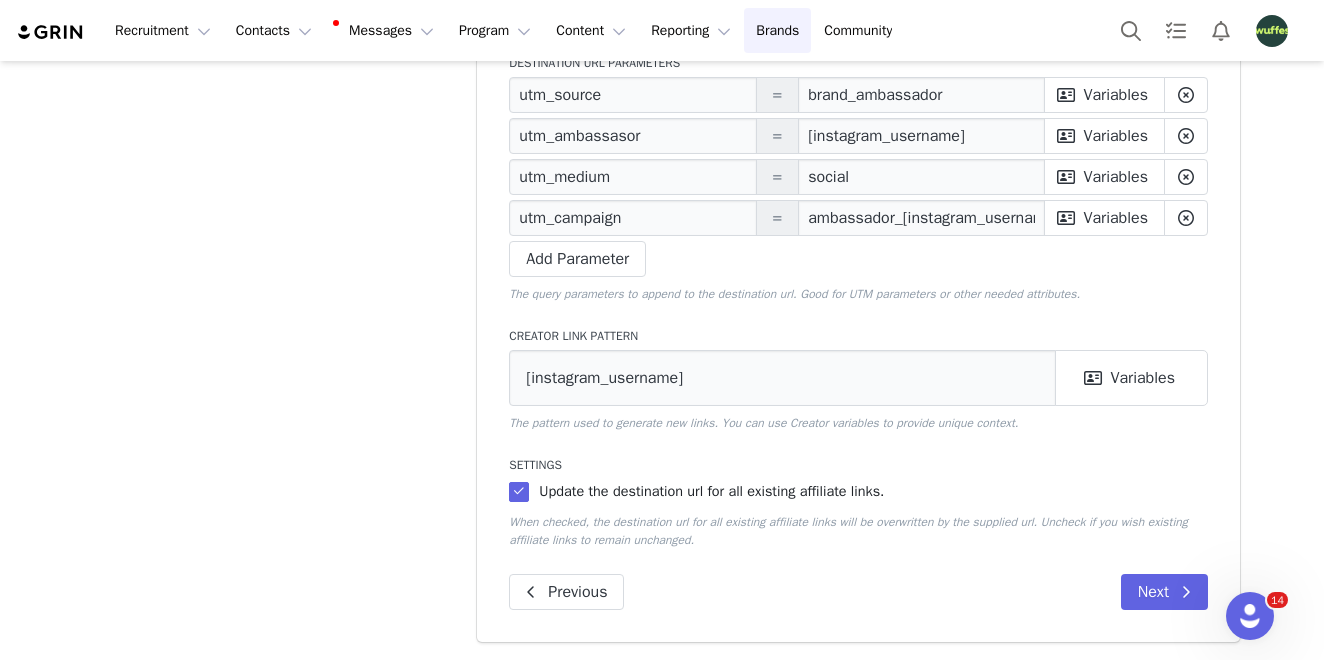click on "Brands Wuffes  Affiliate Links  Wuffes Ambassadors Save Affiliate Link Step 1.  Link Details  Step 2.  URL Details  Step 3.  Date Restrictions  Step 4.  Payout Defaults  Link Details  Next   Name (Internal)  Wuffes Ambassadors Choose a reference name for this link  Attribution window  30  The number of days after clicking an affiliate link that sales will be attributed to that link. Defaults to 30 days.   Do you use a third party app for checkout?  Yes No  If your store uses a separate domain for checkout, you can enable cross domain tracking by selecting "Yes".   Next  URL Details  Previous   Next   Domain  [URL][DOMAIN_NAME] Specify the domain for your affiliate links  Destination URL  [URL][DOMAIN_NAME]  First Name   Last Name   Emails   City   State   Country   Zip Code   Instagram Username   YouTube Username   Twitter Username   Facebook Username   Twitch Username   TikTok Username   Pinterest Username   Wuffes: 10% Off   Wuffes: Shopify Code   Custom: Pet's Age   Custom: Projects" at bounding box center [662, 139] 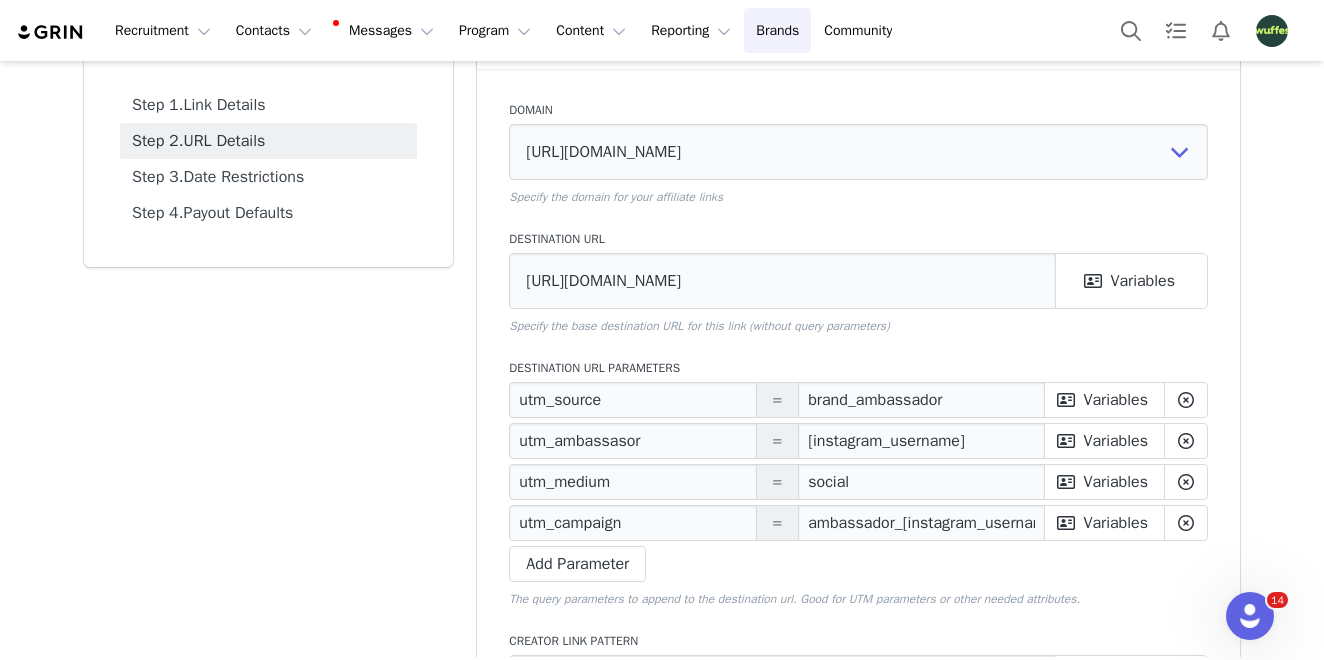 scroll, scrollTop: 137, scrollLeft: 0, axis: vertical 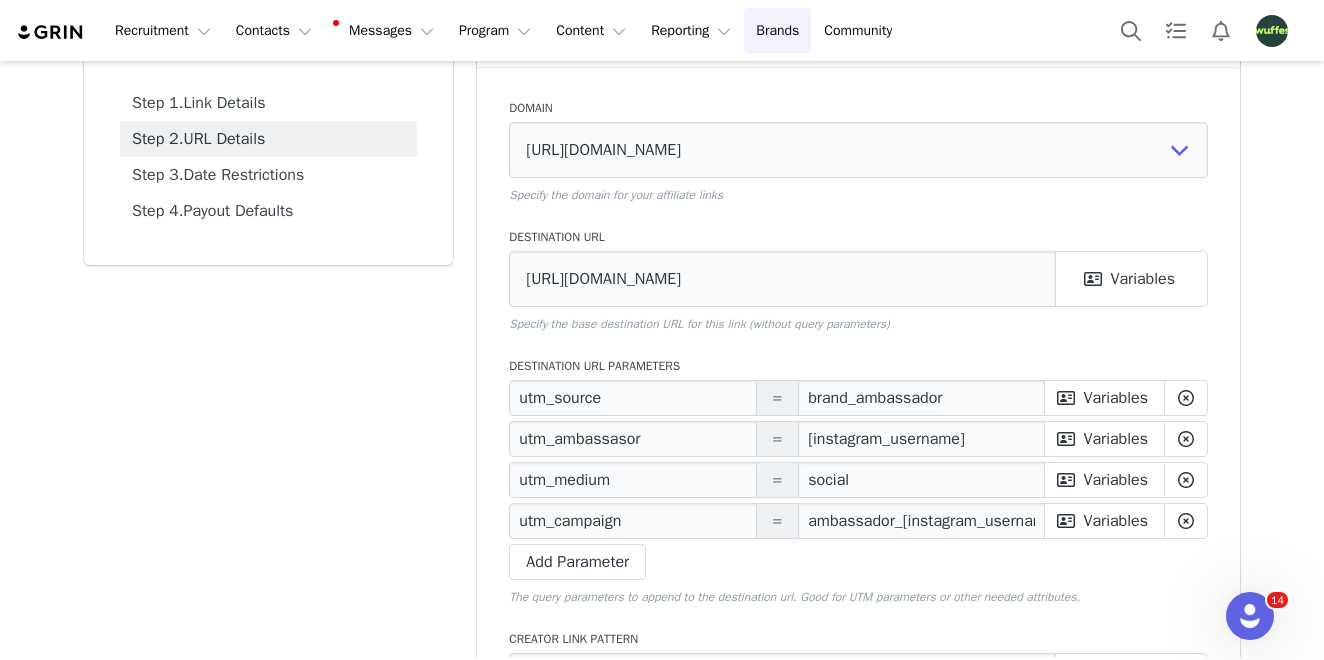 click on "Step 2.  URL Details" at bounding box center [268, 139] 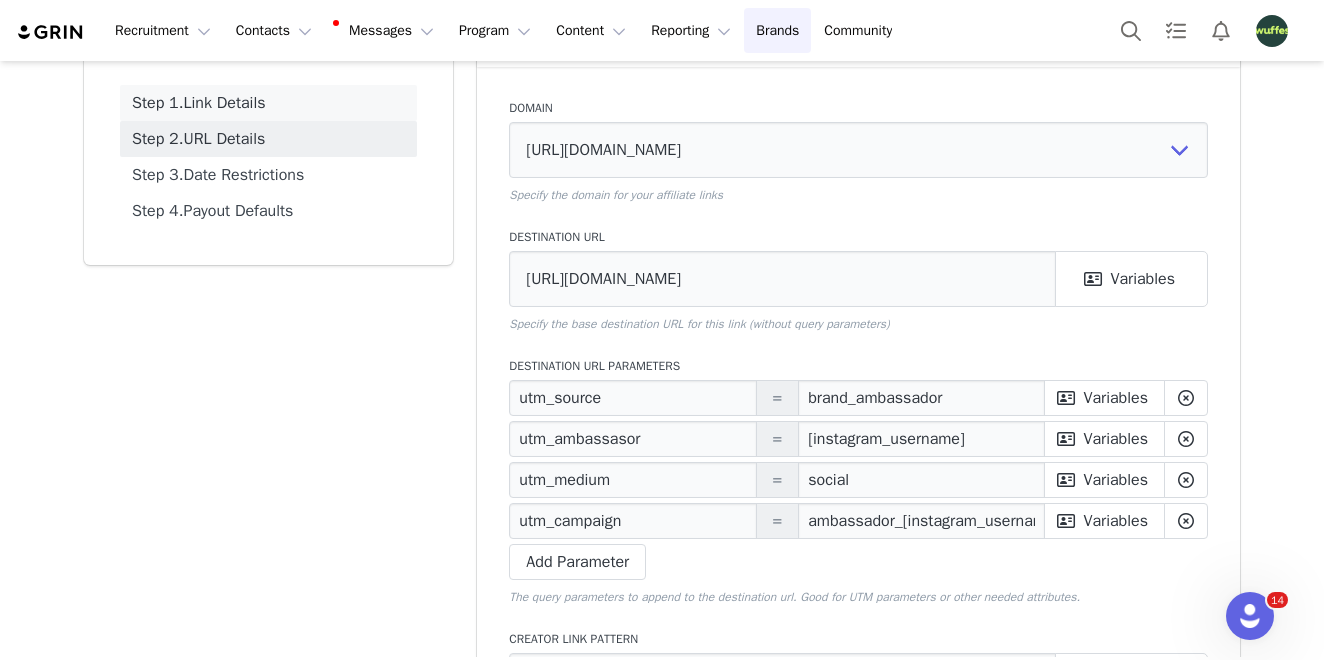 click on "Step 1.  Link Details" at bounding box center [268, 103] 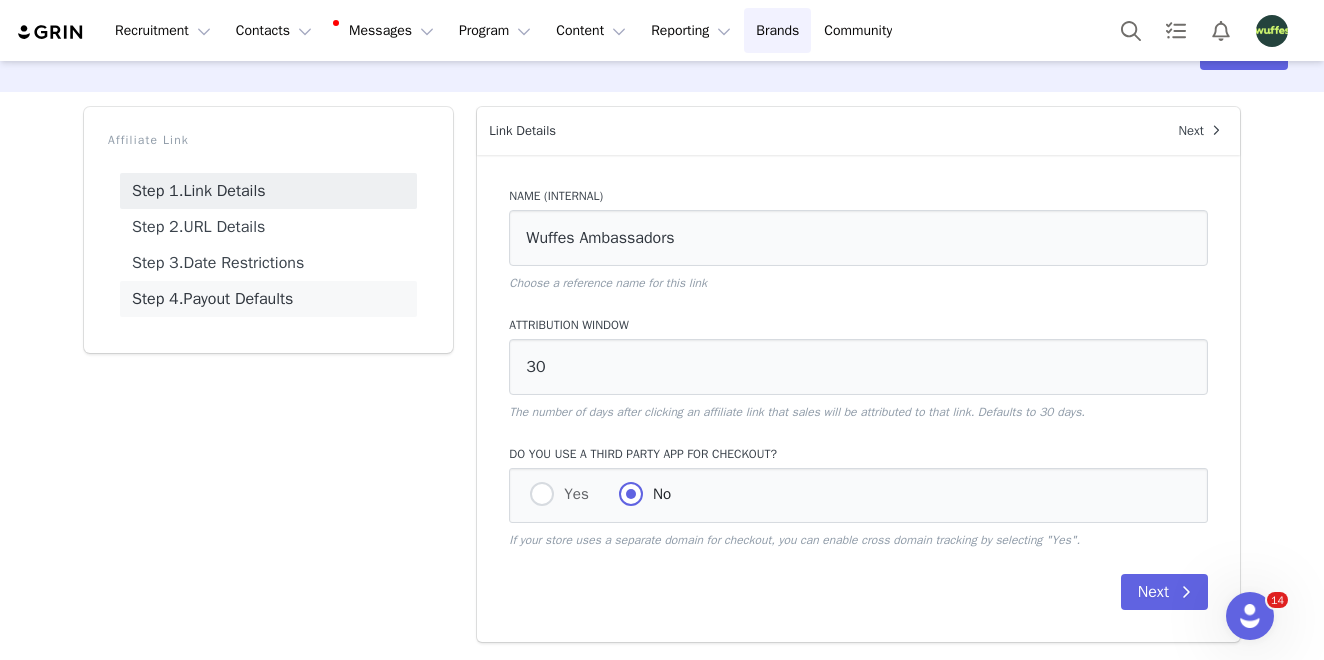 click on "Step 4.  Payout Defaults" at bounding box center [268, 299] 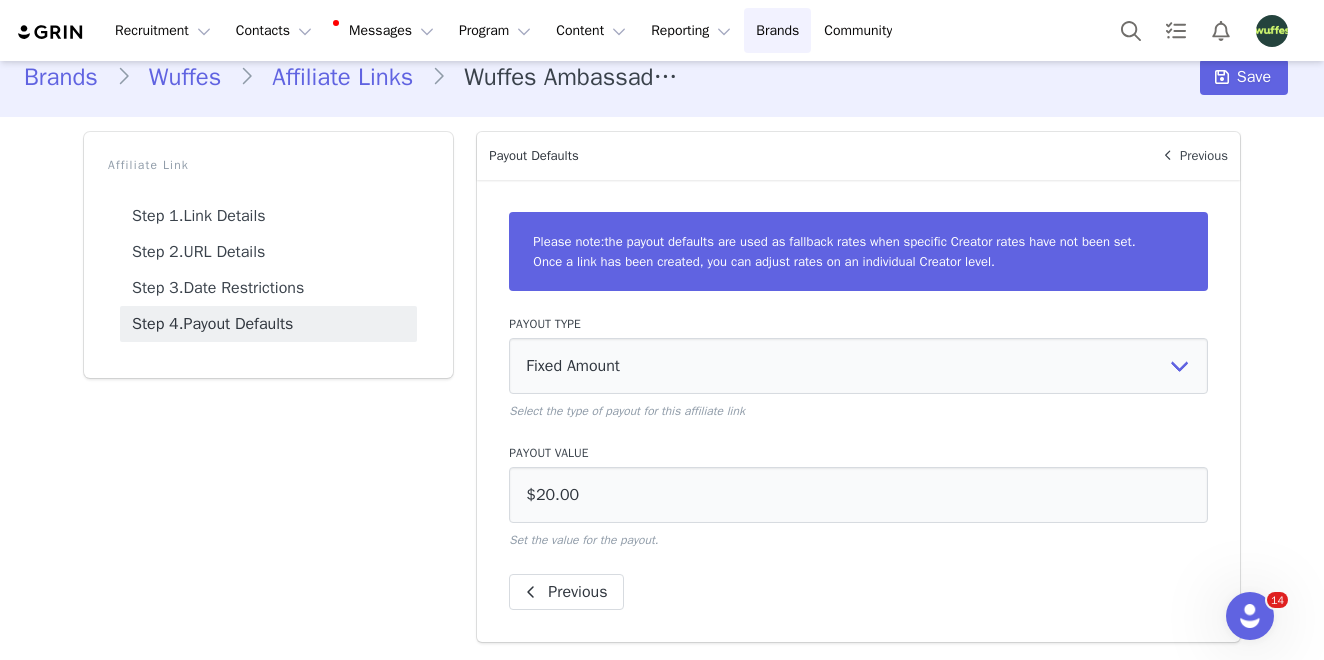 scroll, scrollTop: 24, scrollLeft: 0, axis: vertical 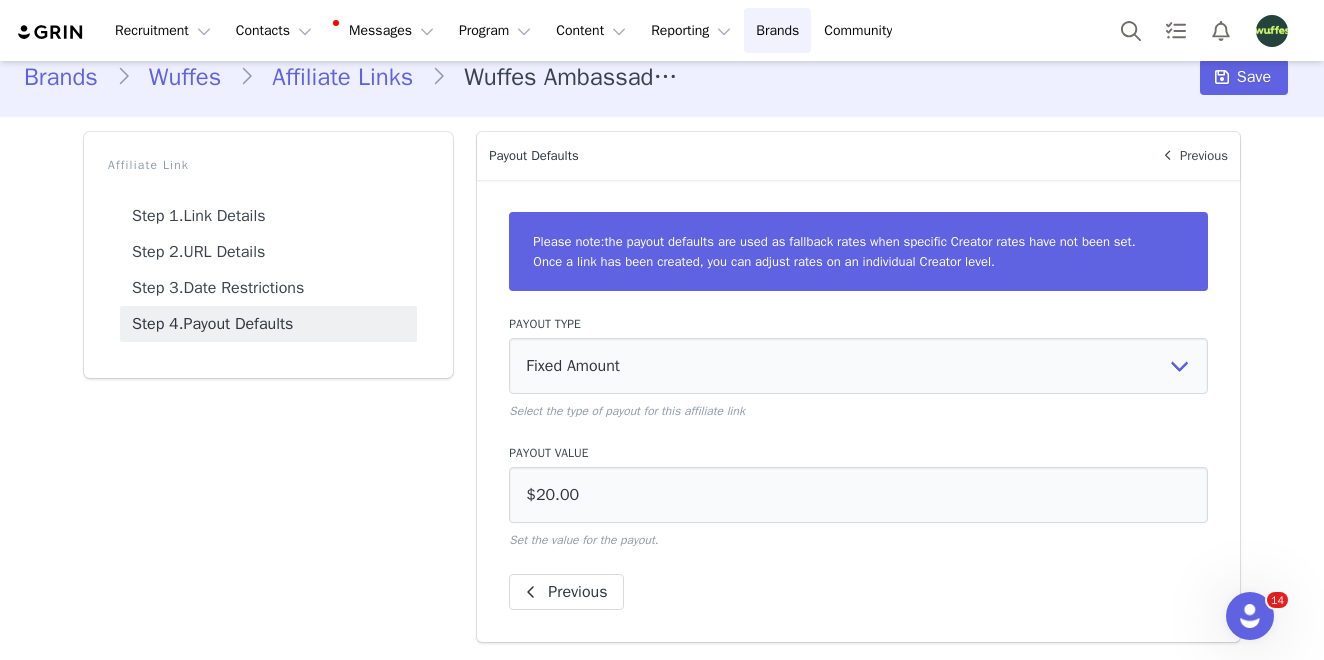 click on "Affiliate Links" at bounding box center [342, 77] 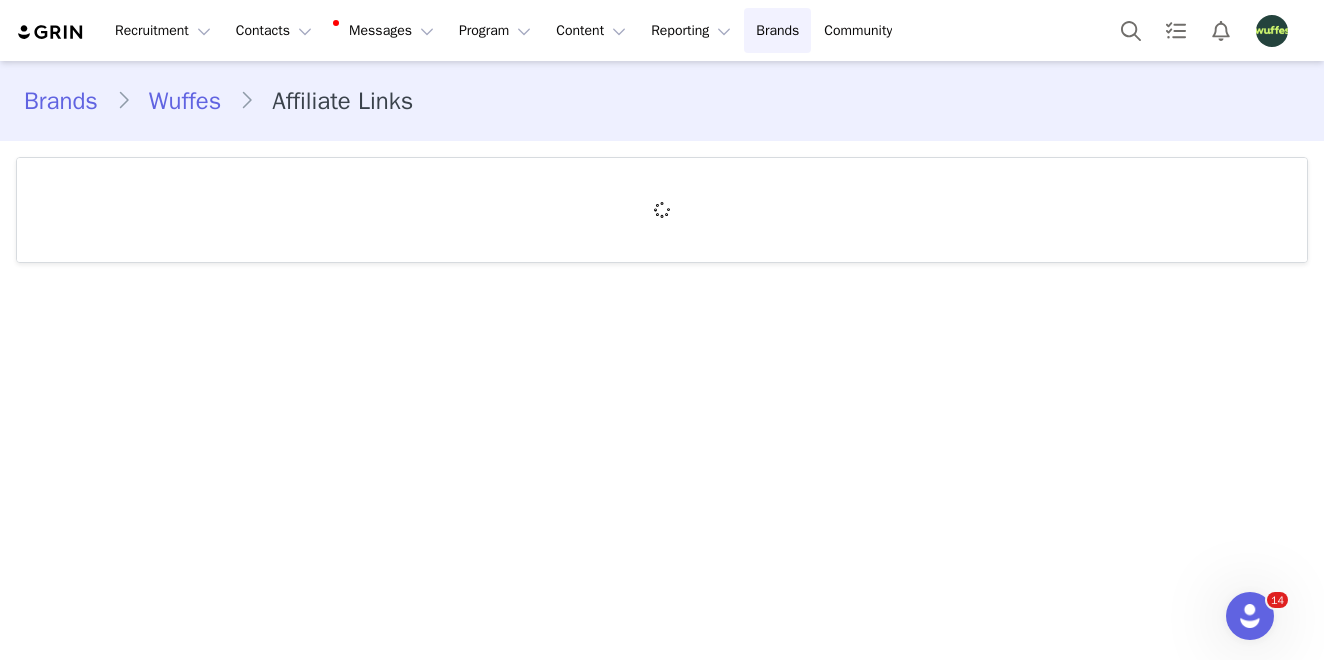 scroll, scrollTop: 0, scrollLeft: 0, axis: both 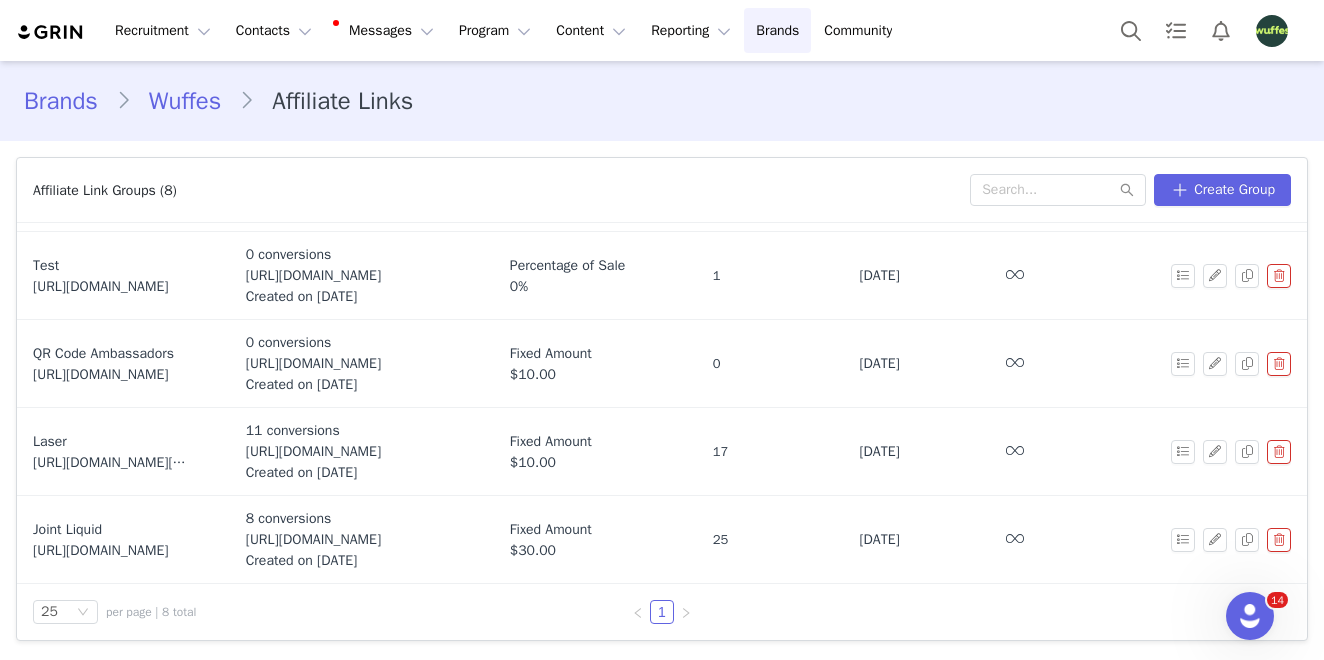 click on "Recruitment Recruitment Creator Search Curated Lists Landing Pages Web Extension AI Creator Search Beta Contacts Contacts Creators Prospects Applicants Messages Messages Dashboard Inbox 14 Templates Sequences Program Program Activations Partnerships Payments Affiliates Content Content Creator Content Social Listening Reporting Reporting Dashboard Report Builder Brands Brands Community Community" at bounding box center (662, 30) 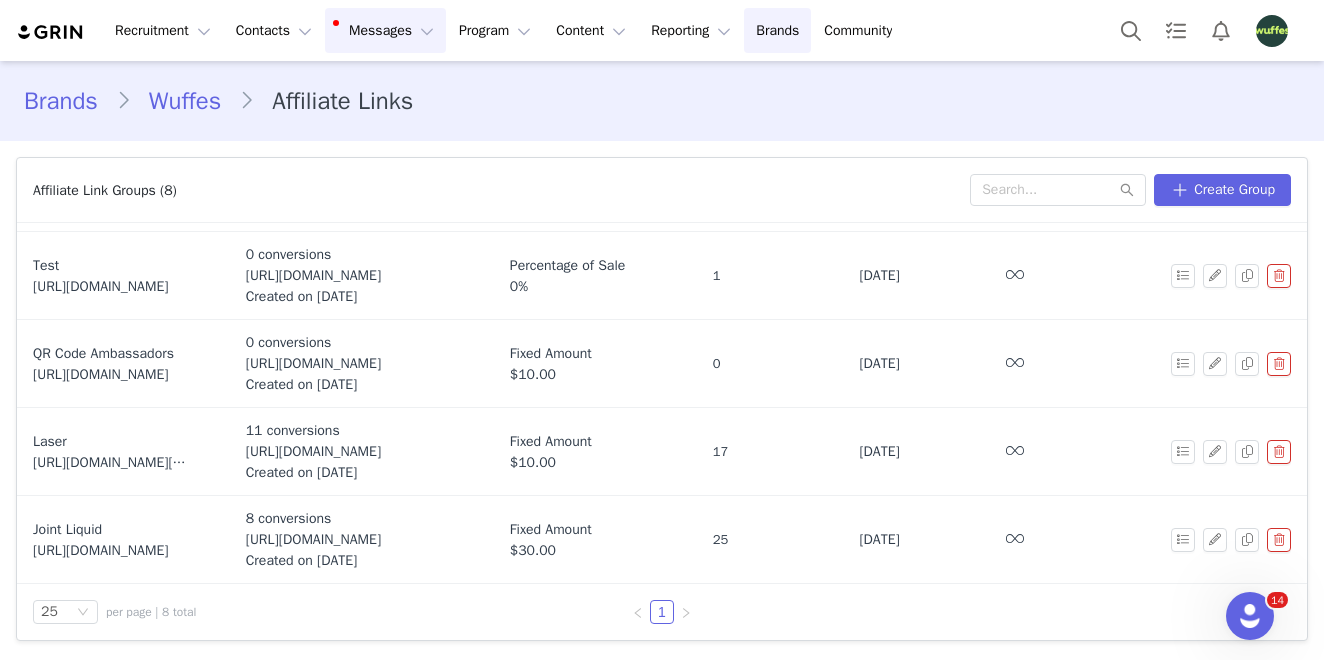 click on "Messages Messages" at bounding box center [385, 30] 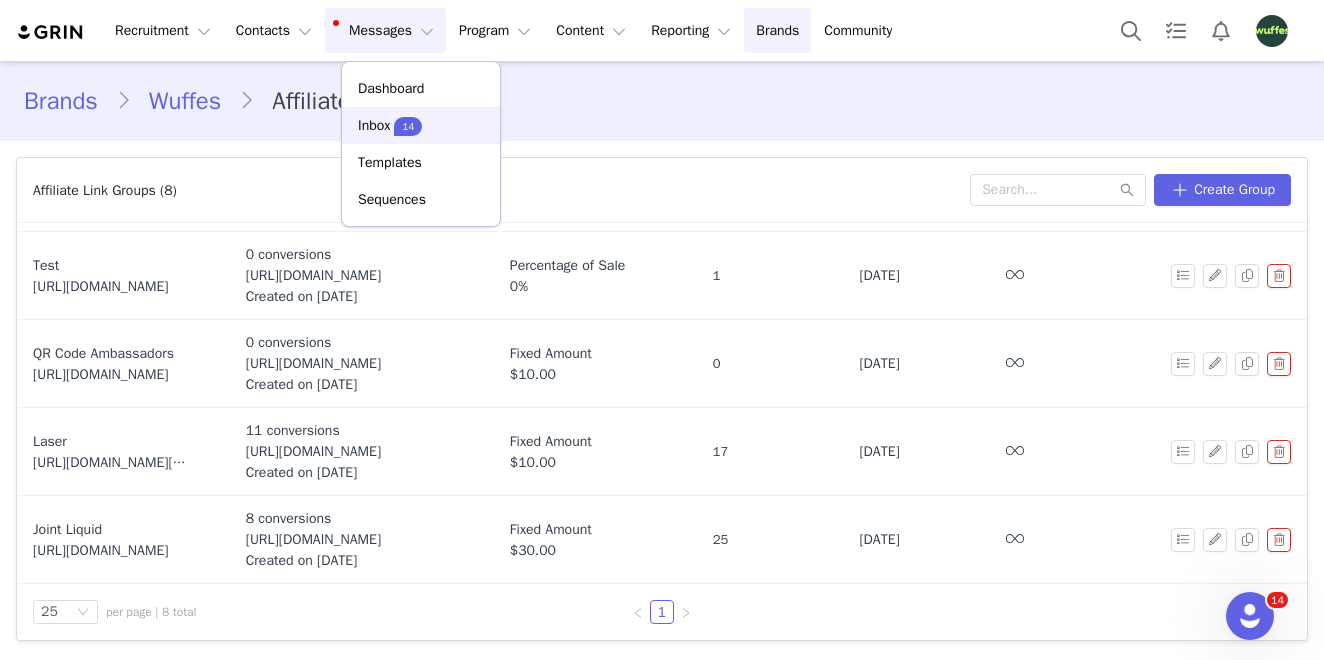 click on "14" at bounding box center [408, 126] 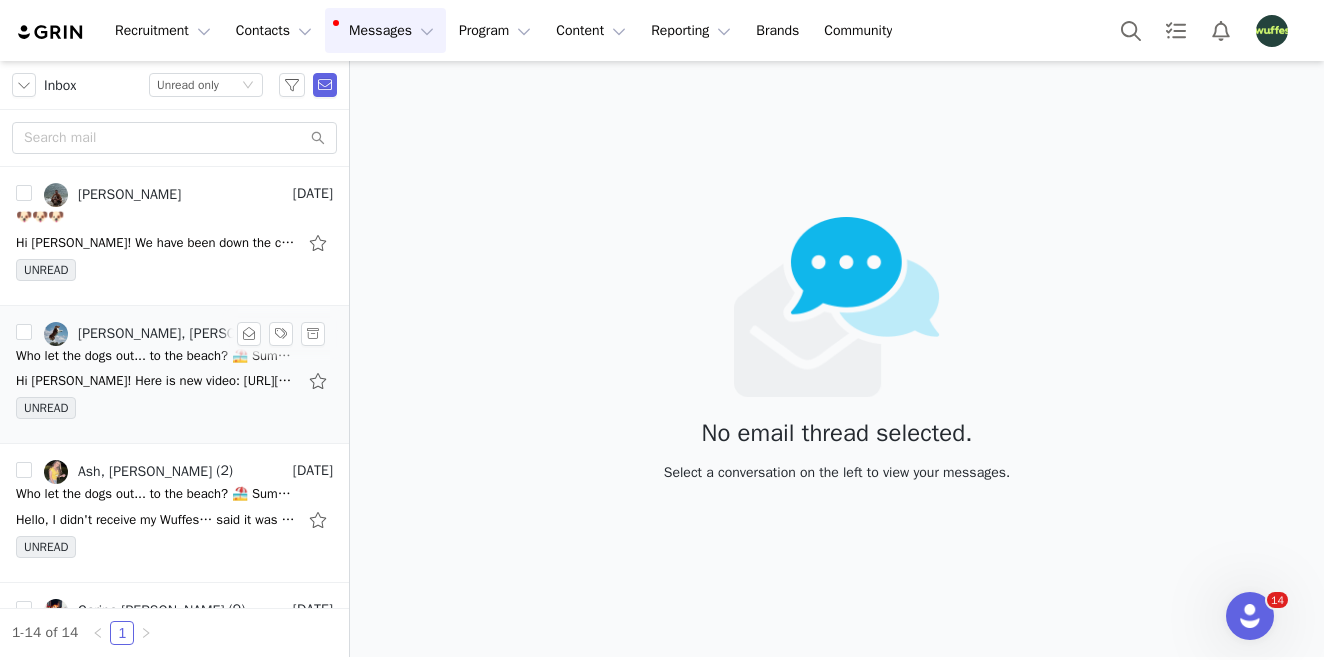 scroll, scrollTop: 1498, scrollLeft: 0, axis: vertical 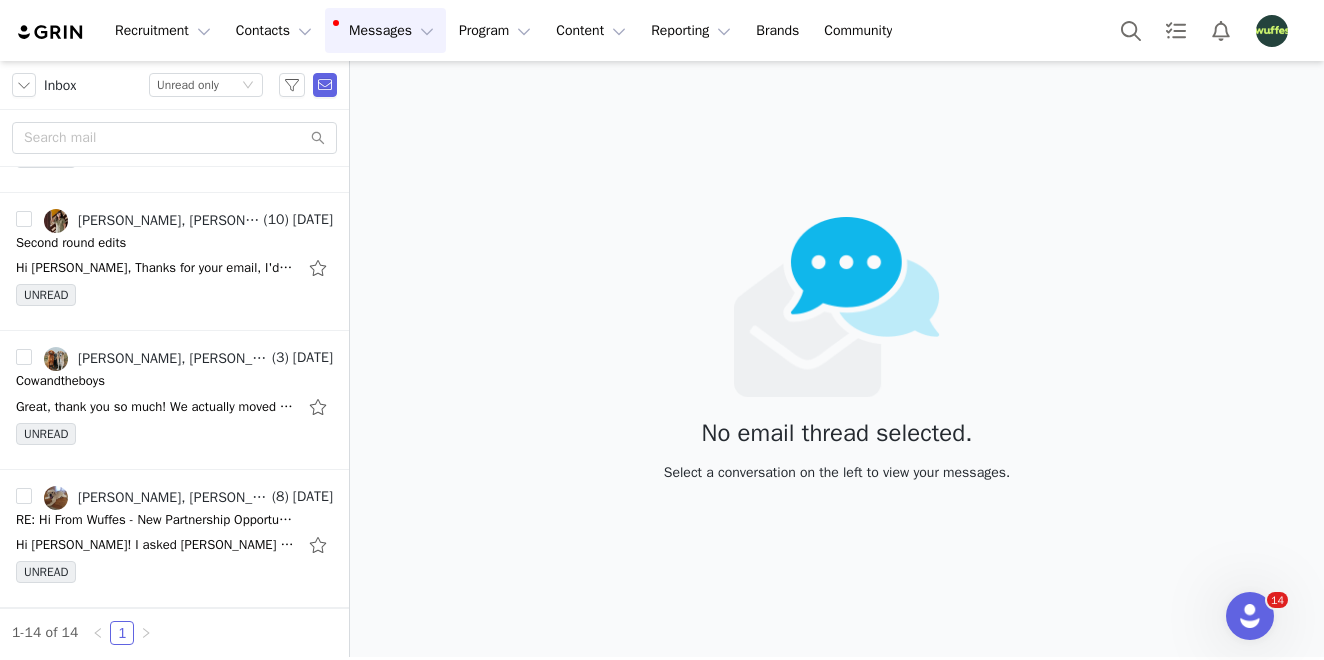 click on "No email thread selected. Select a conversation on the left to view your messages." at bounding box center [837, 359] 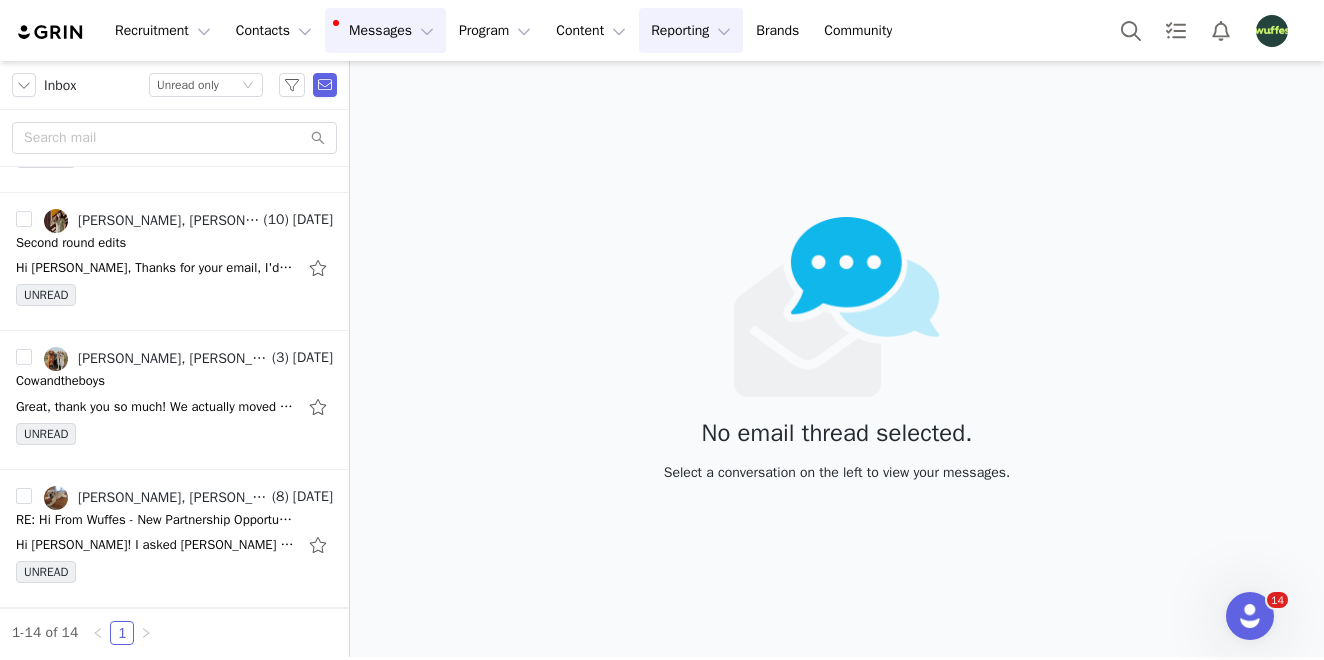 click on "Reporting Reporting" at bounding box center [691, 30] 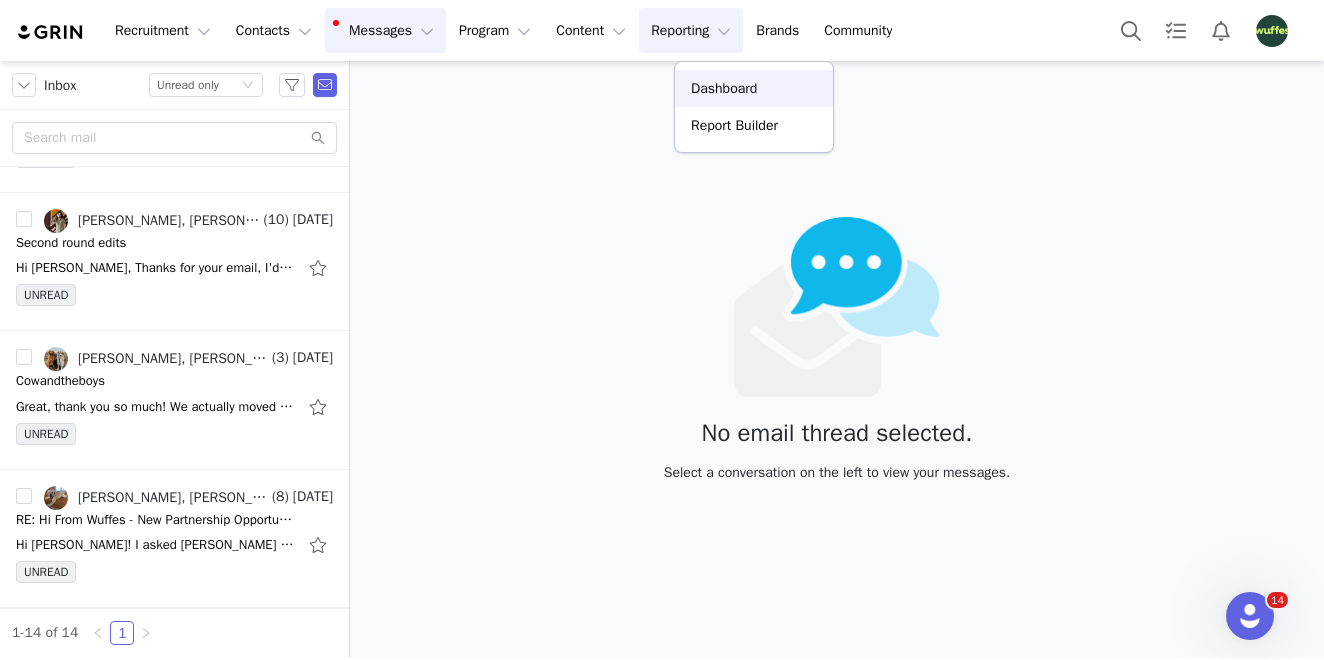click on "Dashboard" at bounding box center [724, 88] 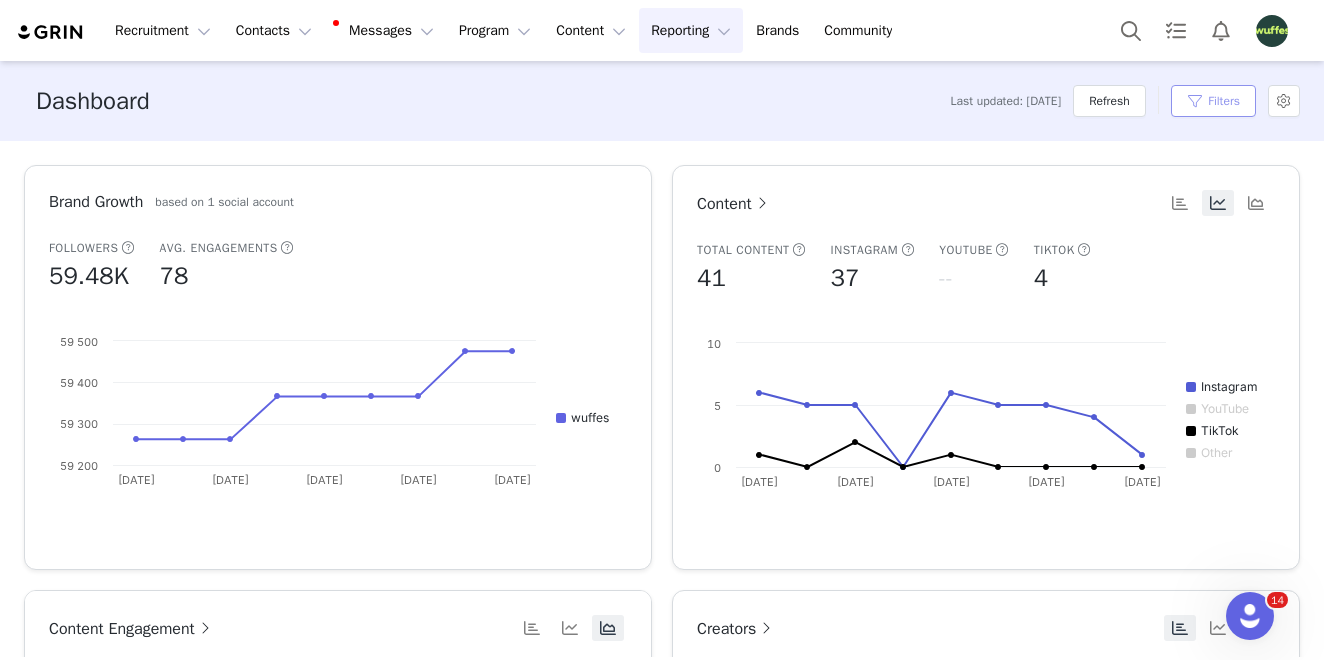 click on "Filters" at bounding box center [1213, 101] 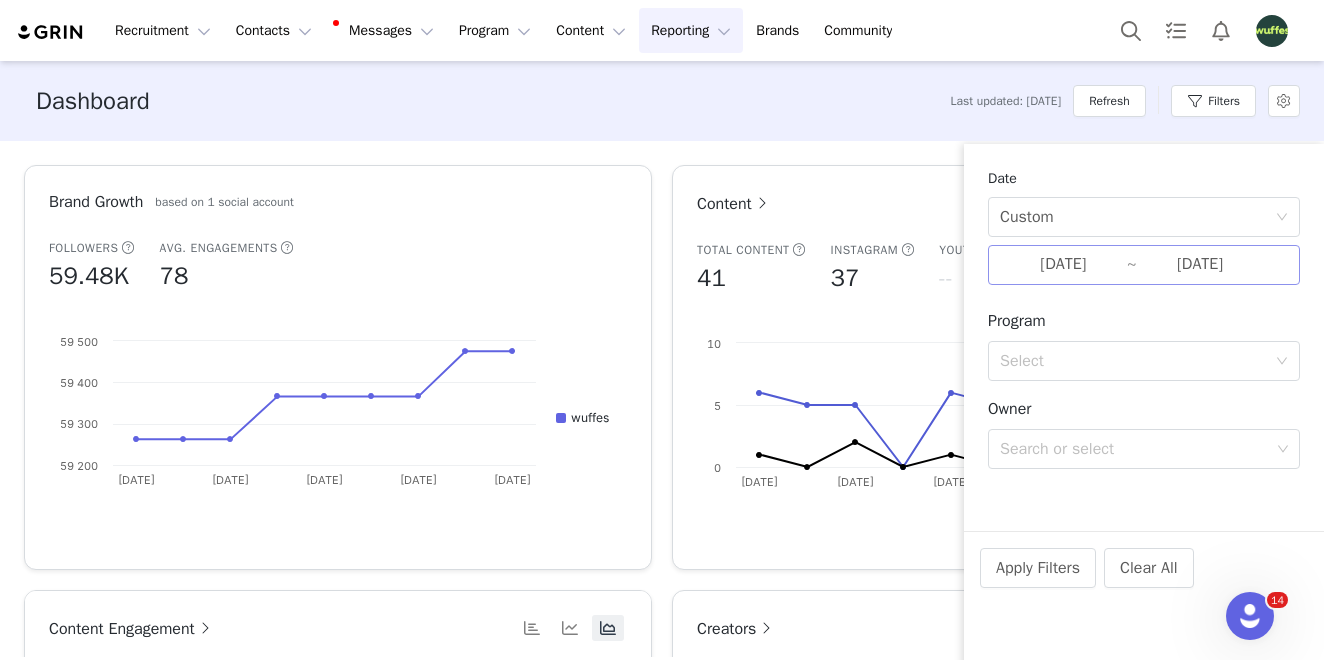 click on "[DATE]" at bounding box center [1063, 265] 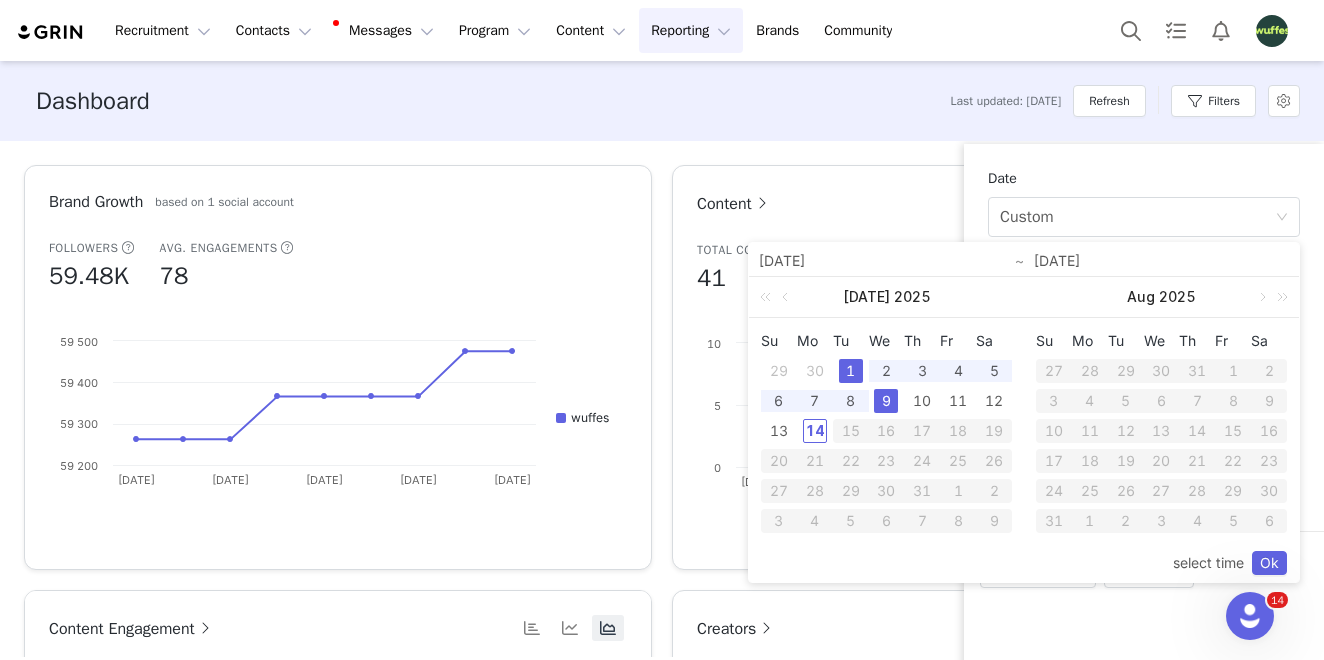 click on "1" at bounding box center [851, 371] 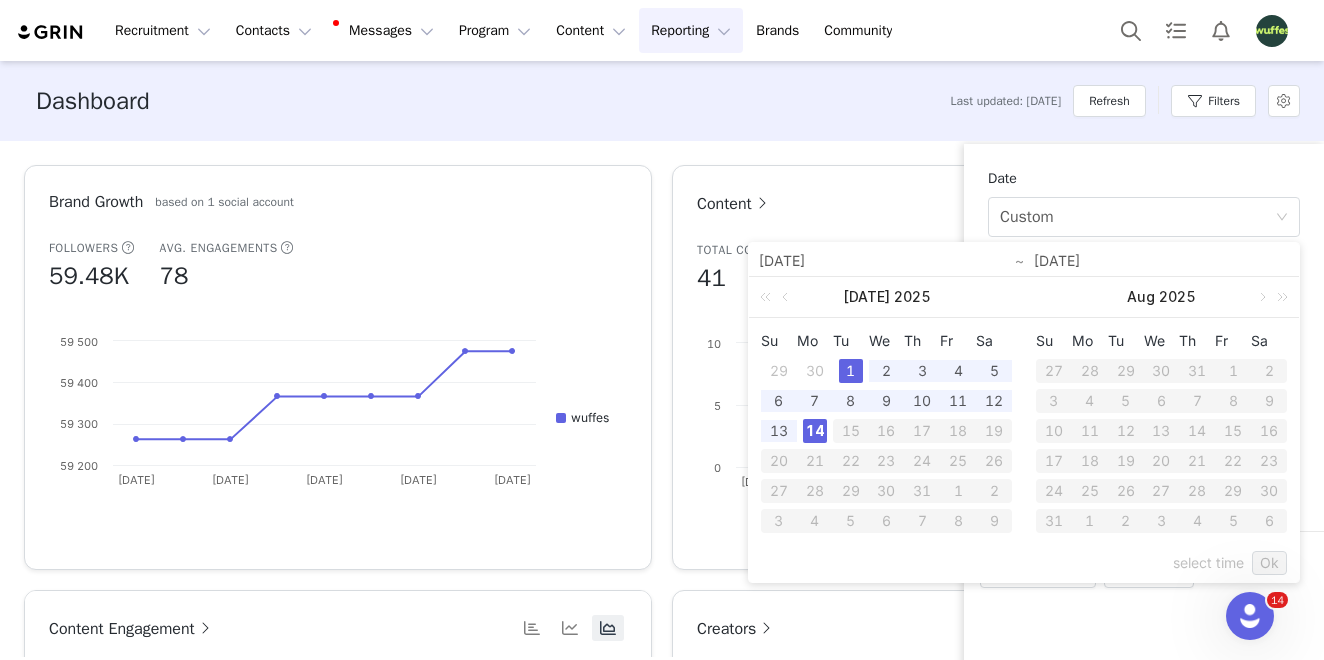 click on "14" at bounding box center (815, 431) 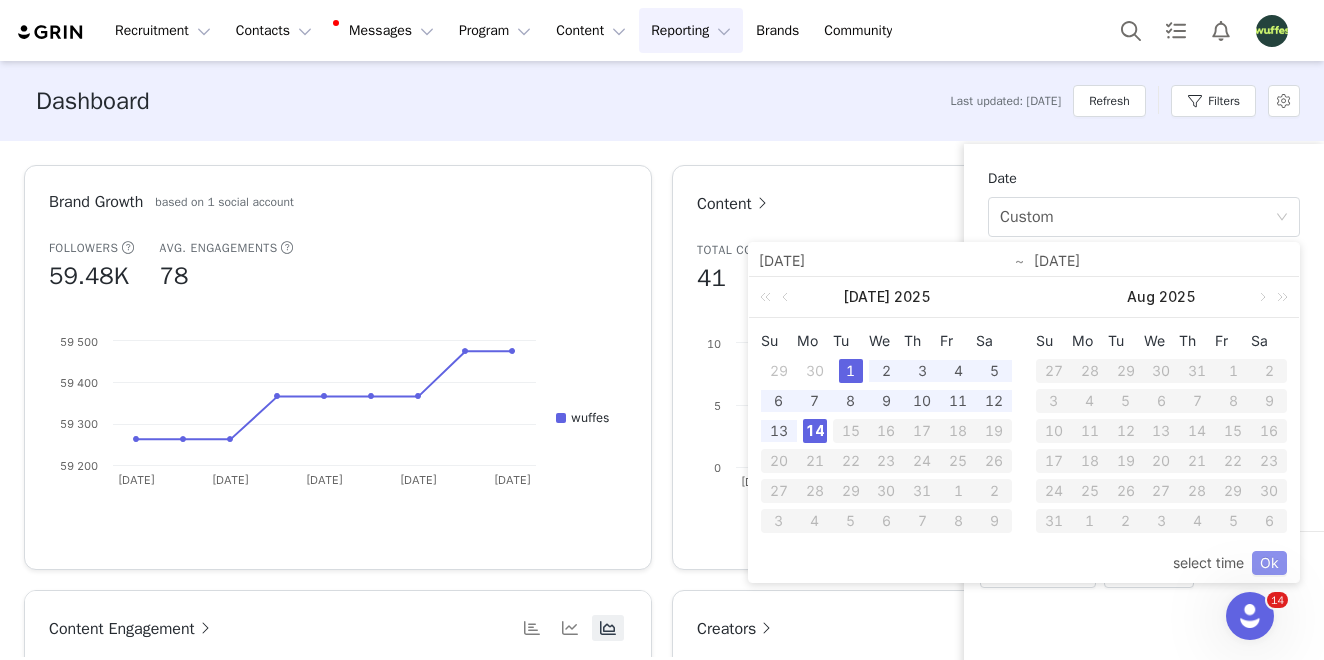 click on "Ok" at bounding box center [1269, 563] 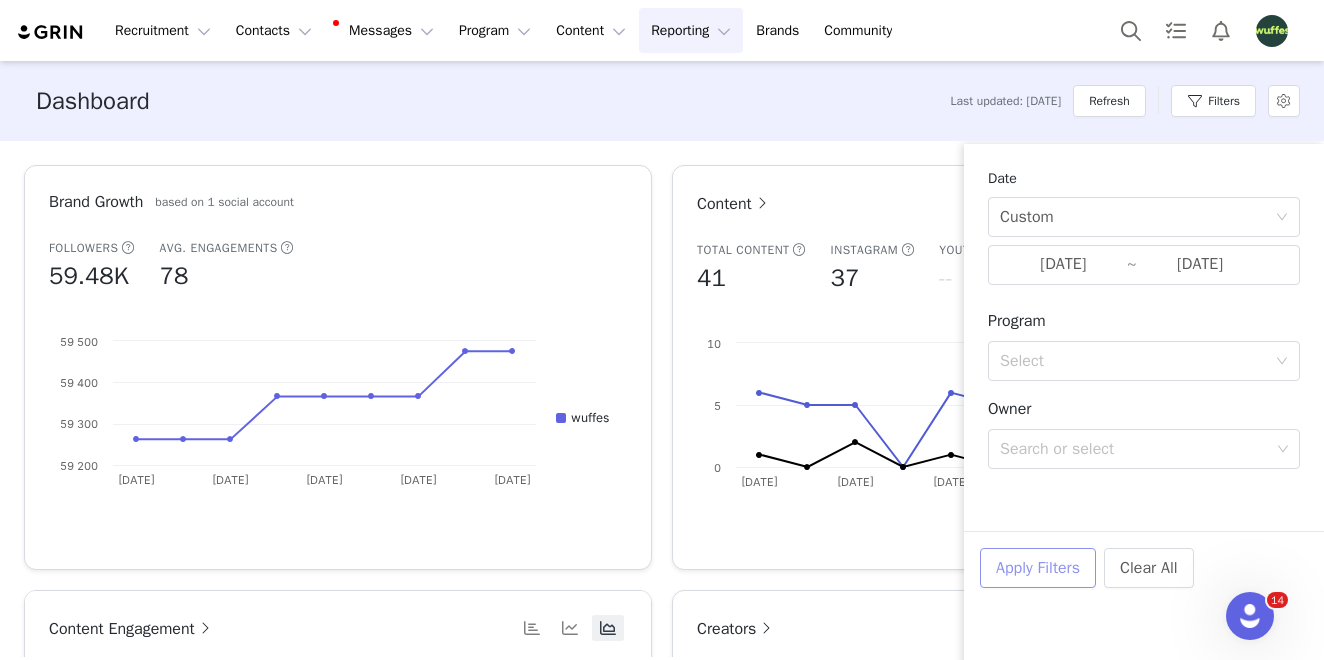 click on "Apply Filters" at bounding box center [1038, 568] 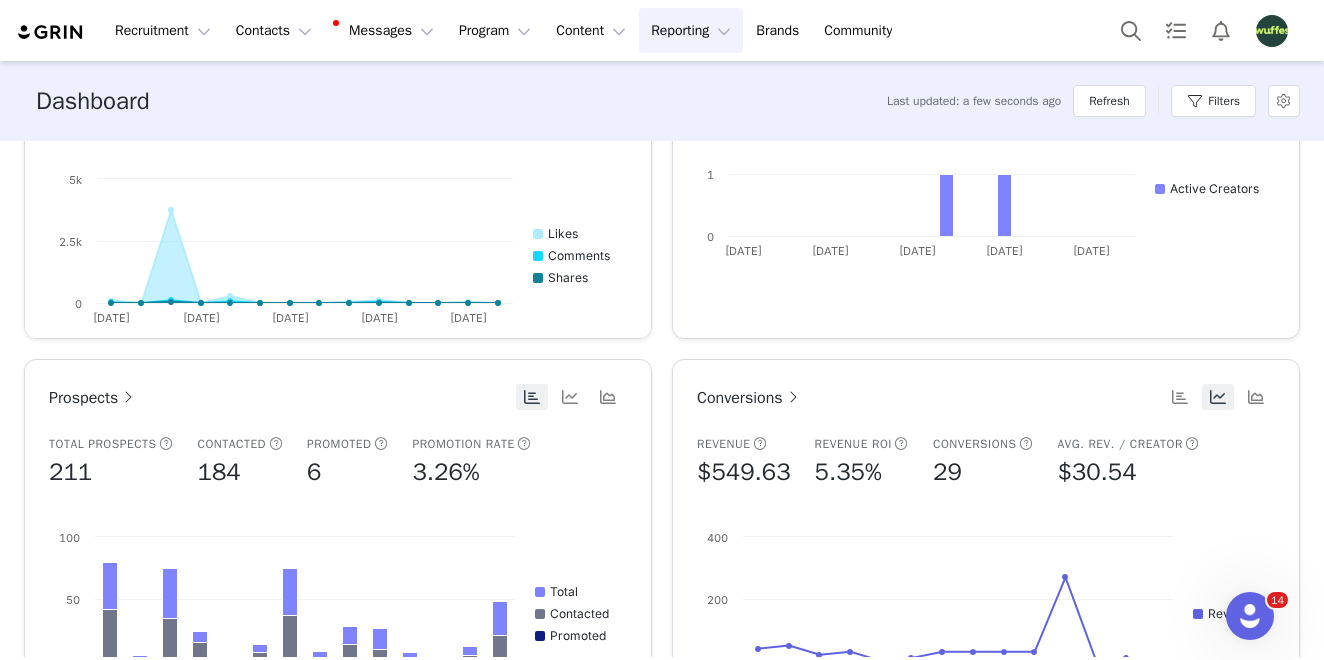 scroll, scrollTop: 659, scrollLeft: 0, axis: vertical 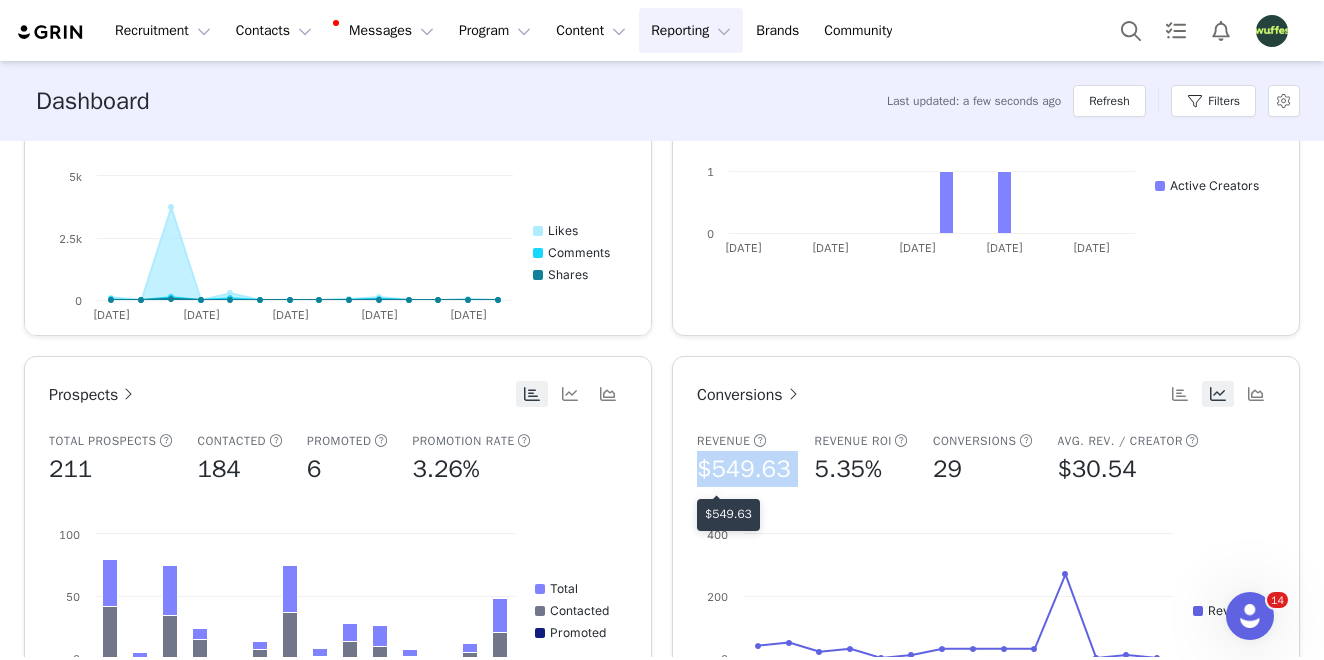 drag, startPoint x: 793, startPoint y: 474, endPoint x: 697, endPoint y: 474, distance: 96 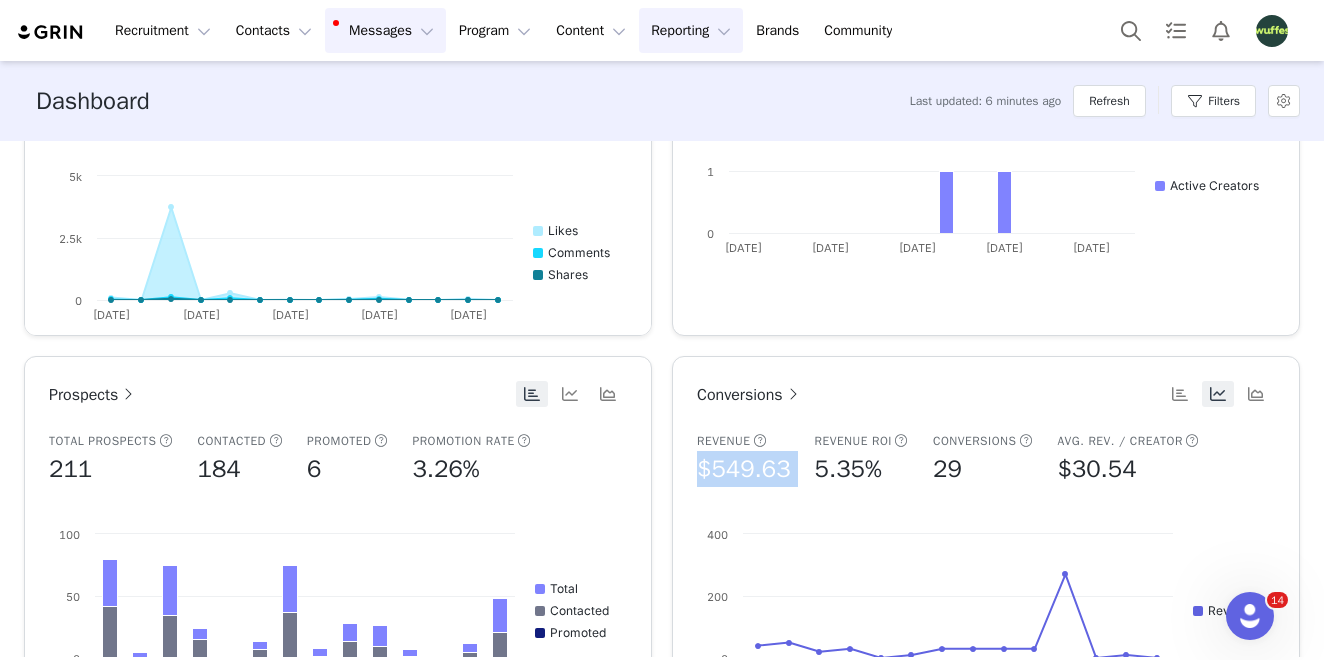 click on "Messages Messages" at bounding box center [385, 30] 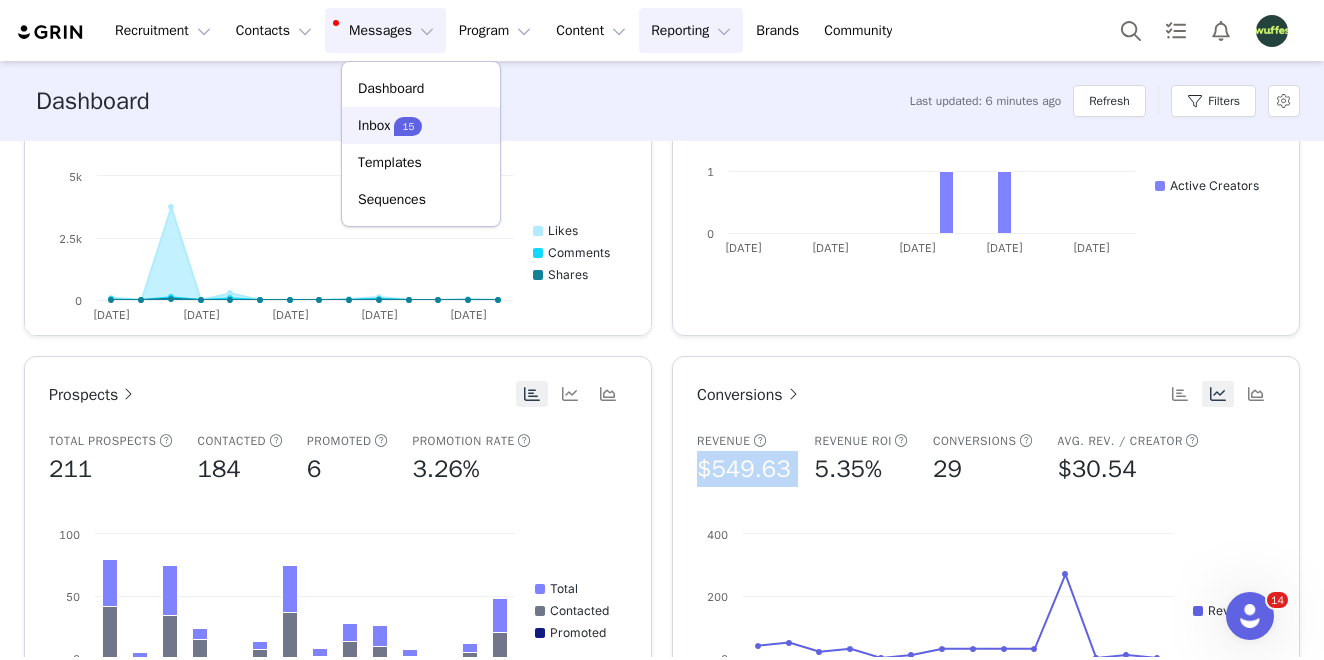 click on "15" at bounding box center [408, 126] 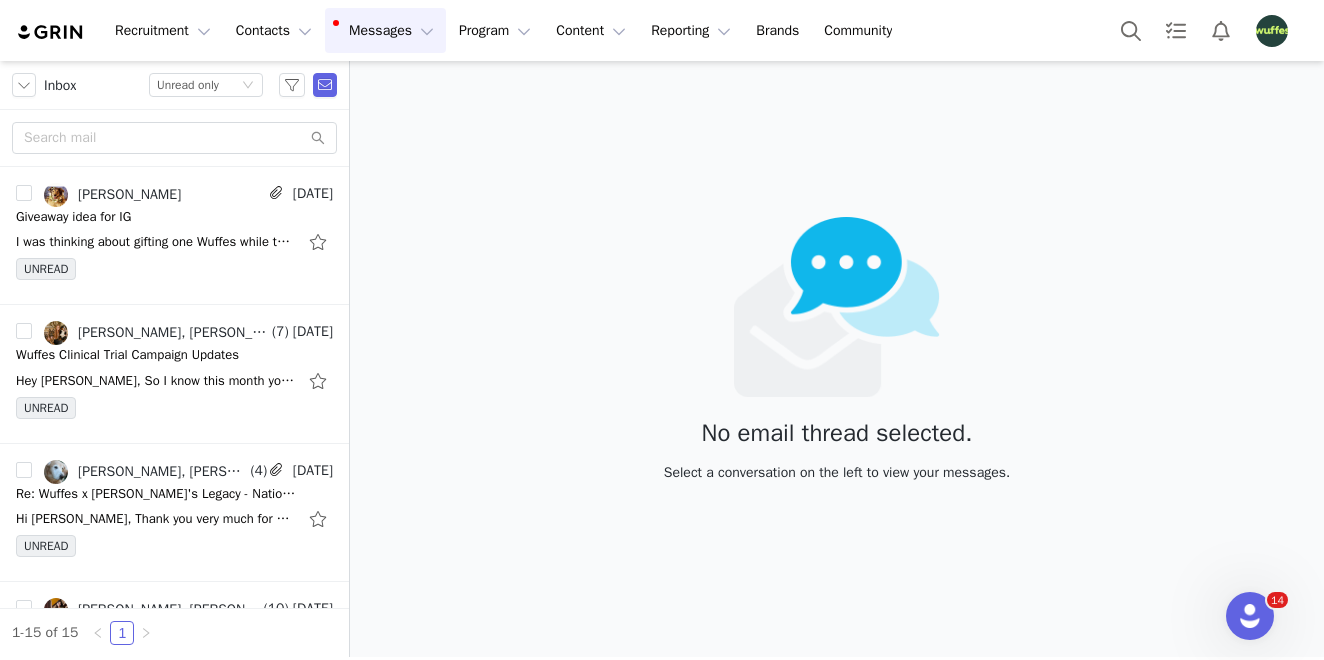 scroll, scrollTop: 1636, scrollLeft: 0, axis: vertical 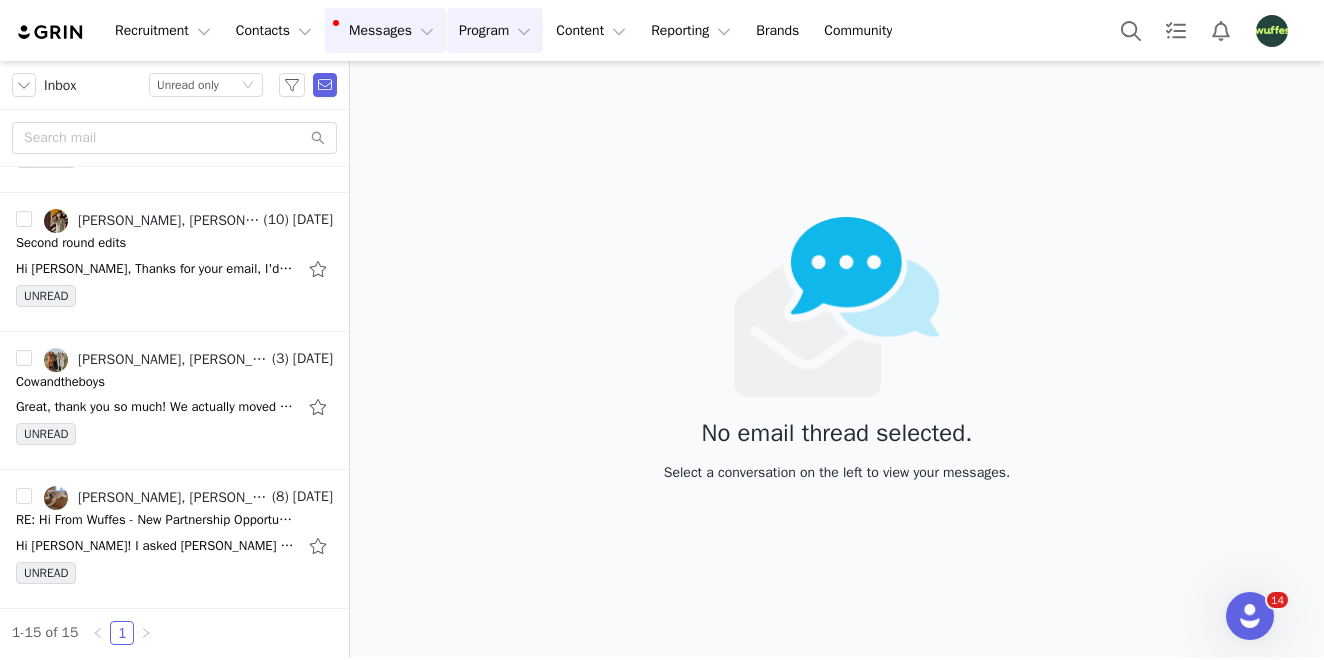 click on "Program Program" at bounding box center [495, 30] 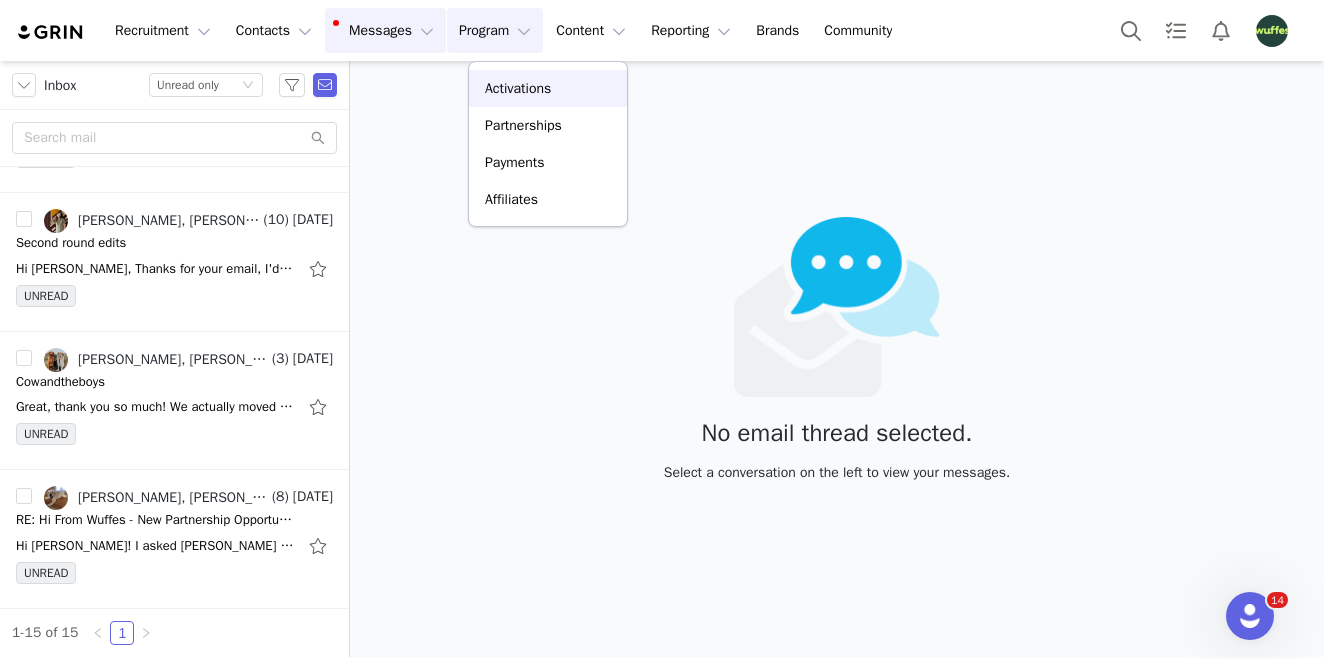 click on "Activations" at bounding box center (518, 88) 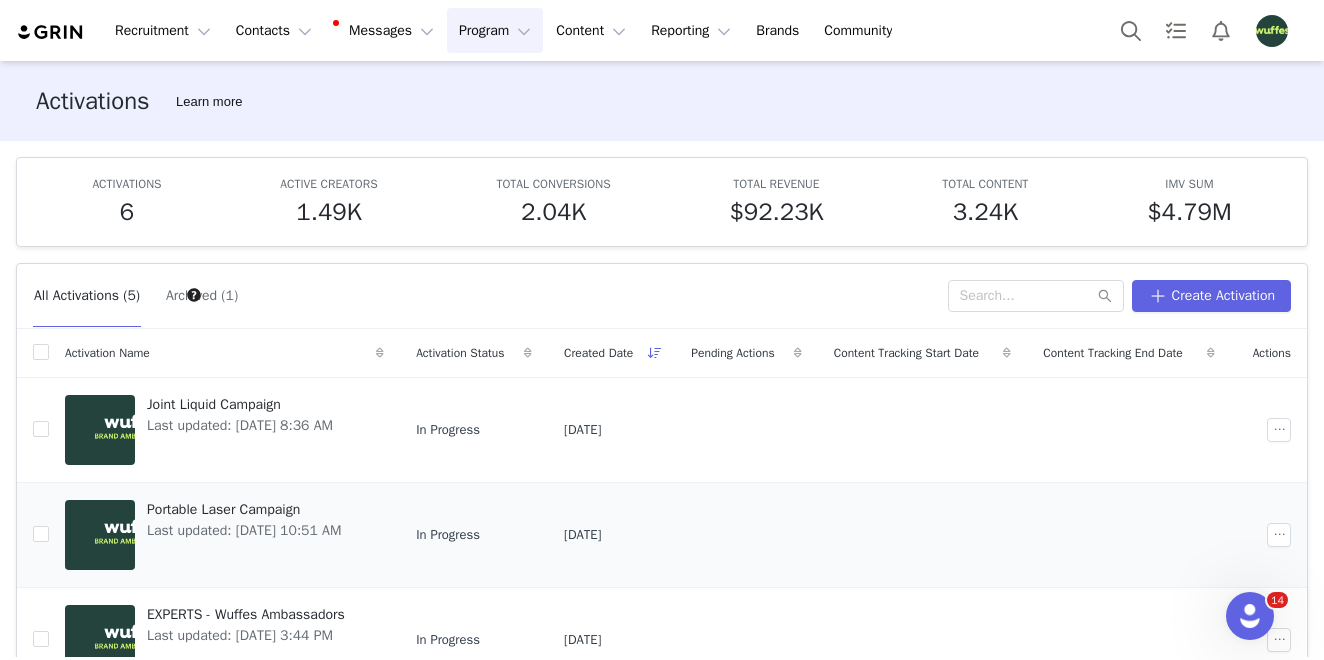 scroll, scrollTop: 213, scrollLeft: 0, axis: vertical 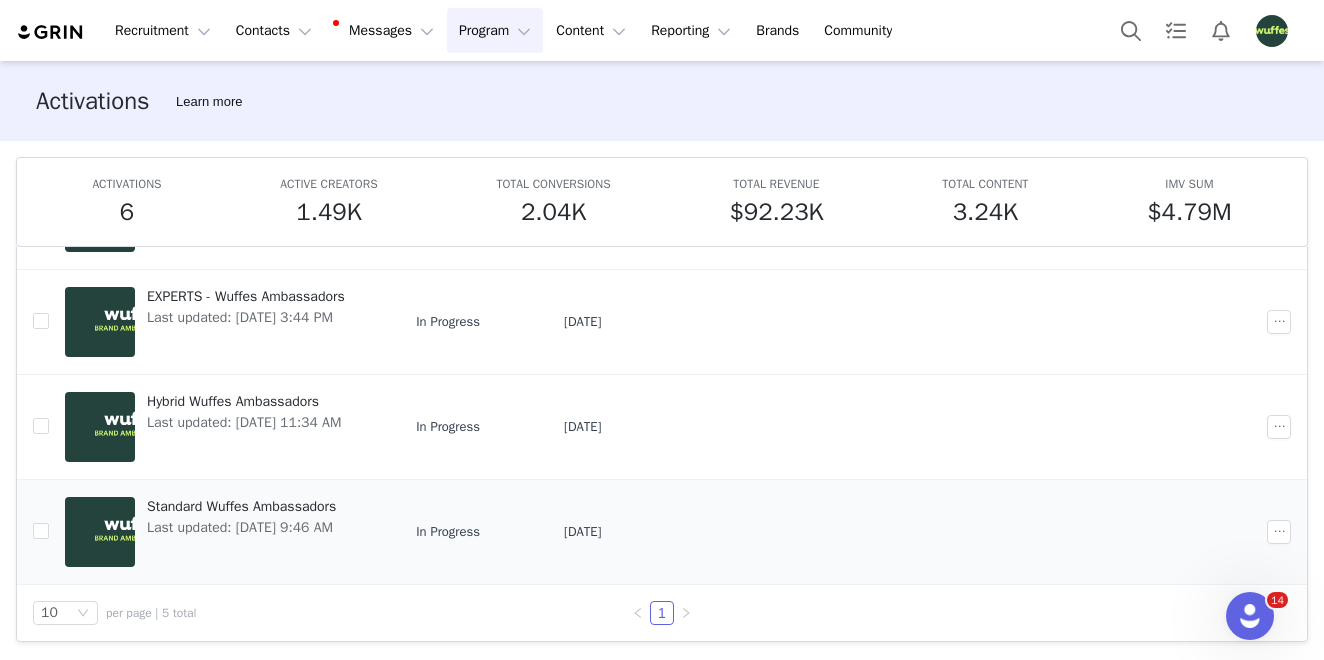 click on "Standard Wuffes Ambassadors" at bounding box center (241, 506) 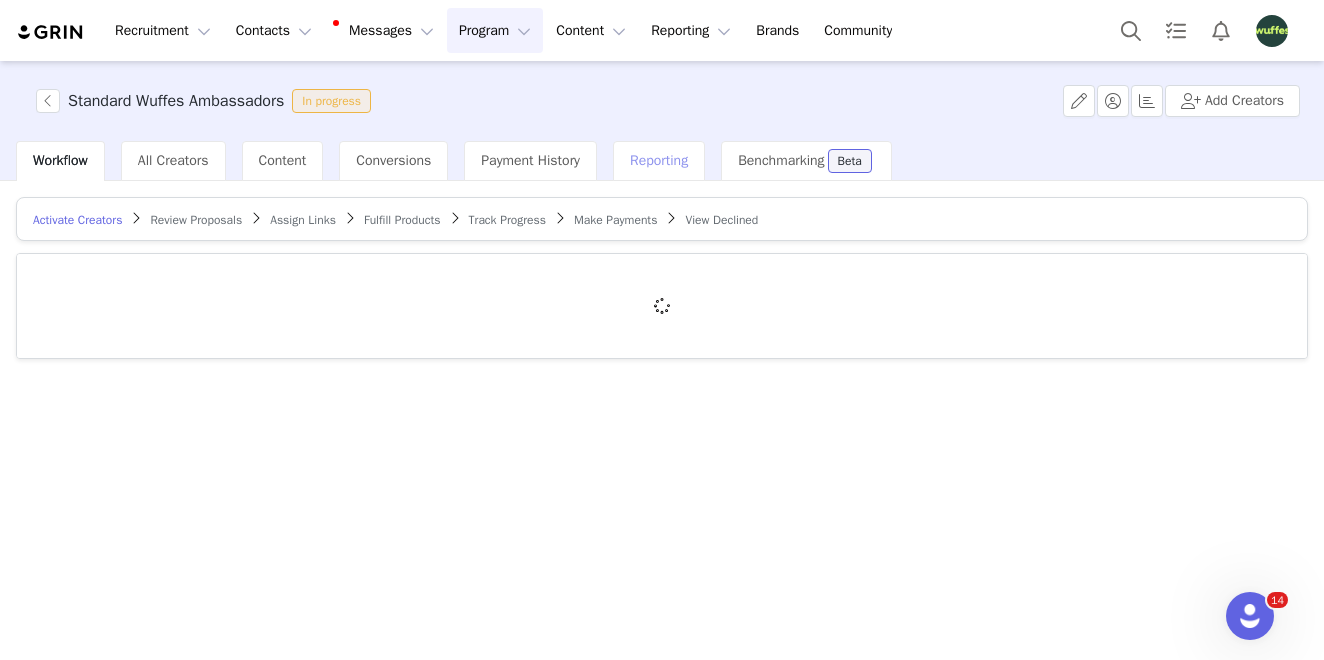 click on "Reporting" at bounding box center [659, 160] 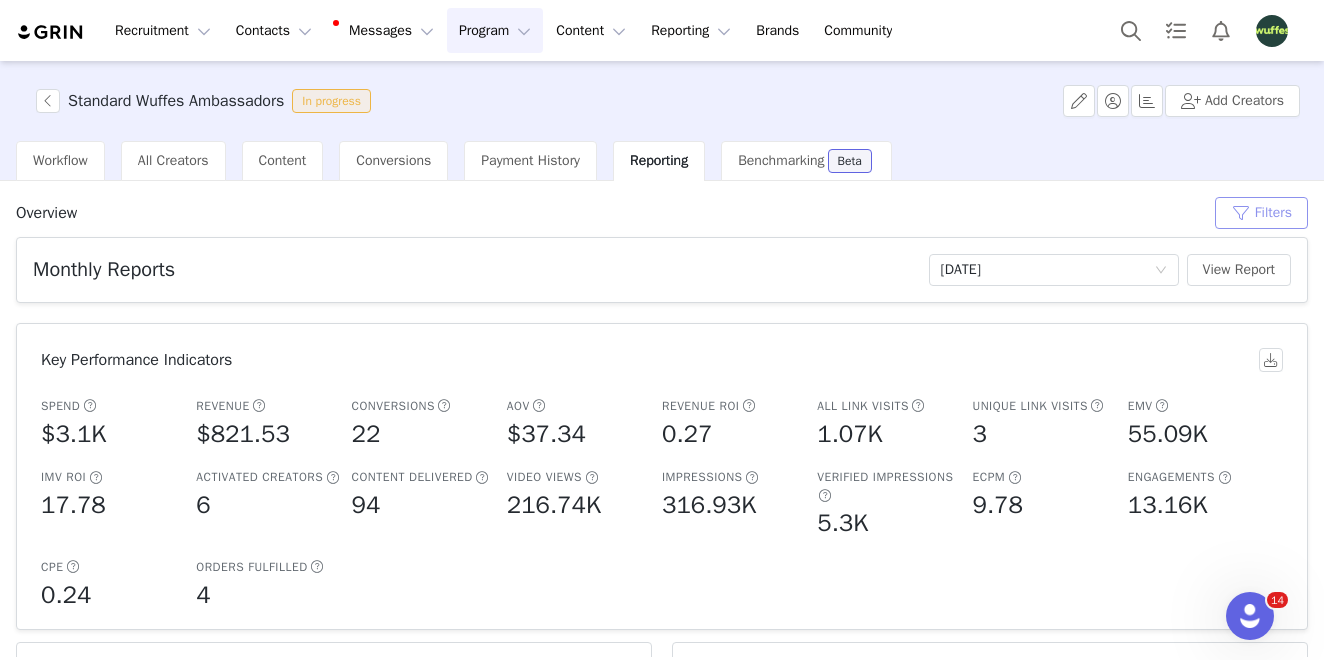 click on "Filters" at bounding box center (1261, 213) 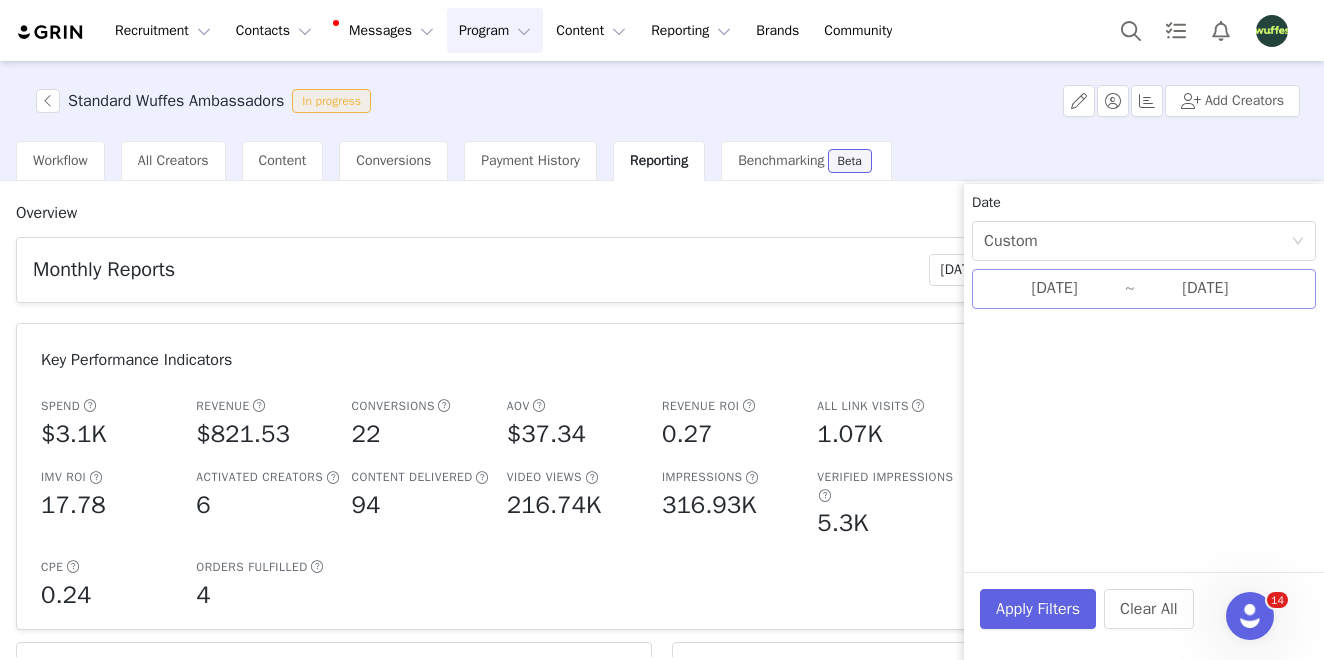 click on "[DATE]" at bounding box center [1054, 289] 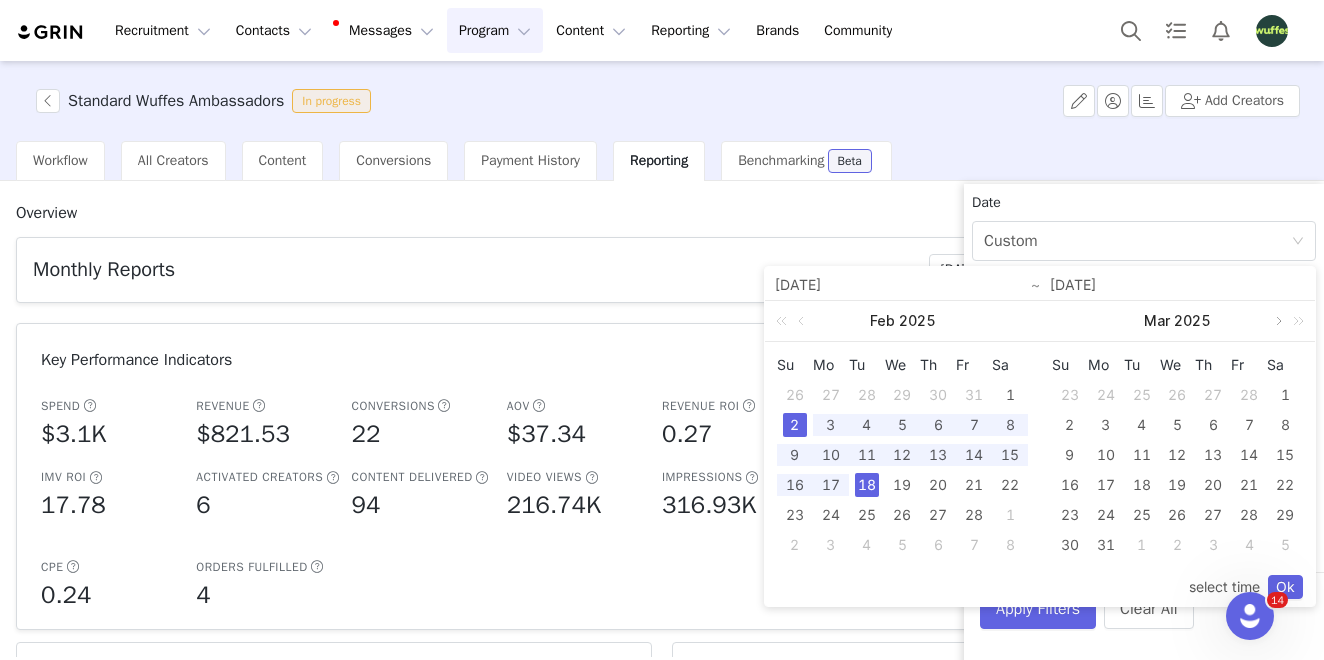 click at bounding box center [1277, 321] 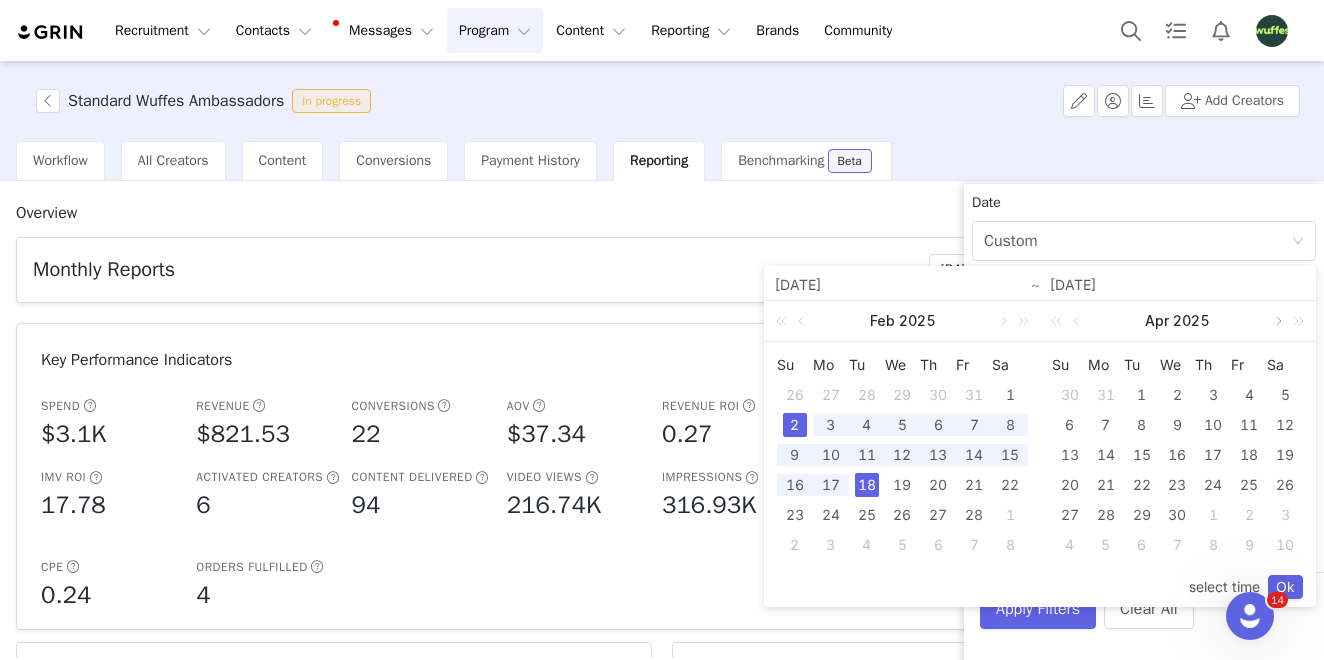 click at bounding box center [1277, 321] 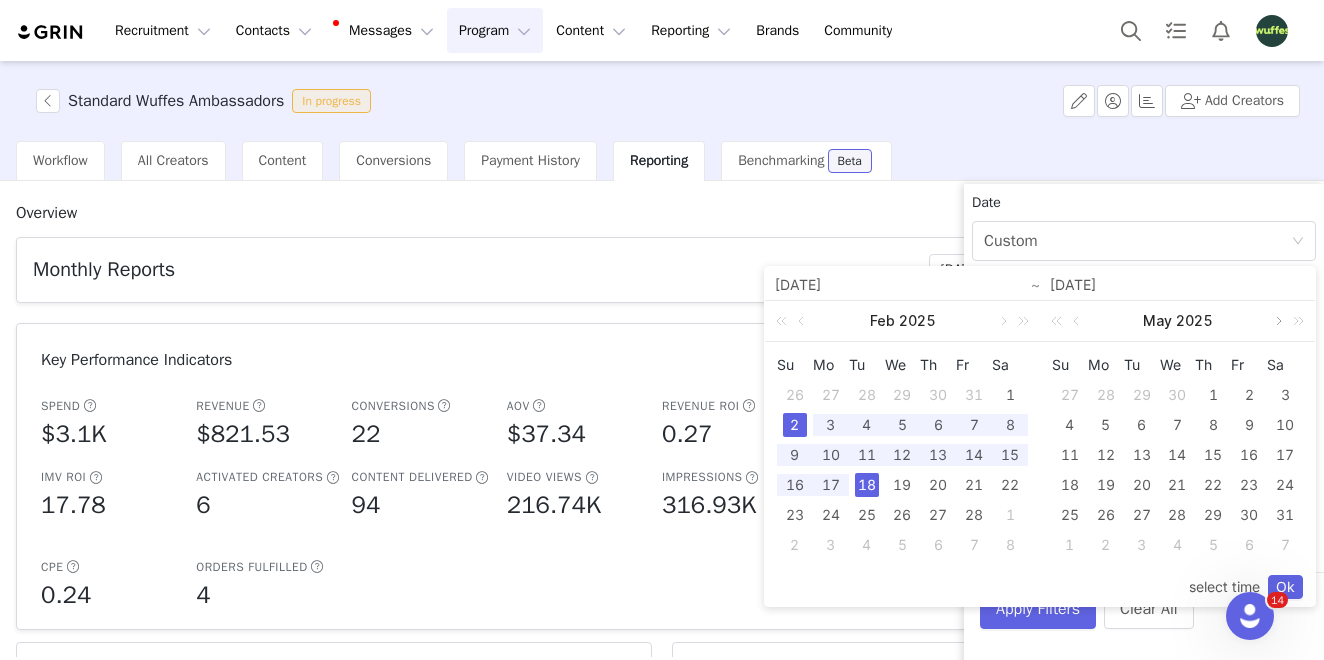 click at bounding box center [1277, 321] 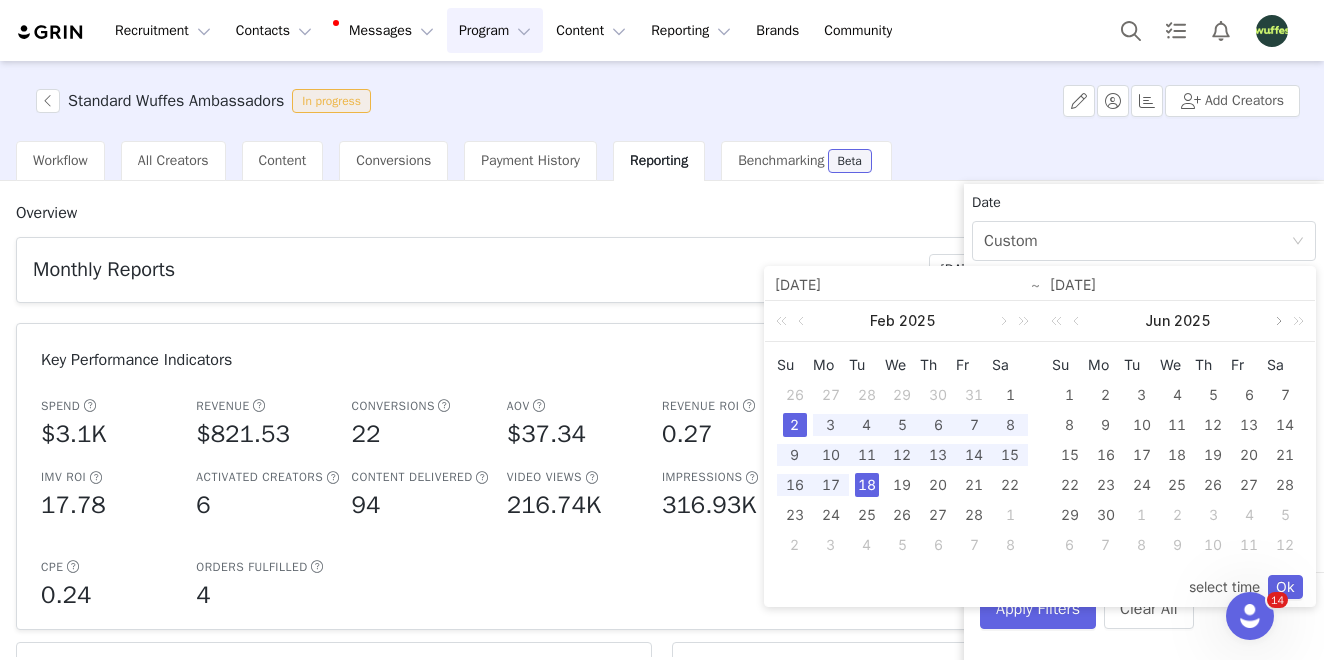 click at bounding box center [1277, 321] 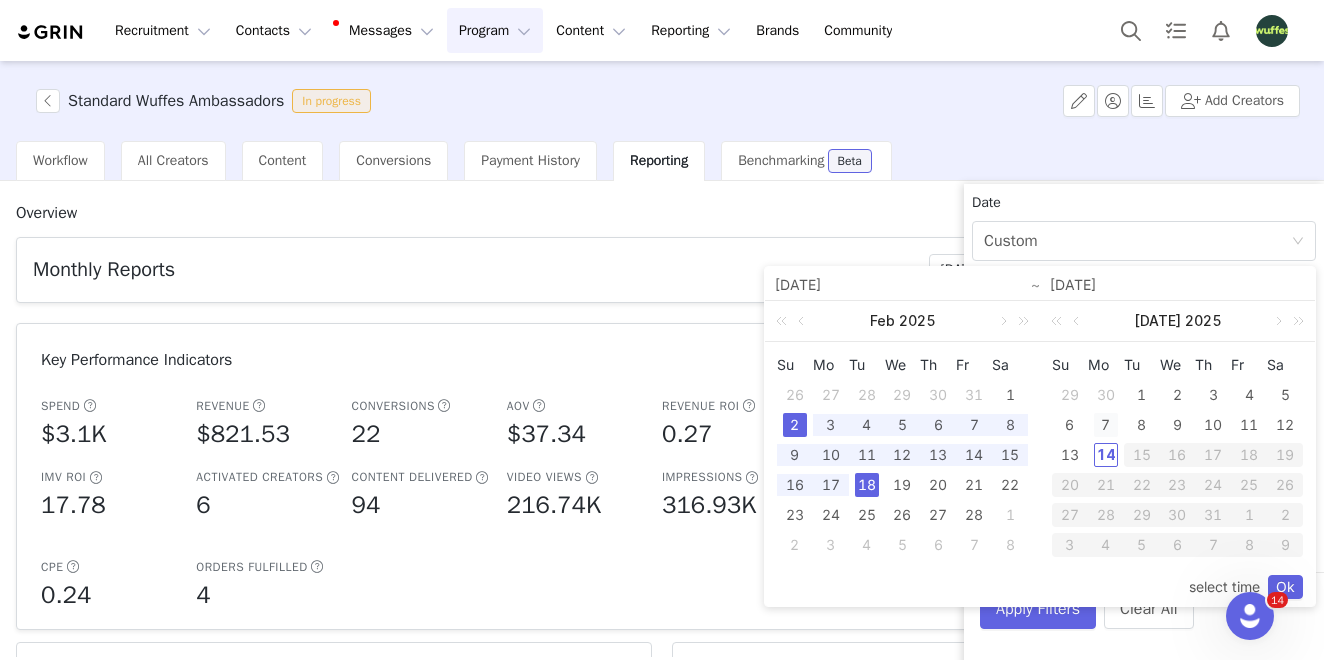 click on "7" at bounding box center (1106, 425) 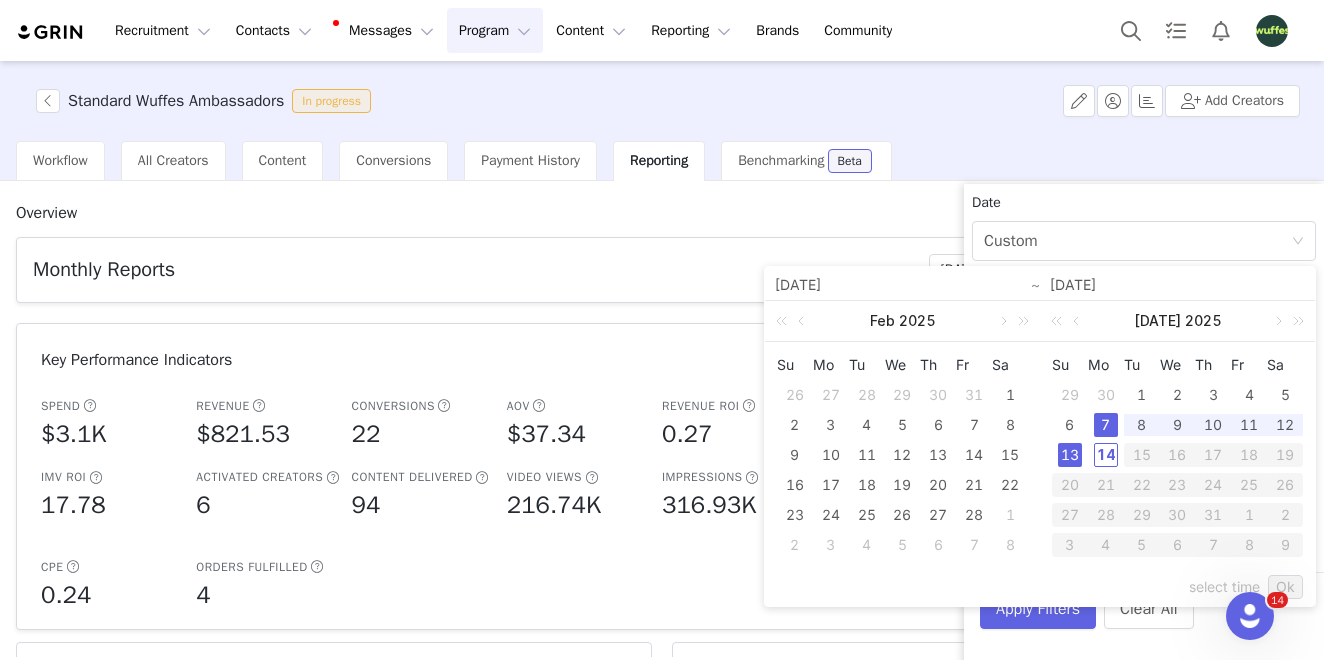 click on "13" at bounding box center [1070, 455] 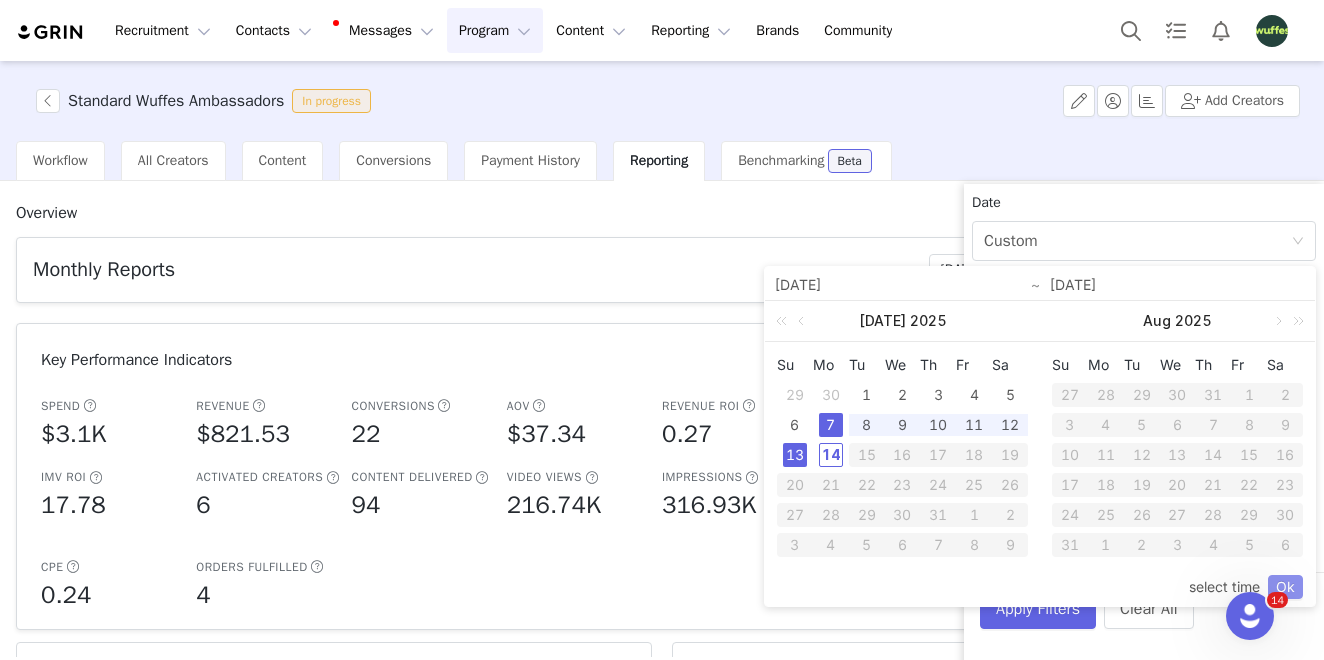 click on "Ok" at bounding box center [1285, 587] 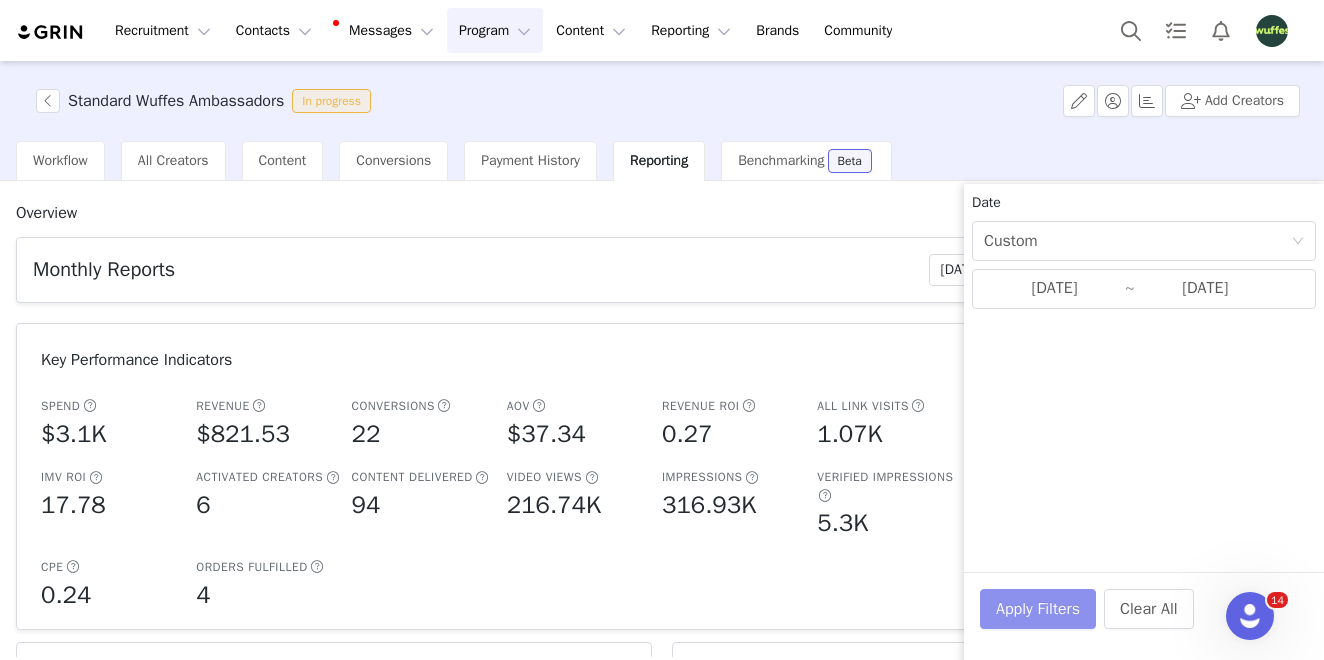 click on "Apply Filters" at bounding box center (1038, 609) 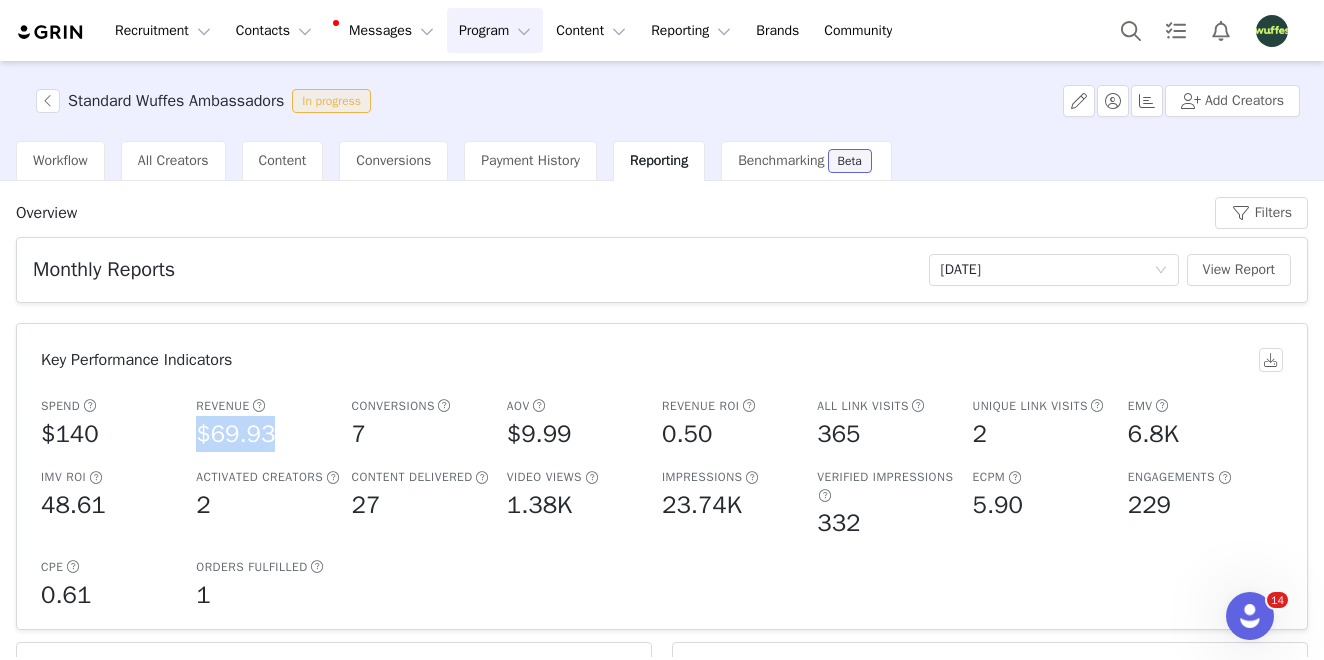 drag, startPoint x: 281, startPoint y: 437, endPoint x: 202, endPoint y: 438, distance: 79.00633 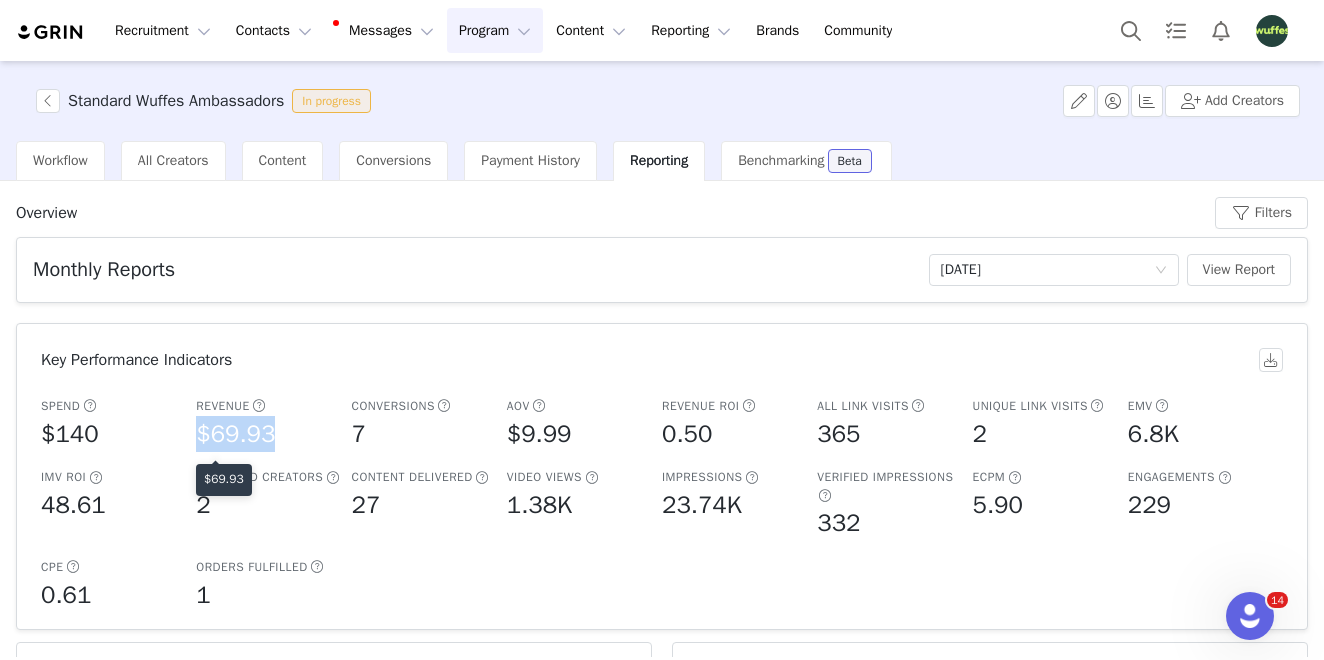 copy on "$69.93" 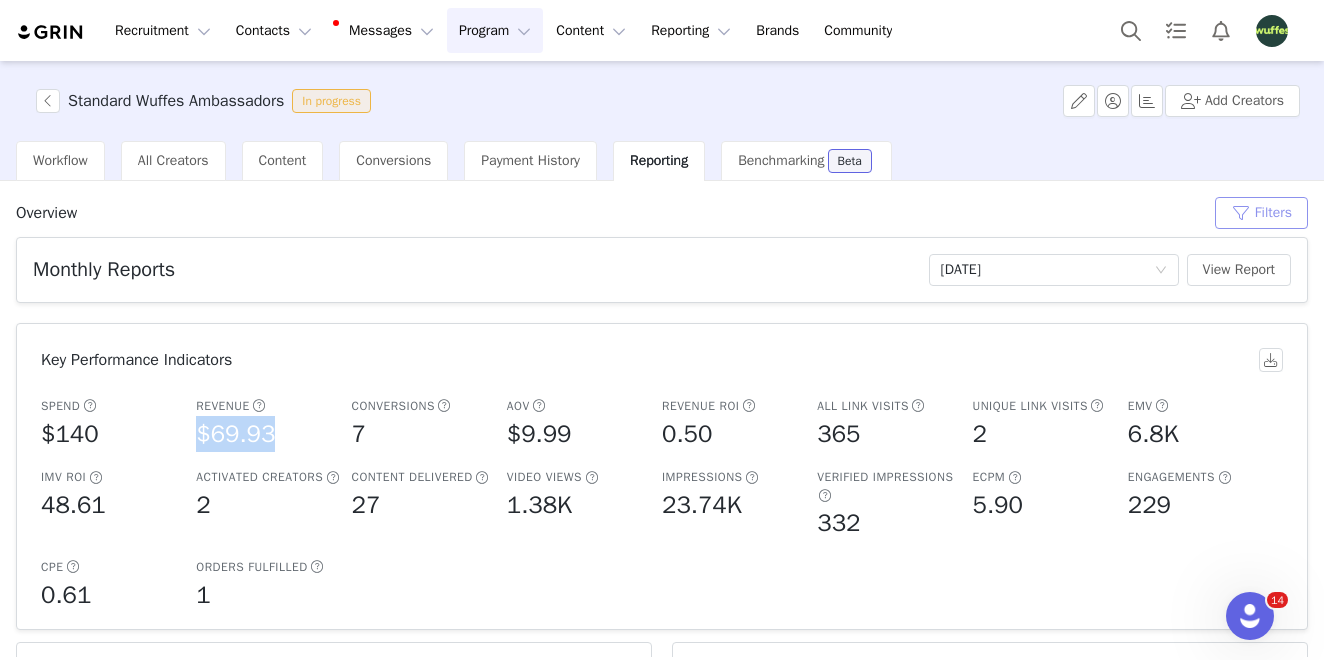 click on "Filters" at bounding box center (1261, 213) 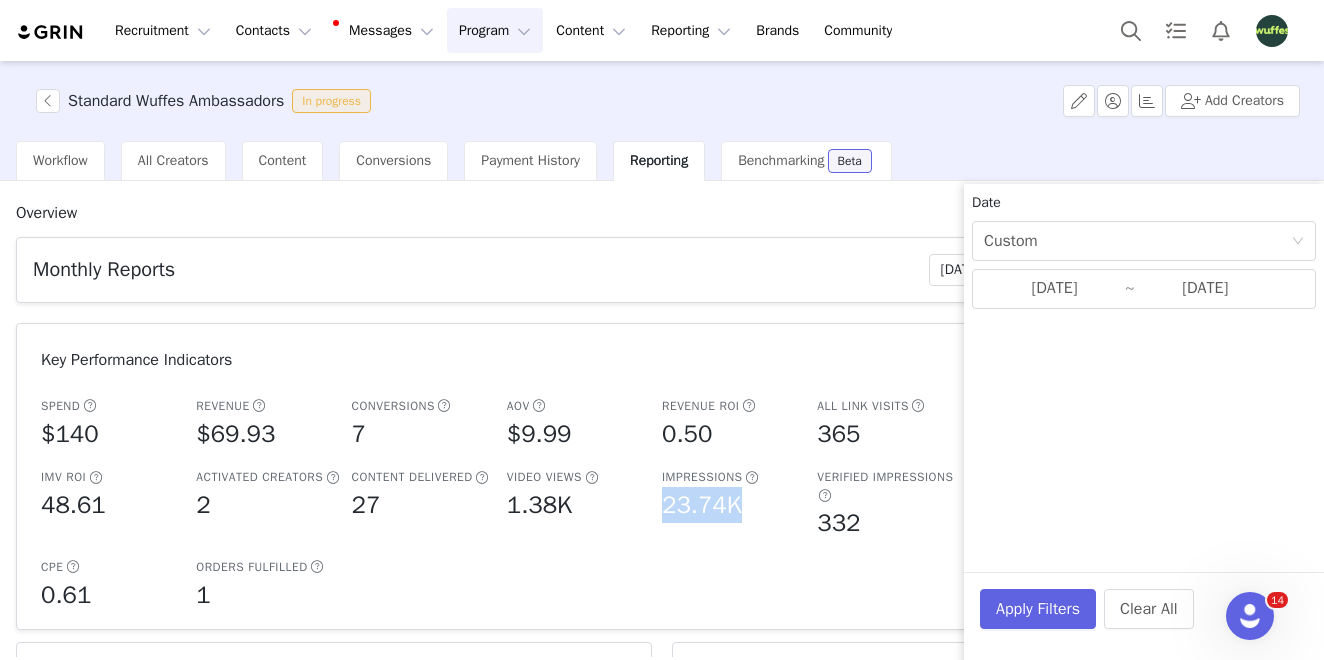 drag, startPoint x: 741, startPoint y: 527, endPoint x: 658, endPoint y: 529, distance: 83.02409 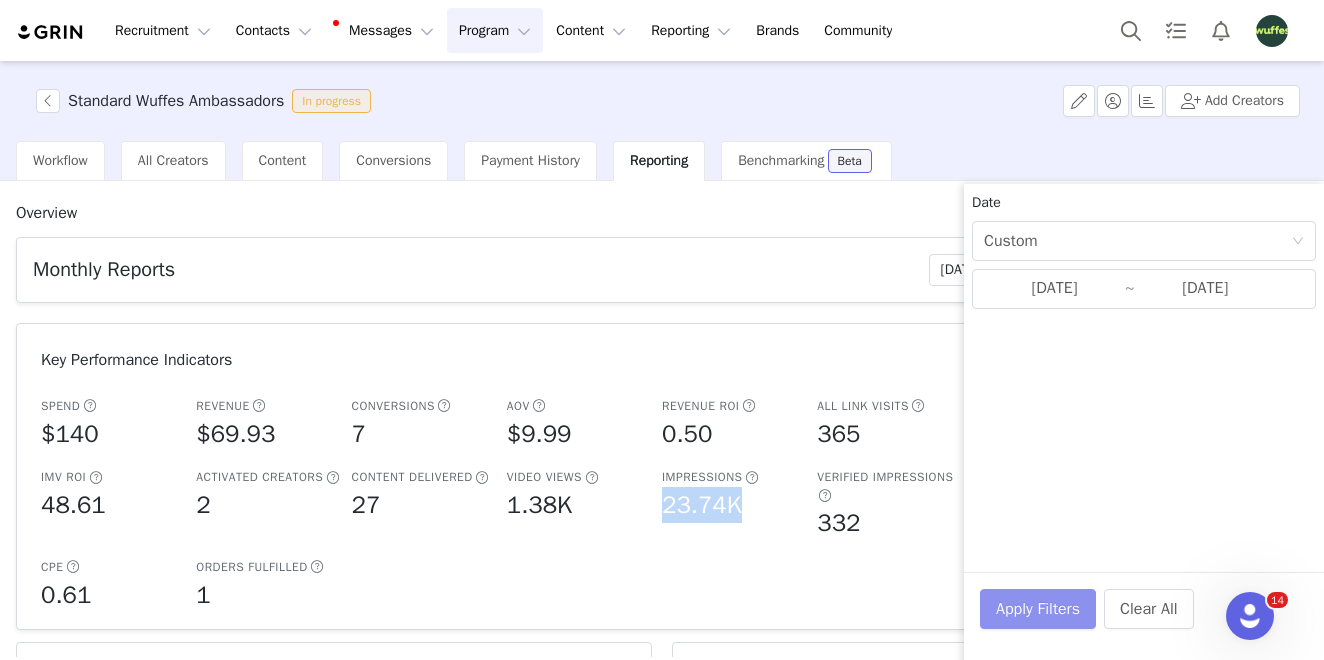 click on "Apply Filters" at bounding box center (1038, 609) 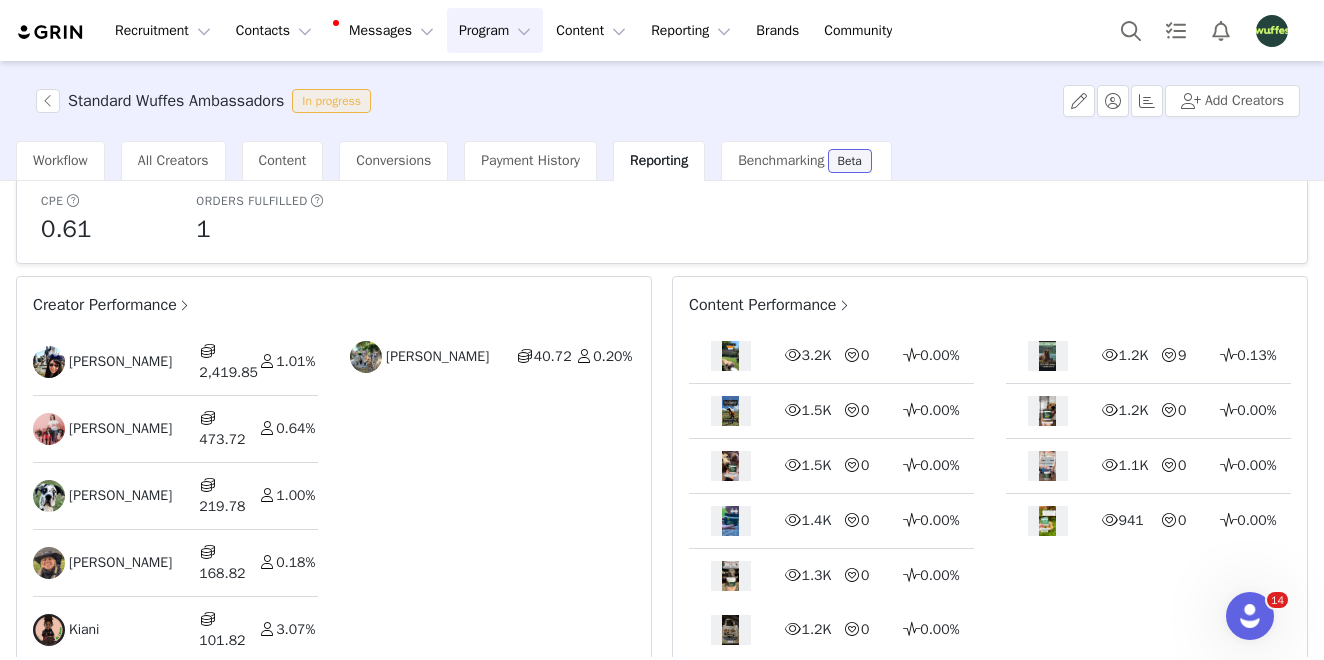 scroll, scrollTop: 369, scrollLeft: 0, axis: vertical 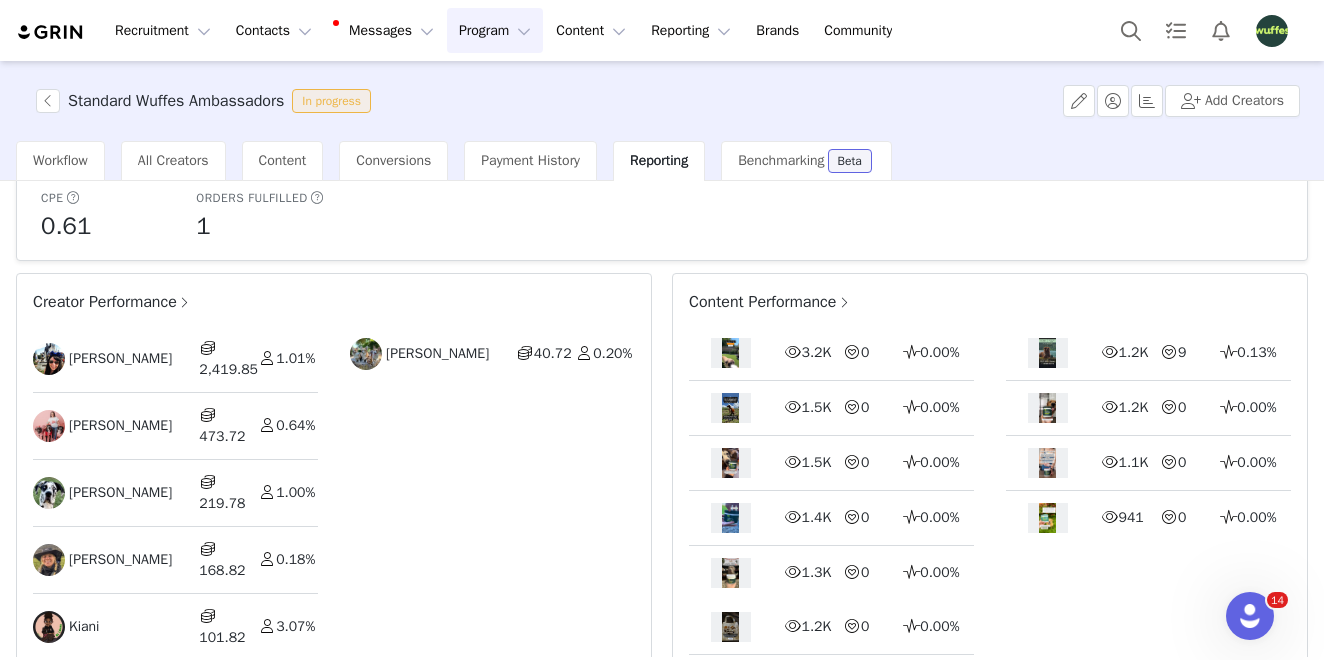 click on "Creator Performance" at bounding box center [112, 302] 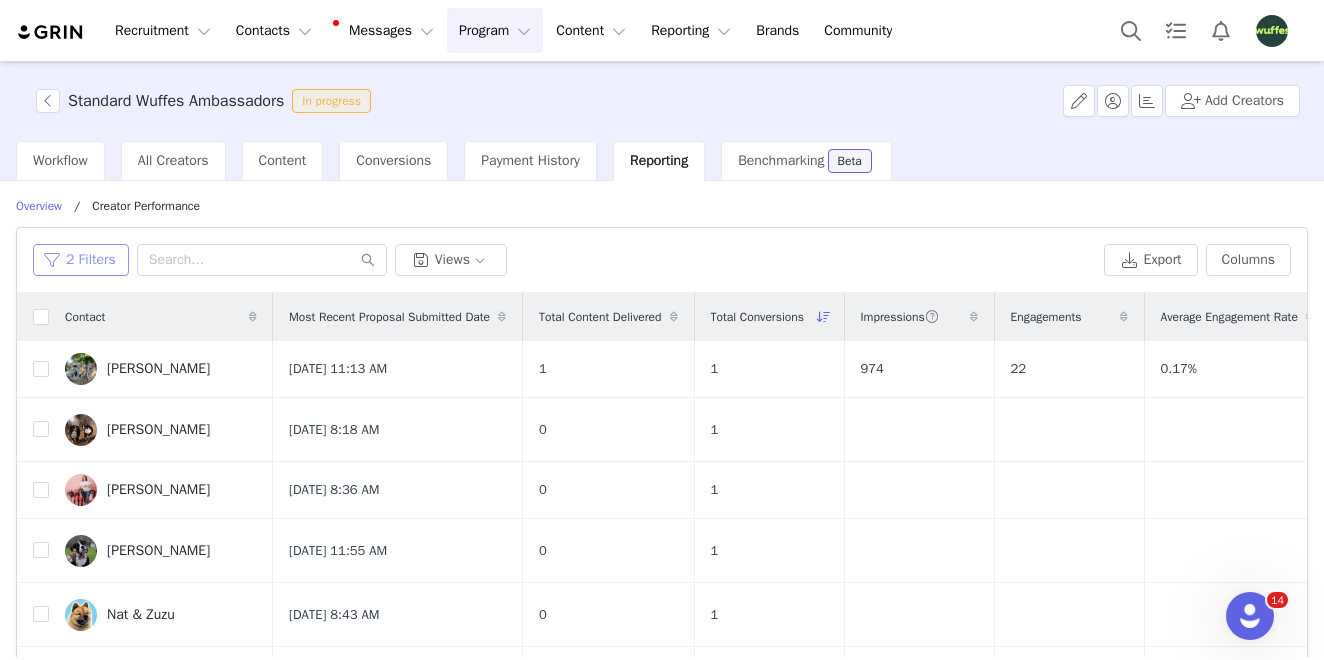 click on "2 Filters" at bounding box center (81, 260) 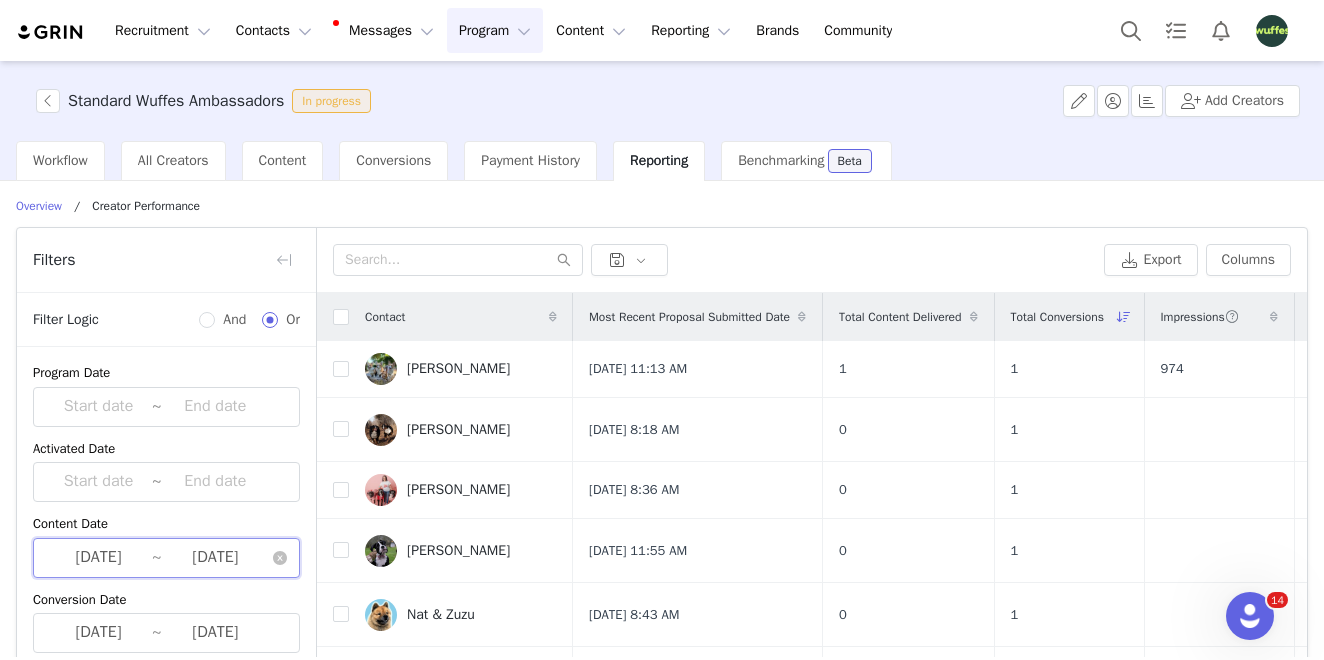click on "[DATE]  ~  [DATE]" at bounding box center (166, 558) 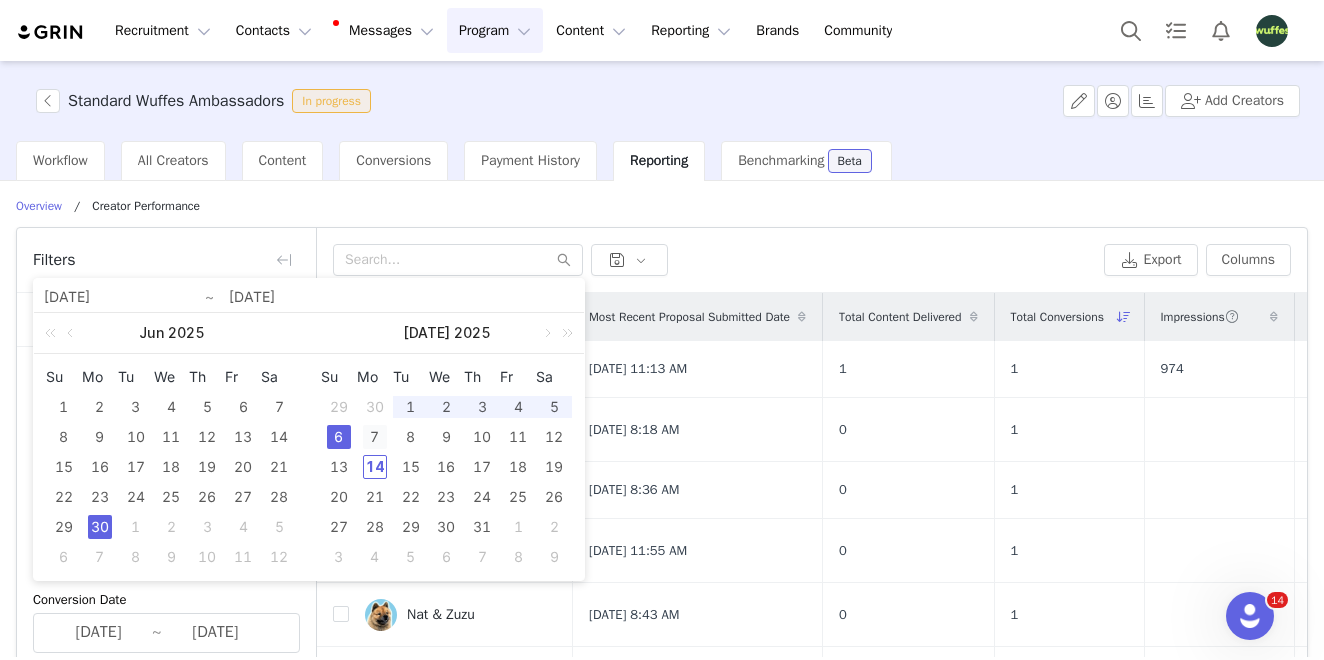 click on "7" at bounding box center [375, 437] 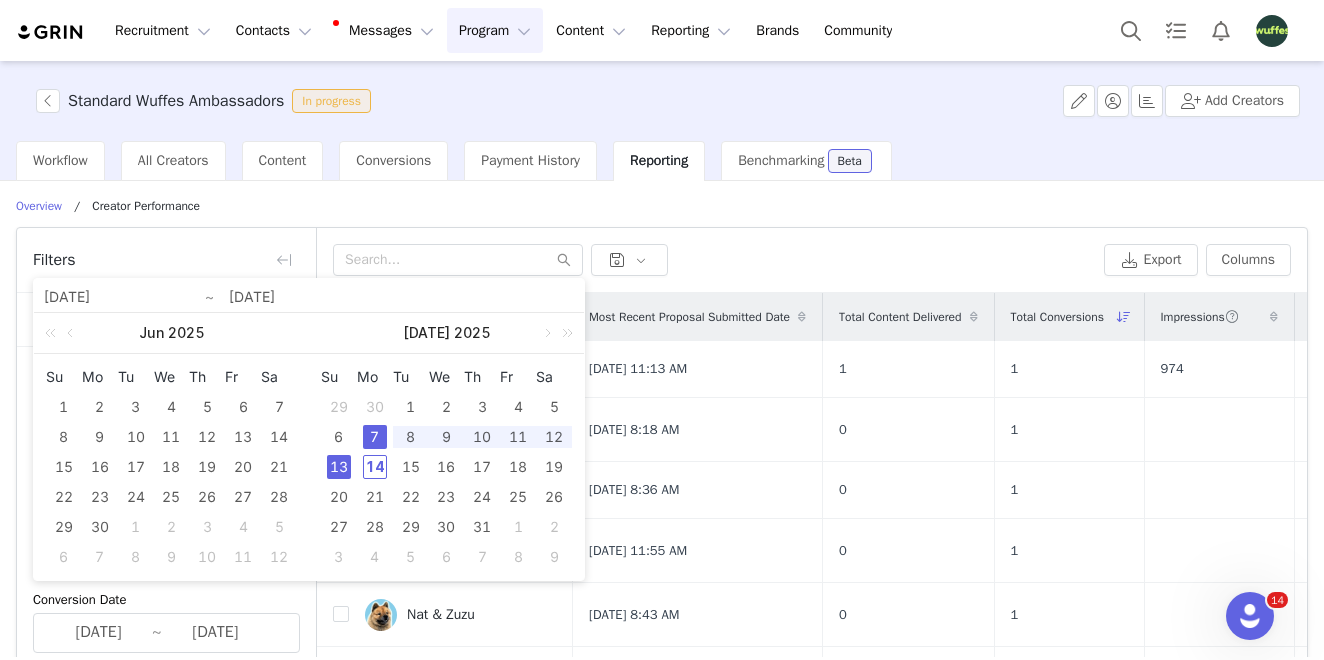 click on "13" at bounding box center [339, 467] 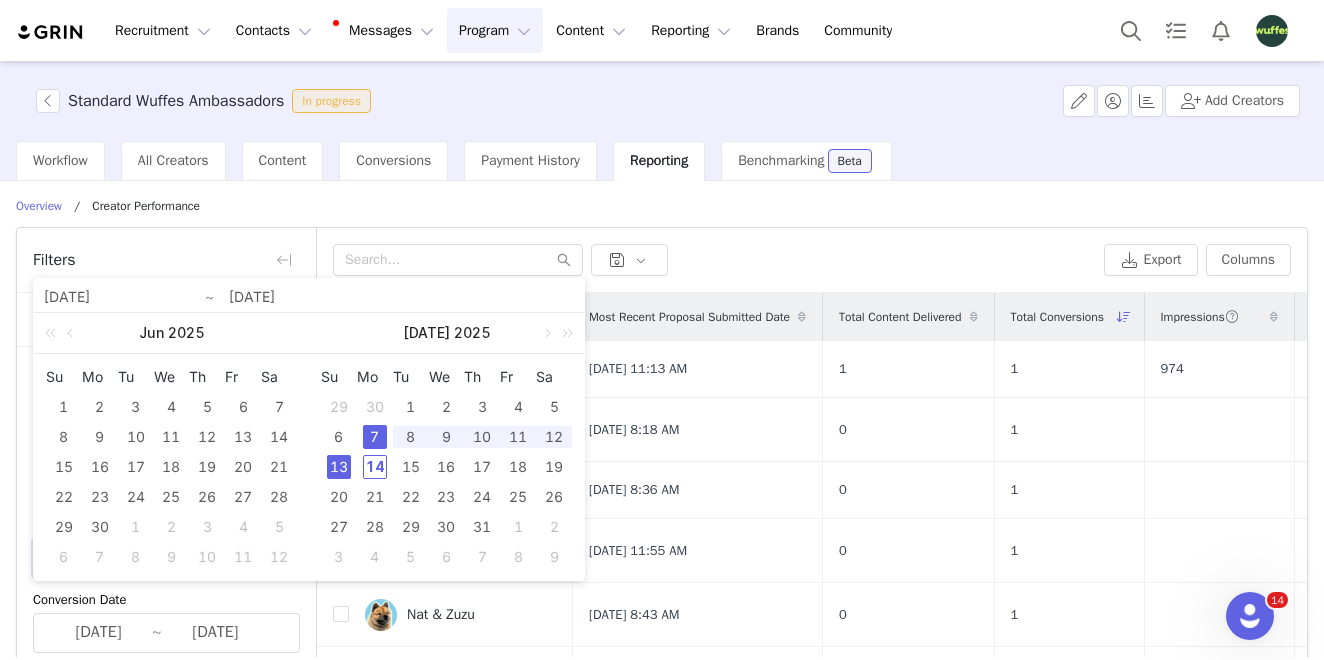 type on "[DATE]" 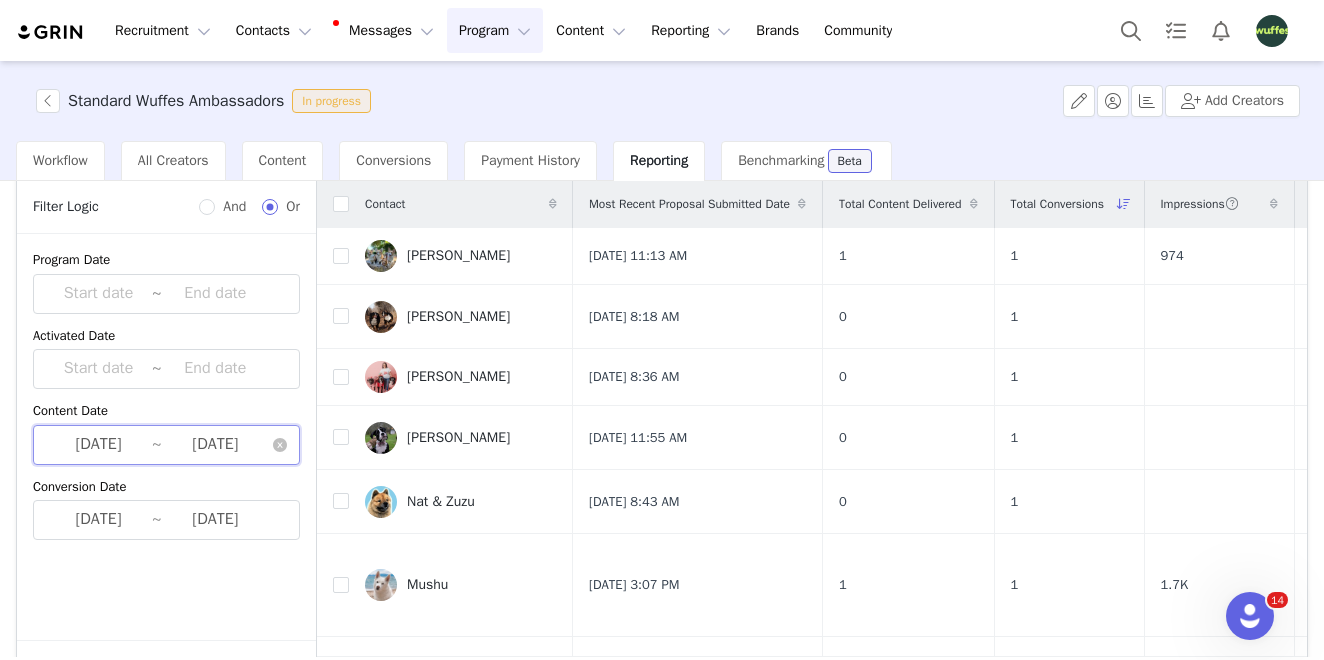 scroll, scrollTop: 112, scrollLeft: 0, axis: vertical 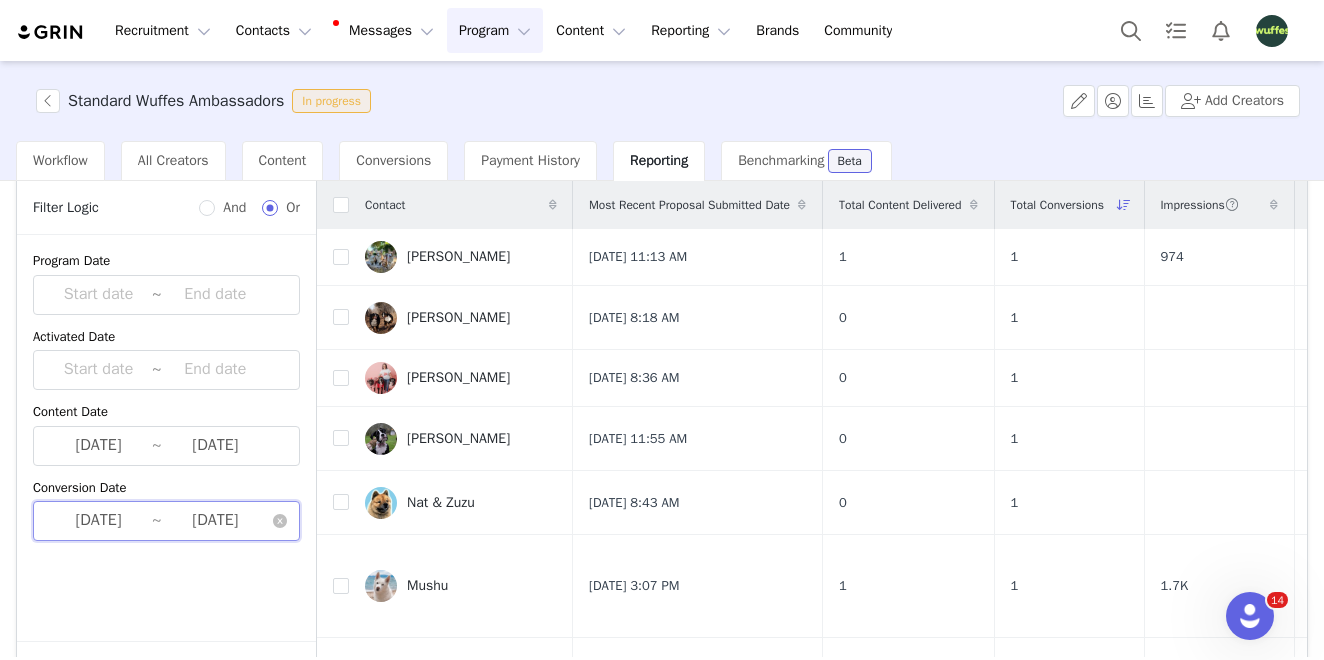 click on "[DATE]  ~  [DATE]" at bounding box center (166, 521) 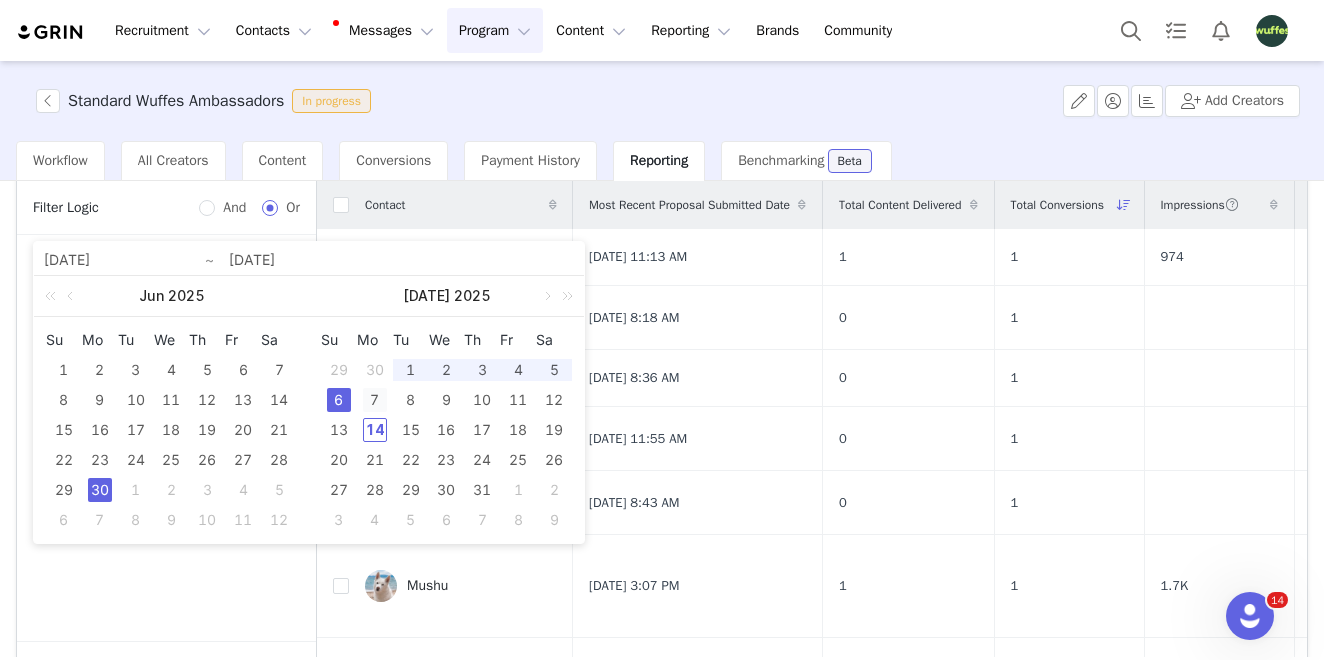 click on "7" at bounding box center (375, 400) 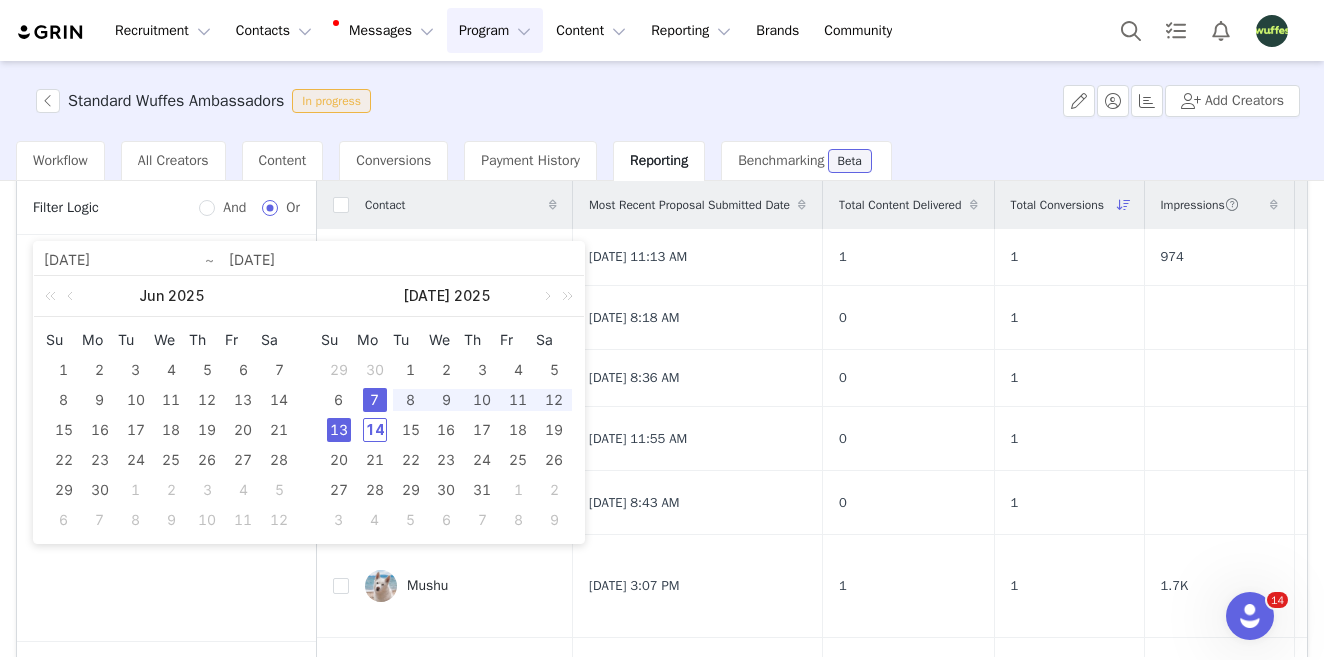 click on "13" at bounding box center (339, 430) 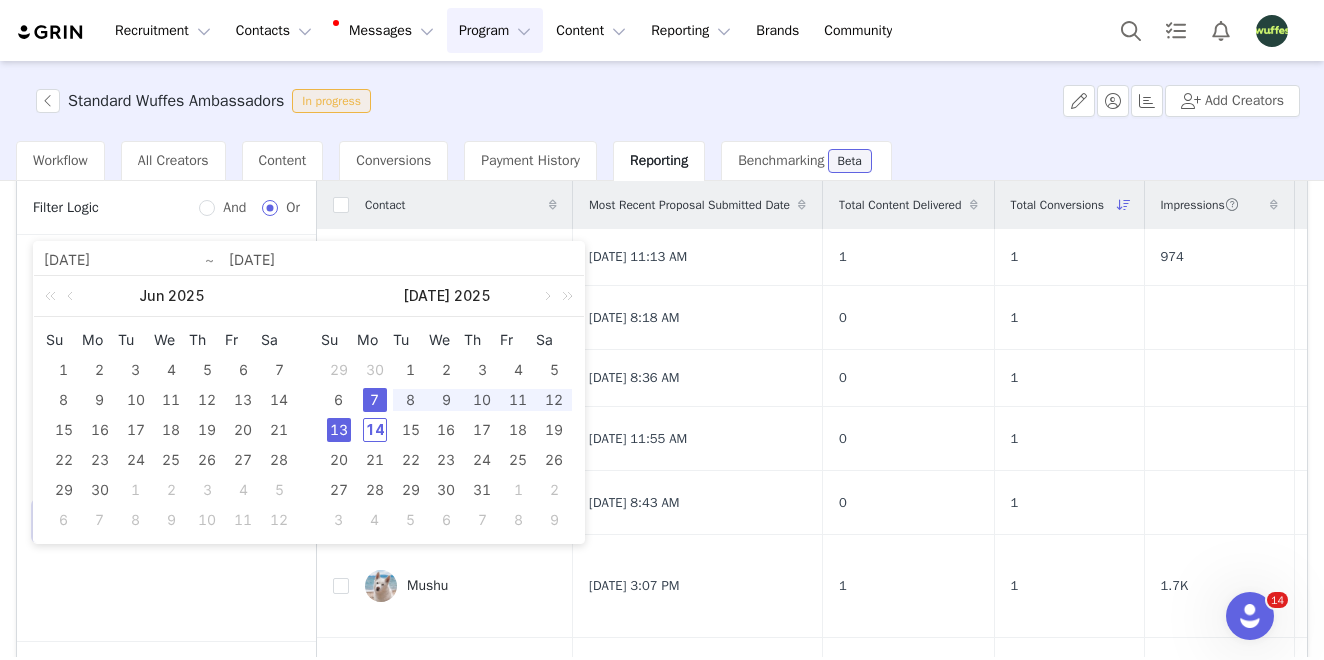 type on "[DATE]" 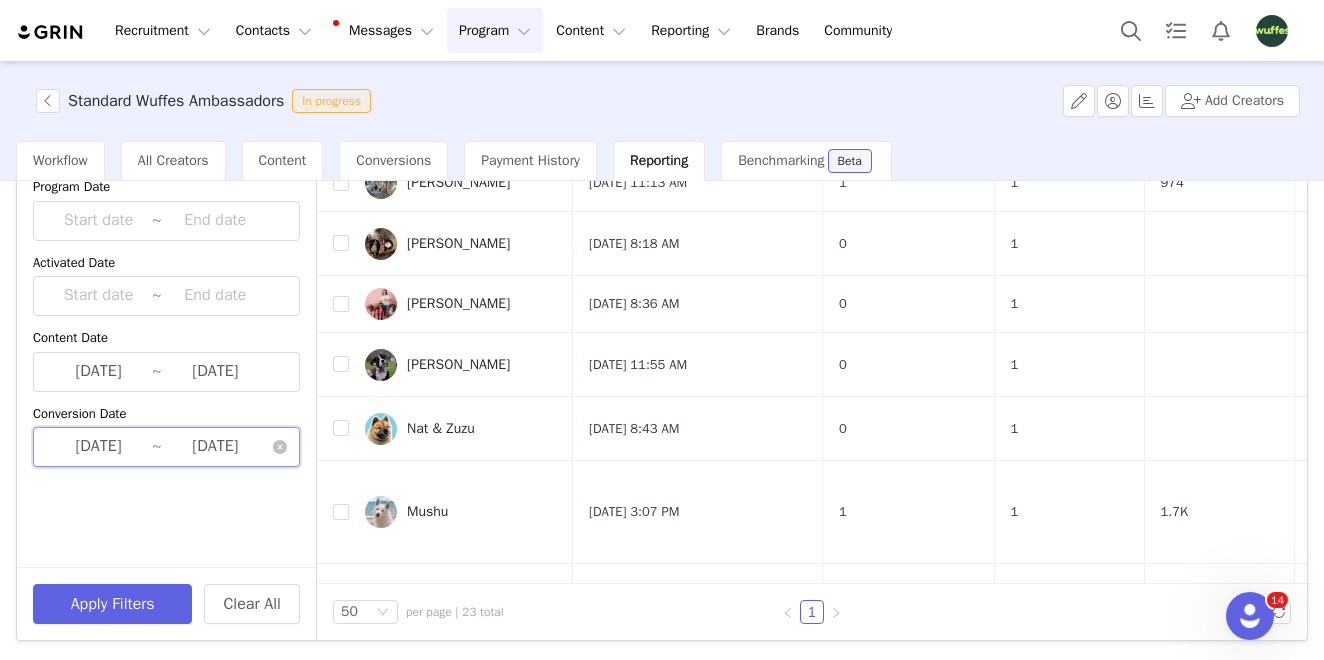 scroll, scrollTop: 185, scrollLeft: 0, axis: vertical 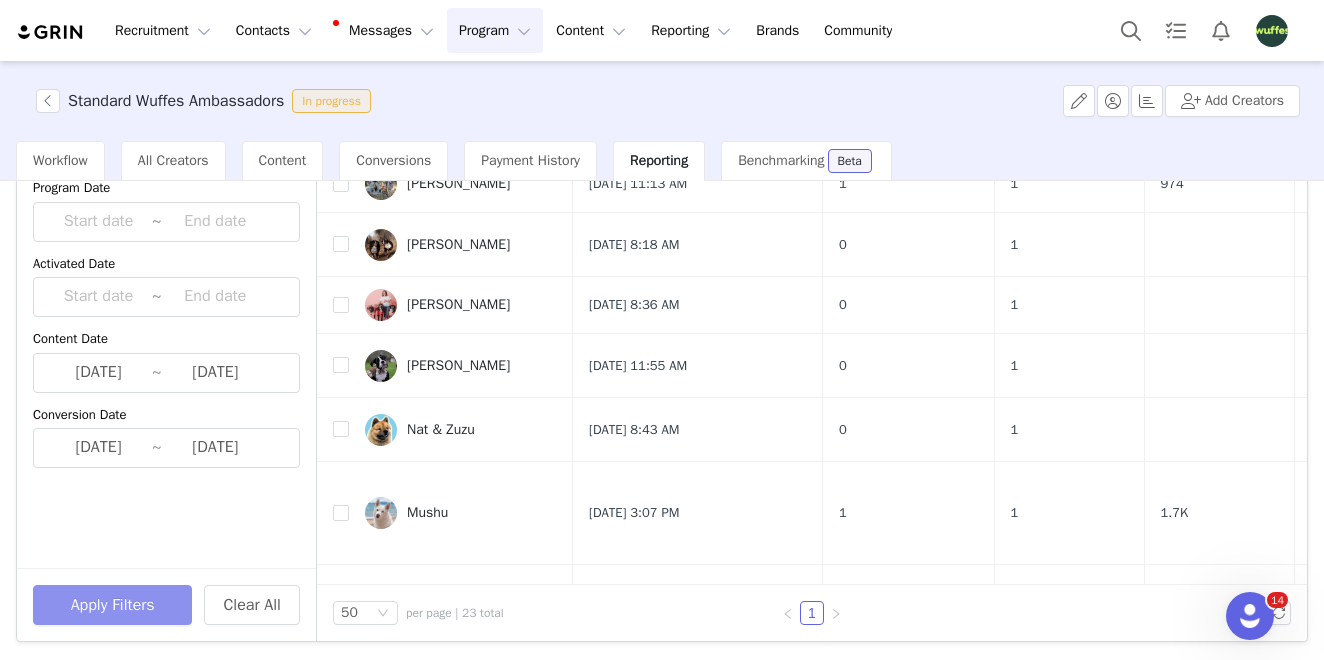 click on "Apply Filters" at bounding box center (112, 605) 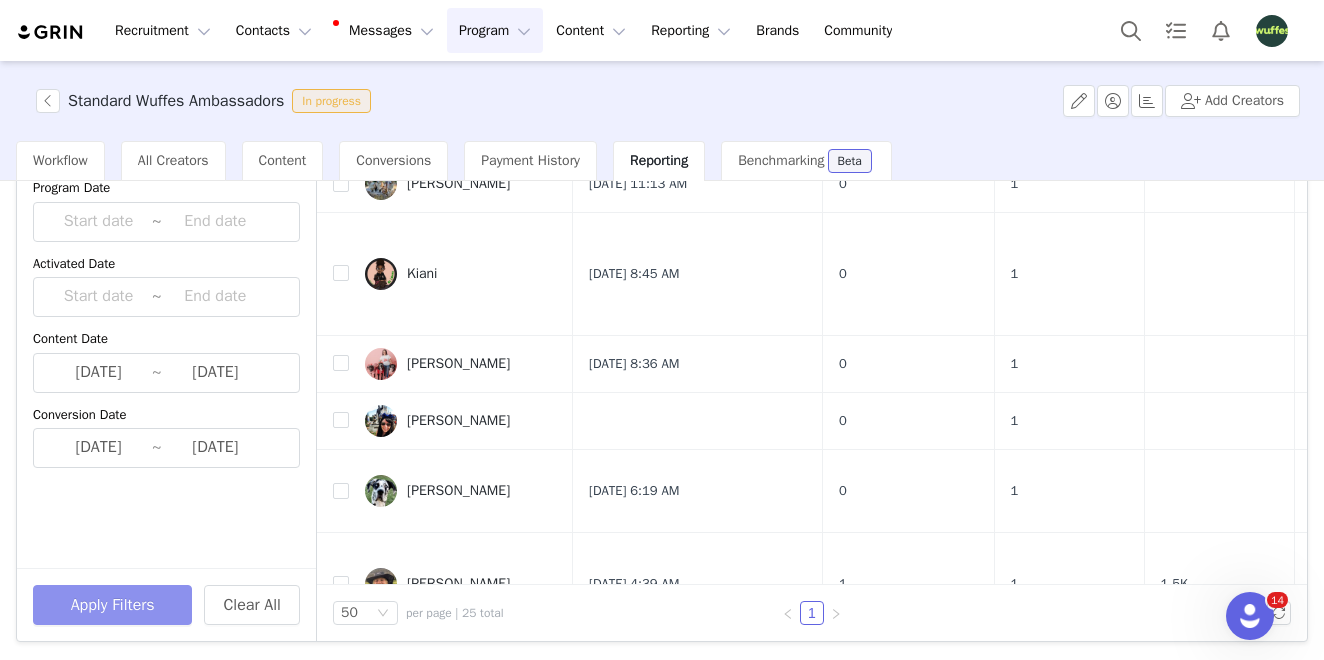 scroll, scrollTop: 0, scrollLeft: 0, axis: both 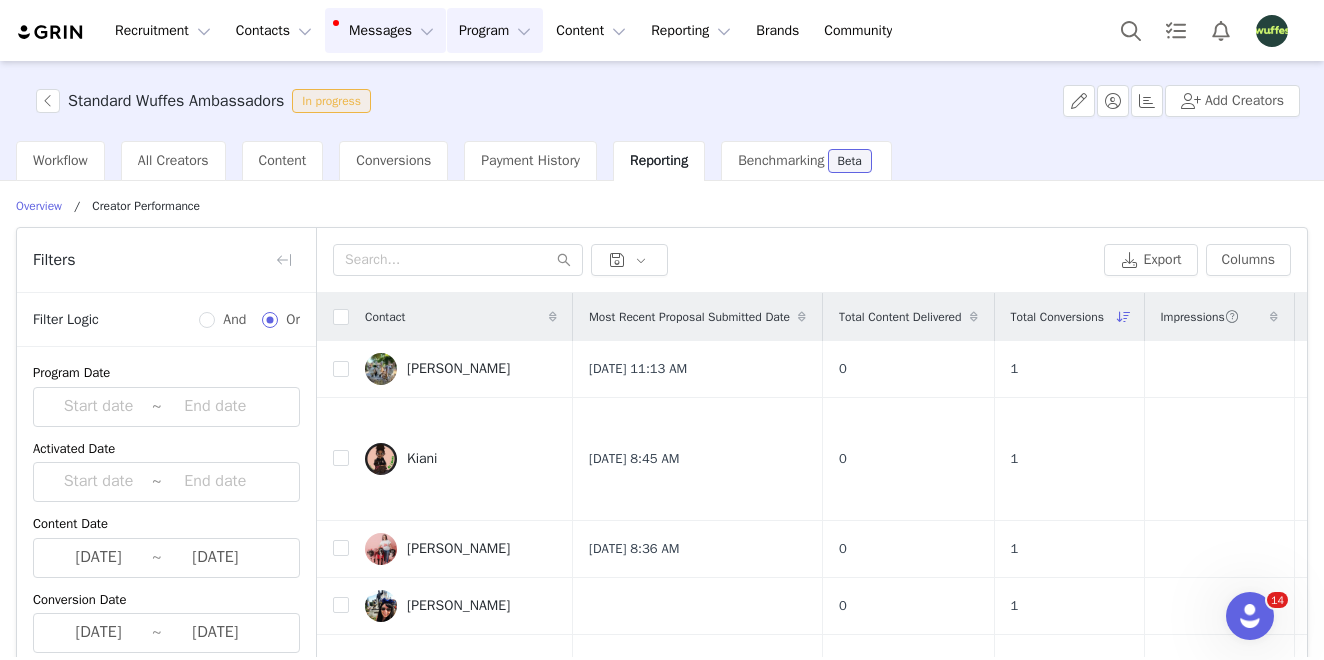 click on "Messages Messages" at bounding box center [385, 30] 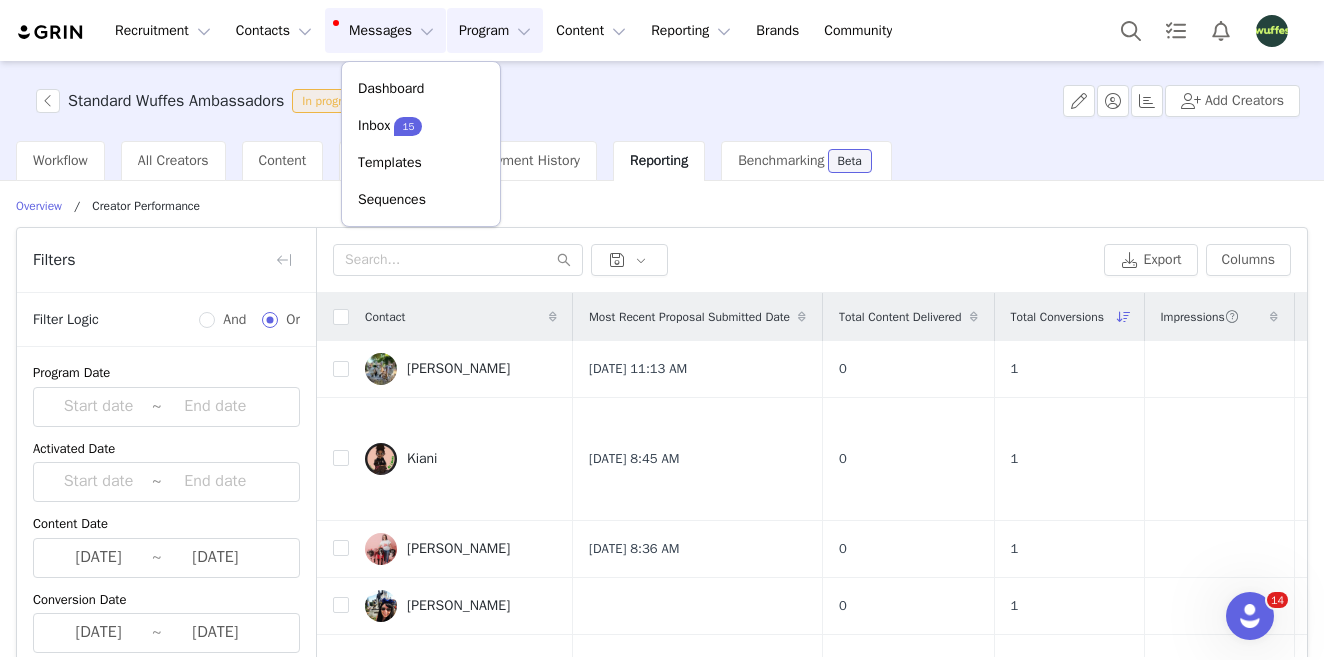 click on "Program Program" at bounding box center [495, 30] 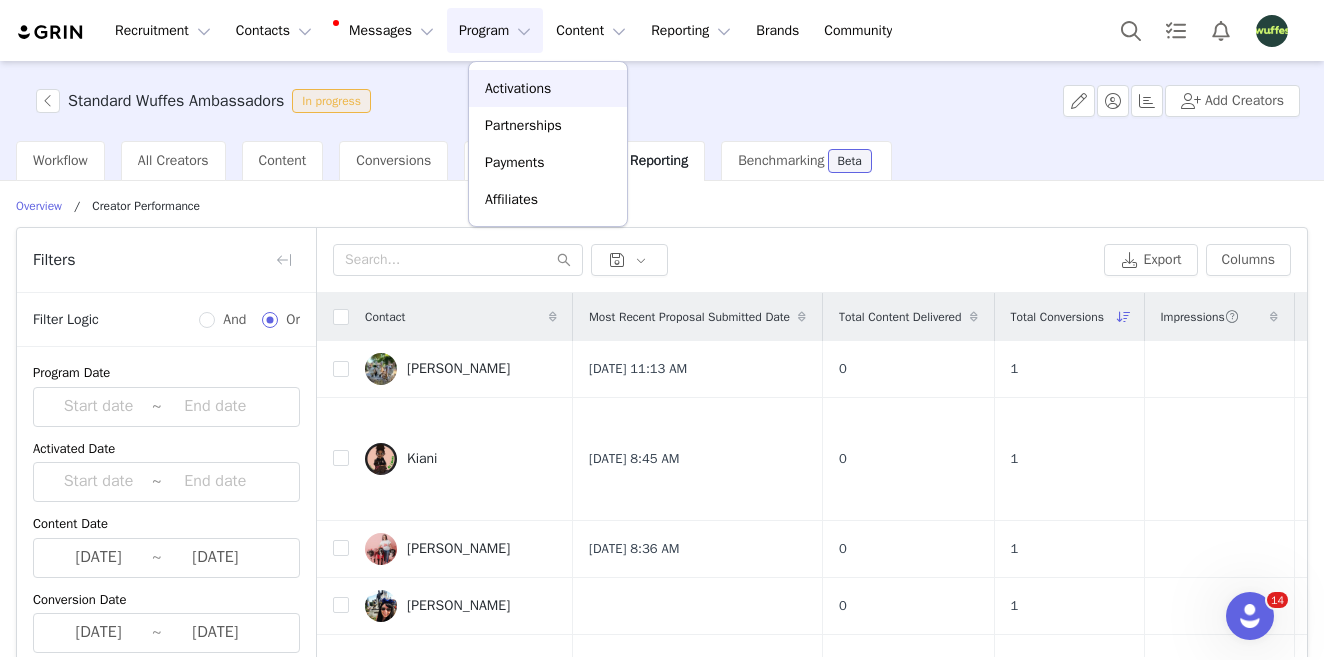 click on "Activations" at bounding box center [518, 88] 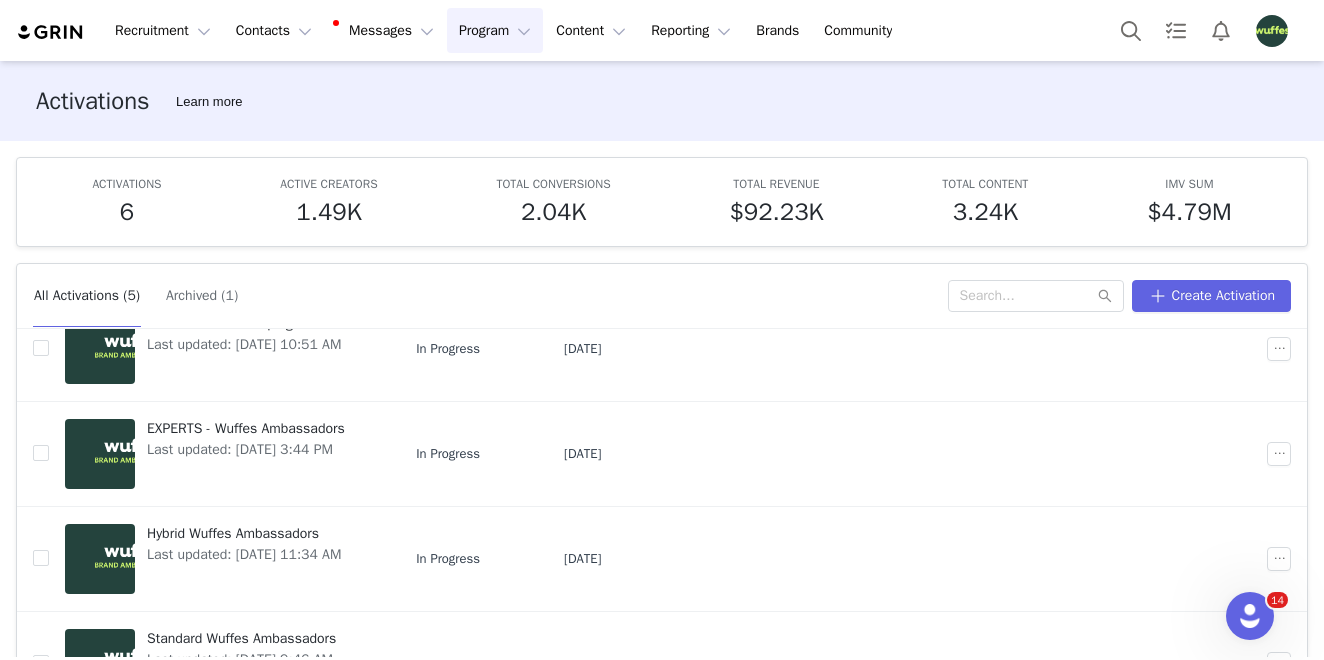 scroll, scrollTop: 210, scrollLeft: 0, axis: vertical 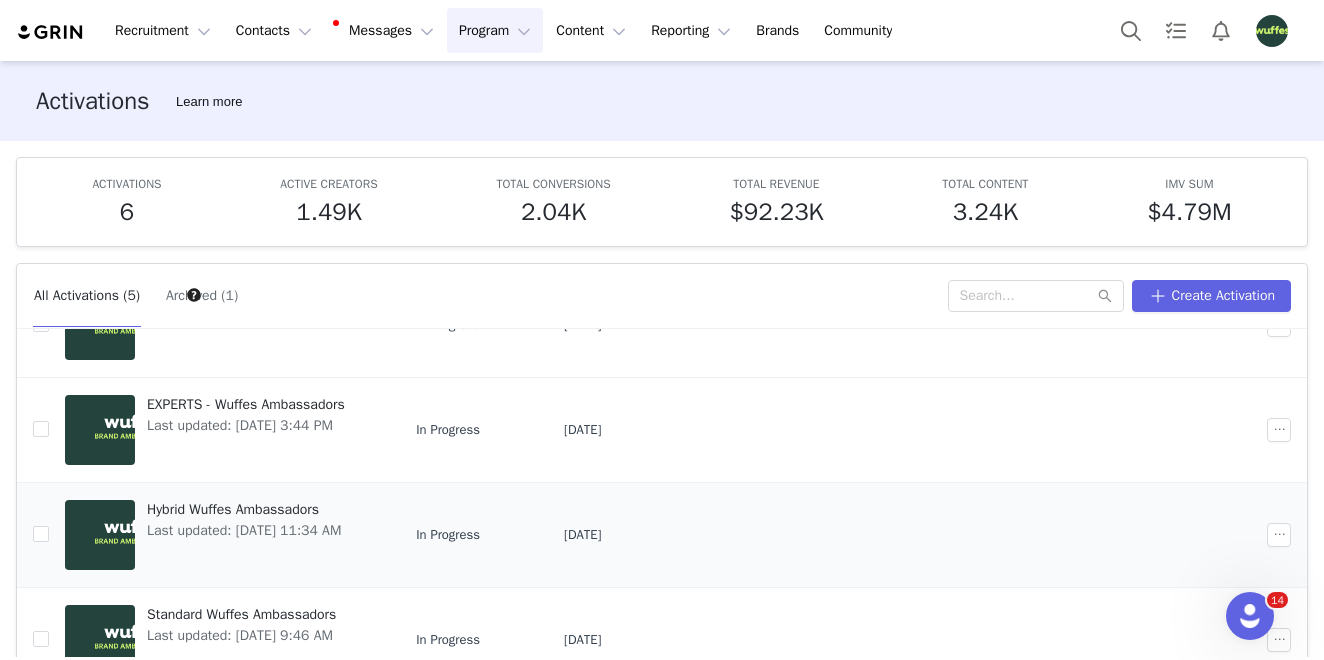 click on "Hybrid Wuffes Ambassadors" at bounding box center (244, 509) 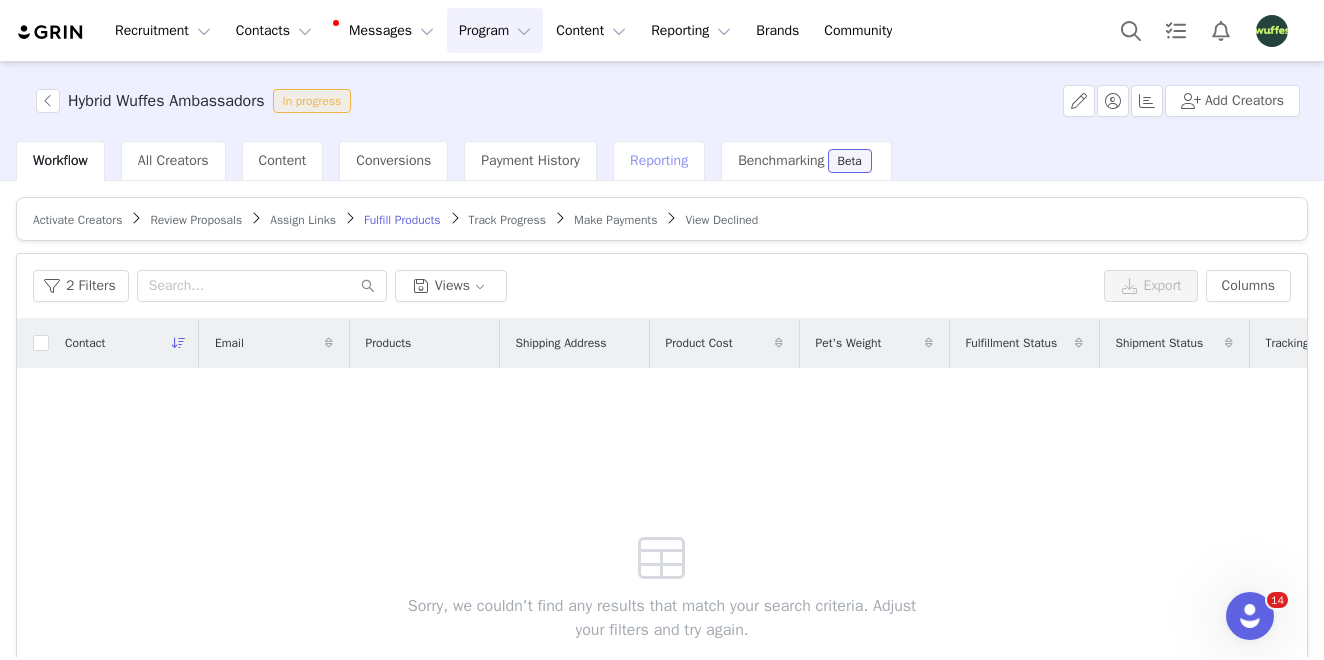 click on "Reporting" at bounding box center (659, 161) 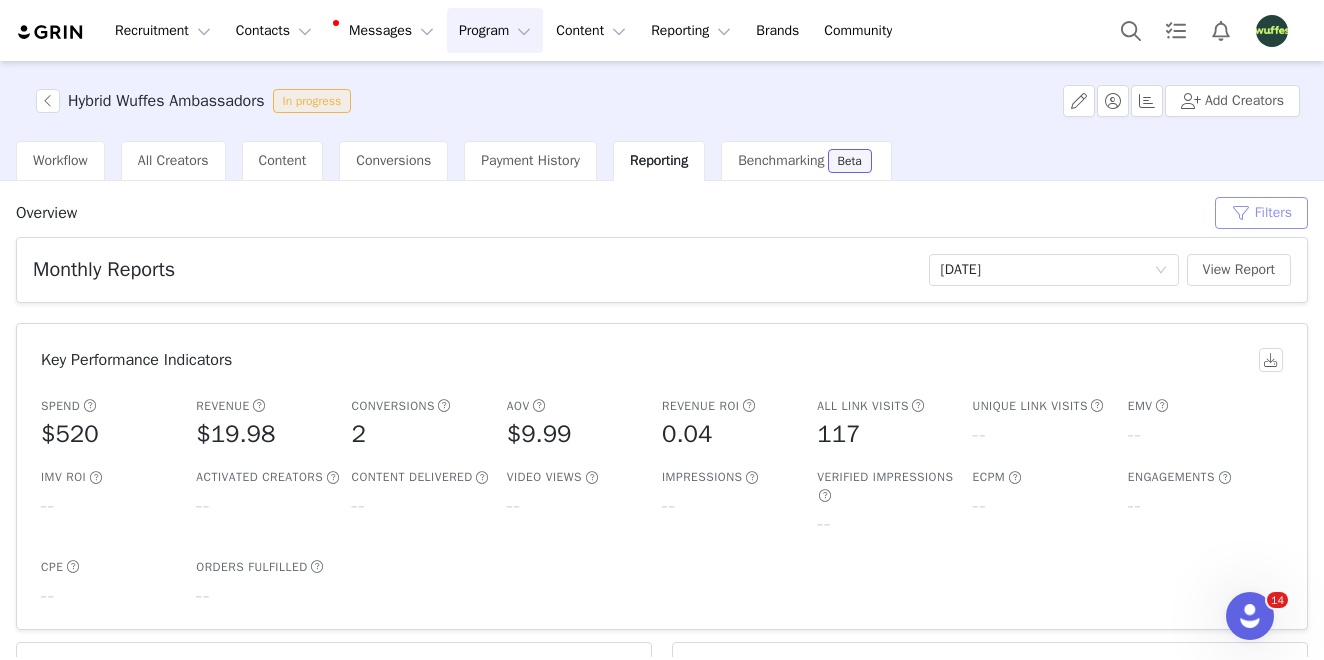click on "Filters" at bounding box center [1261, 213] 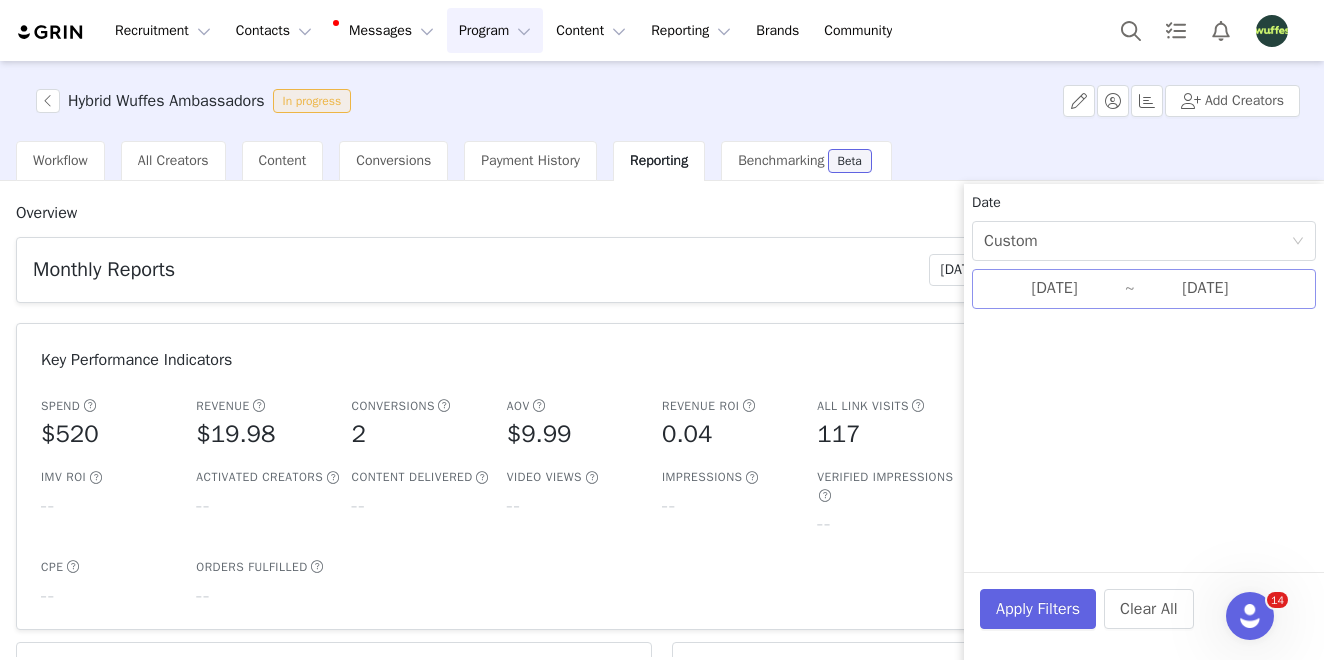 click on "[DATE]" at bounding box center (1054, 289) 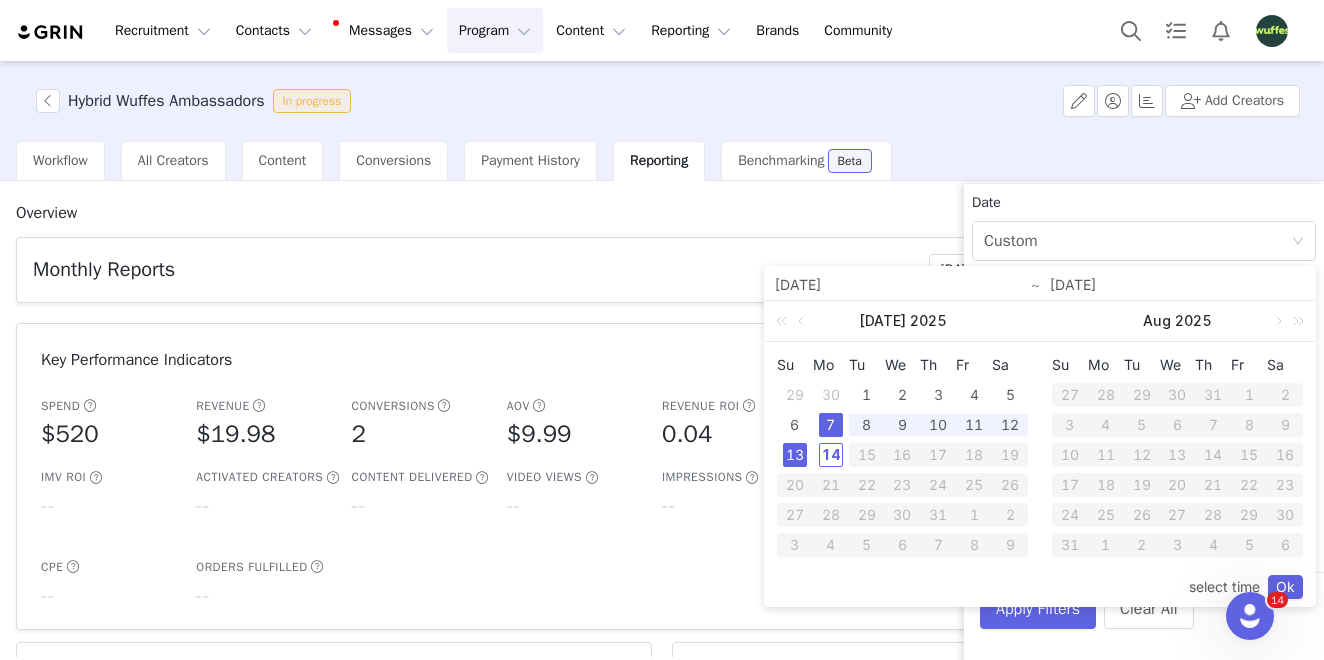 click on "Monthly Reports     No Report Selected [DATE] View Report Key Performance Indicators     Spend     $520 Revenue     $19.98 Conversions     2 AOV     $9.99 Revenue ROI     0.04 All Link Visits     117 Unique Link Visits     -- EMV     -- IMV ROI     -- Activated Creators     -- Content Delivered     -- Video Views     -- Impressions     -- Verified Impressions     -- eCPM     -- Engagements     -- CPE     -- Orders Fulfilled     --  Creator Performance       [PERSON_NAME]    109.89   0.27%   Content Performance       Not enough content performance data for this activation.   Affiliate Link Performance       Abby W     Weight Selector - 9.99   3,210.54   2,426   [PERSON_NAME]     Weight Selector - 9.99   0   17   Alexa 🧚🏼‍♀️ | hormonal dog mom     Weight Selector - 9.99   70.35   342   [PERSON_NAME]     Weight Selector - 9.99   43.20   18   [PERSON_NAME]     Weight Selector - 9.99   90.16   94   Top Performing Product Destination         Weight Selector - 9.99   19.98   142" at bounding box center (662, 1055) 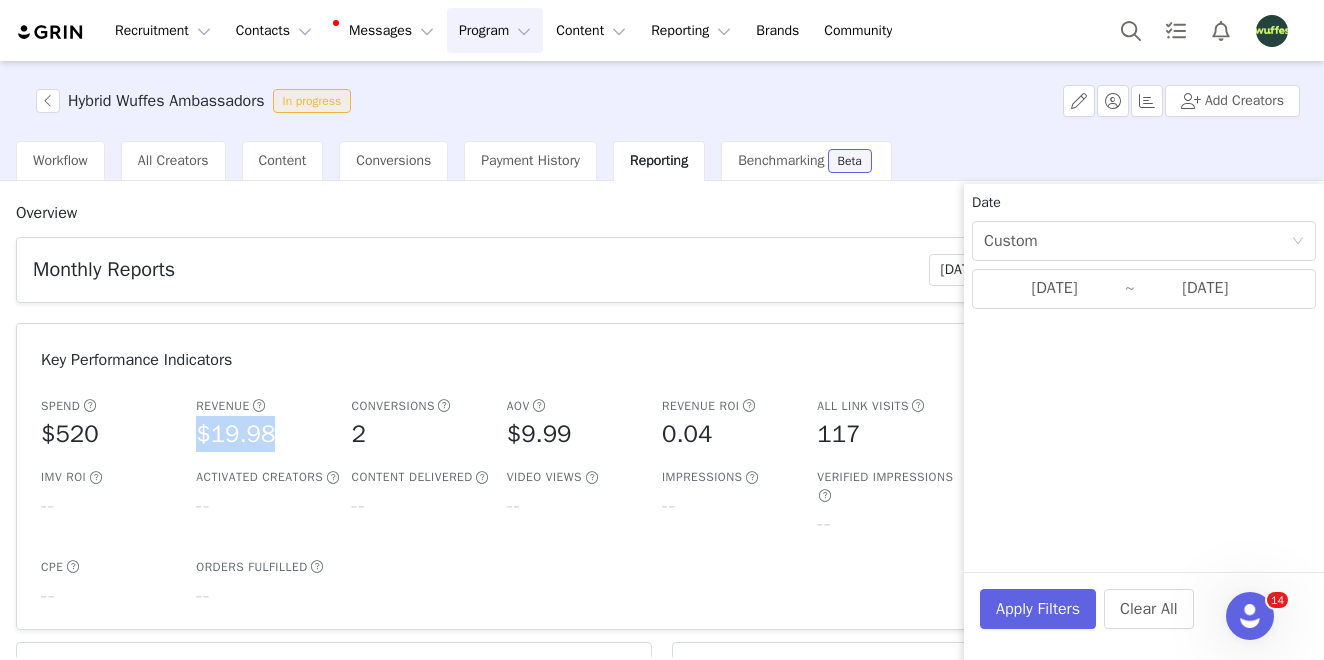 drag, startPoint x: 283, startPoint y: 432, endPoint x: 189, endPoint y: 430, distance: 94.02127 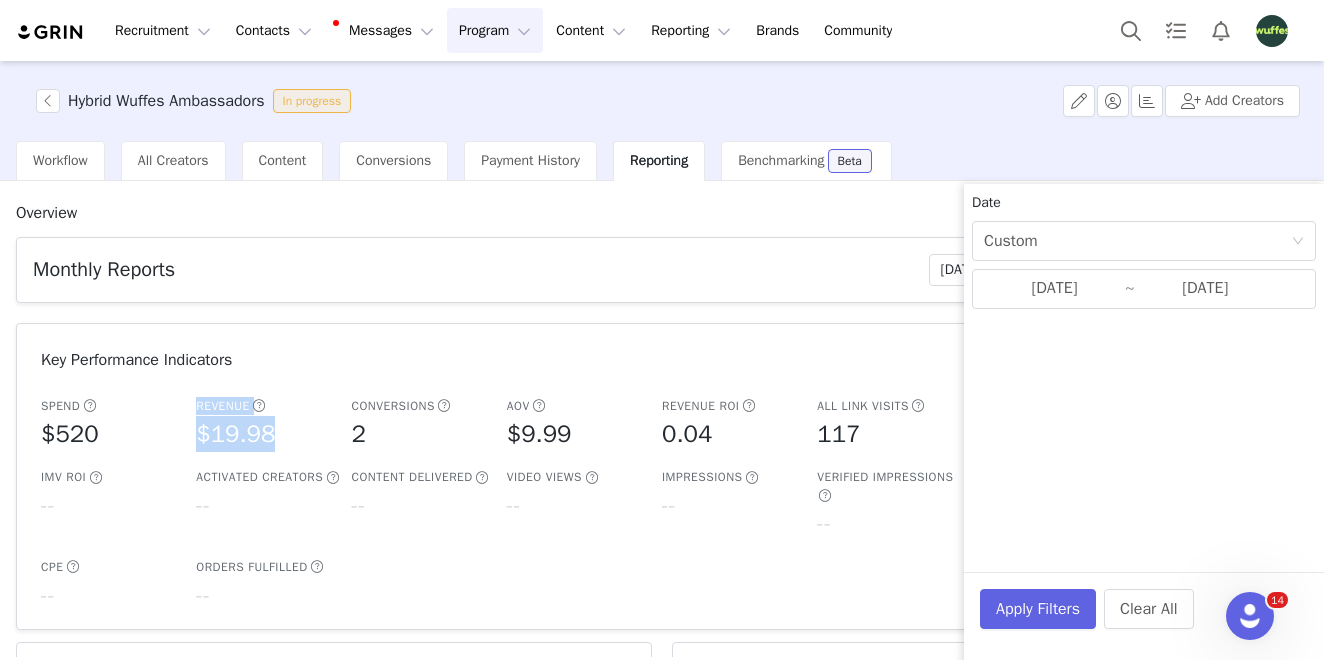 copy on "Revenue     $19.98" 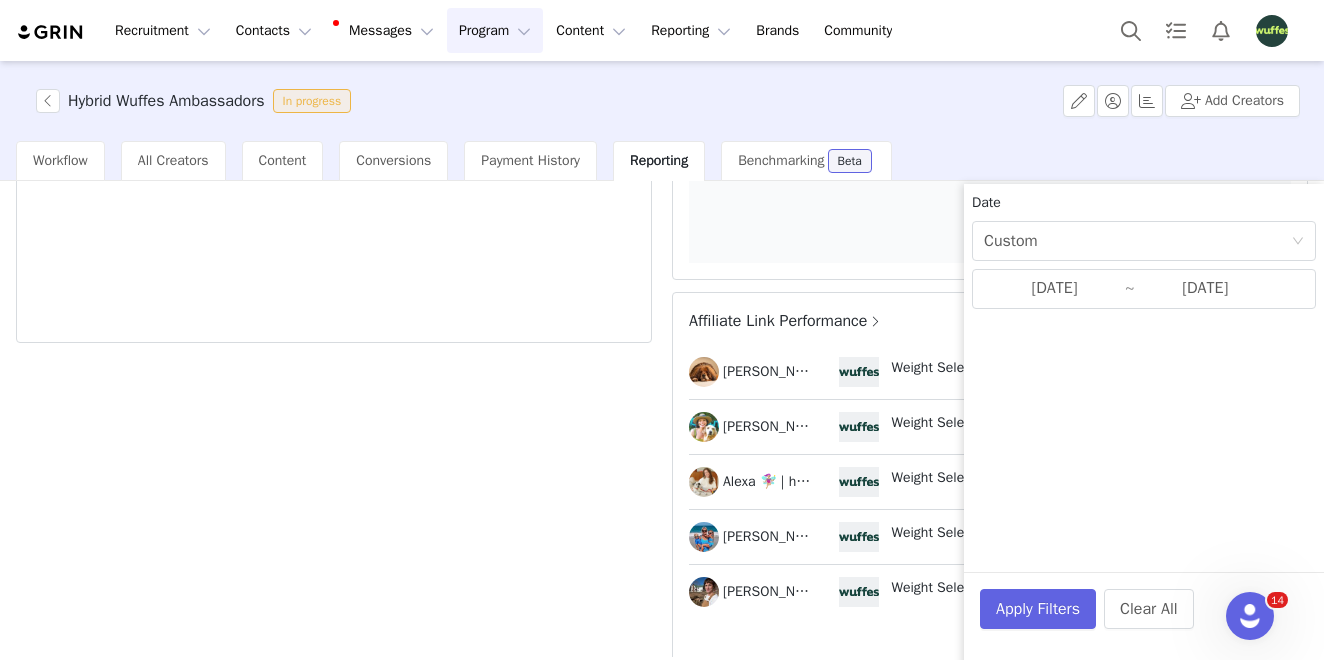scroll, scrollTop: 369, scrollLeft: 0, axis: vertical 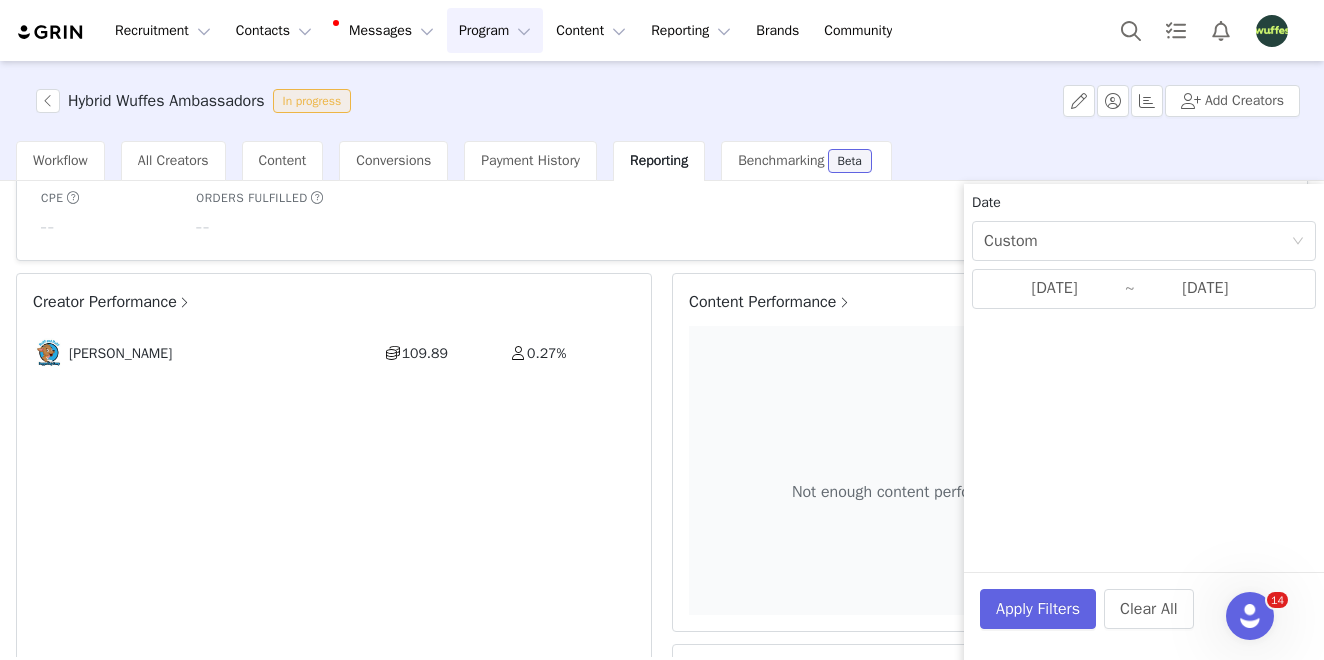 click on "Creator Performance" at bounding box center (112, 302) 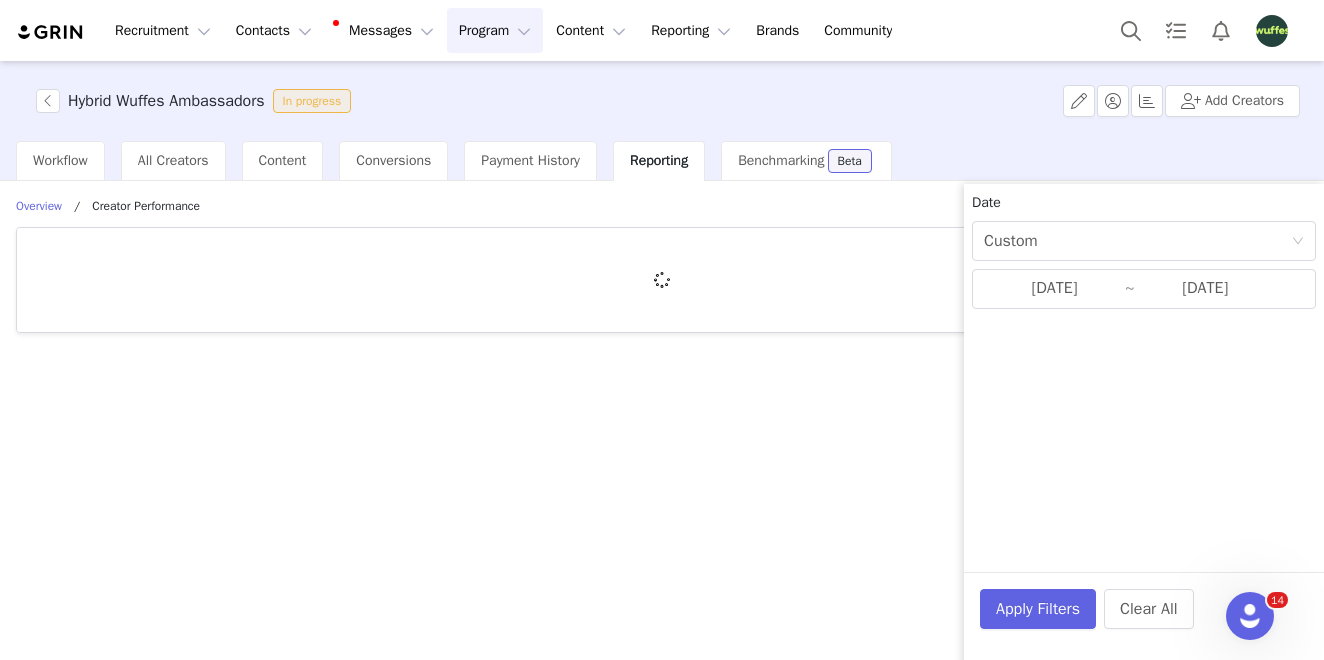 scroll, scrollTop: 0, scrollLeft: 0, axis: both 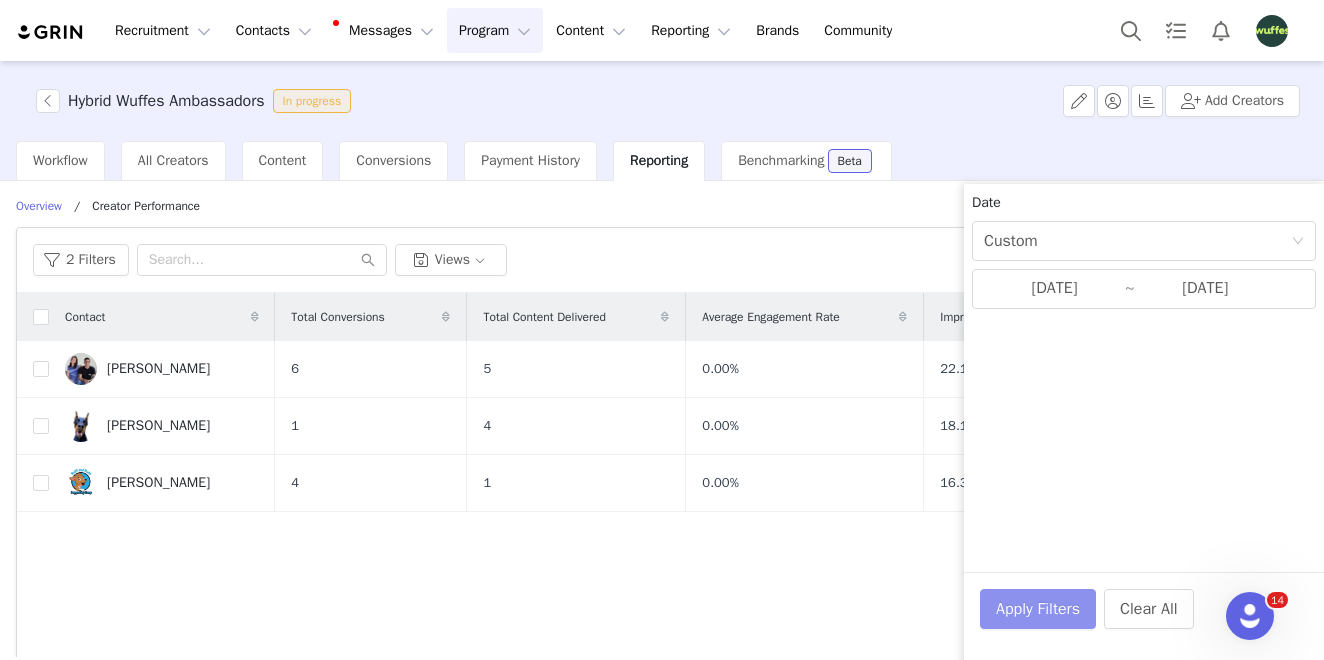 click on "Apply Filters" at bounding box center (1038, 609) 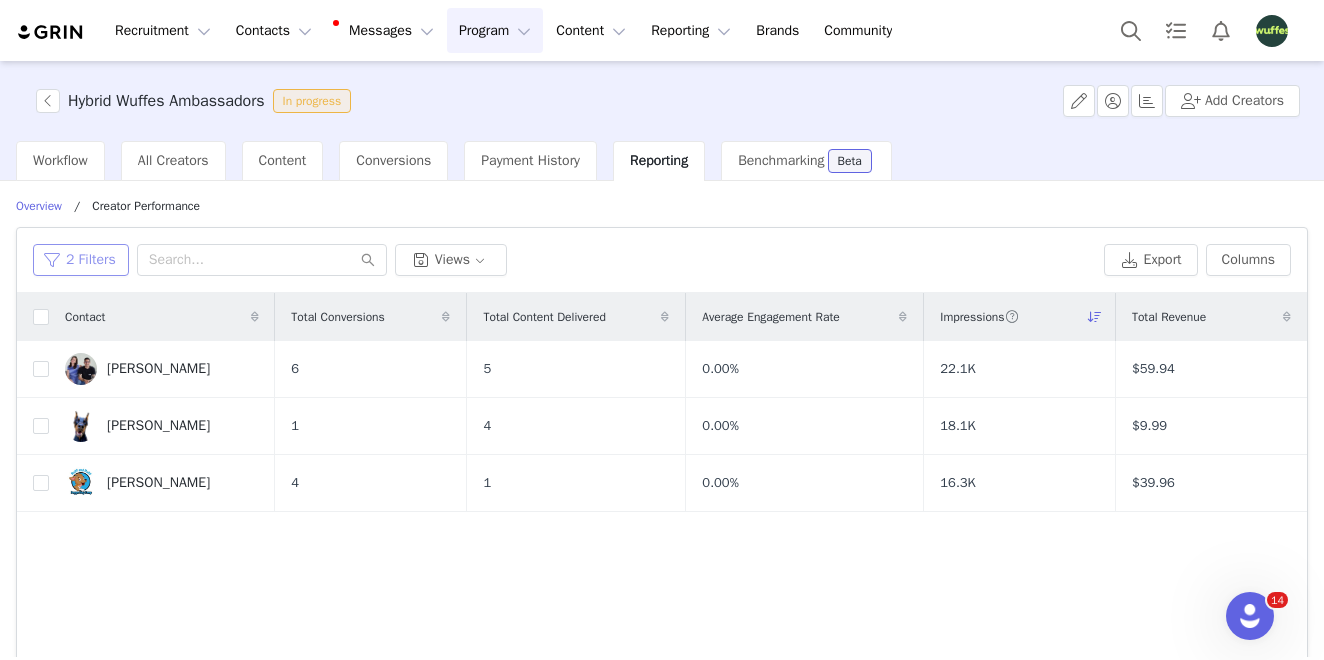 click on "2 Filters" at bounding box center (81, 260) 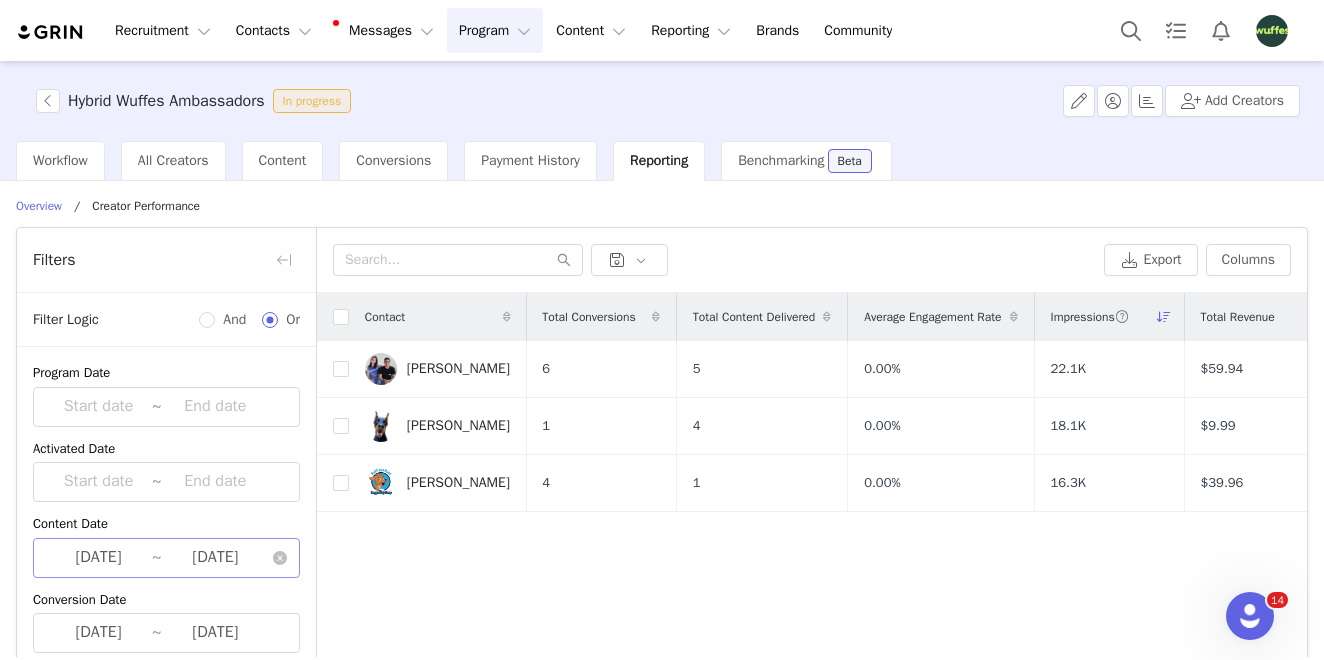 click on "[DATE]" at bounding box center [98, 558] 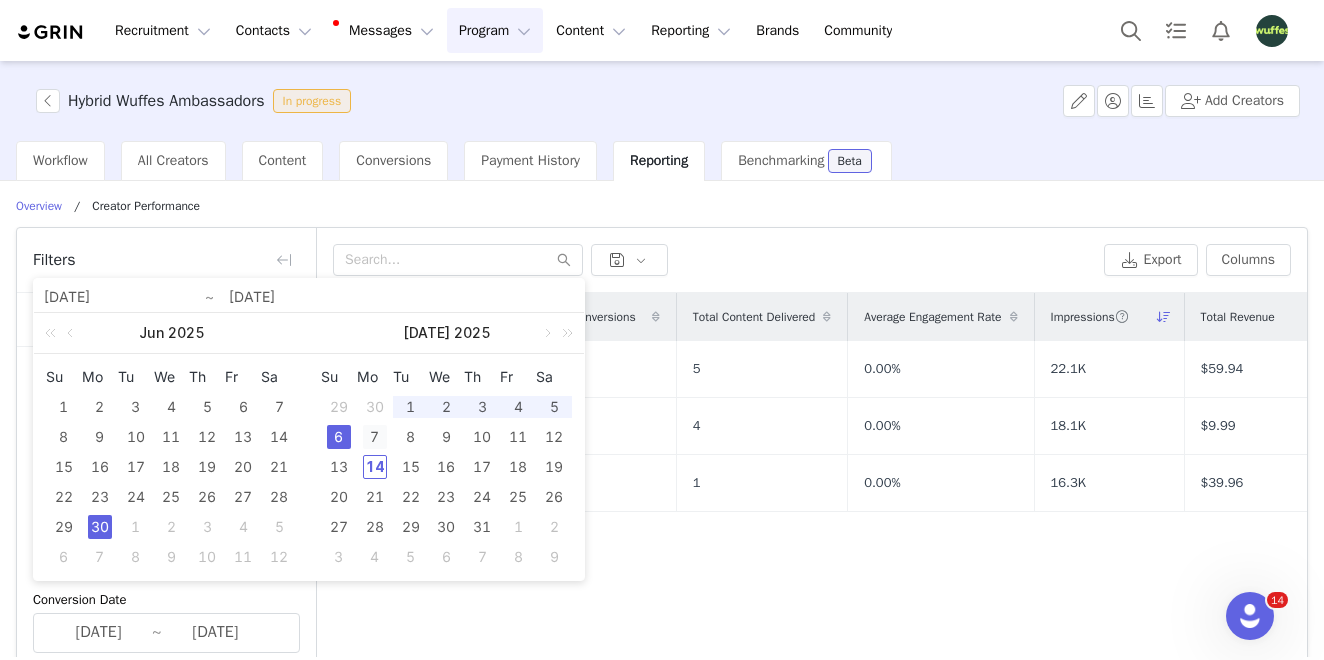 click on "7" at bounding box center (375, 437) 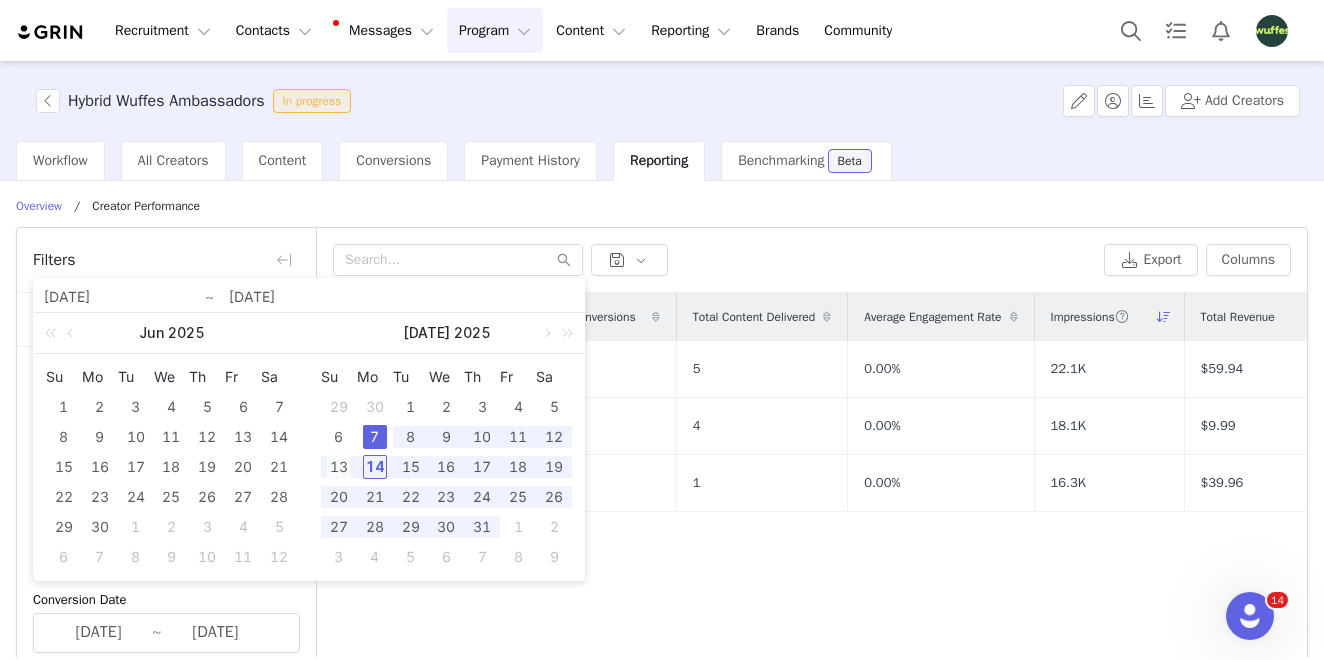 click on "13" at bounding box center (339, 467) 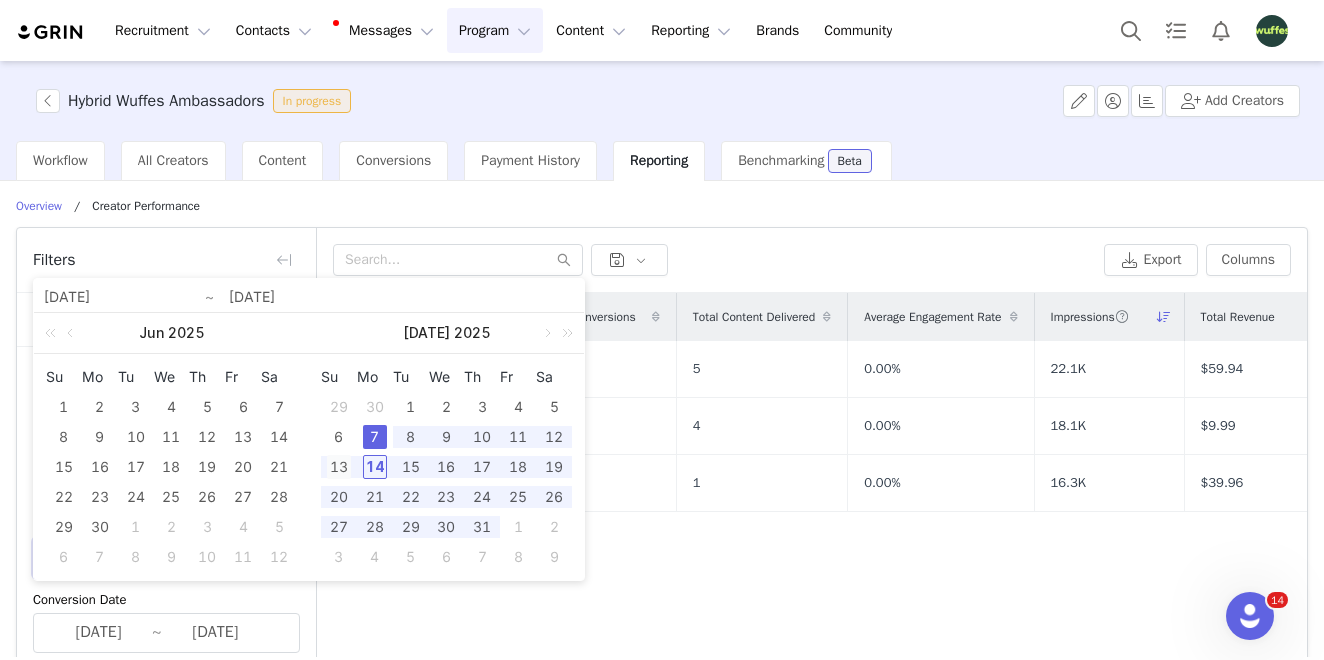 type on "[DATE]" 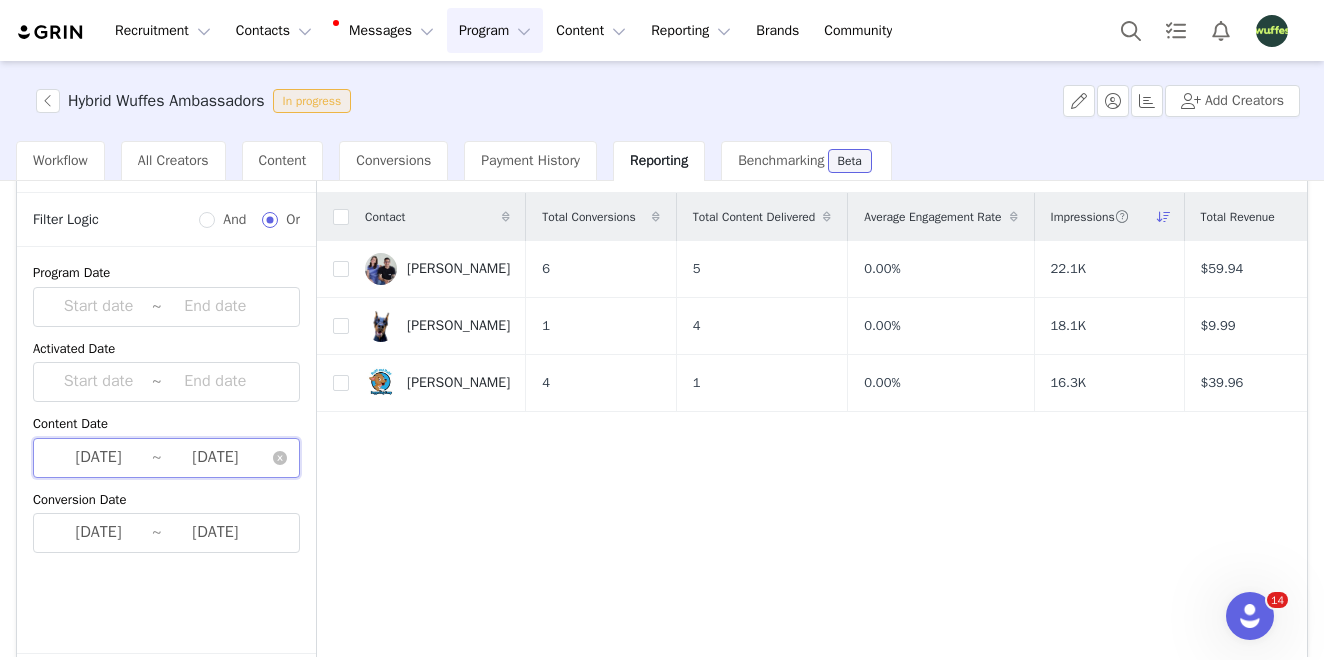 scroll, scrollTop: 102, scrollLeft: 0, axis: vertical 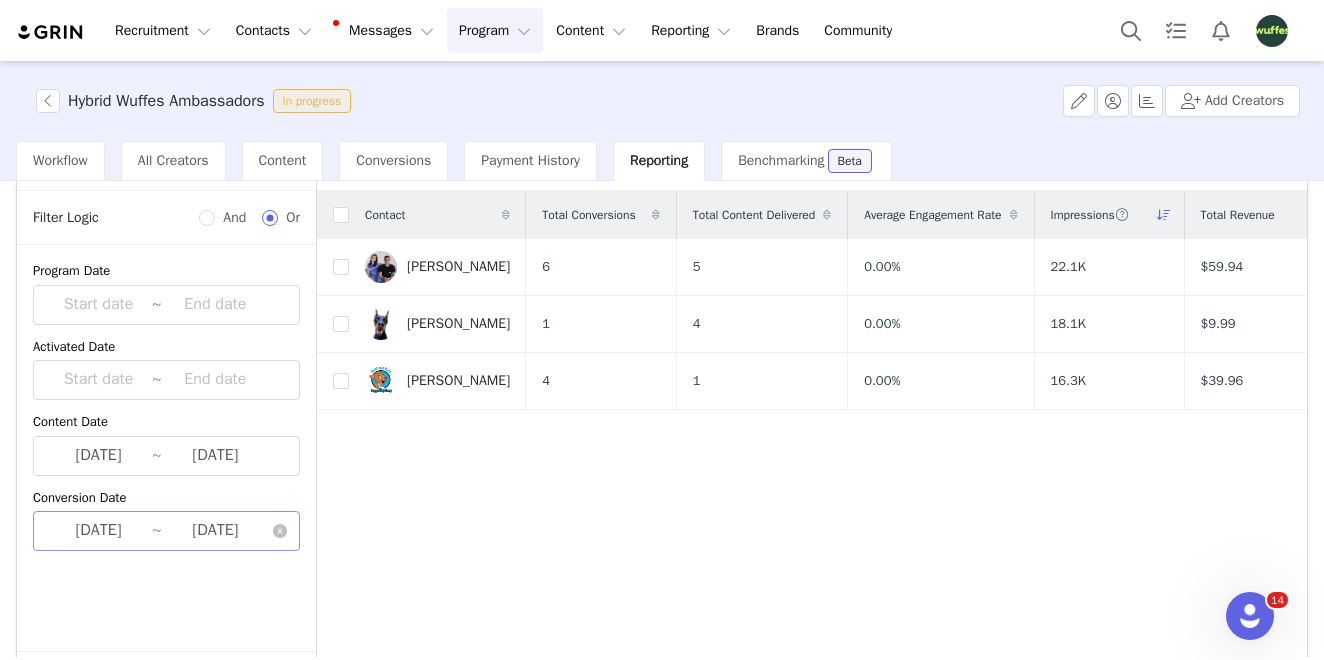 click on "[DATE]" at bounding box center [215, 531] 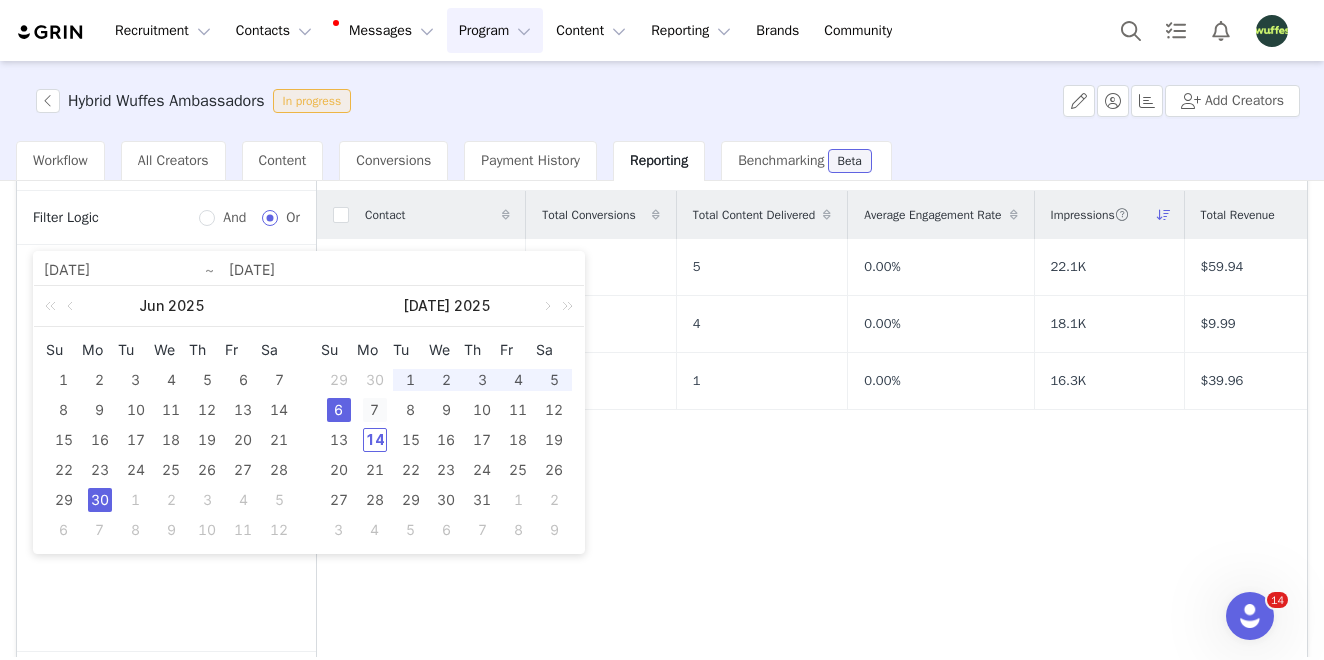 click on "7" at bounding box center (375, 410) 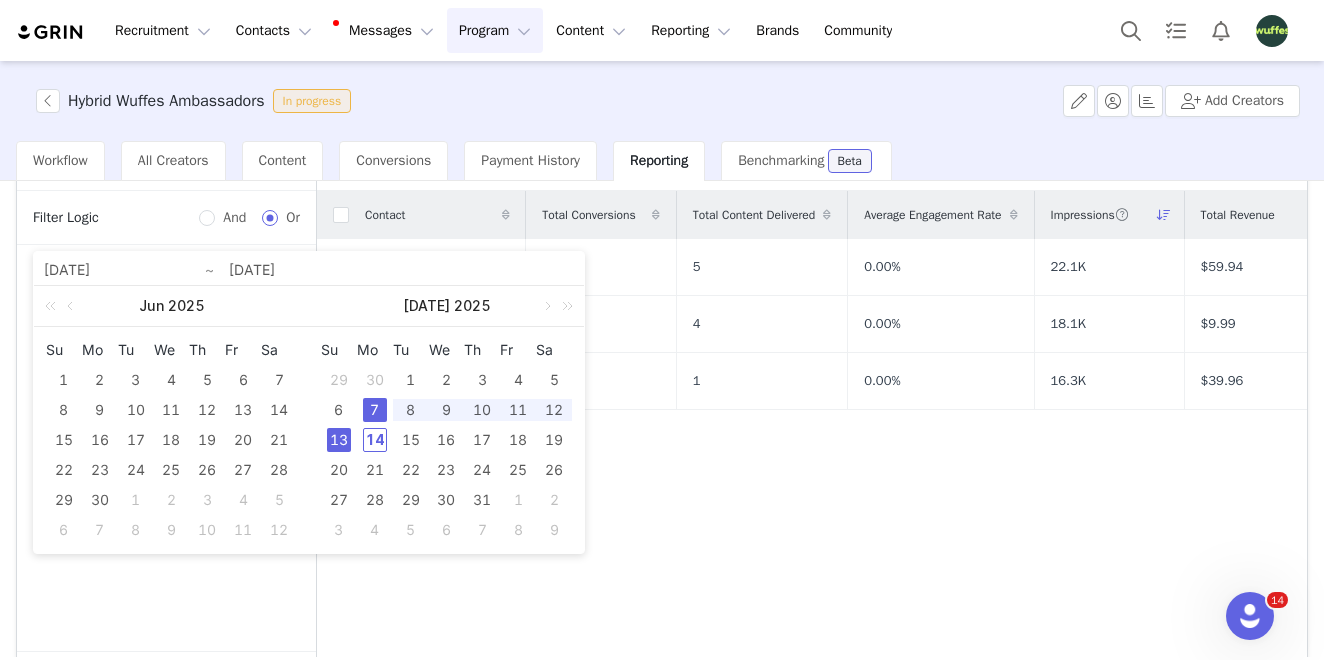 click on "13" at bounding box center (339, 440) 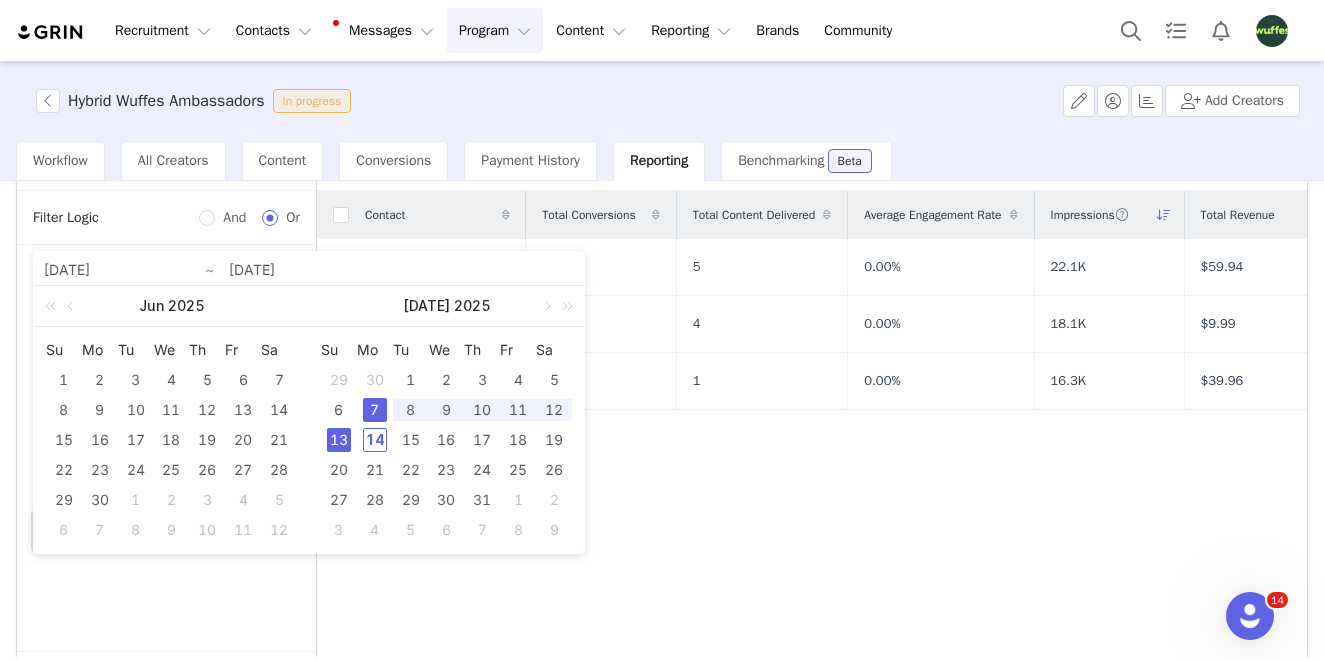 type on "[DATE]" 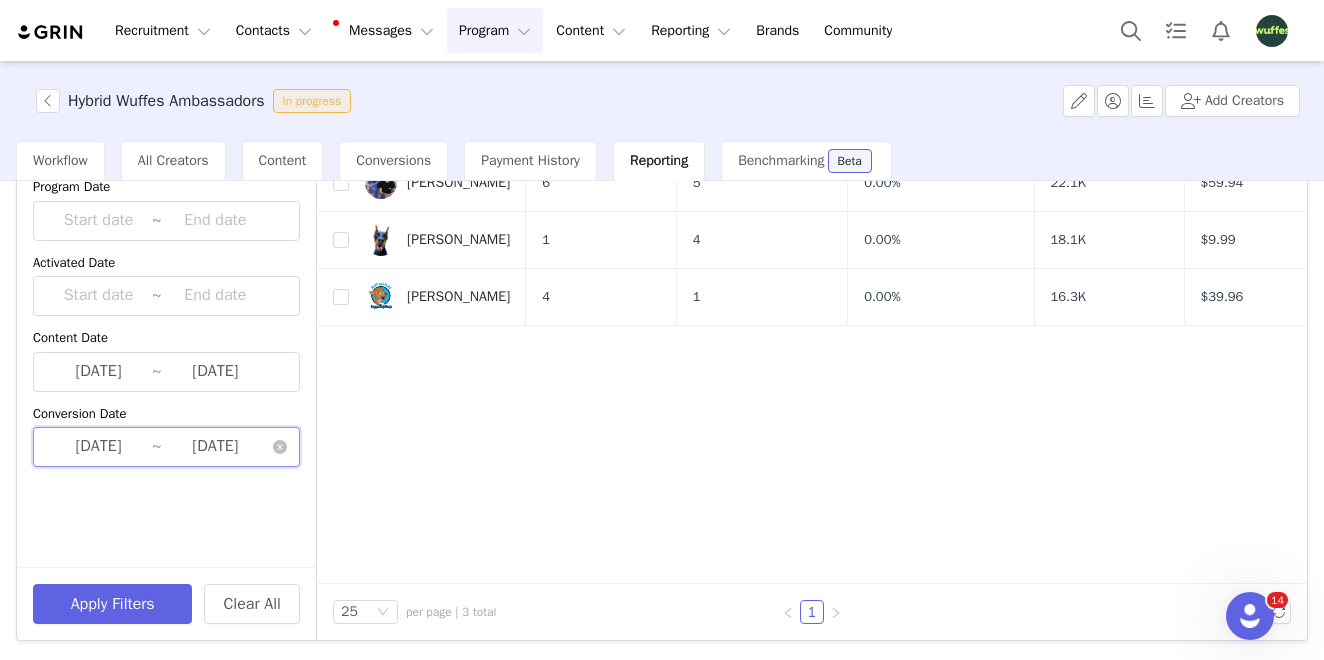 scroll, scrollTop: 185, scrollLeft: 0, axis: vertical 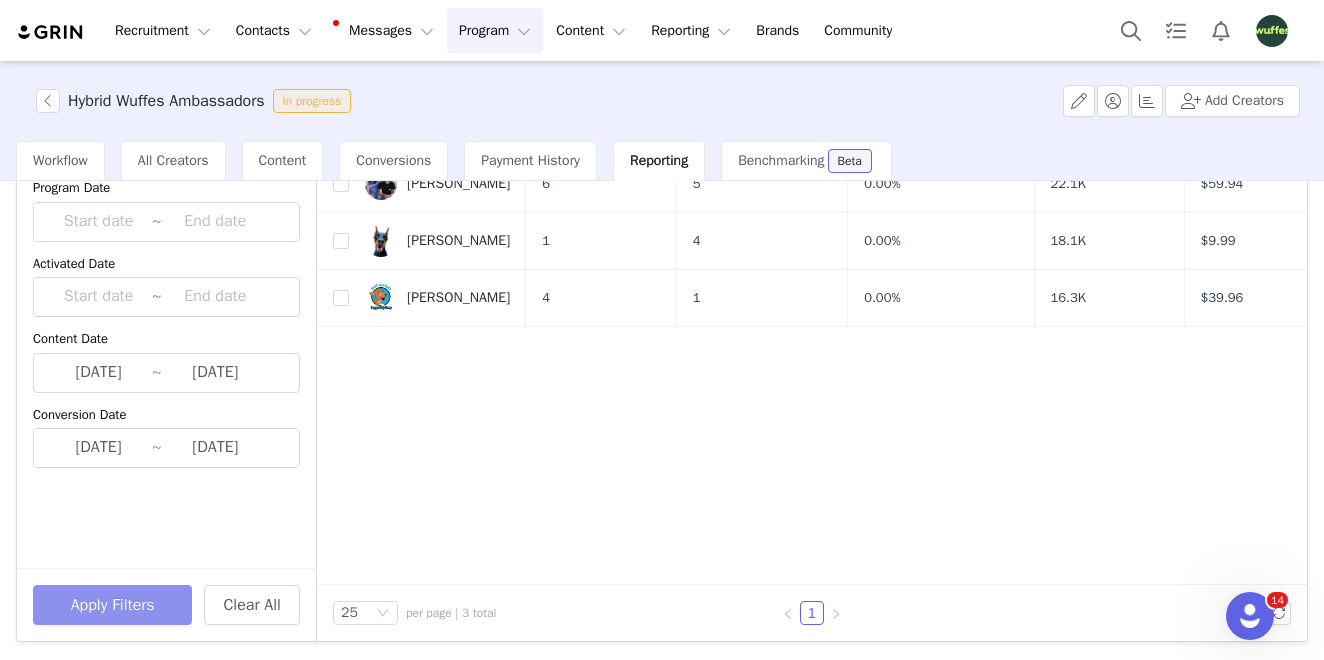 click on "Apply Filters" at bounding box center (112, 605) 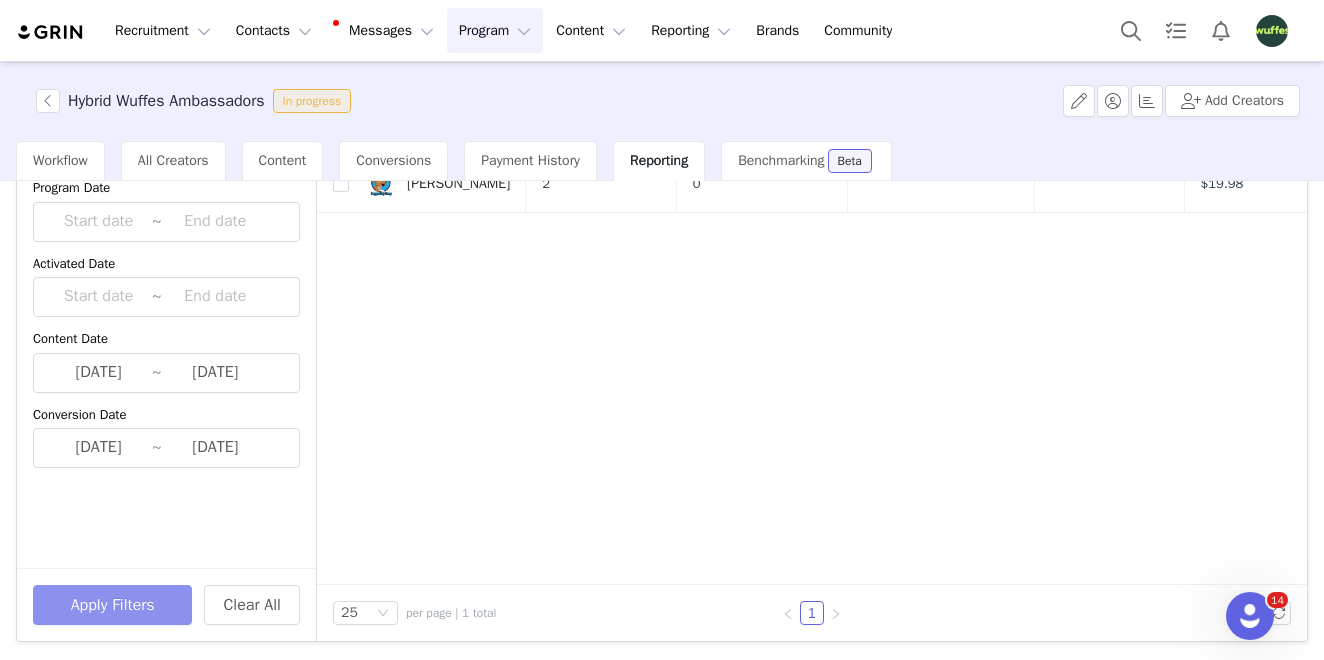 scroll, scrollTop: 0, scrollLeft: 0, axis: both 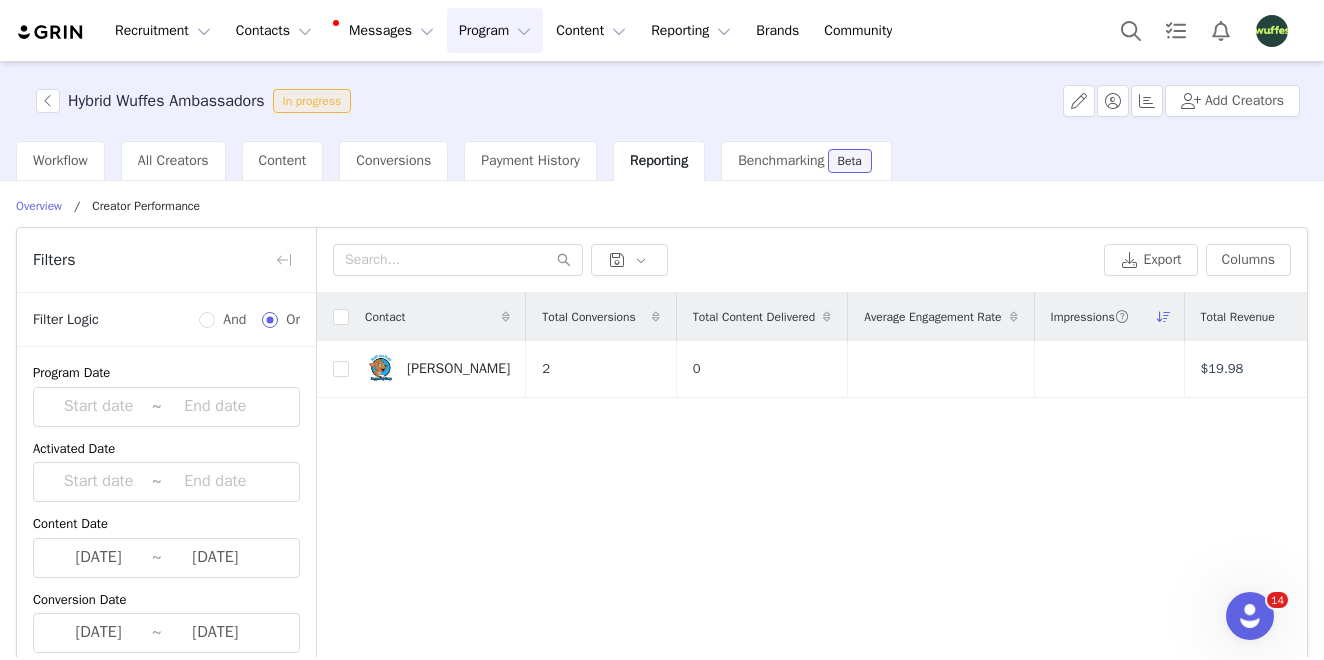 click on "Recruitment Recruitment Creator Search Curated Lists Landing Pages Web Extension AI Creator Search Beta Contacts Contacts Creators Prospects Applicants Messages Messages Dashboard Inbox 15 Templates Sequences Program Program Activations Partnerships Payments Affiliates Content Content Creator Content Social Listening Reporting Reporting Dashboard Report Builder Brands Brands Community Community" at bounding box center [662, 30] 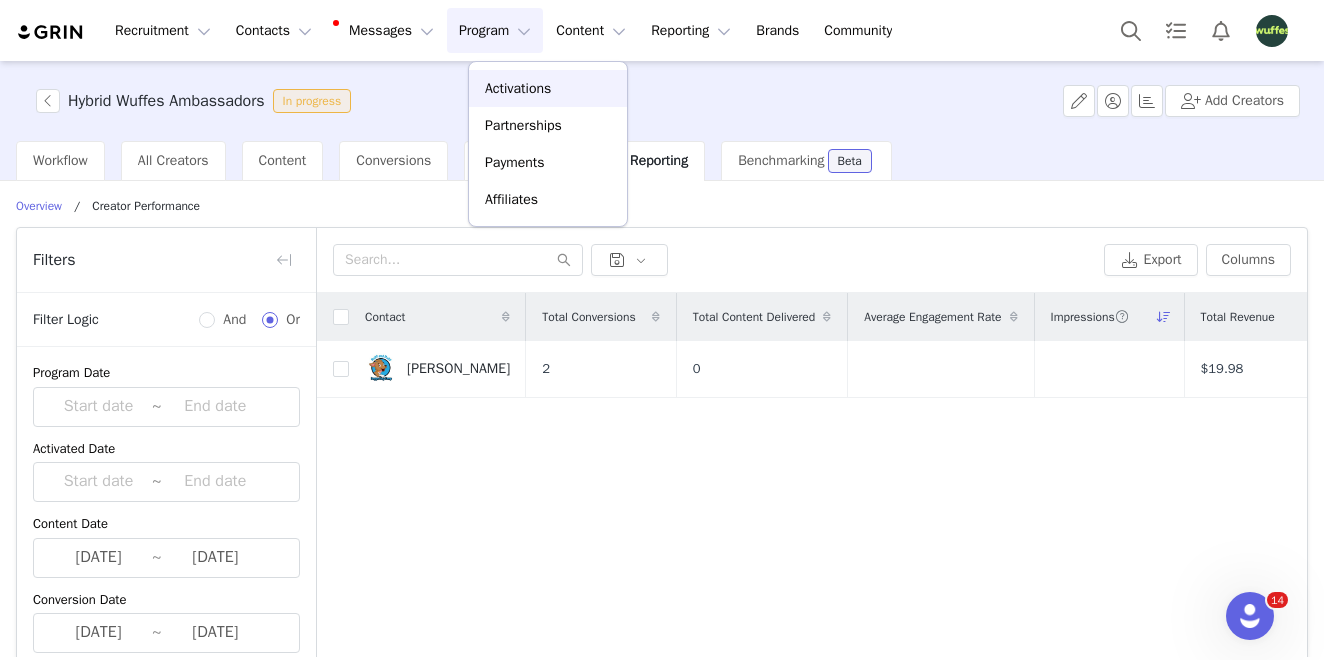 click on "Activations" at bounding box center [518, 88] 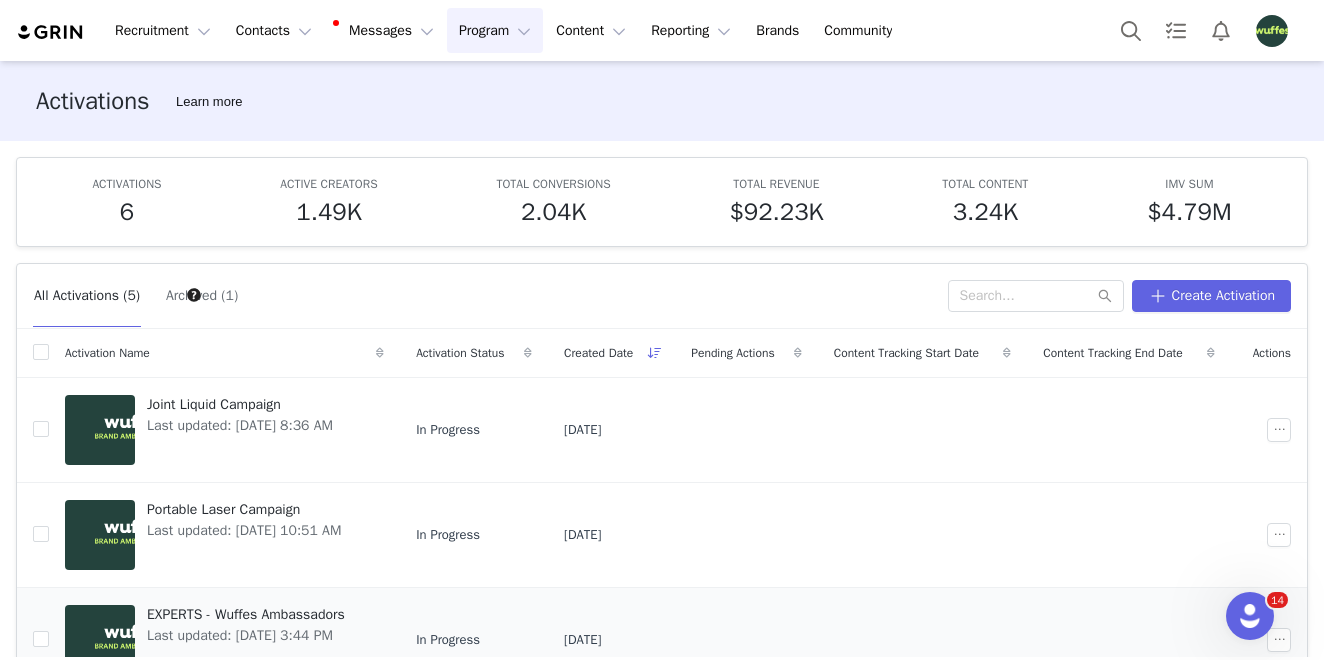click on "EXPERTS - Wuffes Ambassadors" at bounding box center (246, 614) 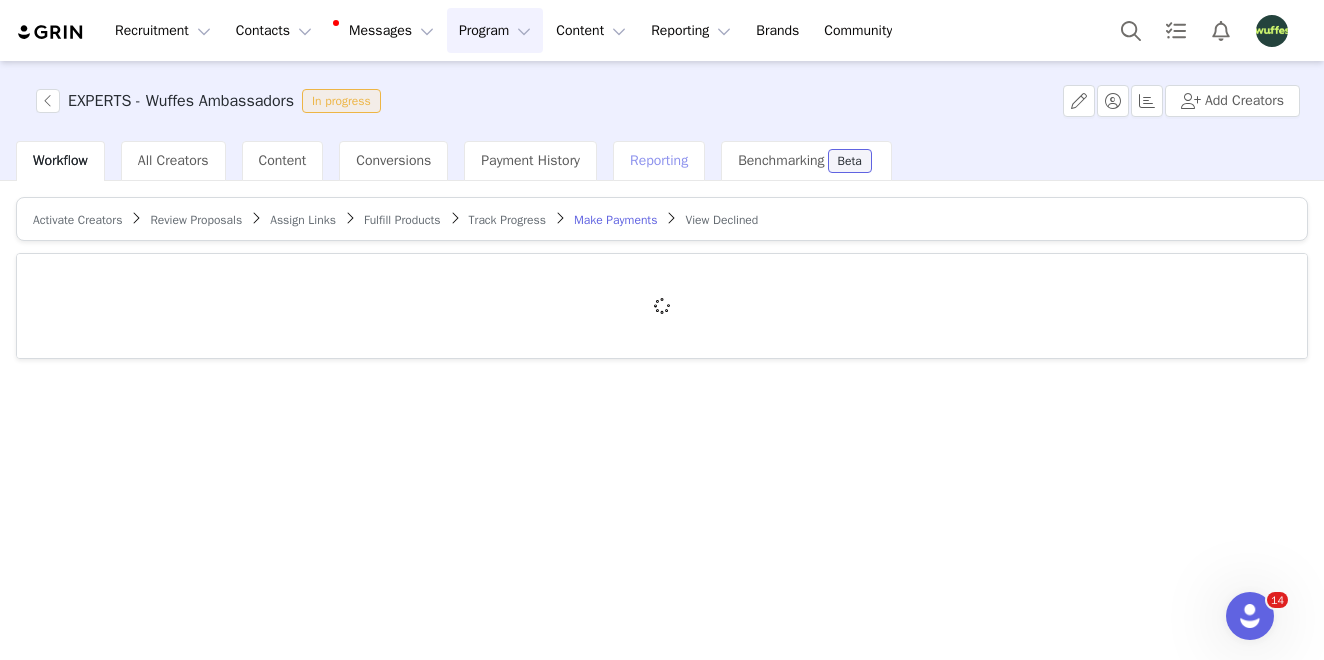 click on "Reporting" at bounding box center [659, 160] 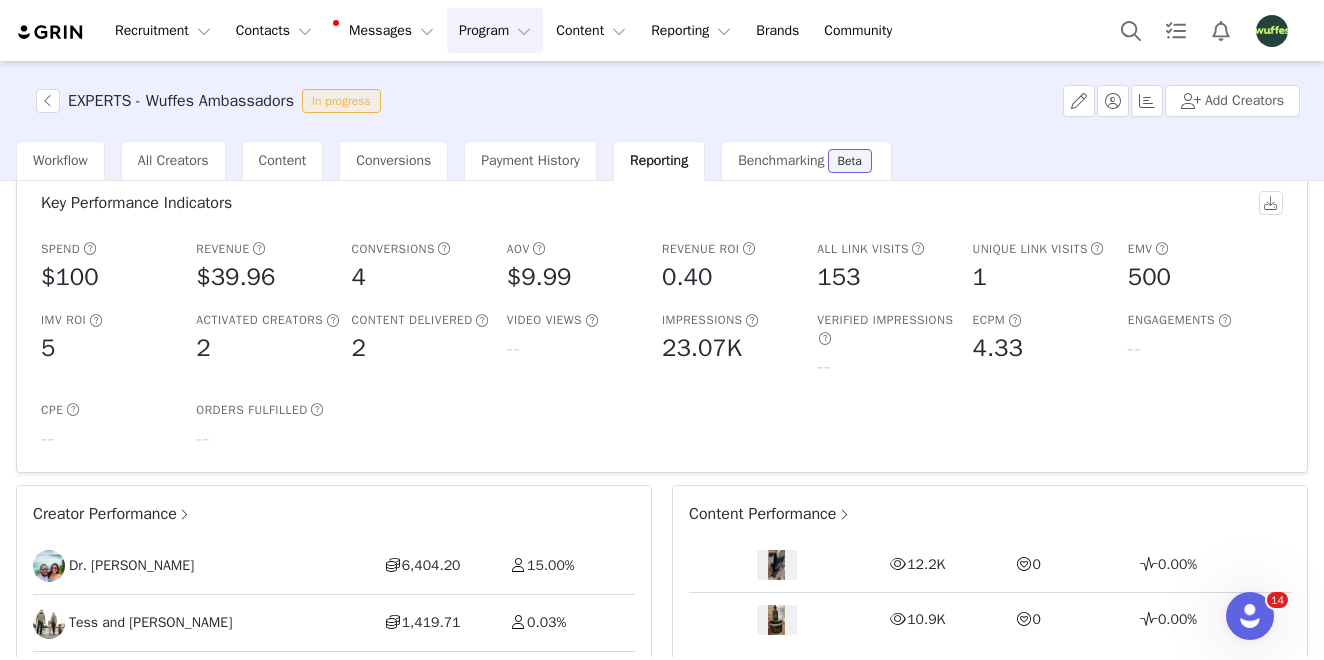 scroll, scrollTop: 109, scrollLeft: 0, axis: vertical 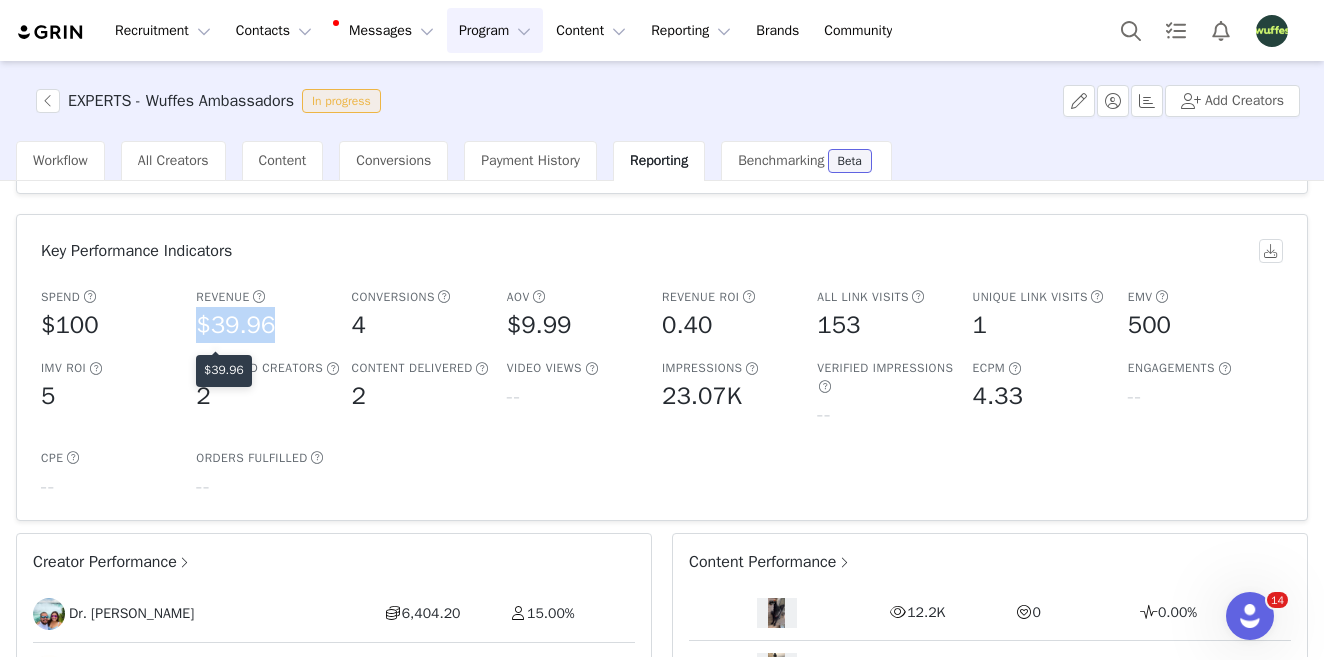 drag, startPoint x: 287, startPoint y: 319, endPoint x: 201, endPoint y: 326, distance: 86.28442 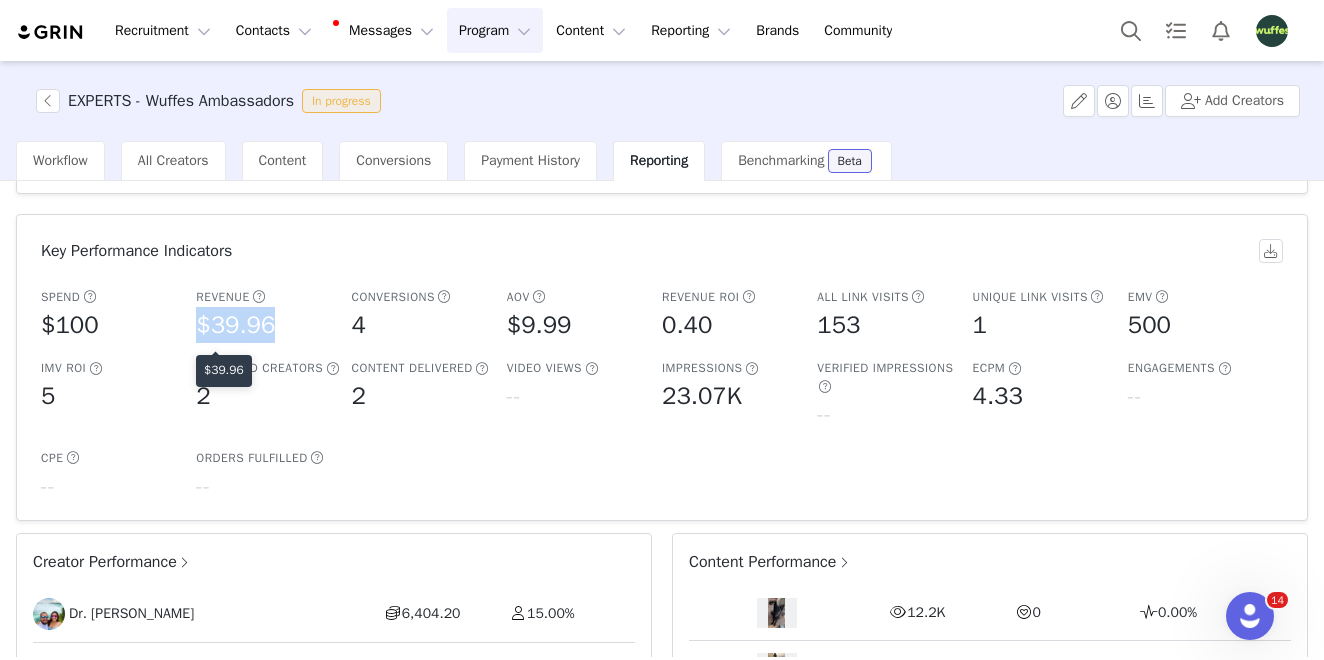 copy on "$39.96" 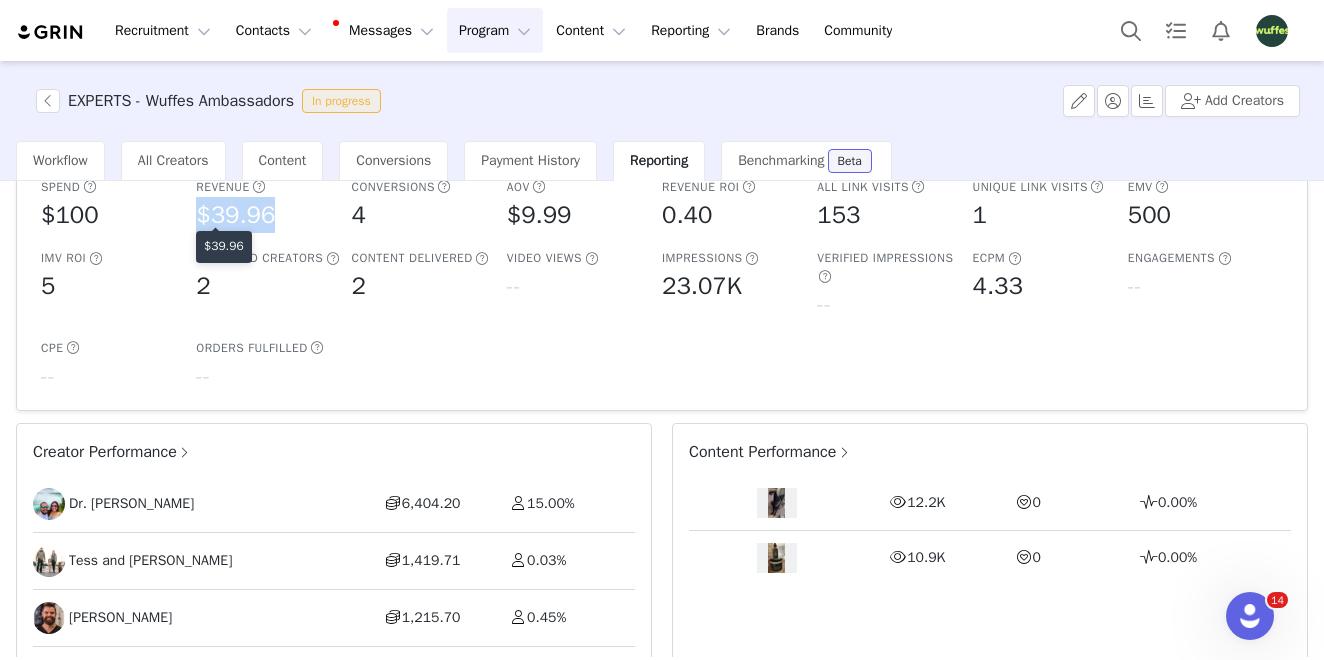 scroll, scrollTop: 260, scrollLeft: 0, axis: vertical 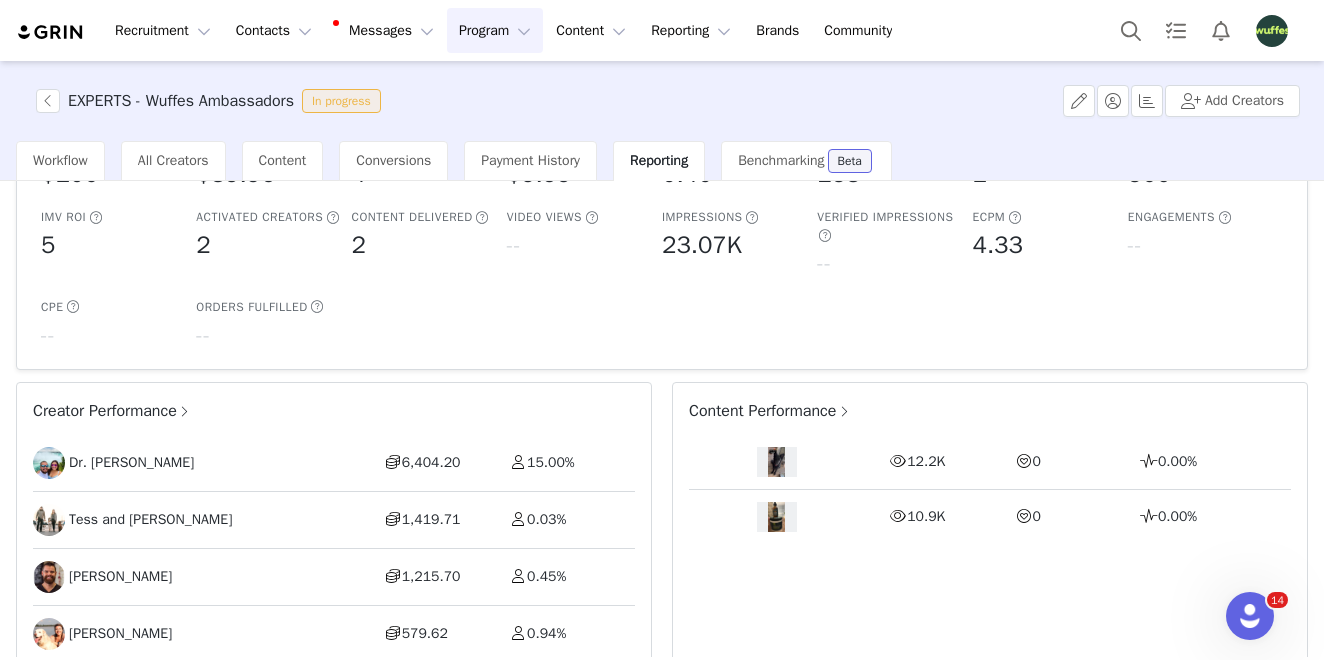 click on "Creator Performance" at bounding box center (112, 411) 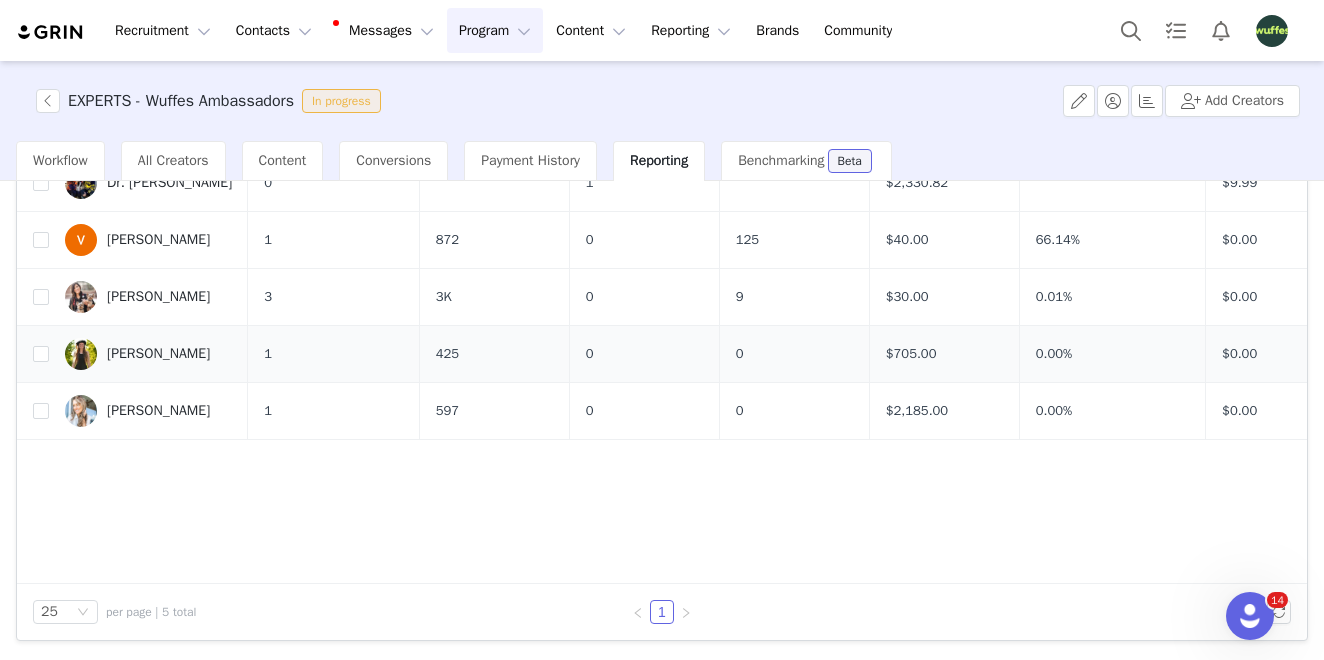 scroll, scrollTop: 0, scrollLeft: 0, axis: both 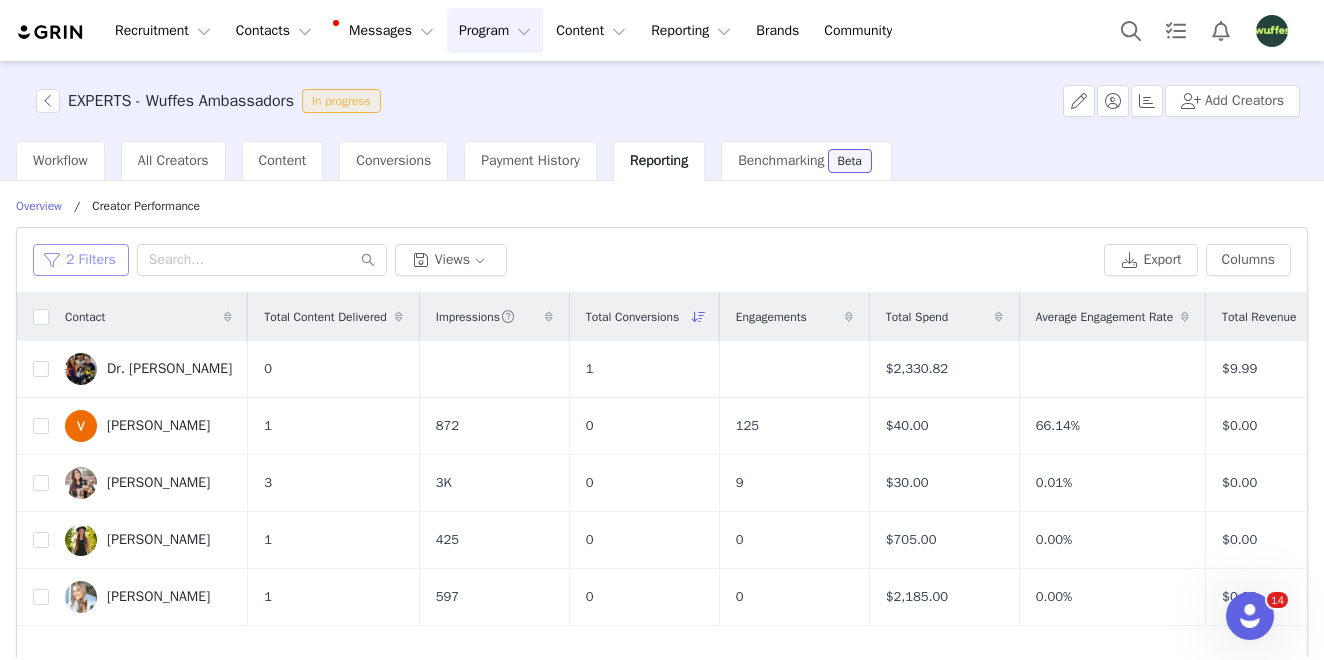click on "2 Filters" at bounding box center [81, 260] 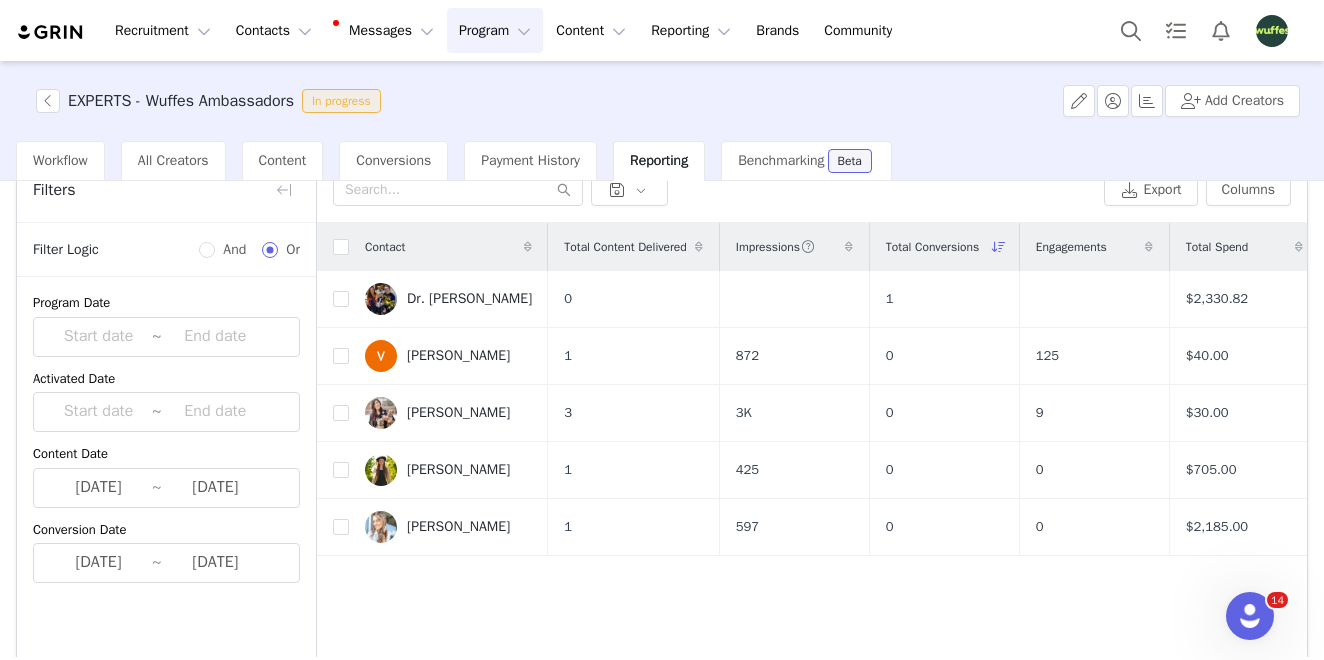 scroll, scrollTop: 72, scrollLeft: 0, axis: vertical 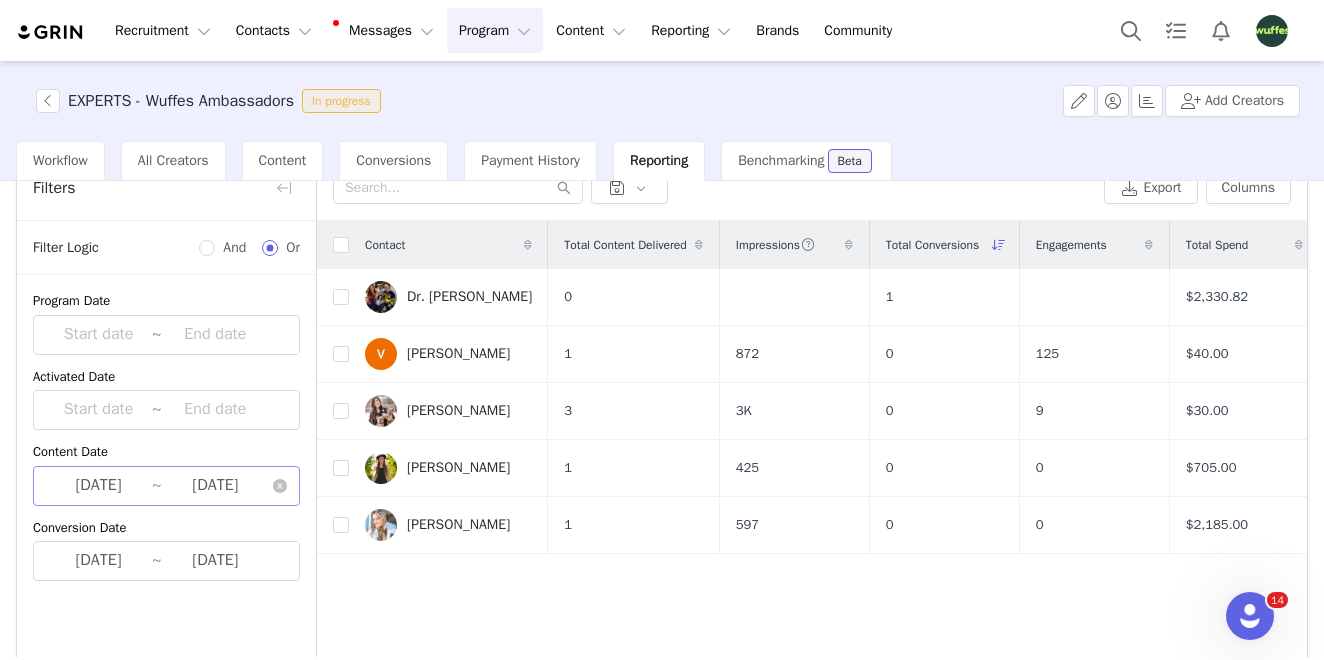 click on "[DATE]" at bounding box center (98, 486) 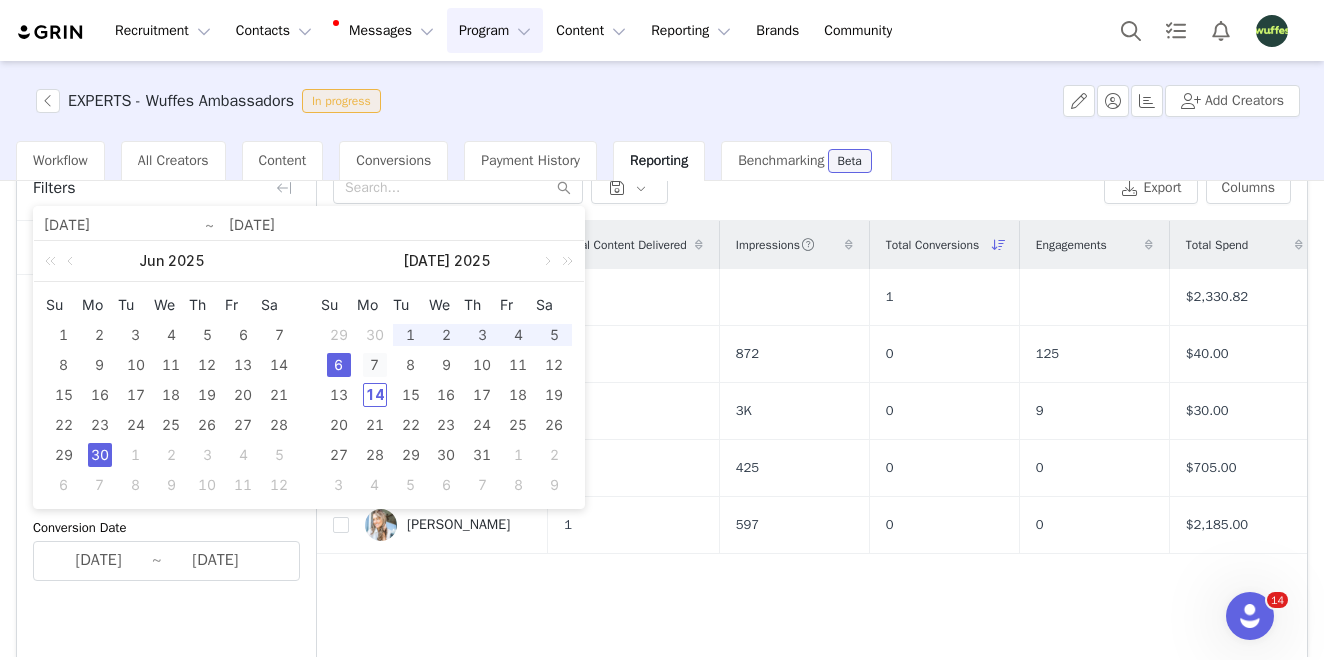 click on "7" at bounding box center (375, 365) 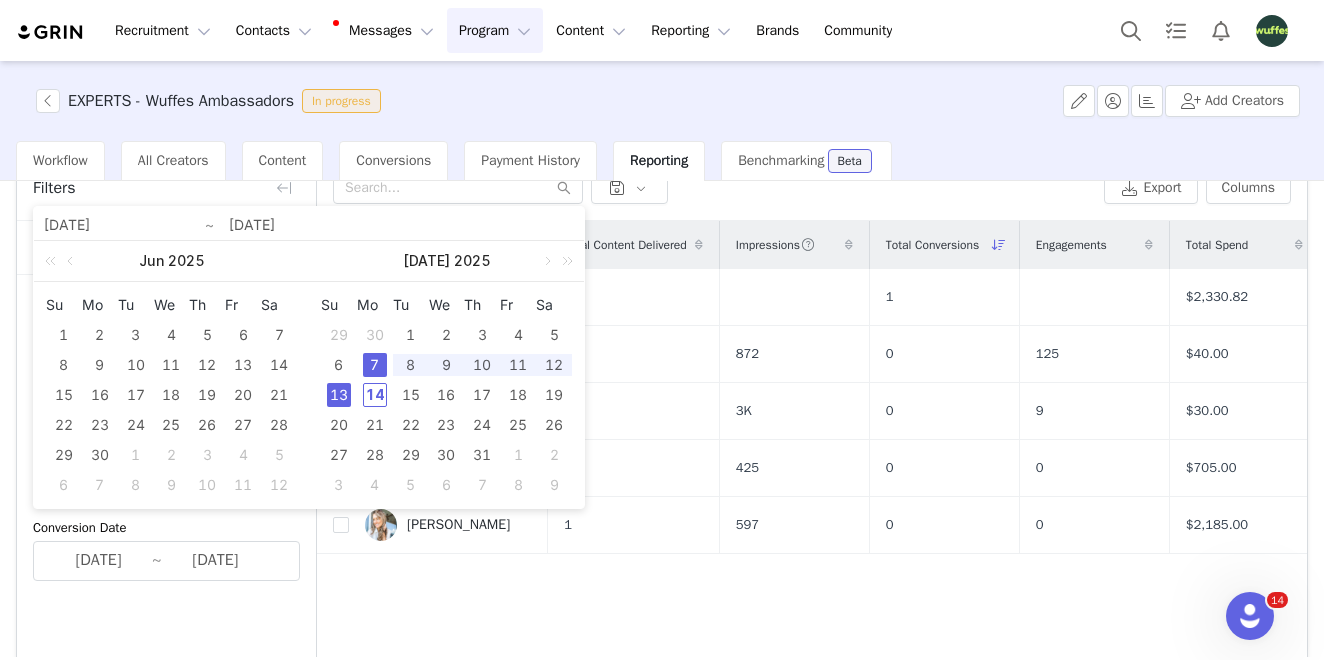 click on "13" at bounding box center (339, 395) 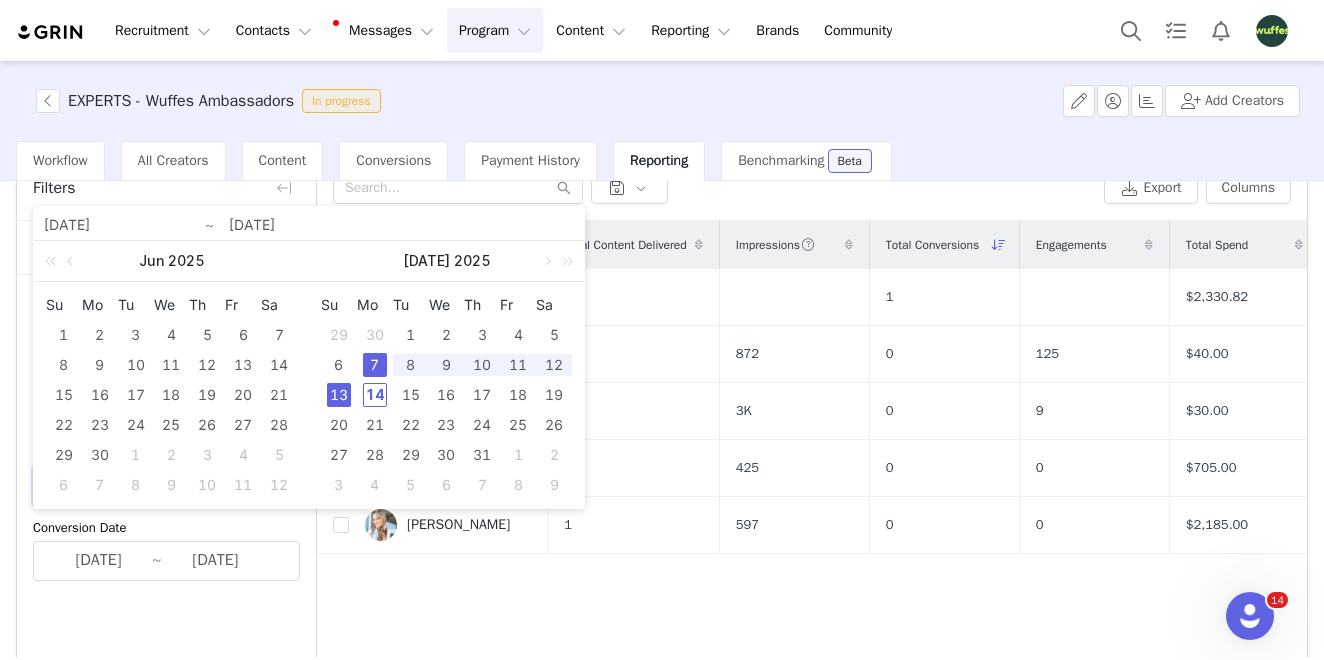 type on "[DATE]" 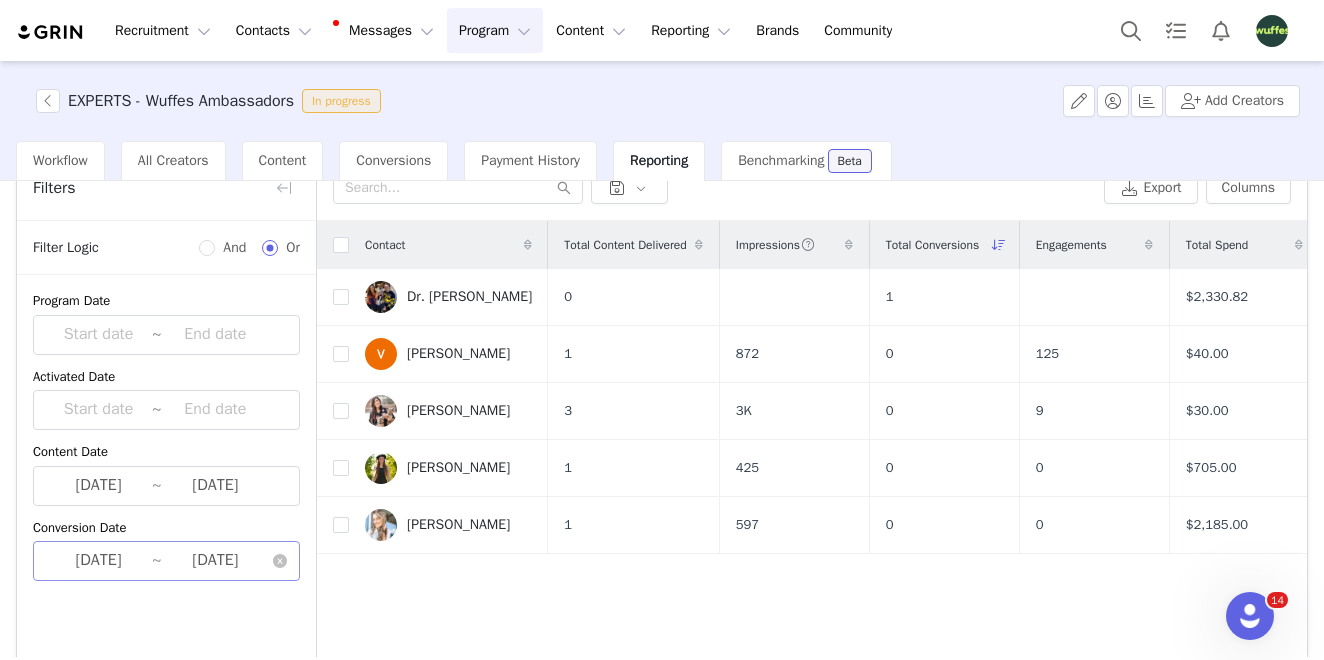 click on "[DATE]" at bounding box center [98, 561] 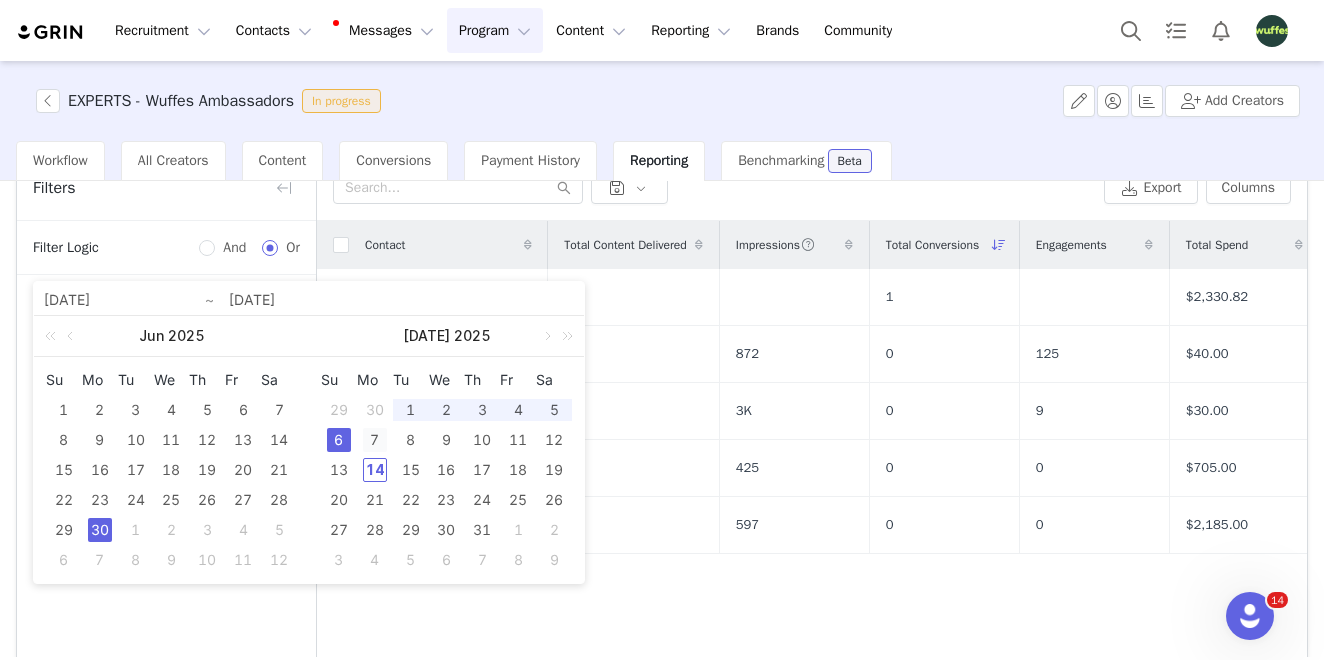 click on "7" at bounding box center [375, 440] 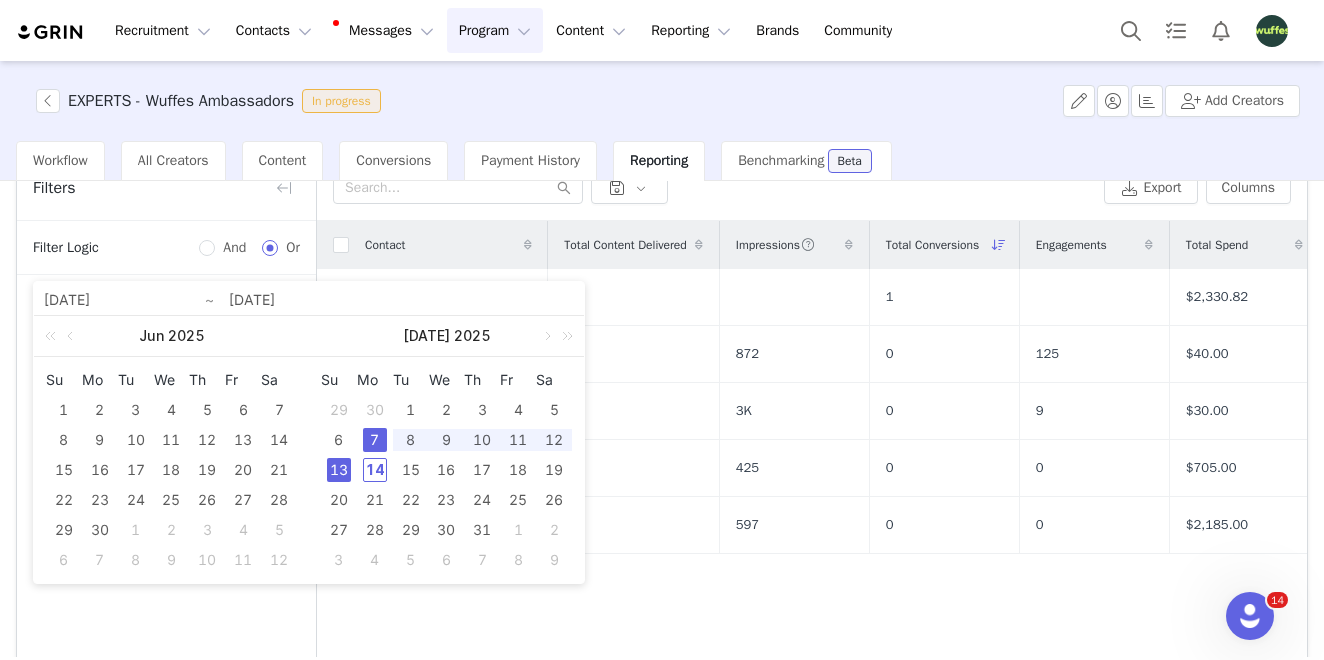click on "13" at bounding box center [339, 470] 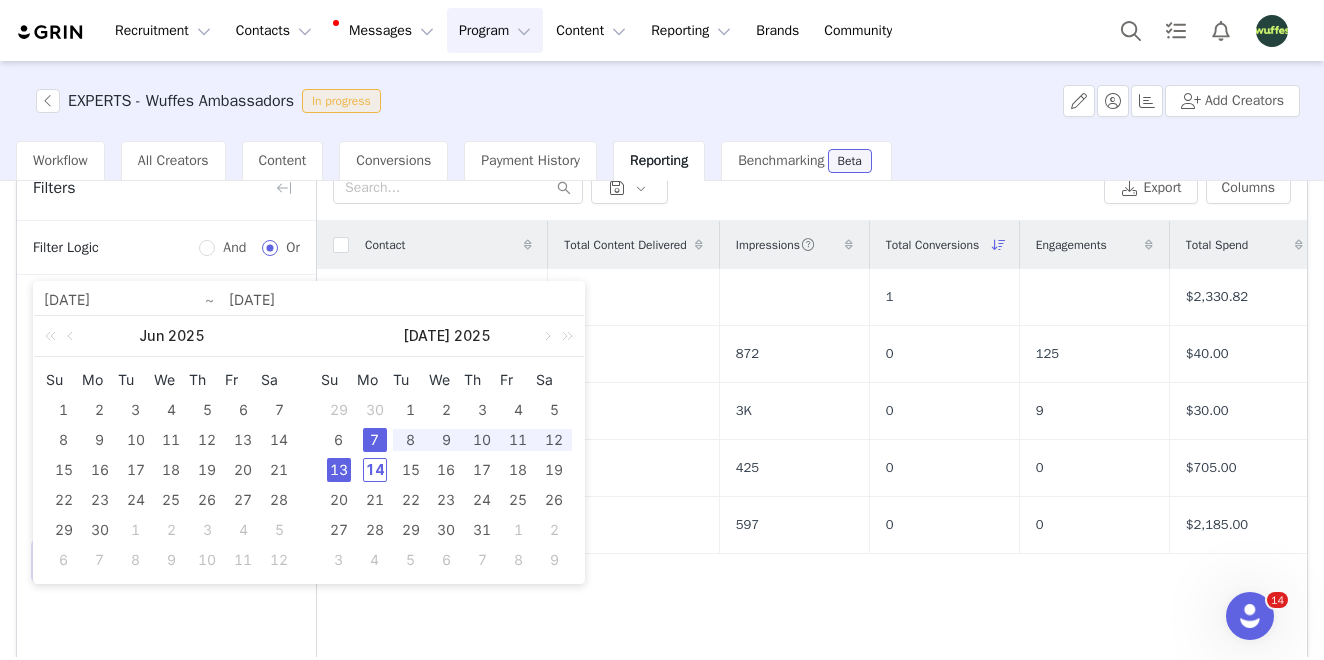 type on "[DATE]" 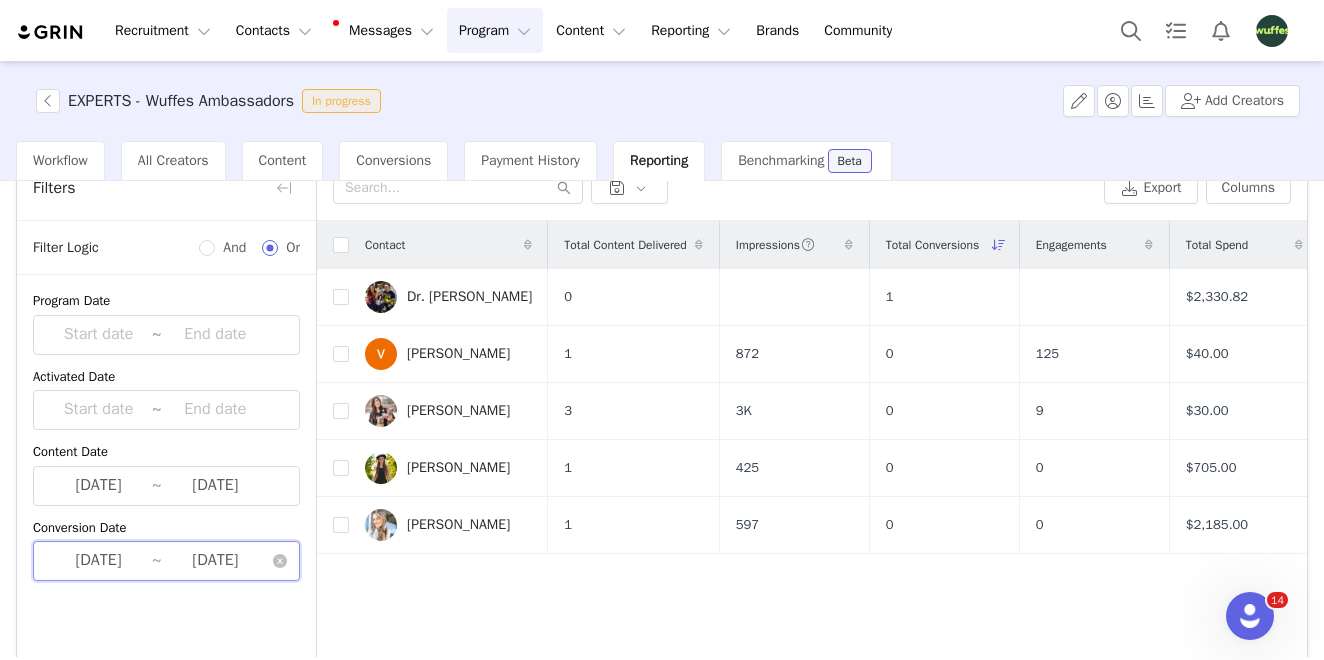 scroll, scrollTop: 186, scrollLeft: 0, axis: vertical 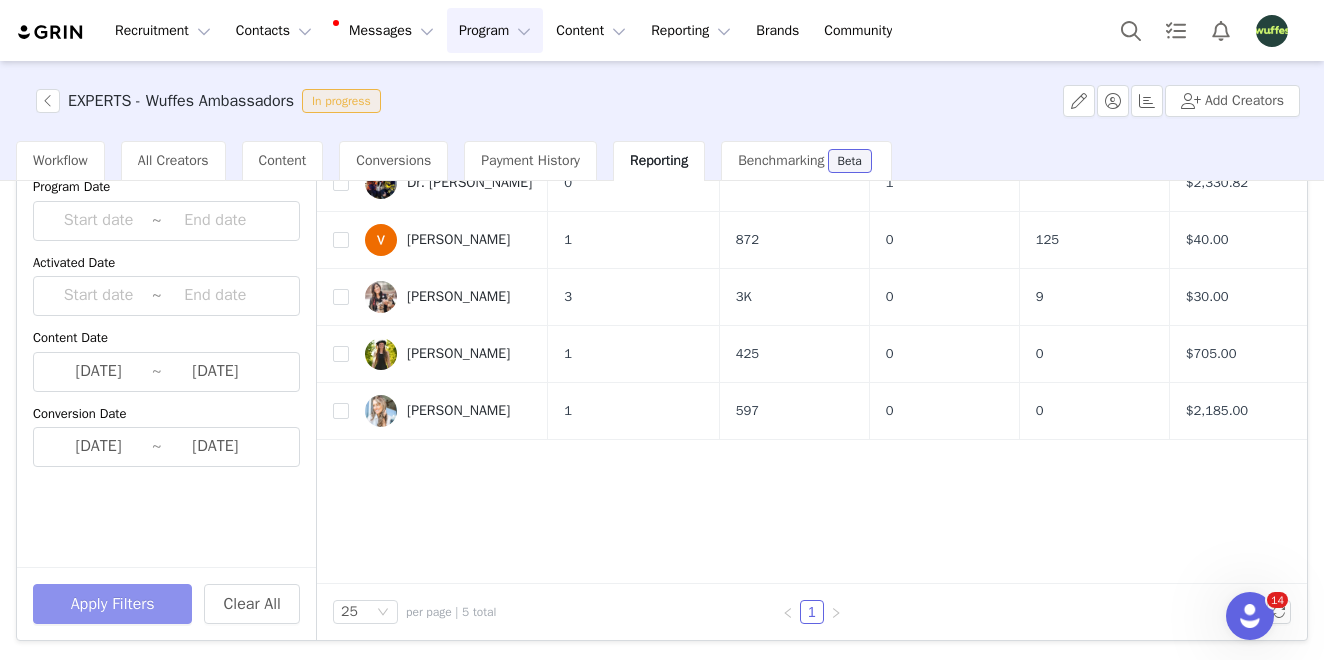 click on "Apply Filters" at bounding box center (112, 604) 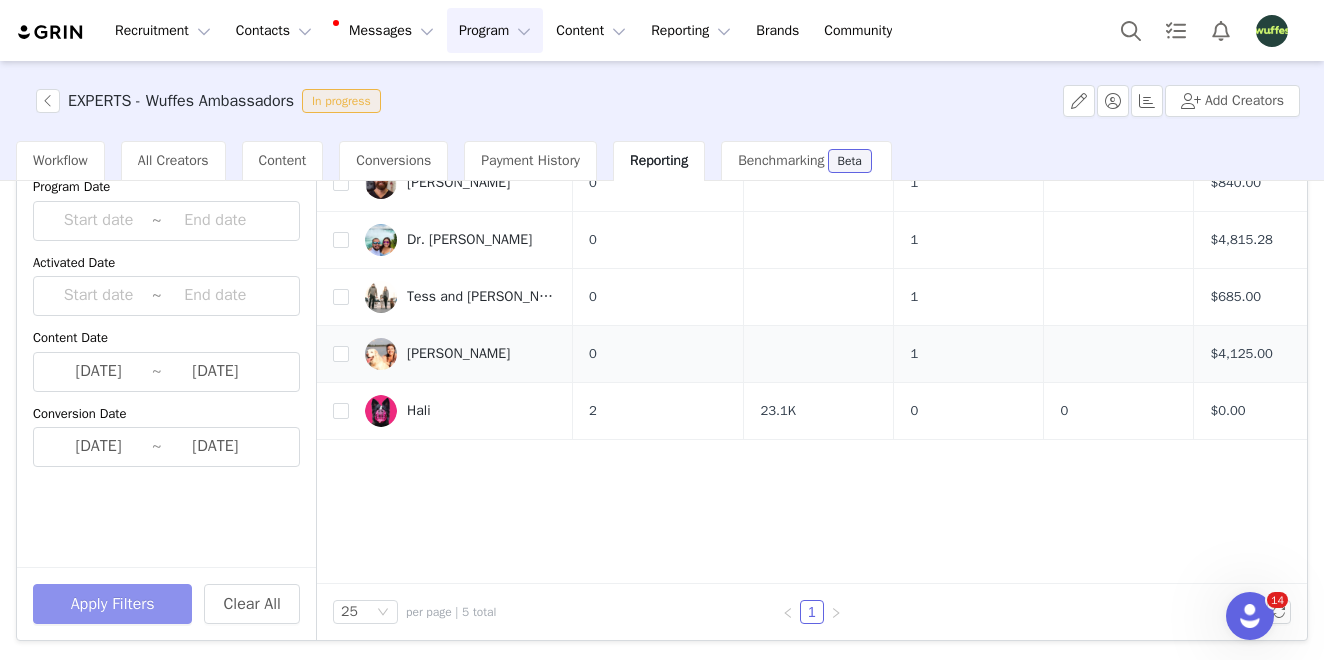 scroll, scrollTop: 0, scrollLeft: 0, axis: both 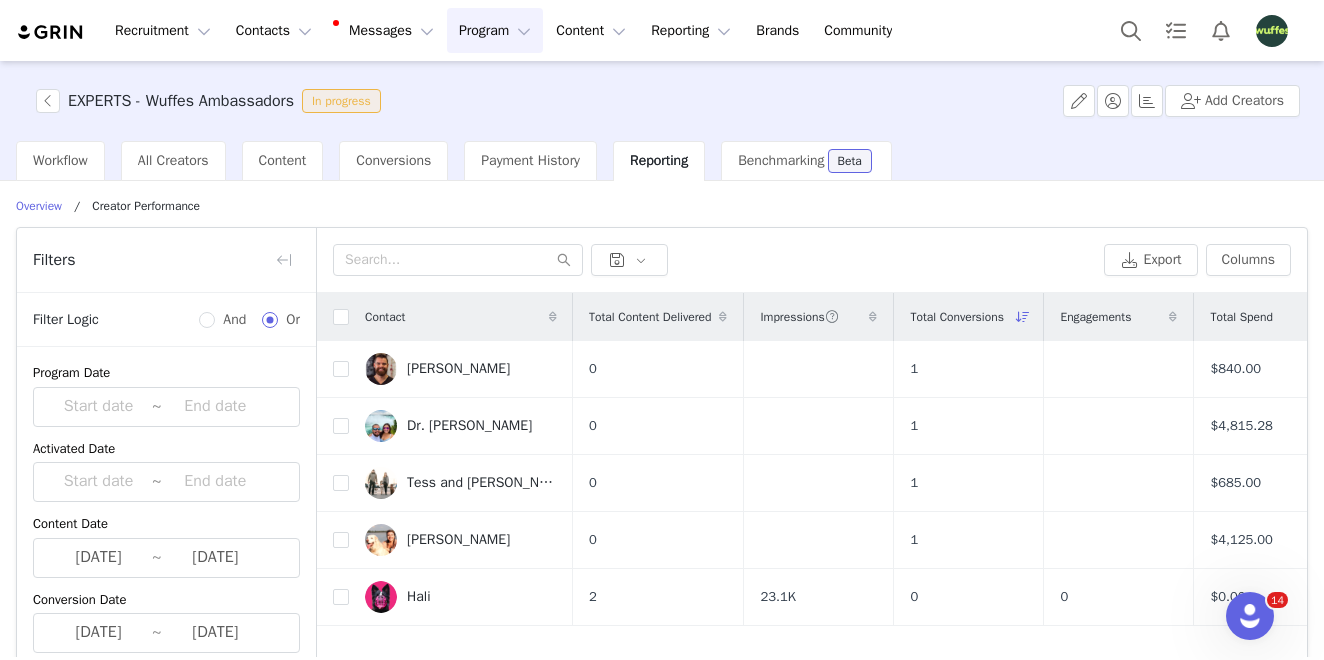 click on "Overview" at bounding box center (39, 206) 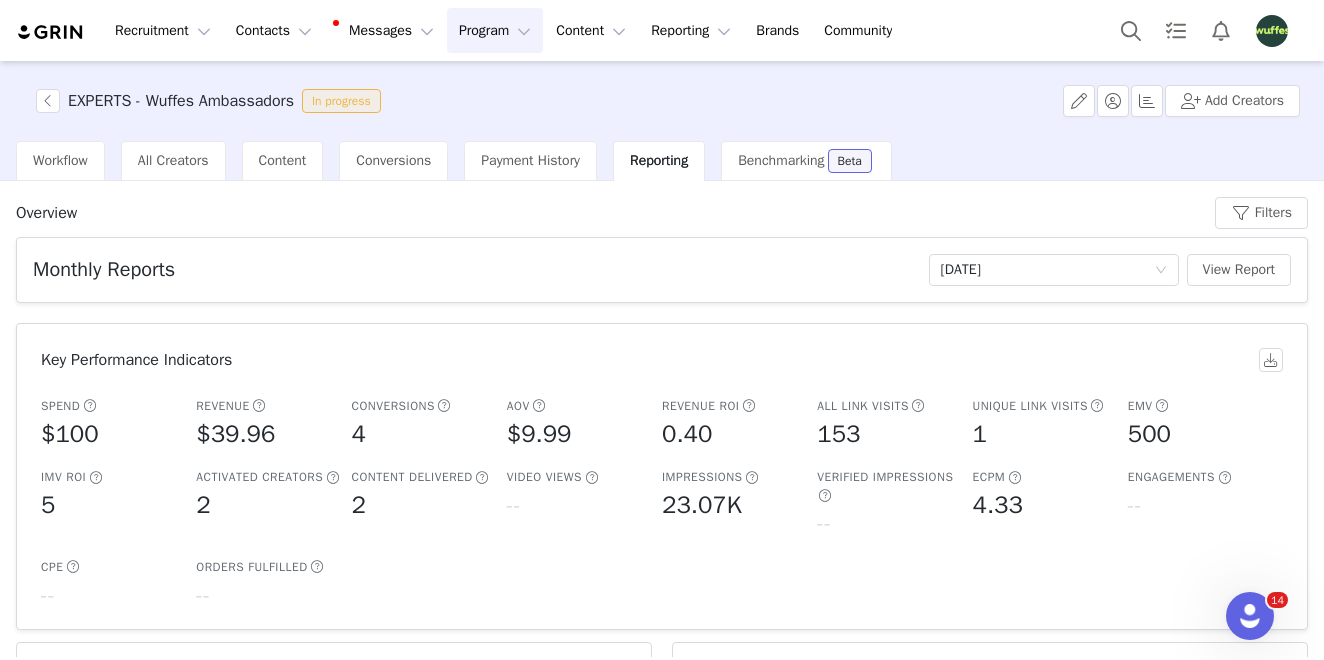 click on "Recruitment Recruitment Creator Search Curated Lists Landing Pages Web Extension AI Creator Search Beta Contacts Contacts Creators Prospects Applicants Messages Messages Dashboard Inbox 15 Templates Sequences Program Program Activations Partnerships Payments Affiliates Content Content Creator Content Social Listening Reporting Reporting Dashboard Report Builder Brands Brands Community Community" at bounding box center (662, 30) 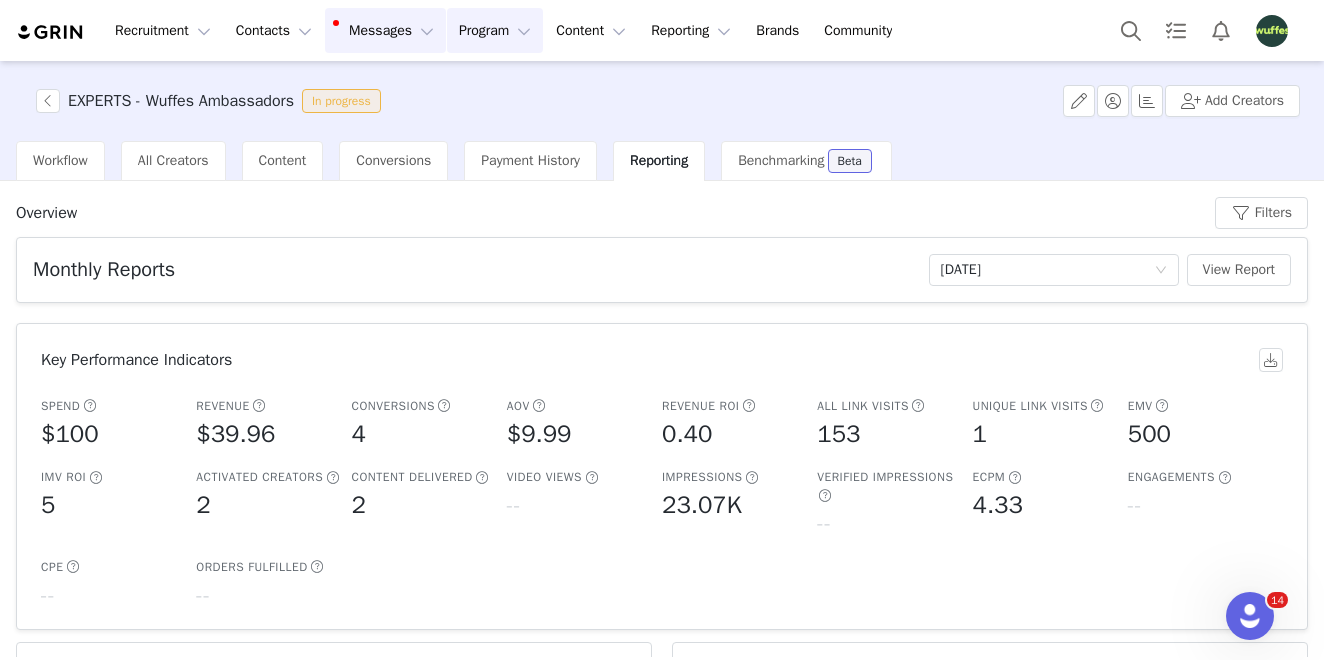 click on "Messages Messages" at bounding box center [385, 30] 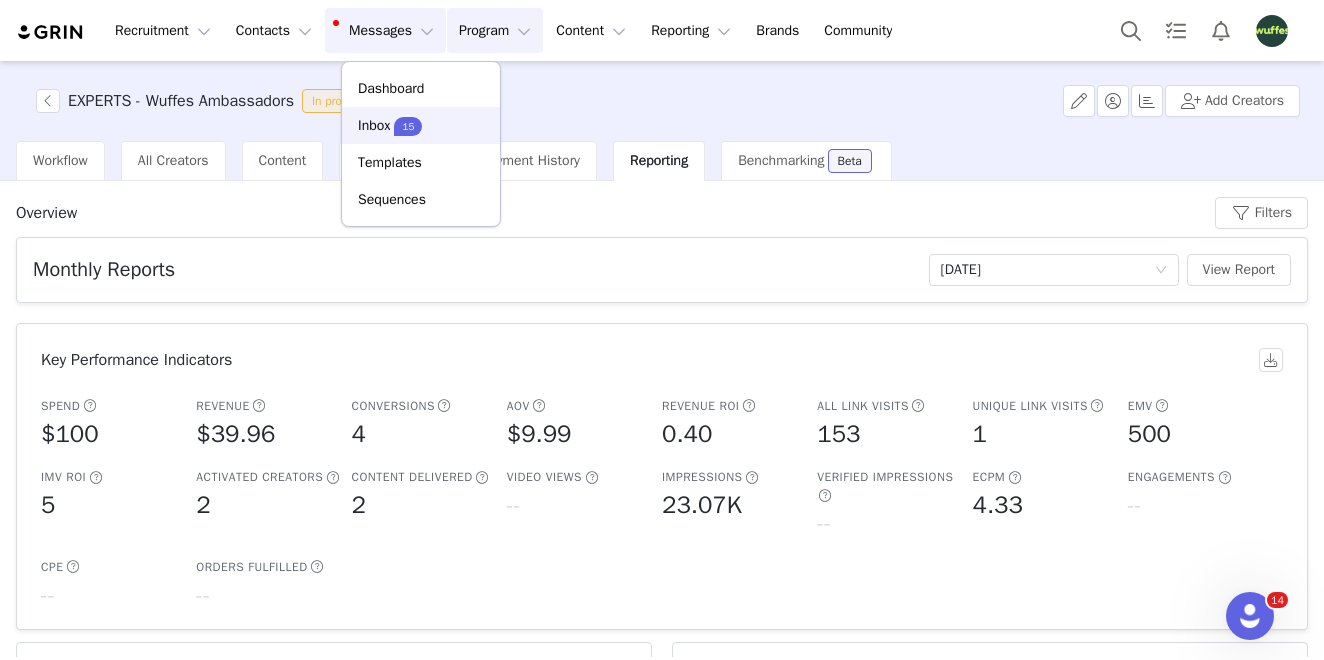 click on "15" at bounding box center (408, 126) 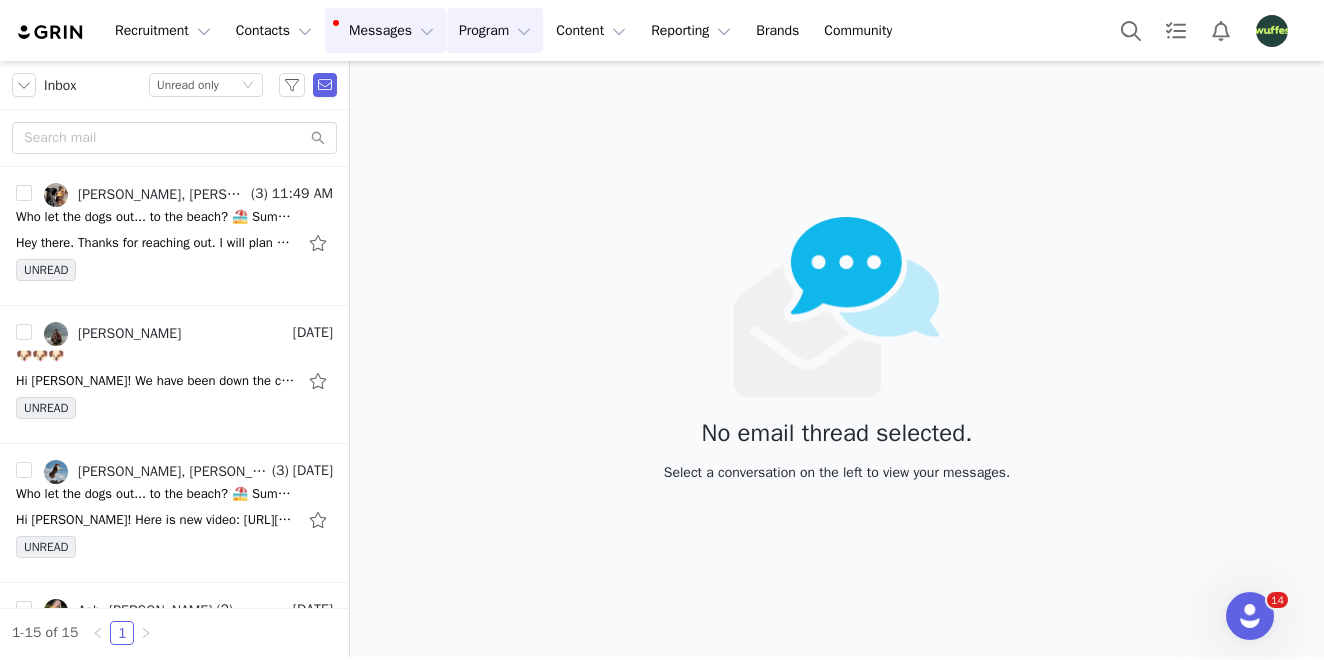 click on "Program Program" at bounding box center (495, 30) 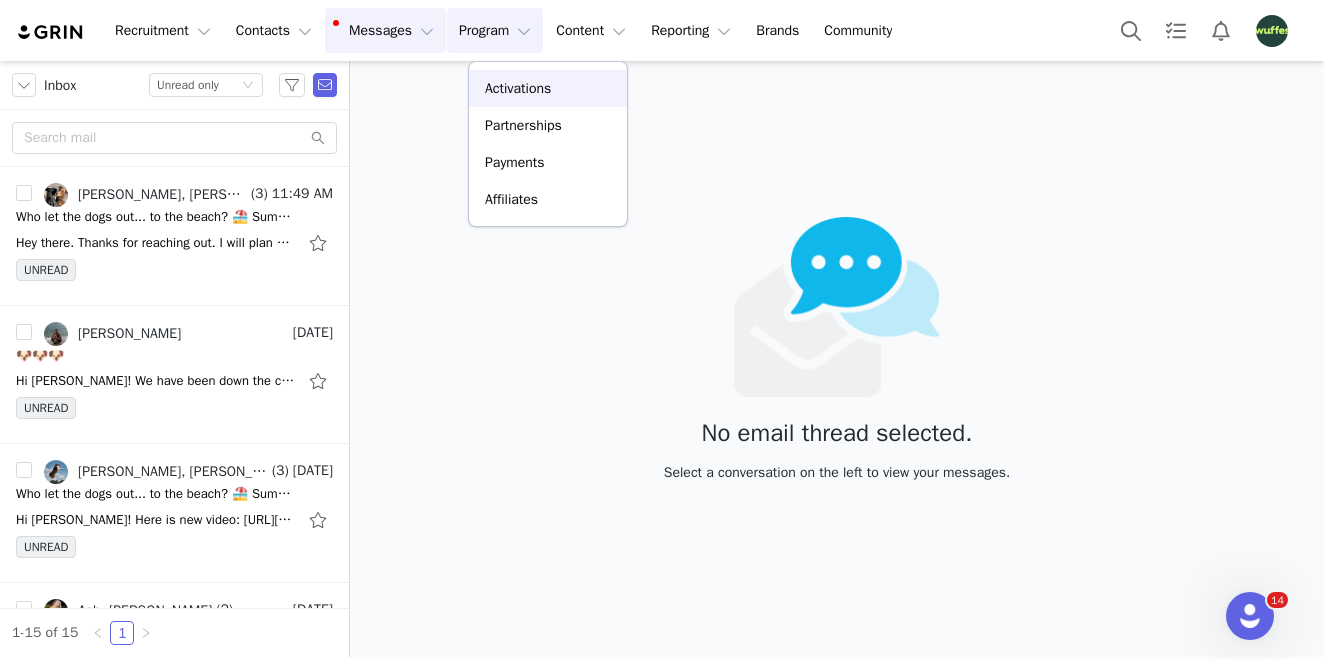 click on "Activations" at bounding box center [518, 88] 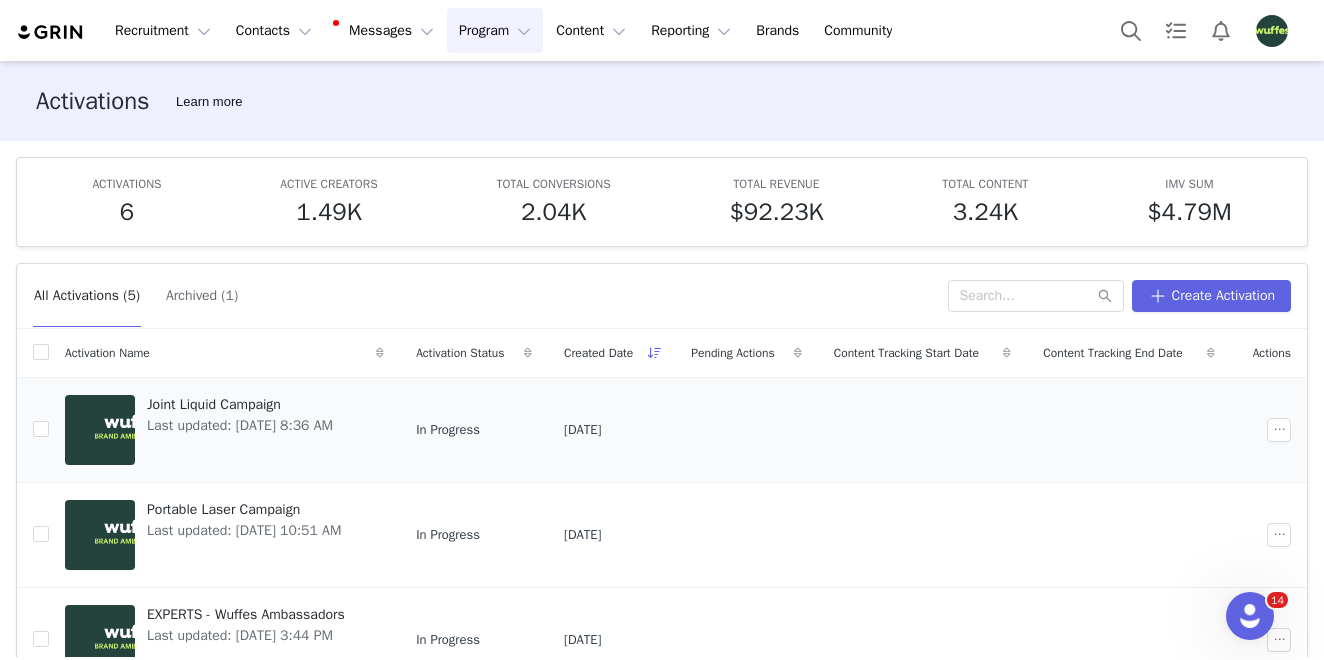 scroll, scrollTop: 213, scrollLeft: 0, axis: vertical 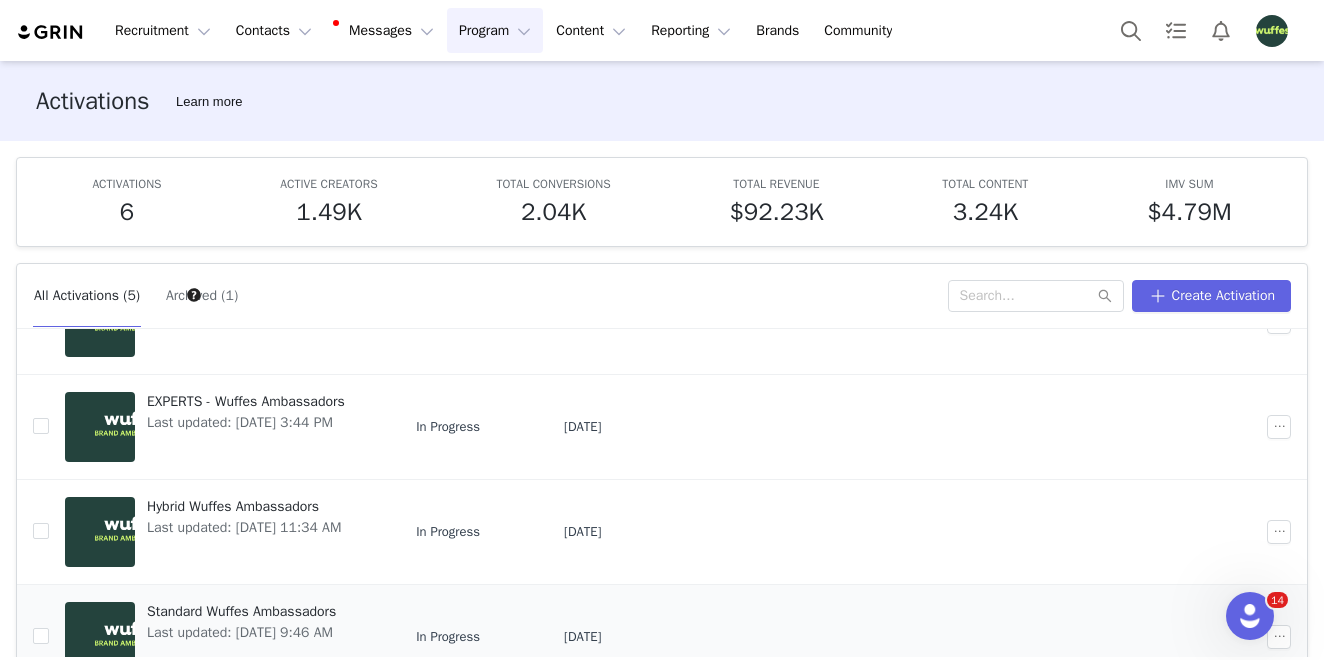click on "Standard Wuffes Ambassadors" at bounding box center (241, 611) 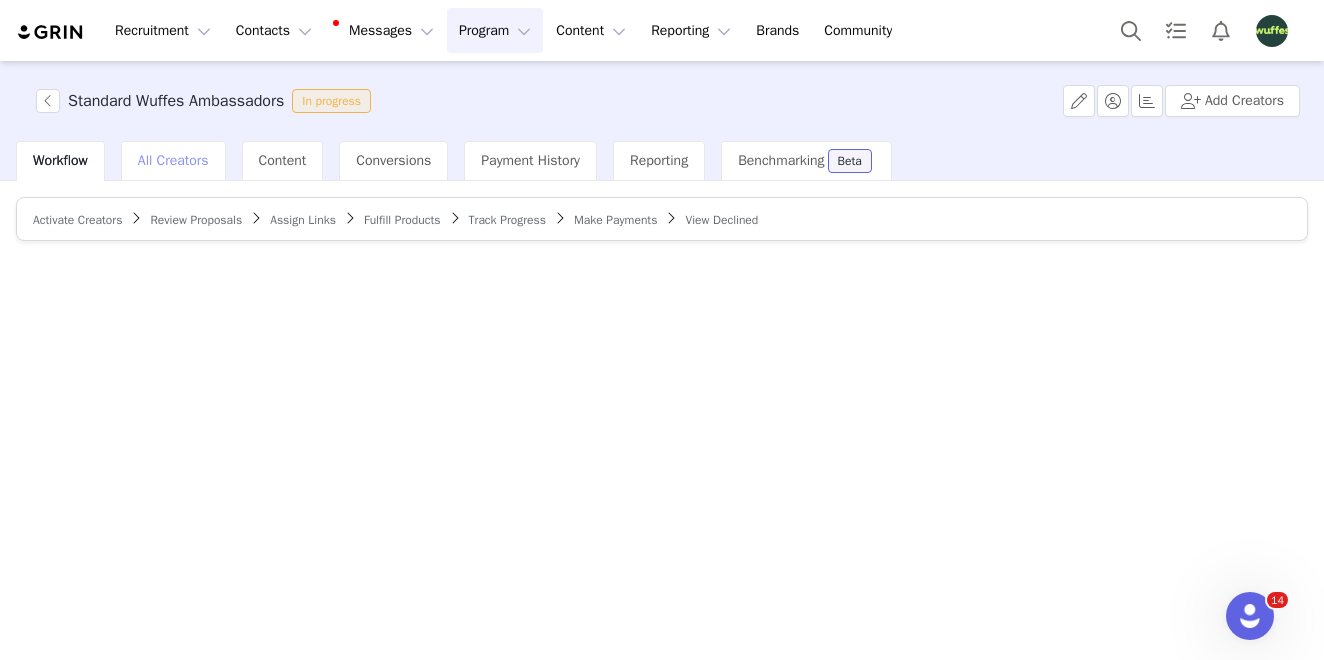 click on "All Creators" at bounding box center [173, 161] 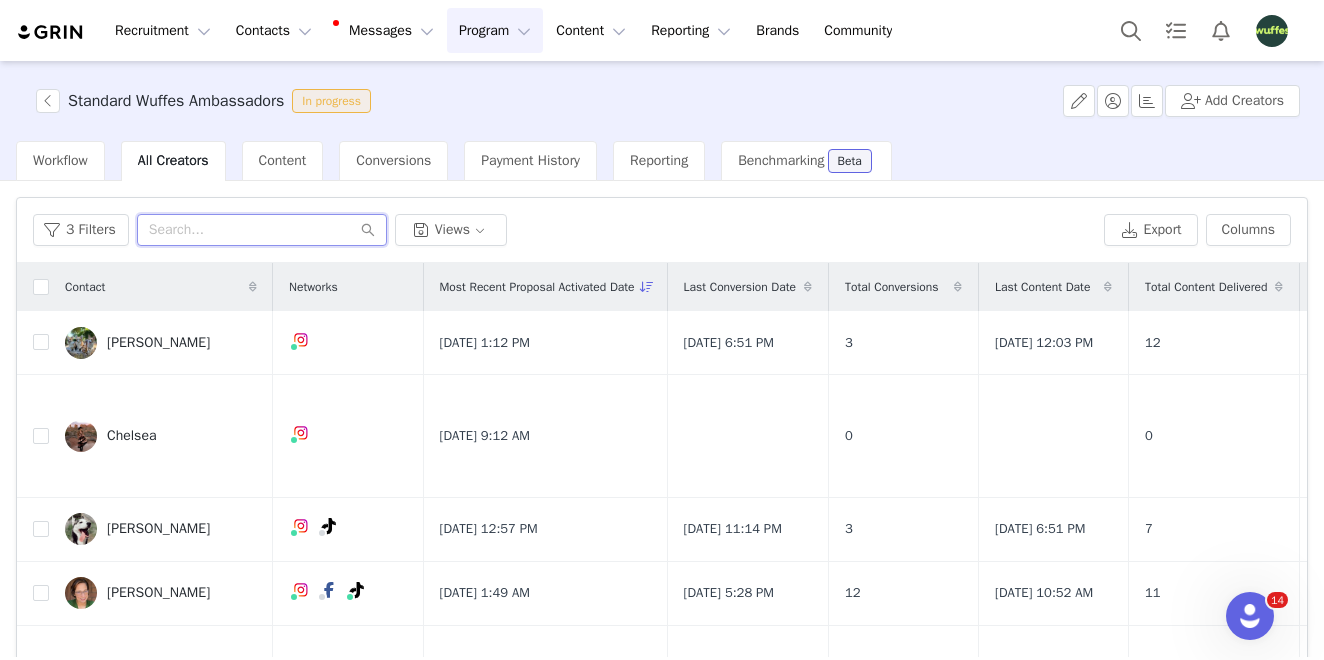 click at bounding box center [262, 230] 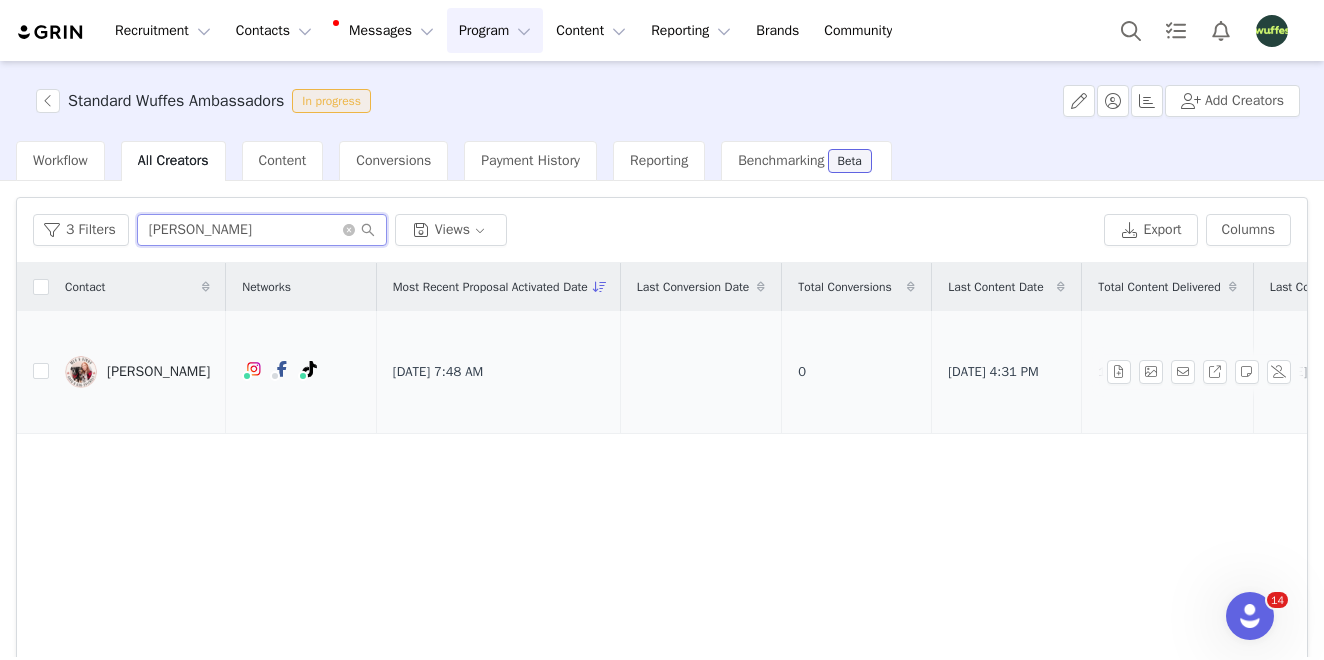 type on "[PERSON_NAME]" 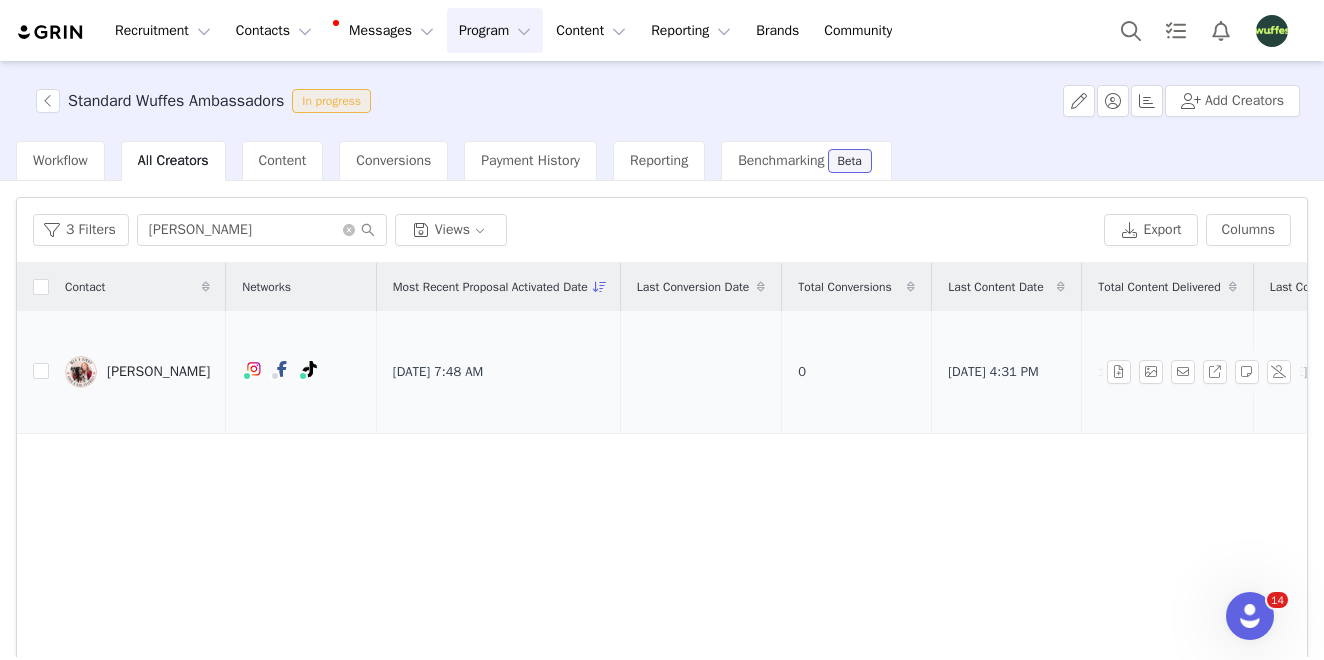 click on "[PERSON_NAME]" at bounding box center (158, 372) 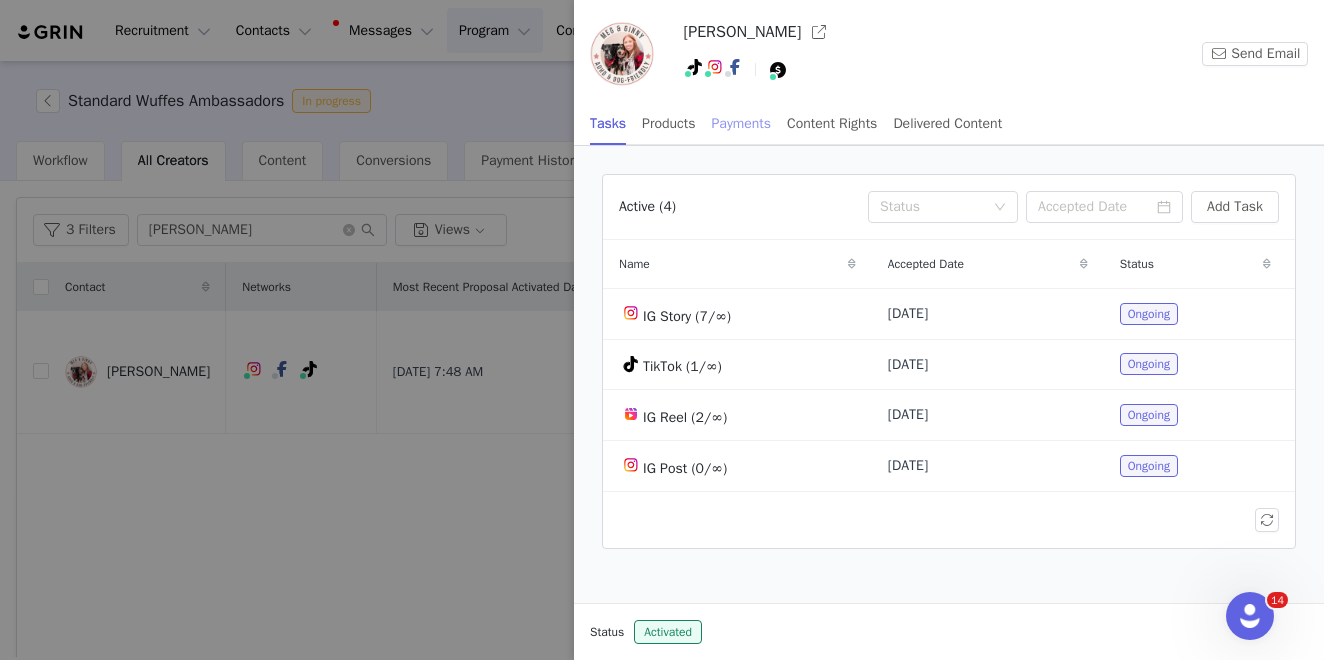 click on "Payments" at bounding box center (742, 123) 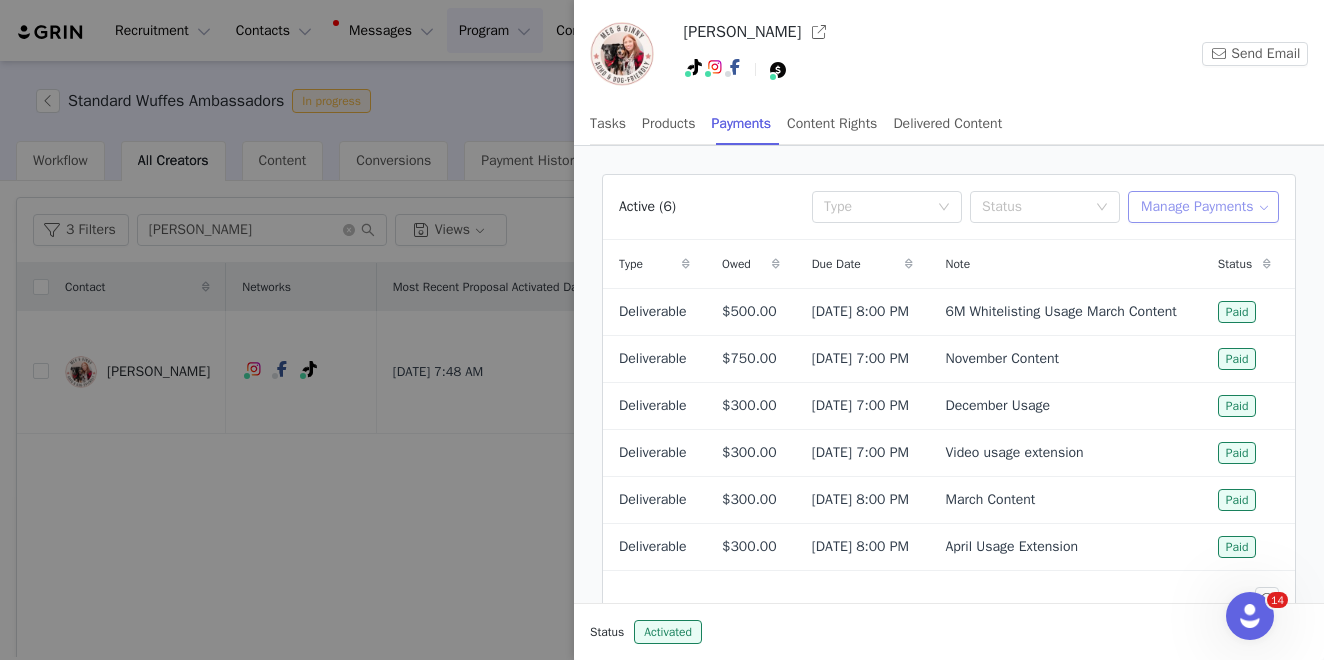 click on "Manage Payments" at bounding box center (1203, 207) 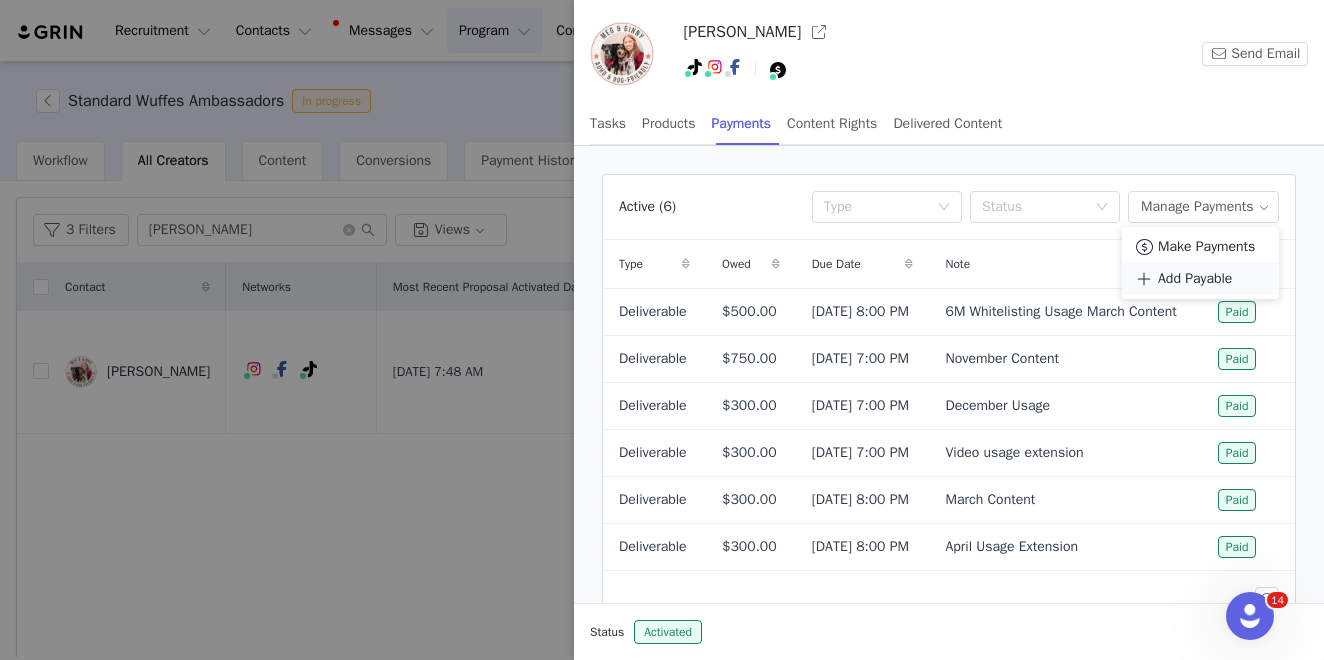click on "Add Payable" at bounding box center (1195, 279) 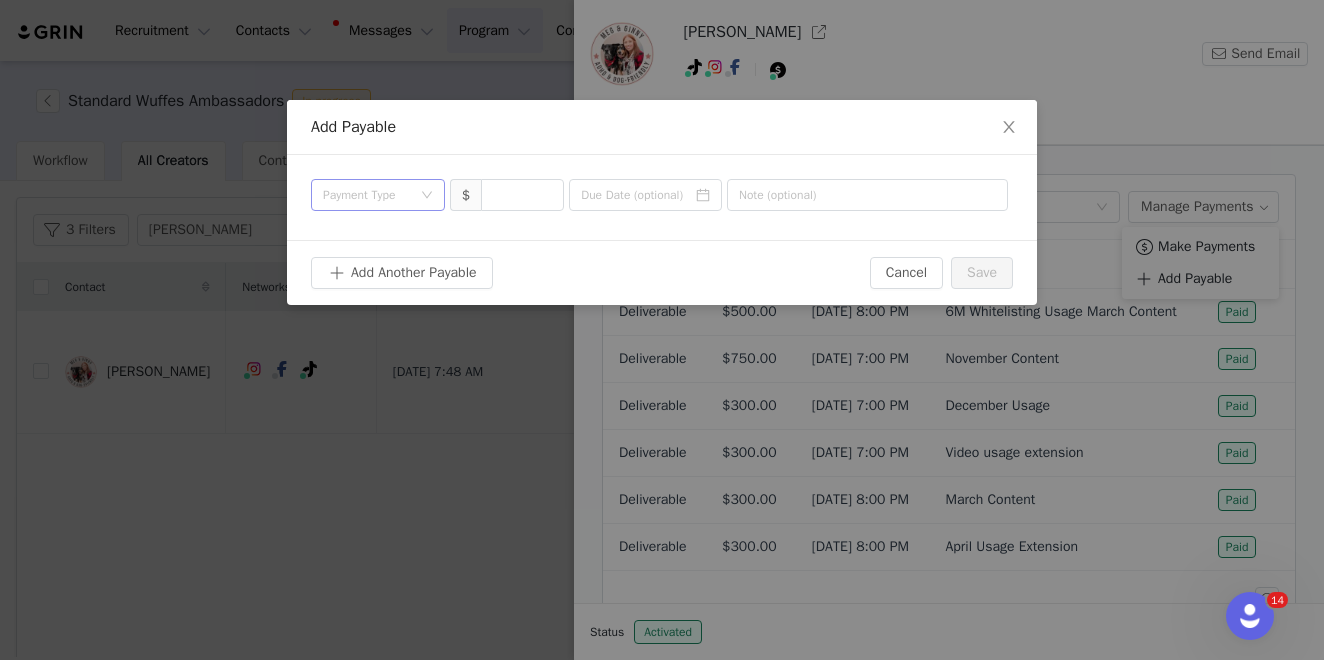 click on "Payment Type" at bounding box center (367, 195) 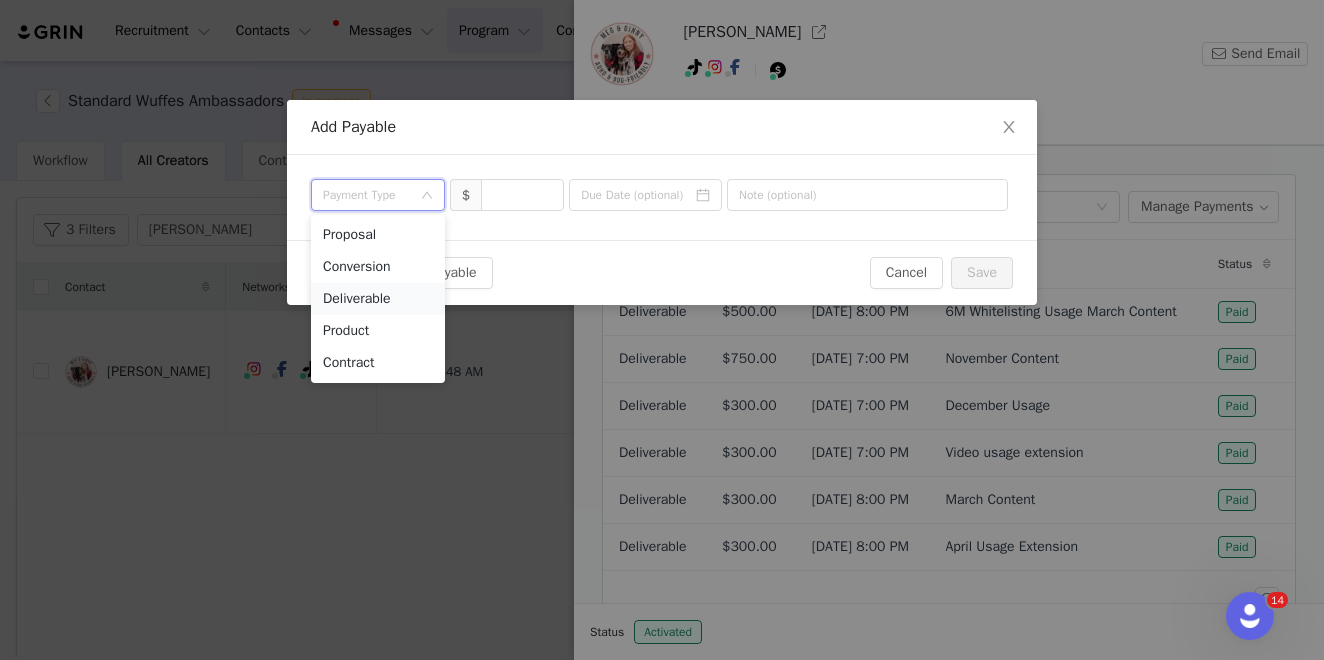 click on "Deliverable" at bounding box center [378, 299] 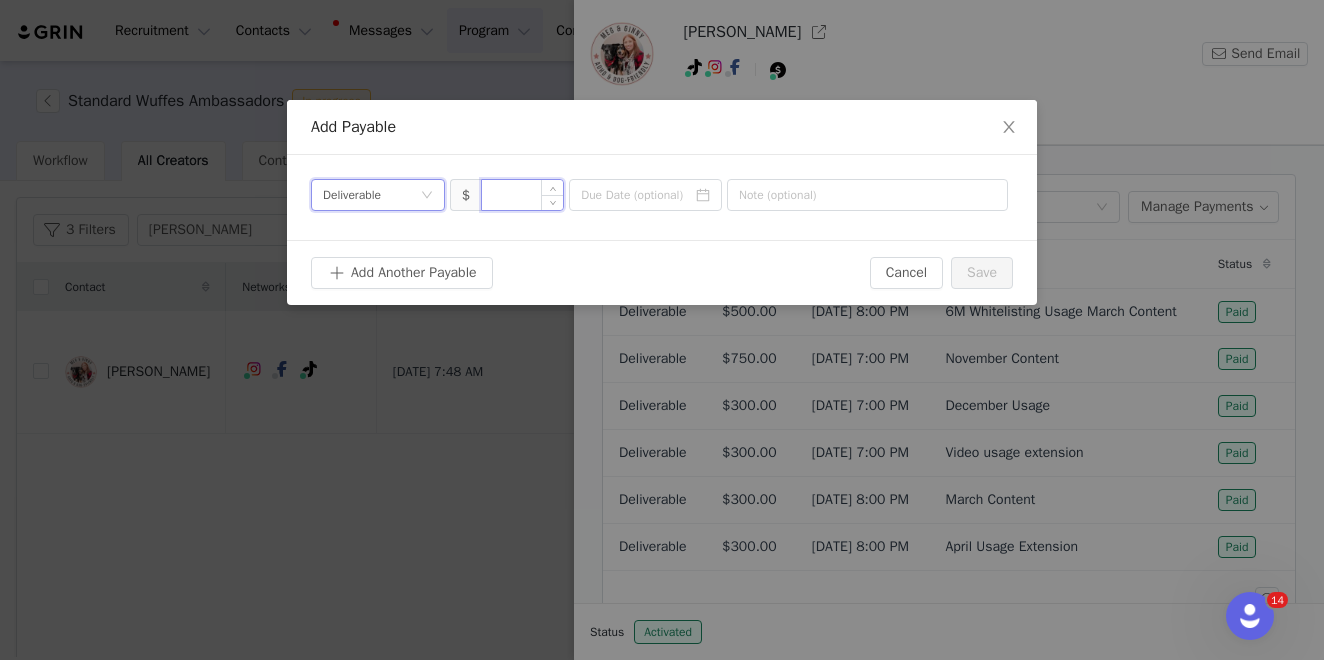 click at bounding box center [522, 195] 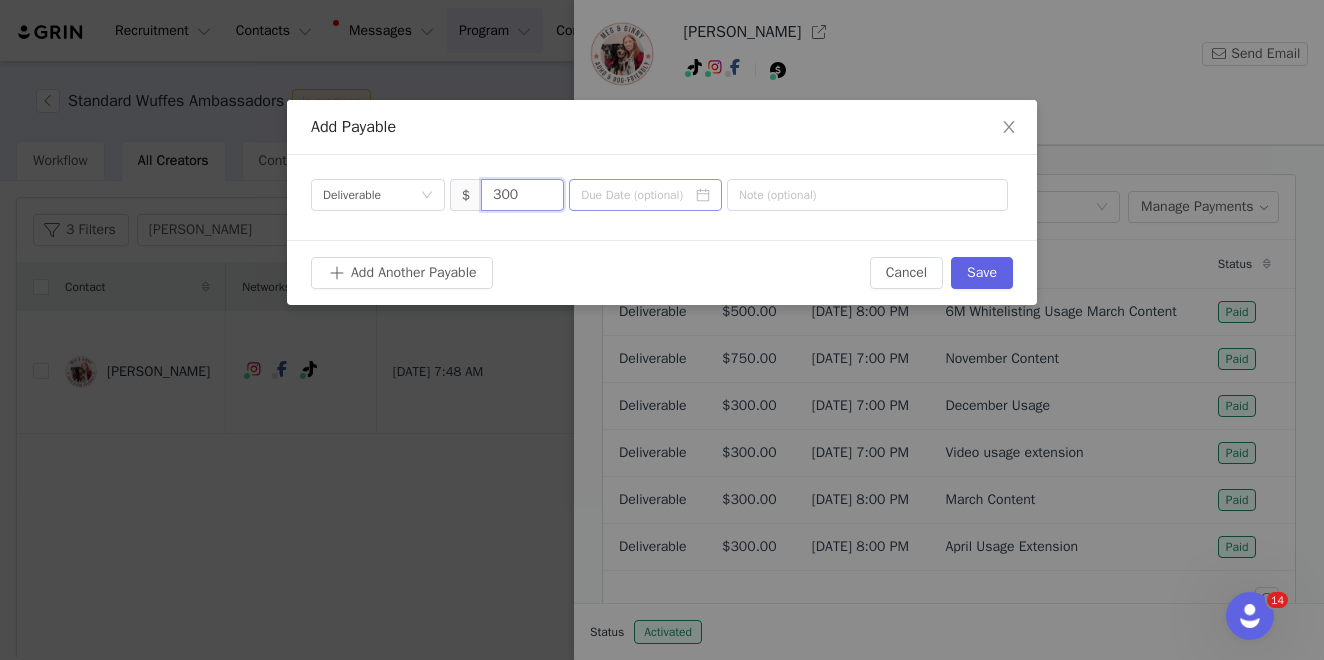 type on "300" 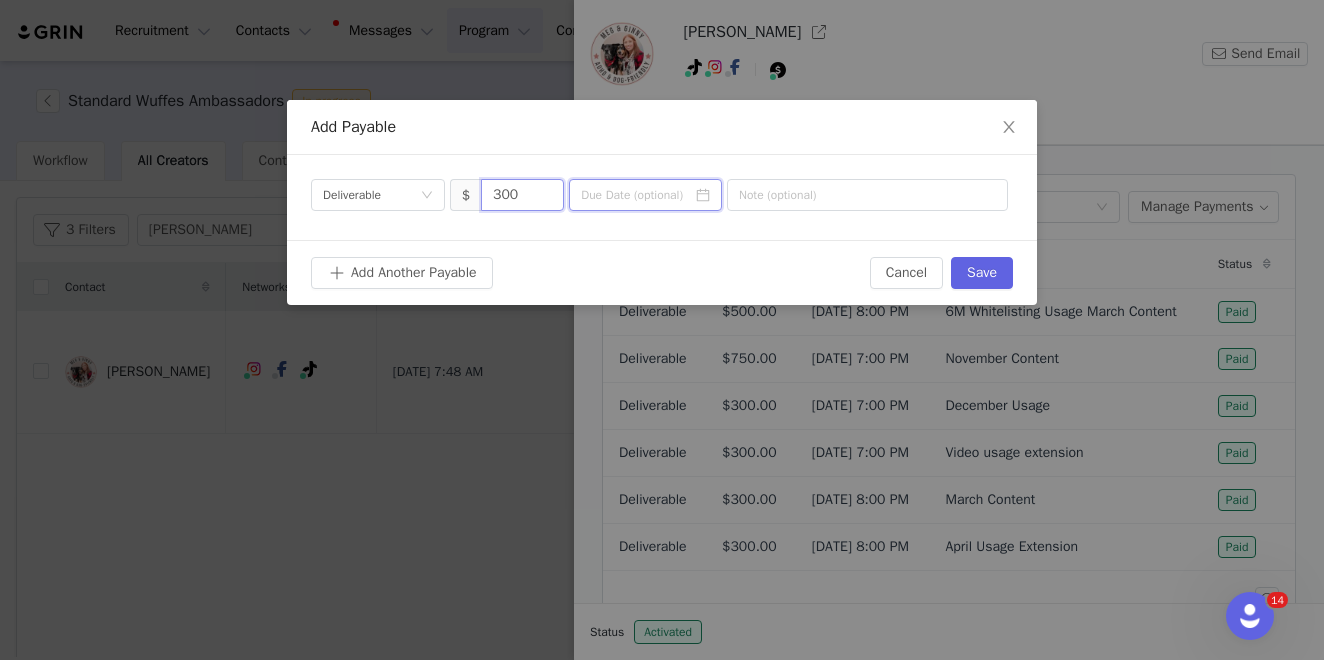 click at bounding box center [645, 195] 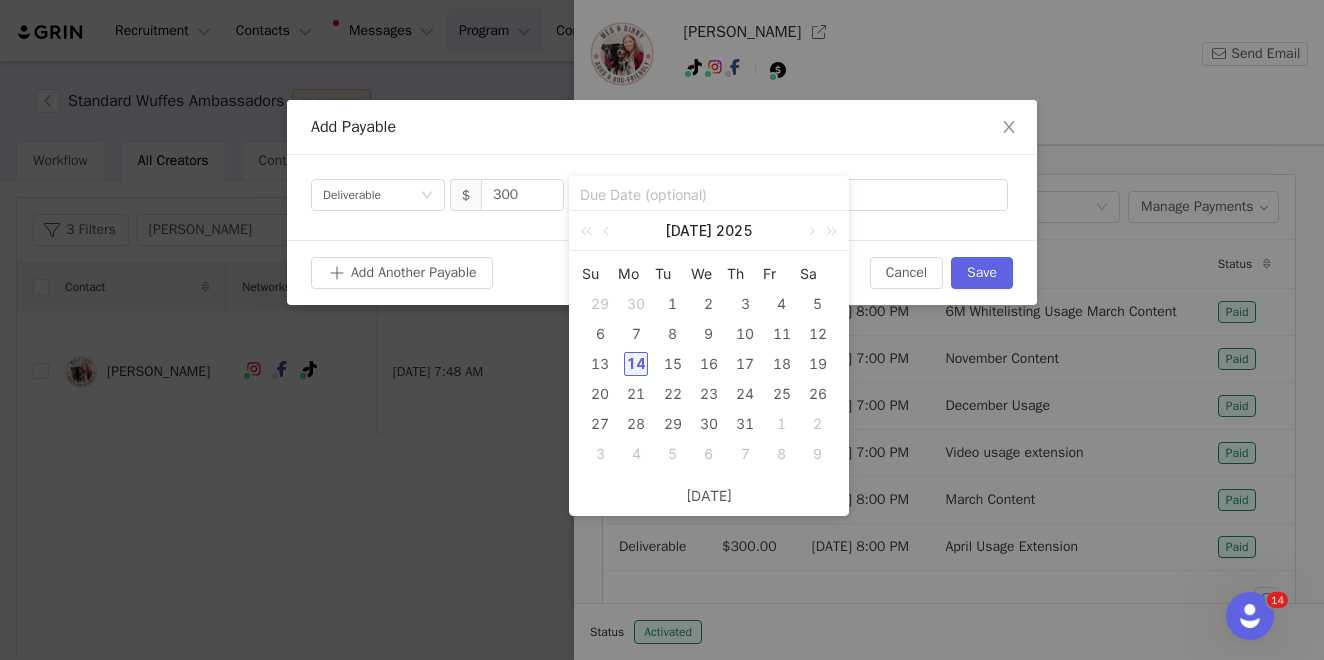 click on "1" at bounding box center [782, 424] 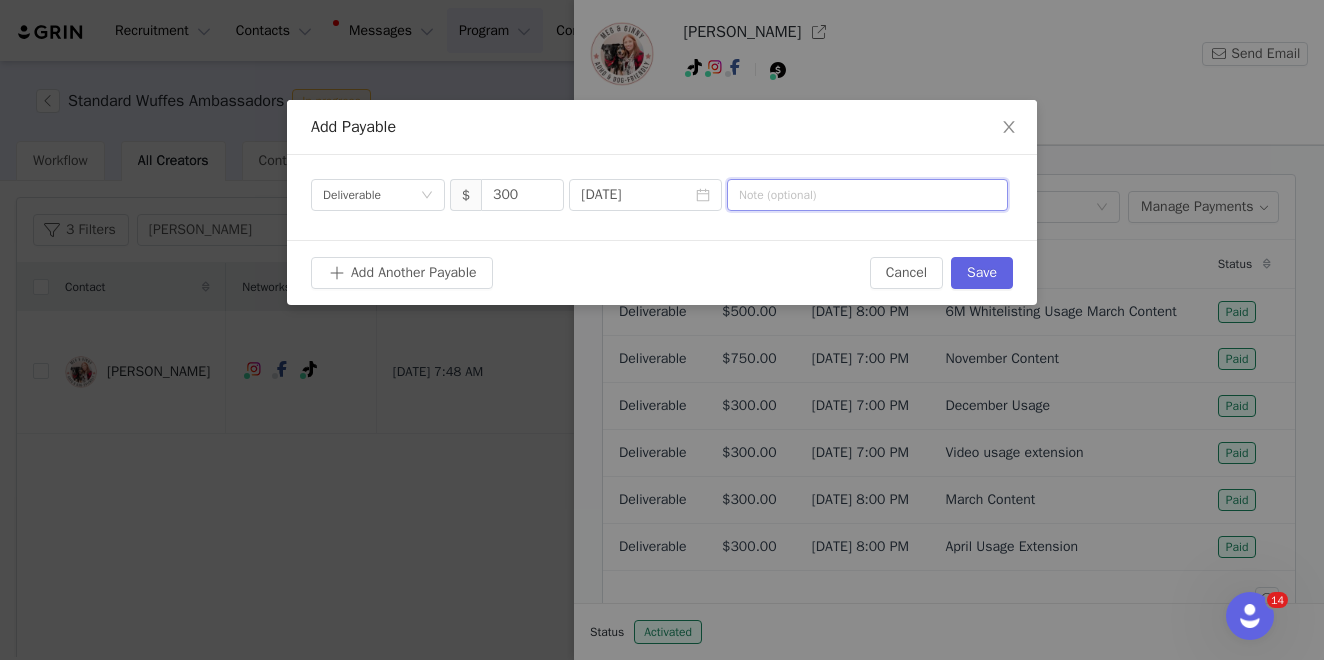click at bounding box center (867, 195) 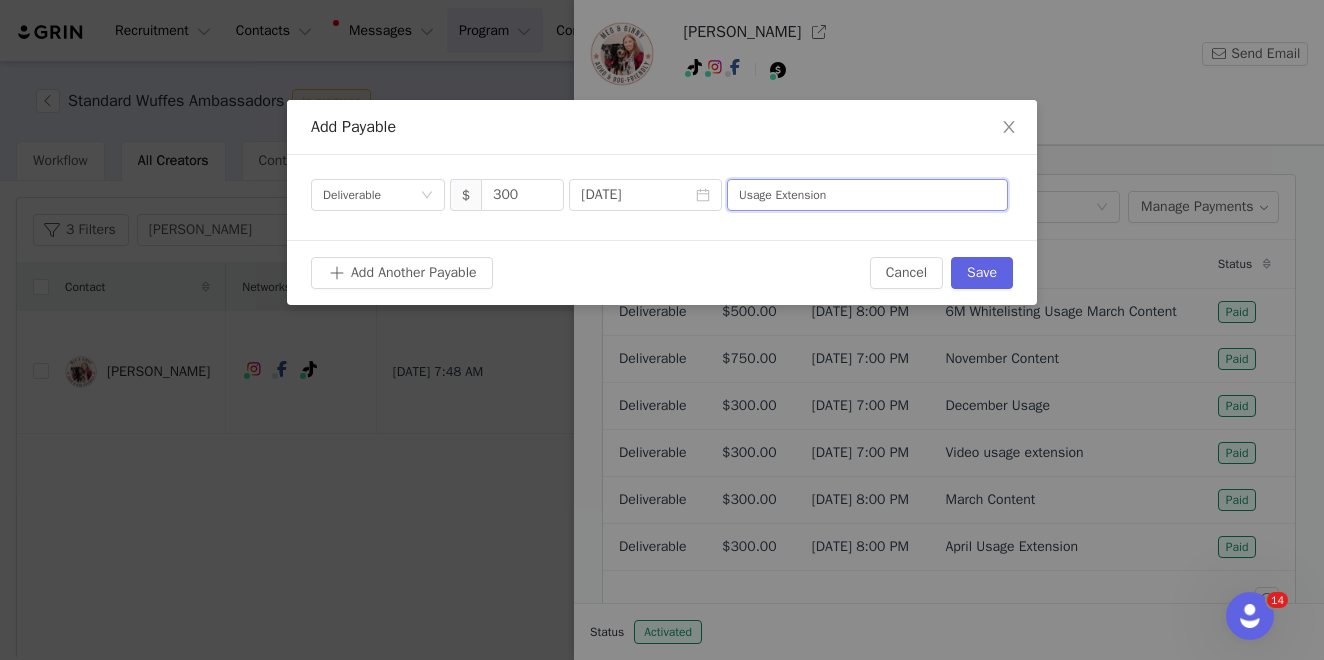 type on "Usage Extension" 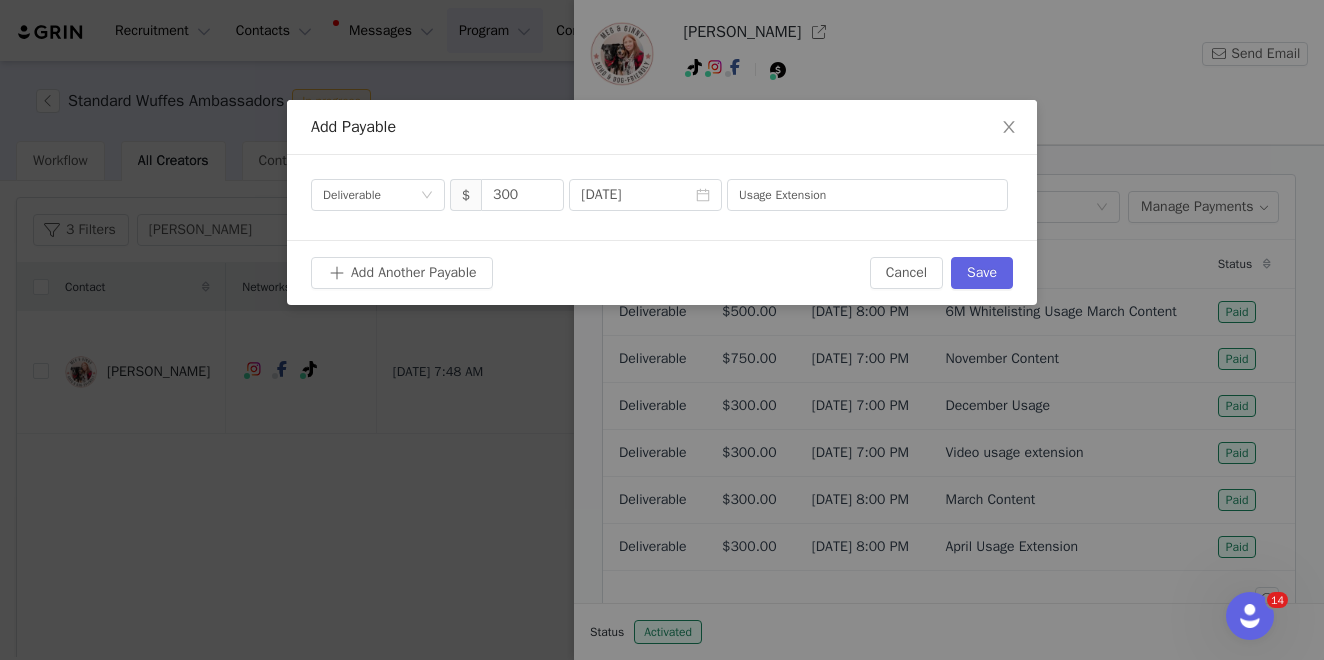 click on "Add Another Payable     Cancel Save" at bounding box center (662, 272) 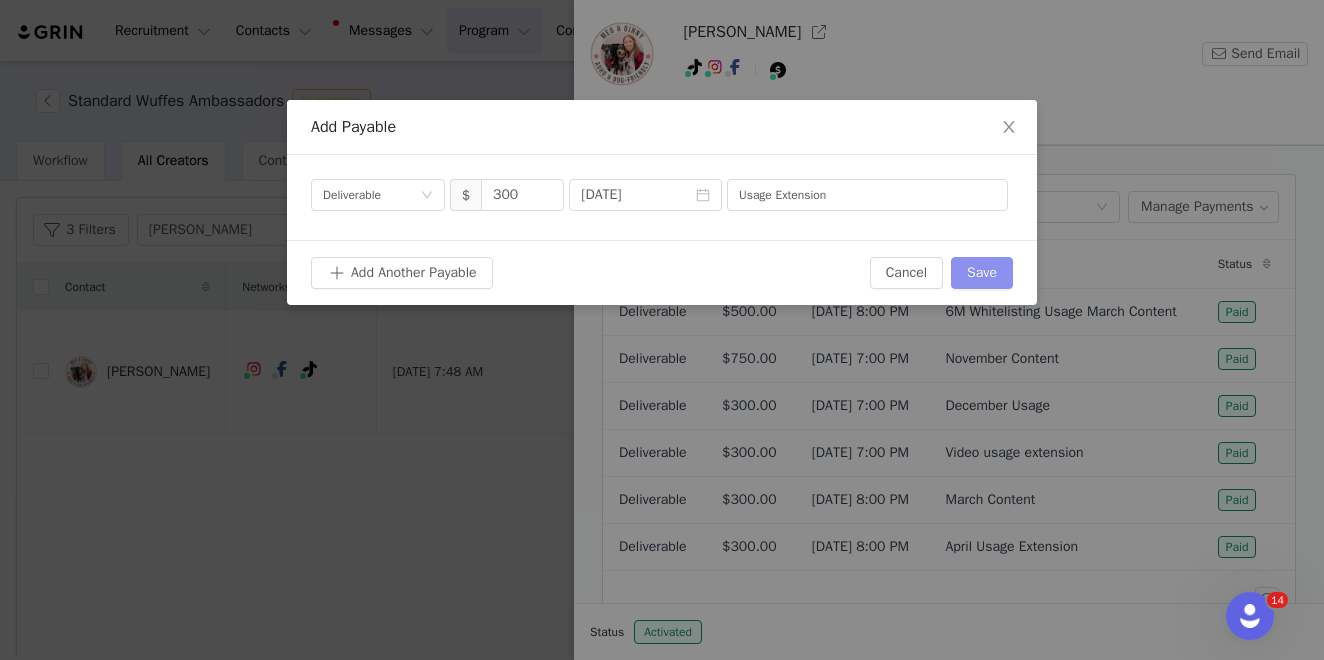 click on "Save" at bounding box center [982, 273] 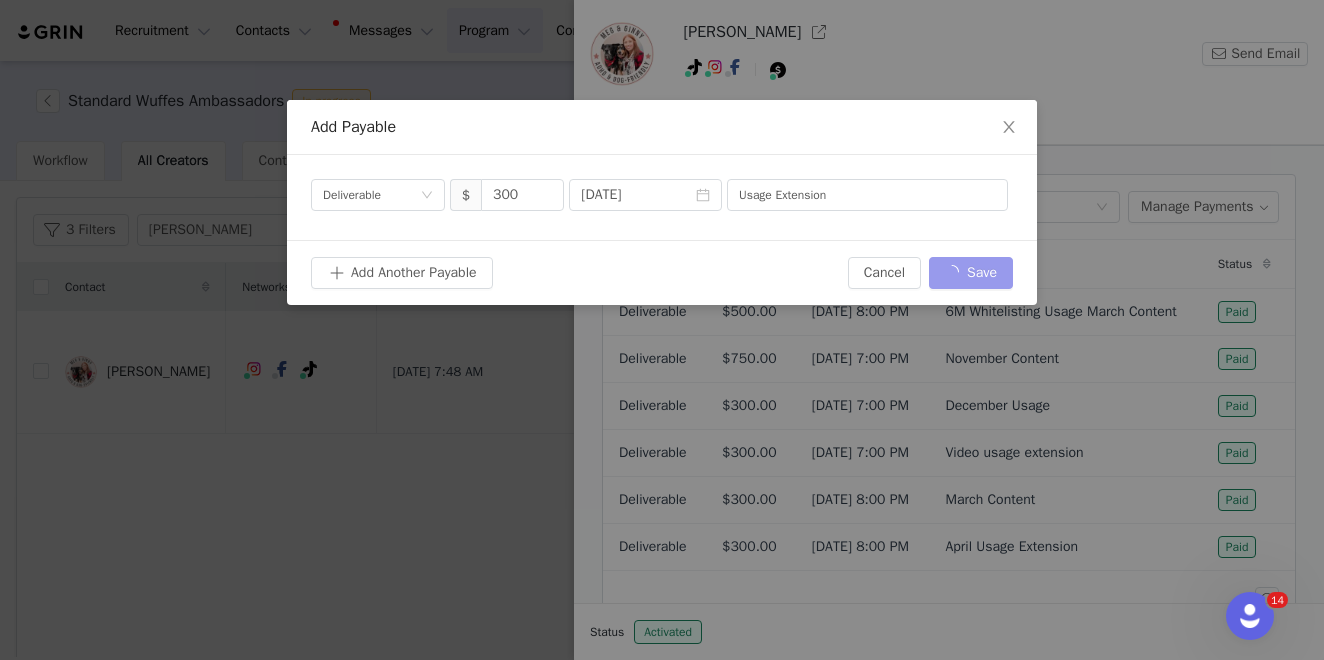 type 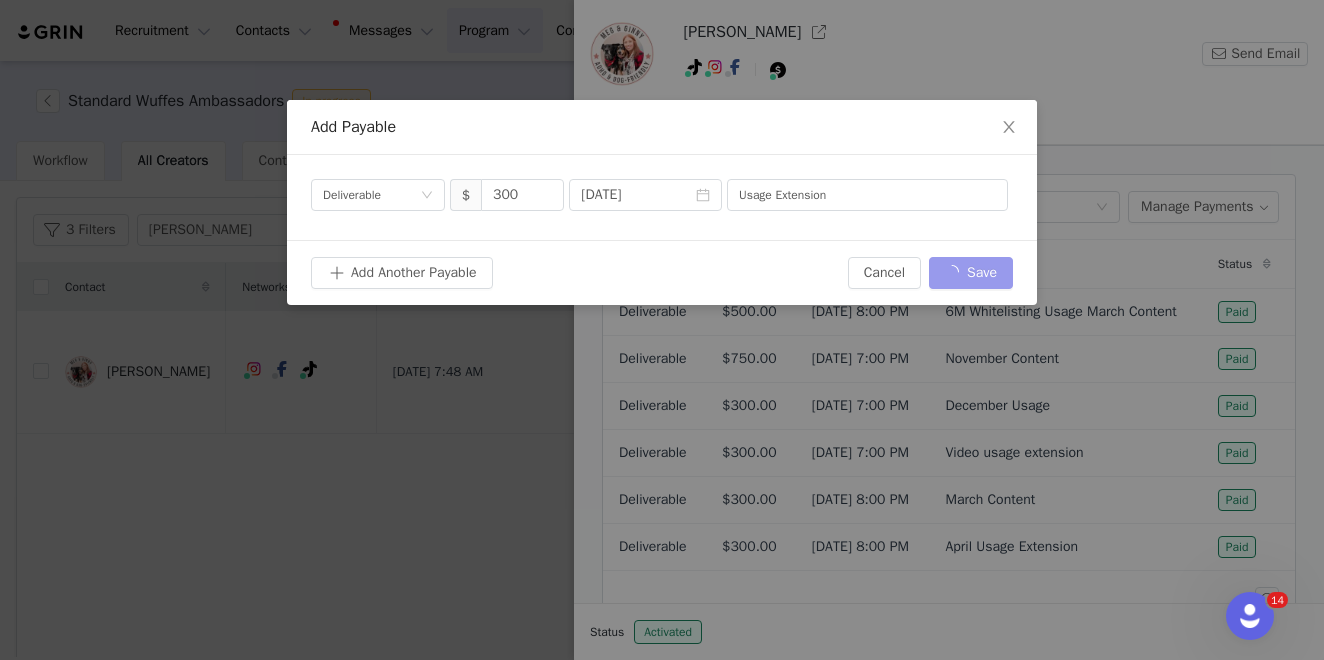 type 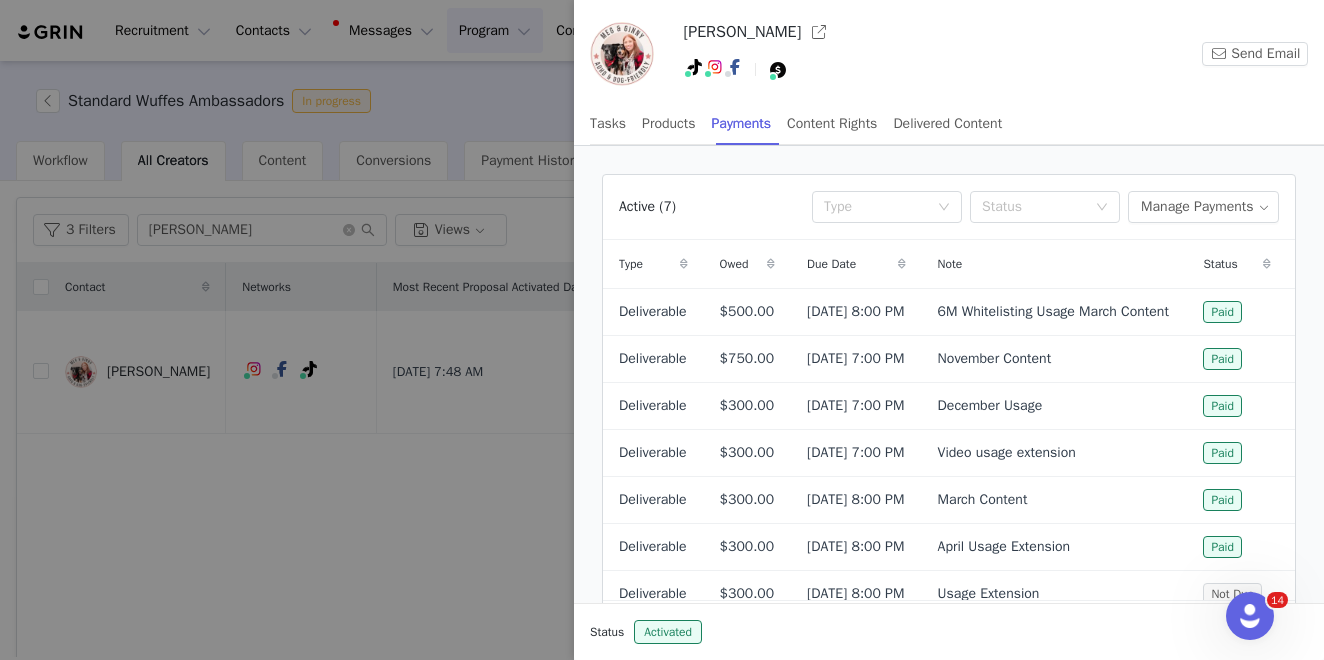 click at bounding box center (662, 330) 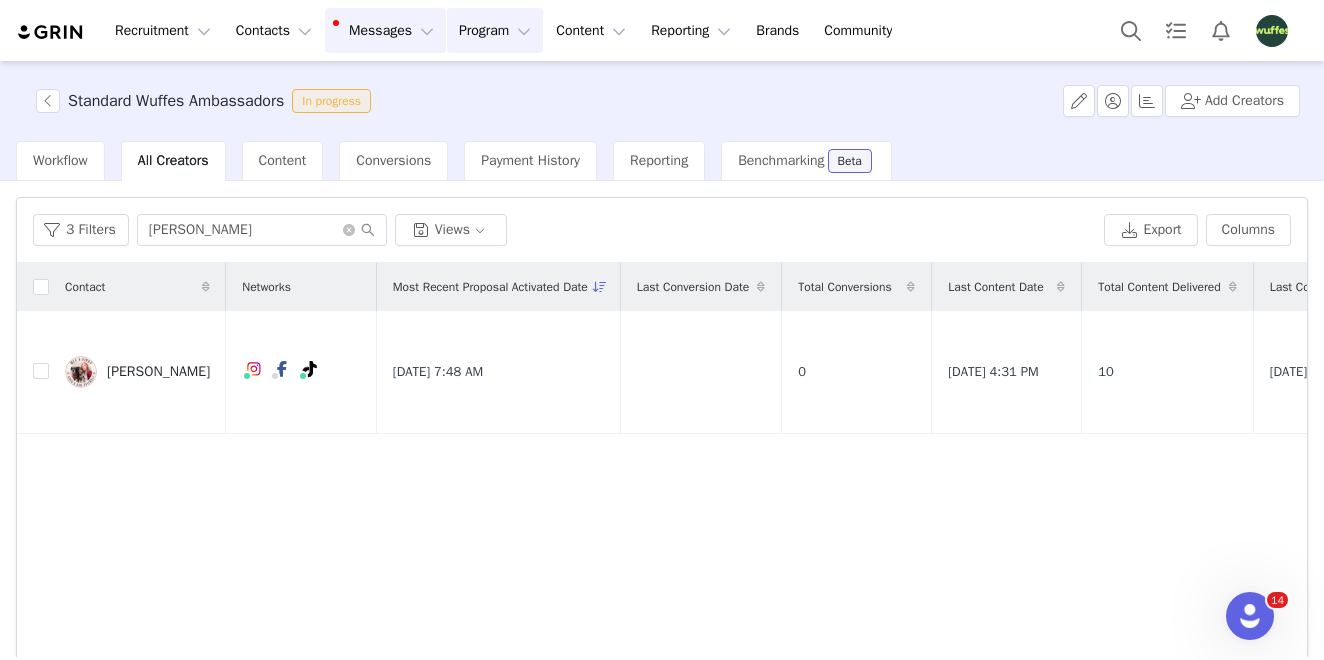 click on "Messages Messages" at bounding box center (385, 30) 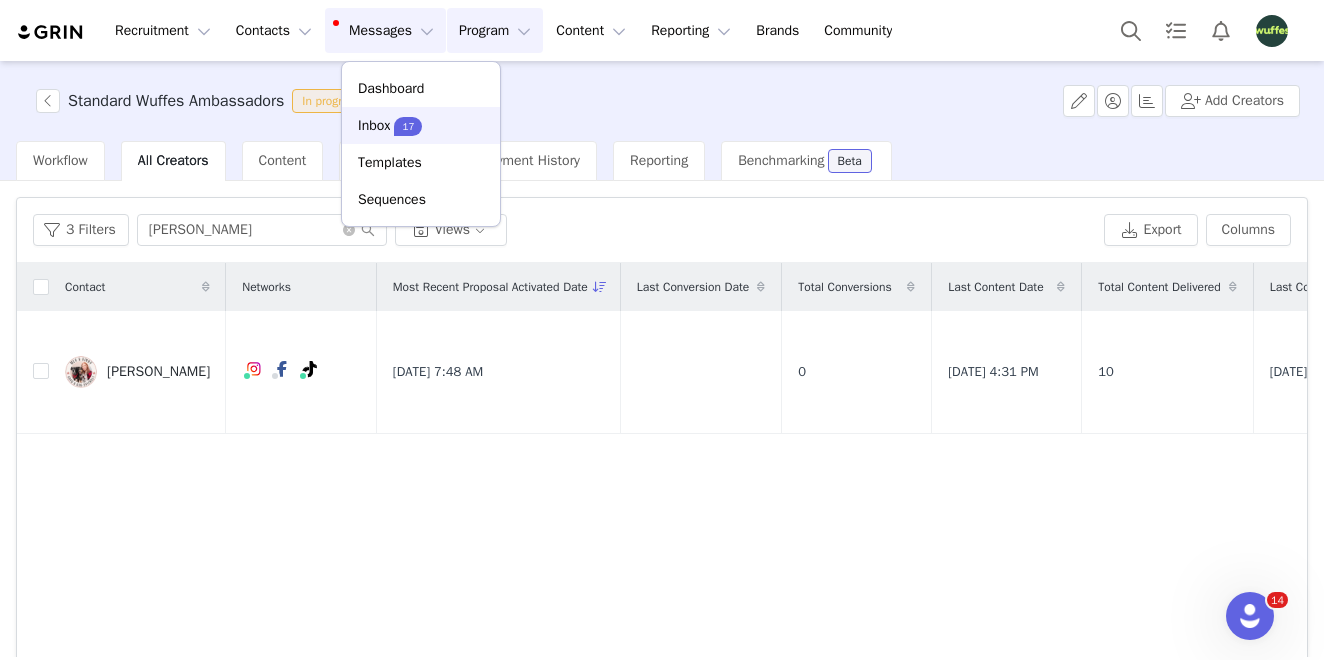 click on "17" at bounding box center (408, 126) 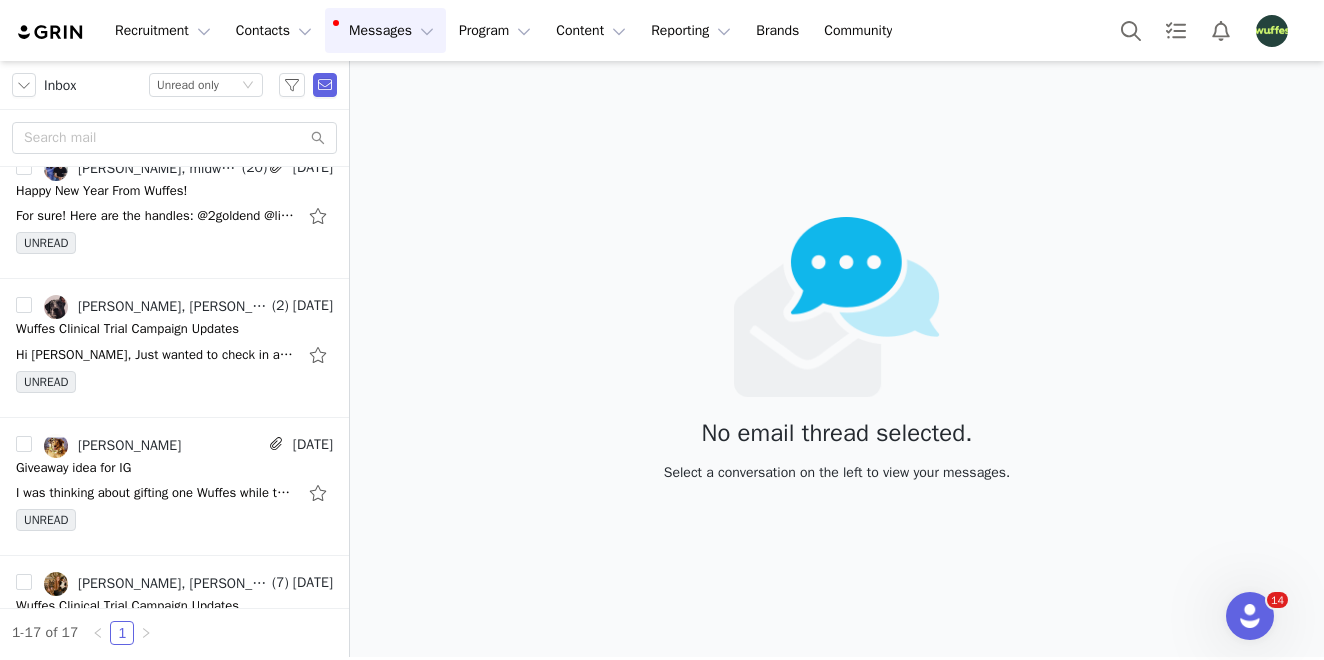 scroll, scrollTop: 1913, scrollLeft: 0, axis: vertical 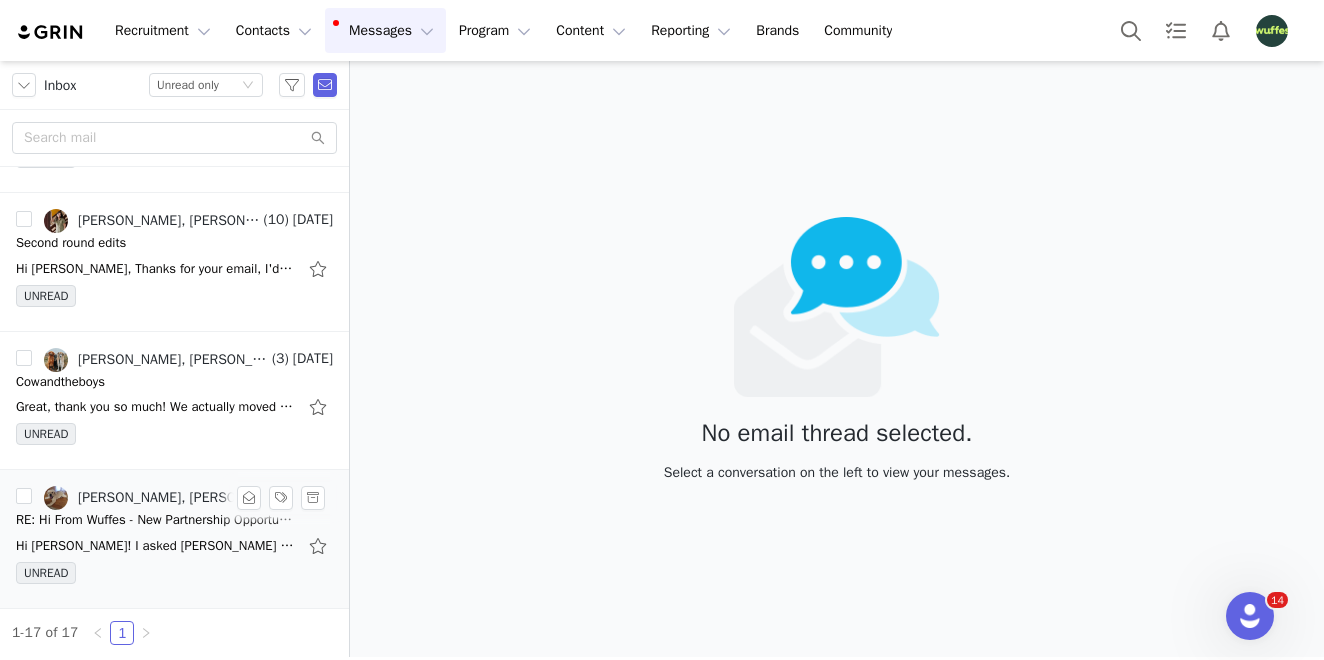 click on "Hi [PERSON_NAME]! I asked [PERSON_NAME] about this! Are you able to come up to 1k? We could do 1x UGC video an IG story set as well? Let me know your thoughts. Best, [PERSON_NAME] Assistant Talent Relations Manager" at bounding box center (156, 546) 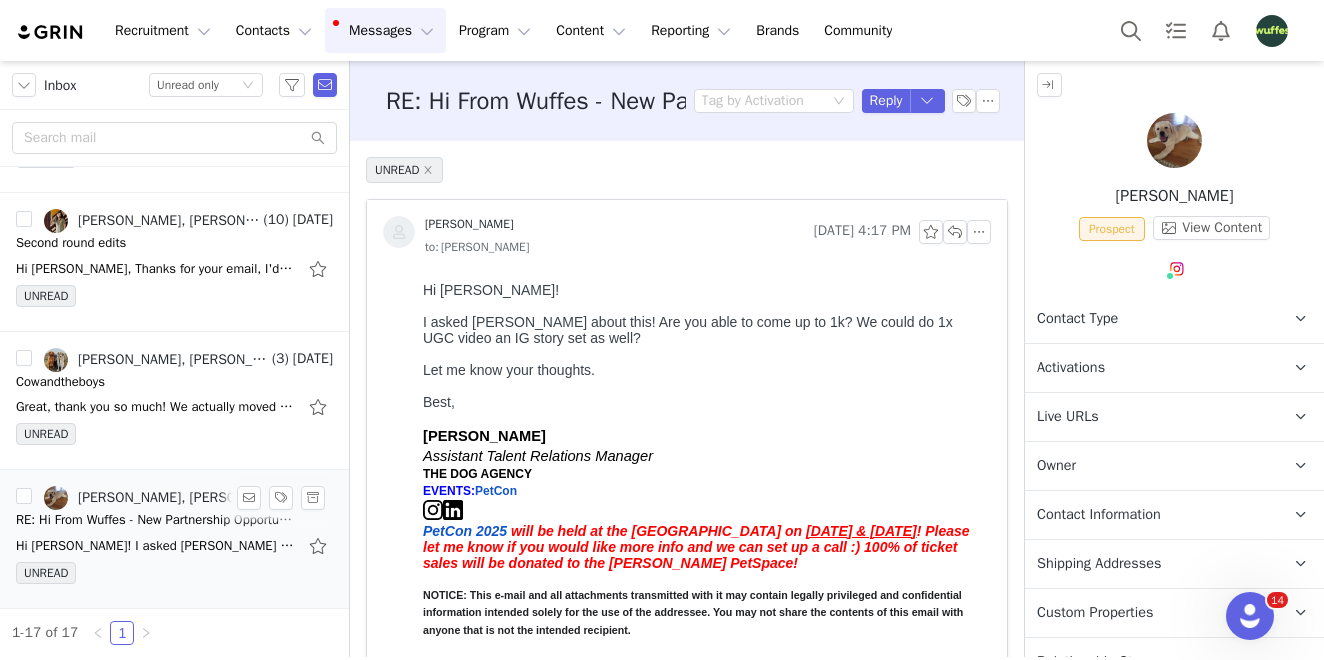 scroll, scrollTop: 0, scrollLeft: 0, axis: both 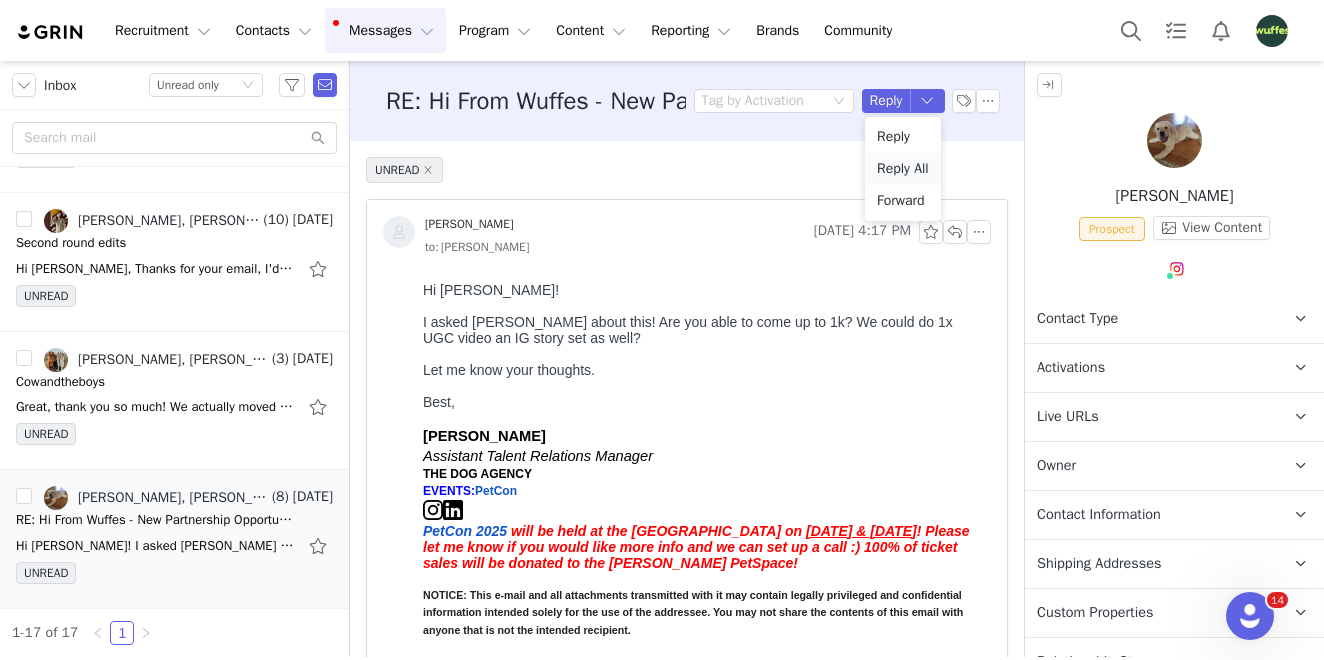 click on "Reply All" at bounding box center (903, 169) 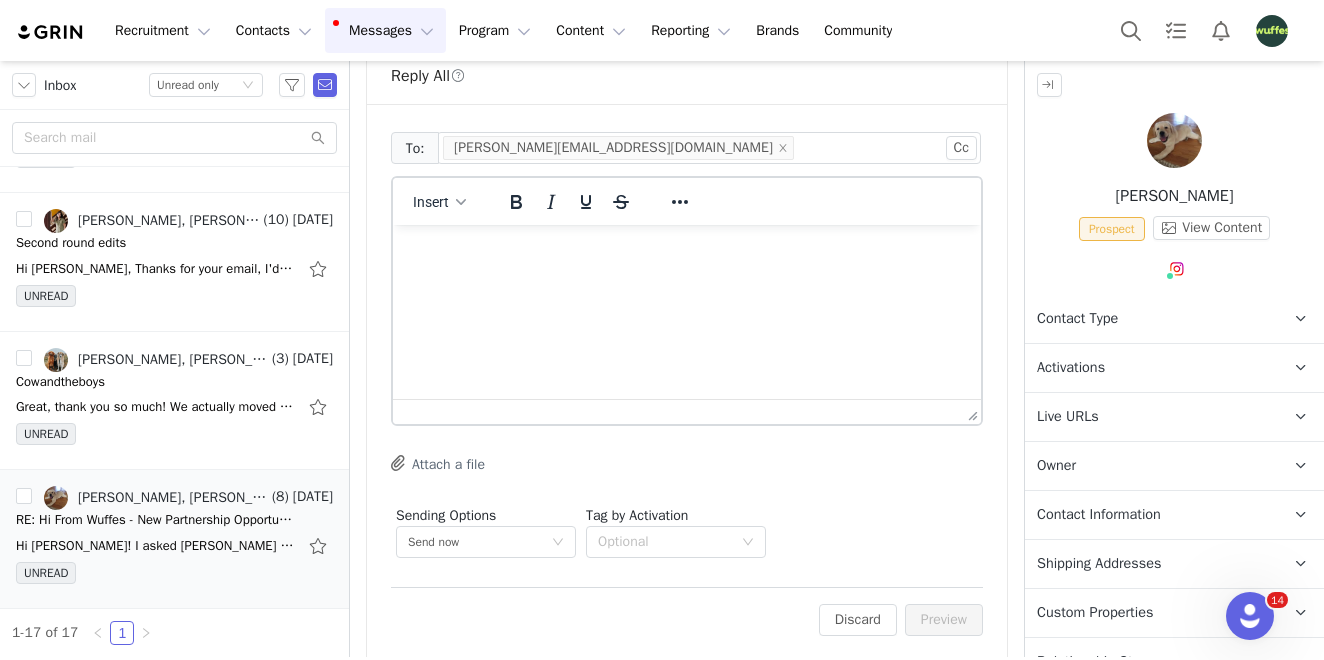 scroll, scrollTop: 1996, scrollLeft: 0, axis: vertical 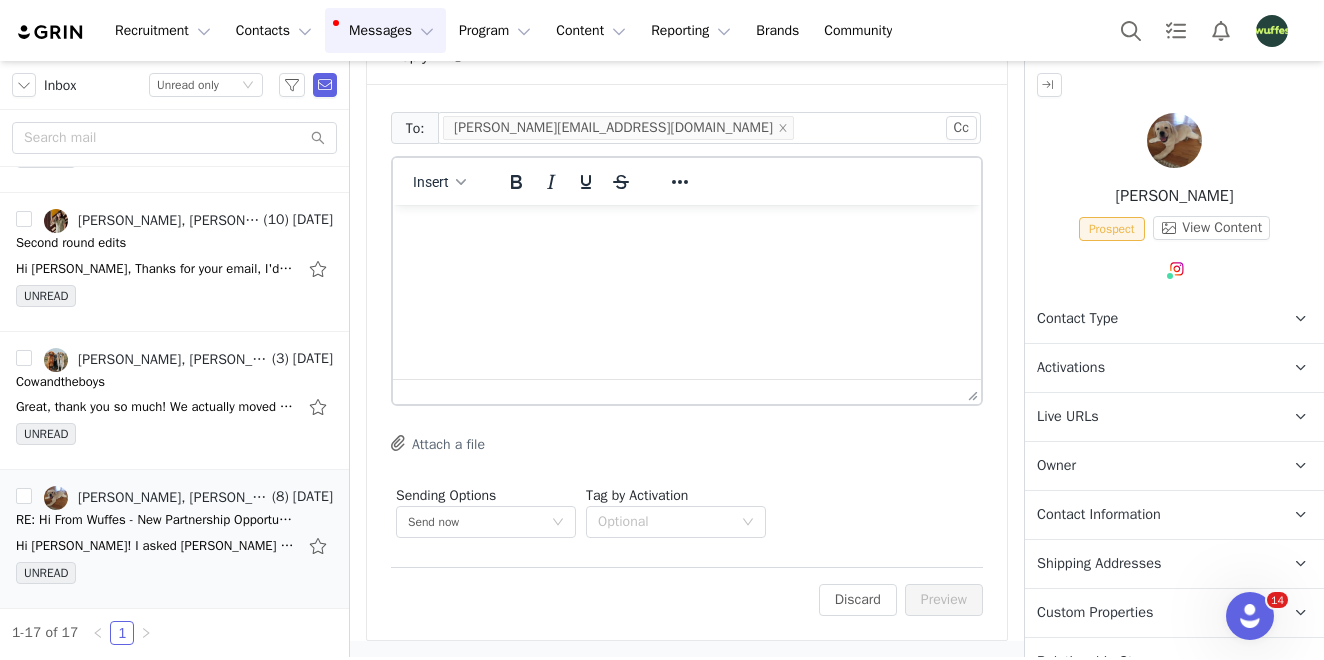 click at bounding box center [687, 232] 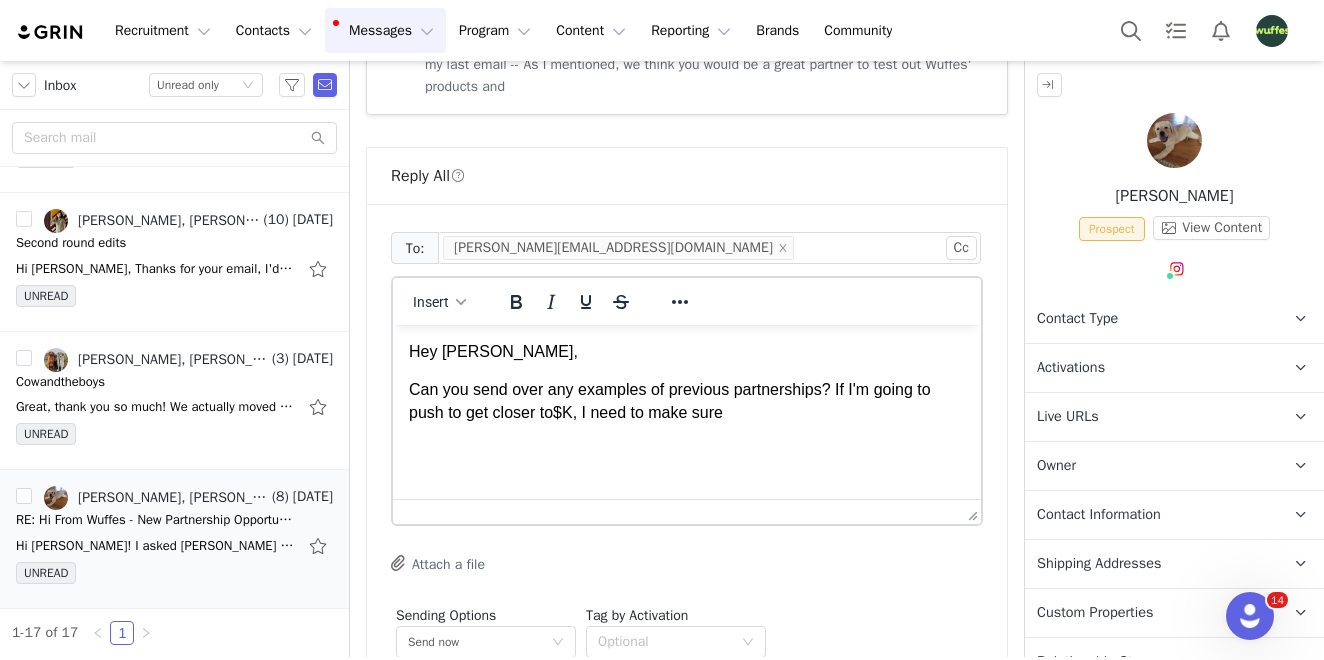 scroll, scrollTop: 1996, scrollLeft: 0, axis: vertical 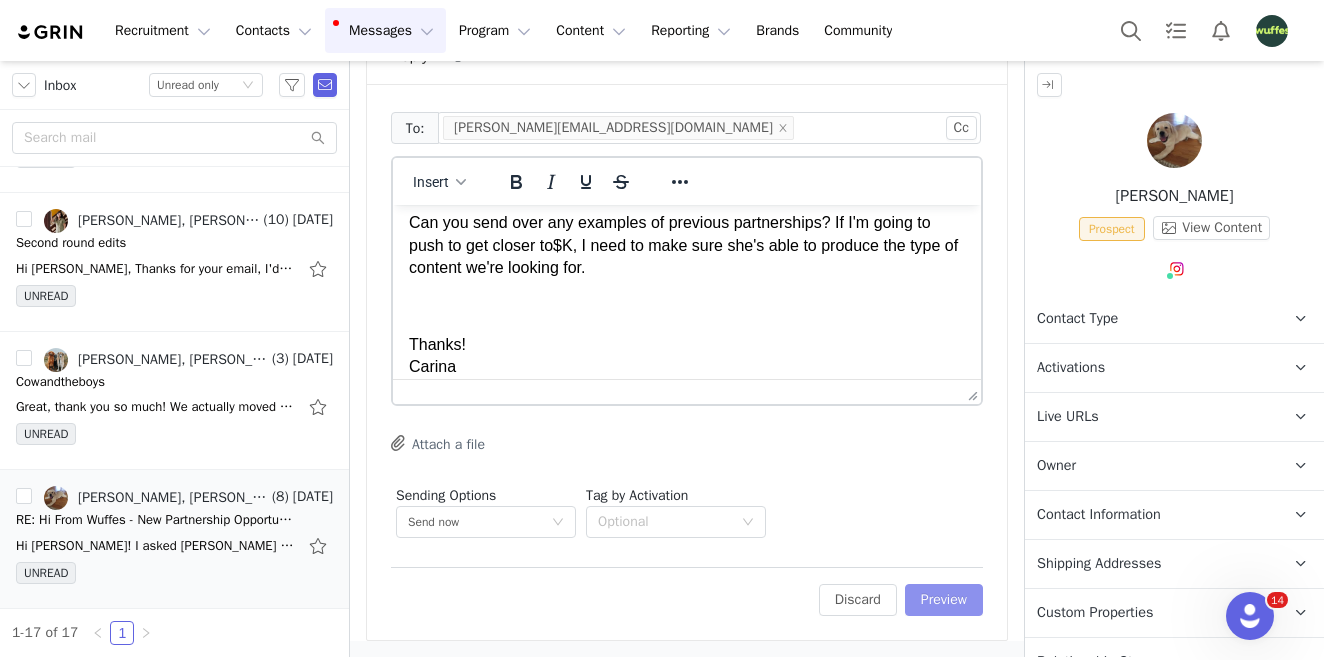 click on "Preview" at bounding box center [944, 600] 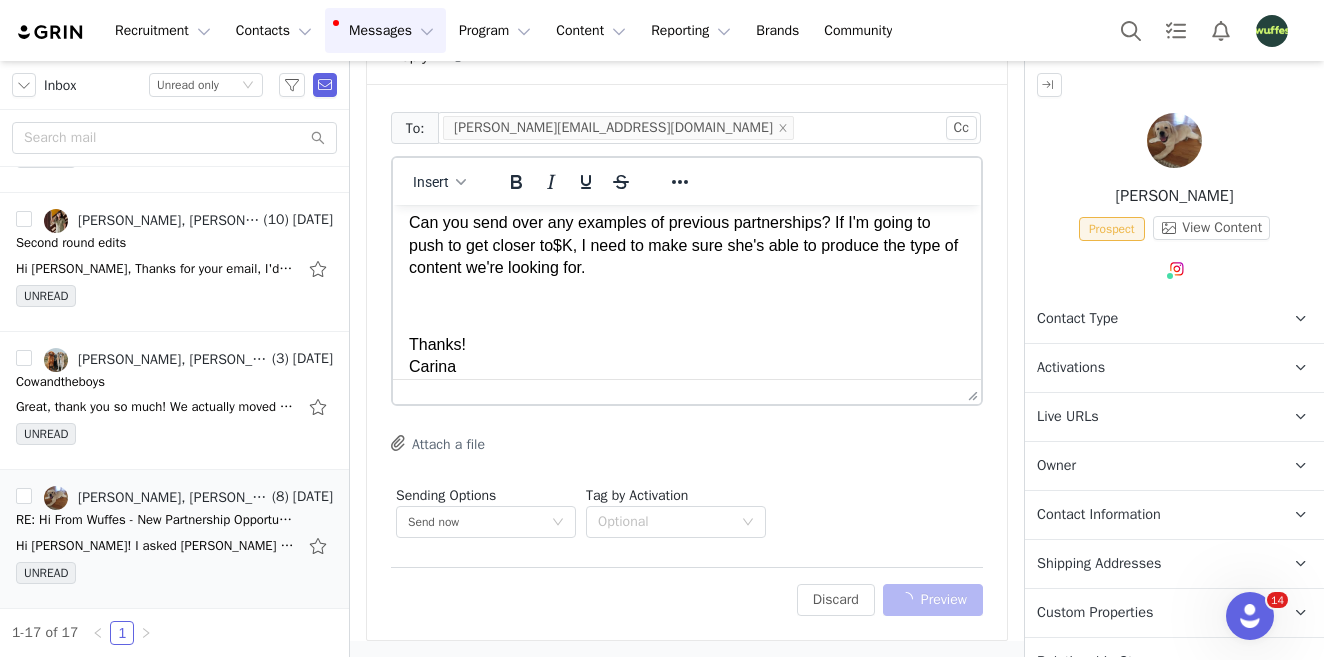 click on "Preview" at bounding box center [933, 600] 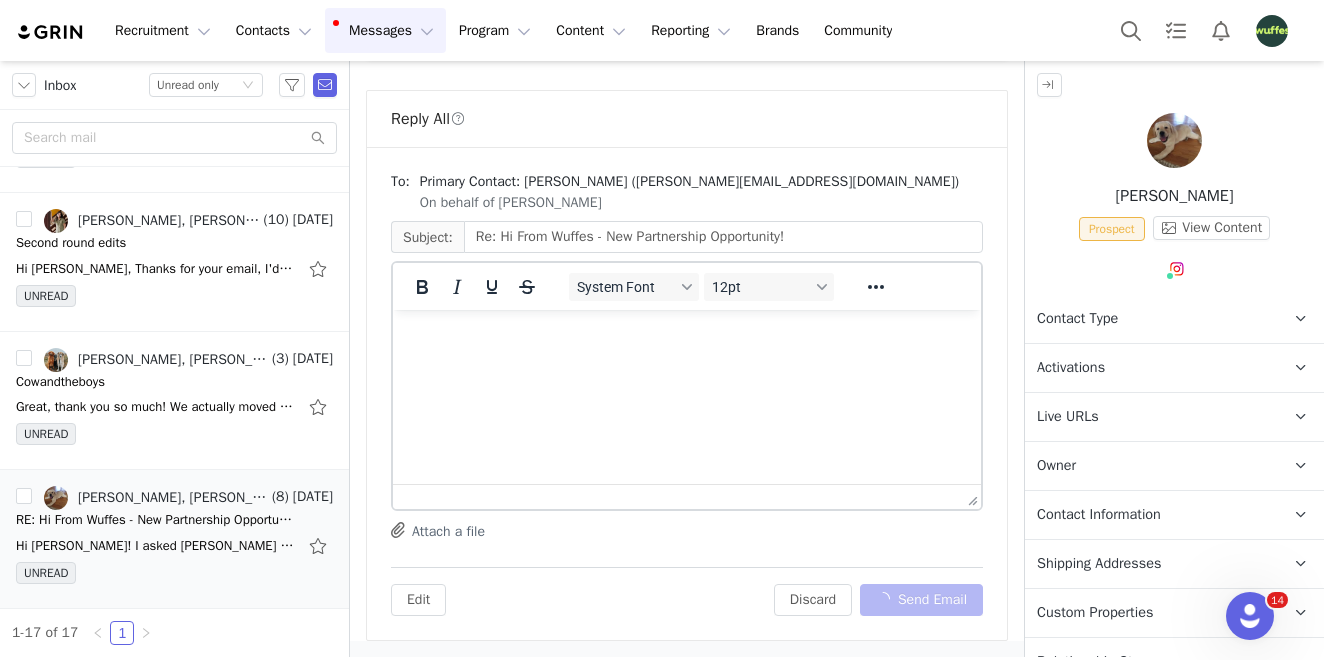 scroll, scrollTop: 1933, scrollLeft: 0, axis: vertical 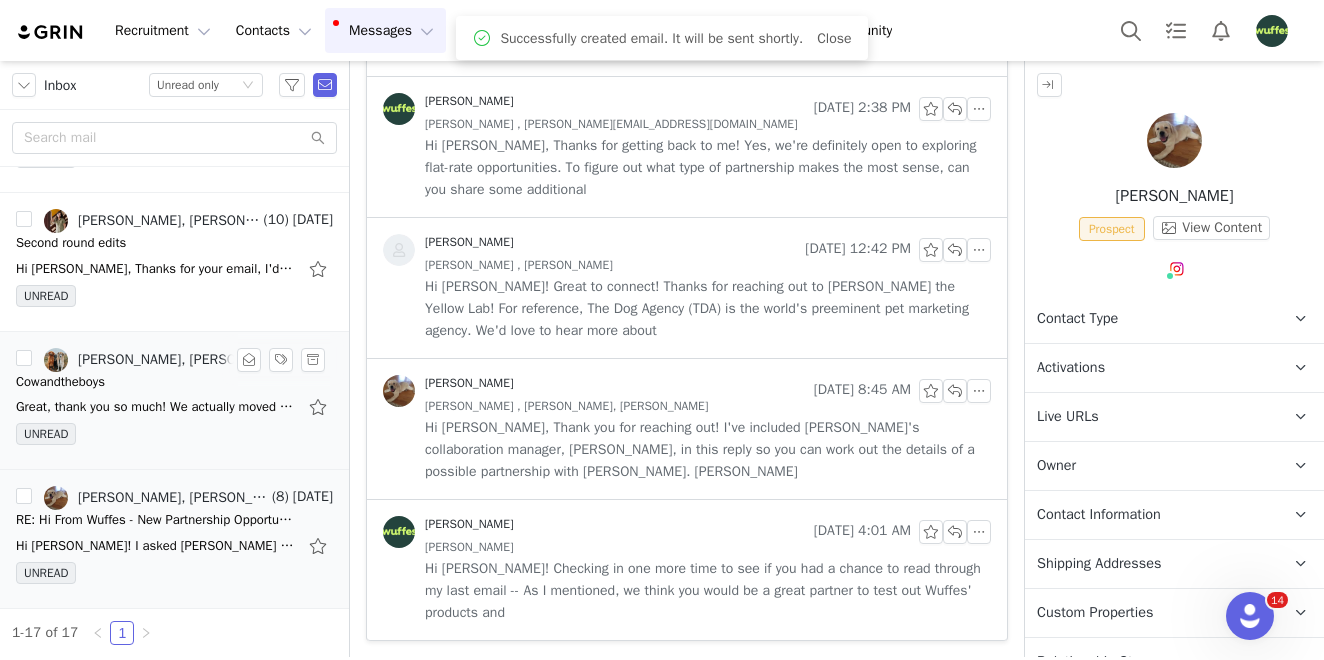 click on "[PERSON_NAME], [PERSON_NAME]" at bounding box center (156, 360) 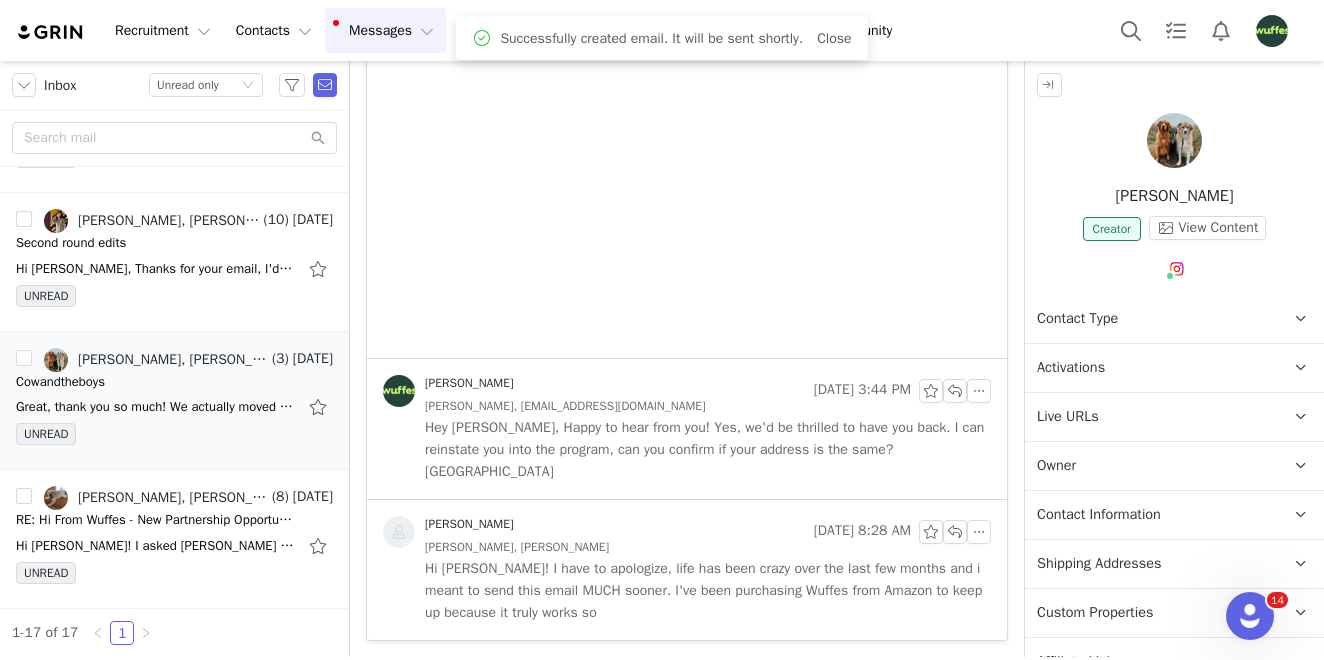 scroll, scrollTop: 0, scrollLeft: 0, axis: both 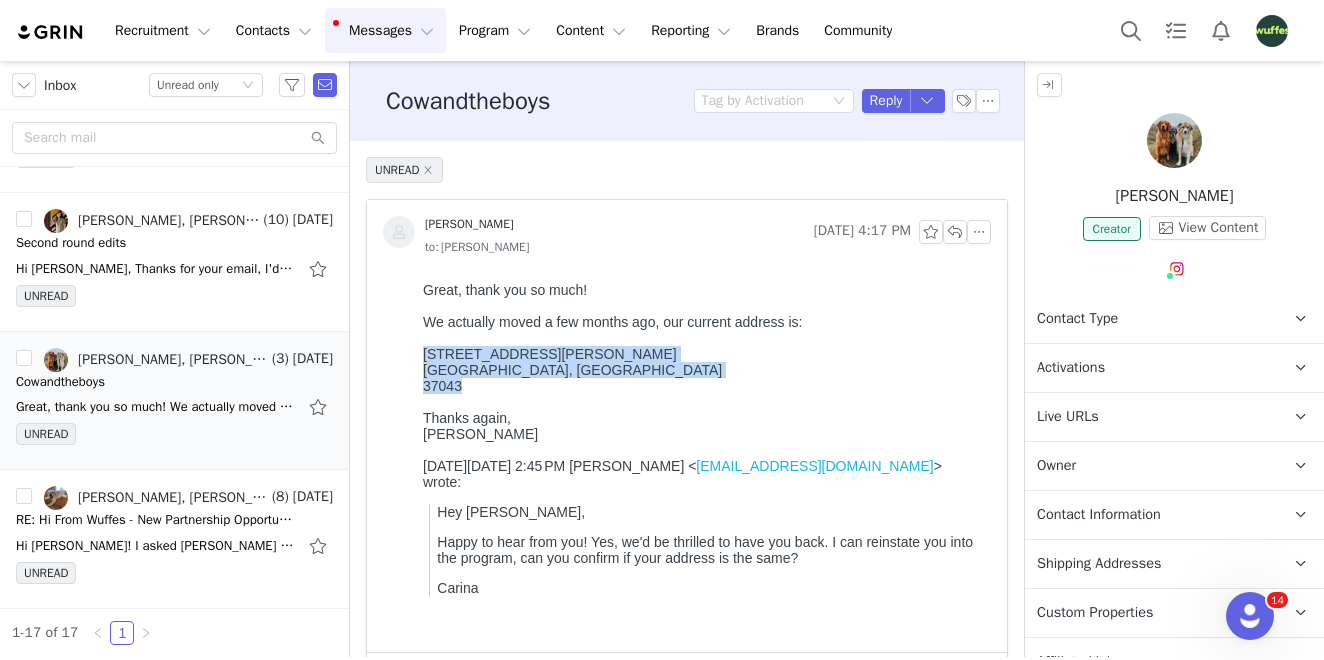 drag, startPoint x: 479, startPoint y: 400, endPoint x: 421, endPoint y: 357, distance: 72.20111 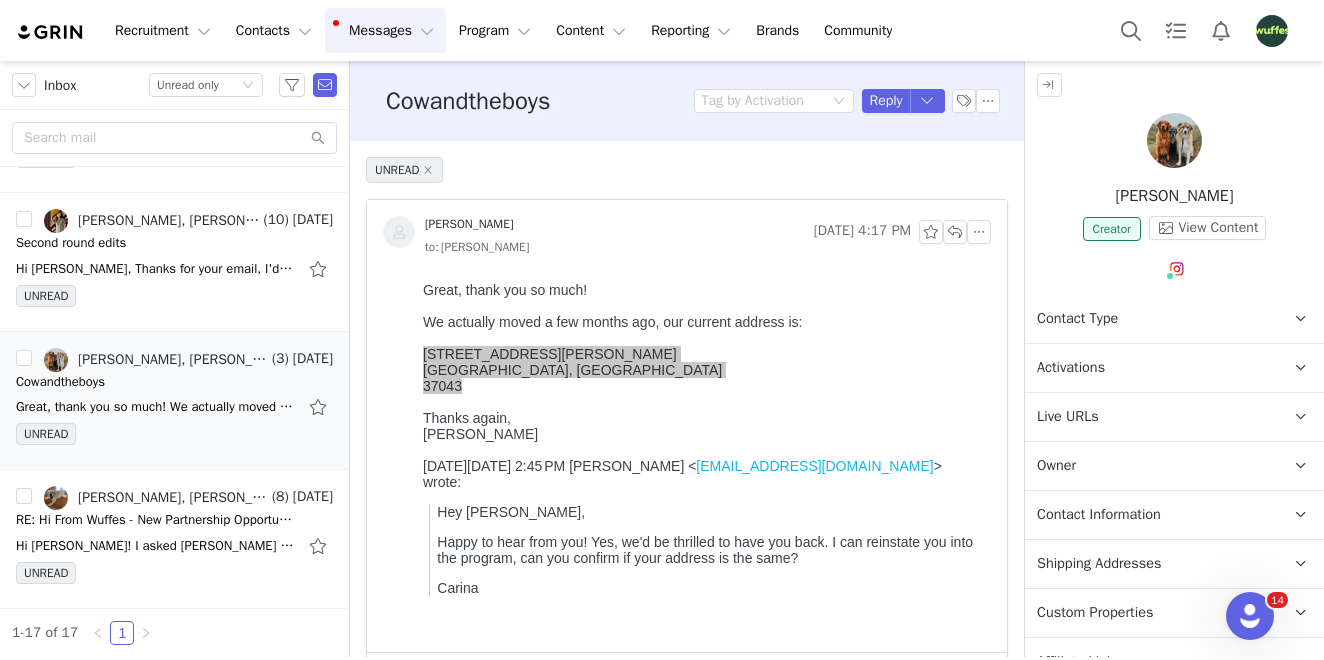 click on "Contact Information" at bounding box center (1150, 515) 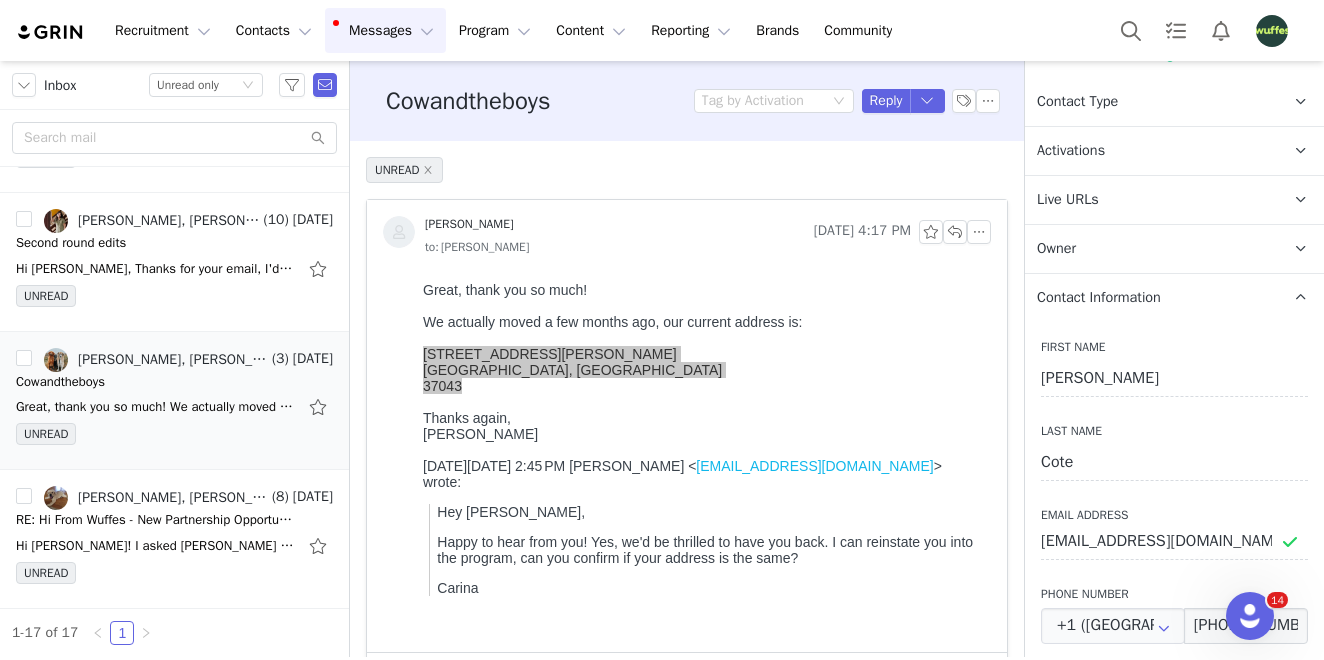 scroll, scrollTop: 258, scrollLeft: 0, axis: vertical 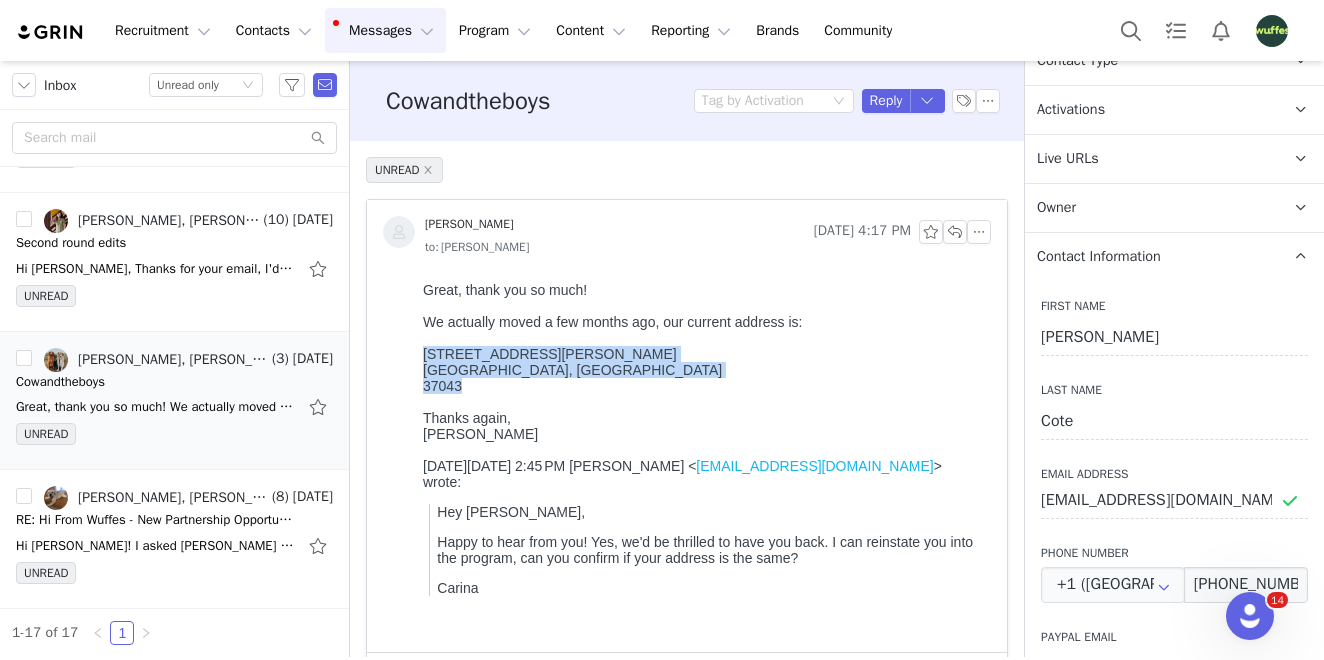 click on "Thanks again," at bounding box center (703, 418) 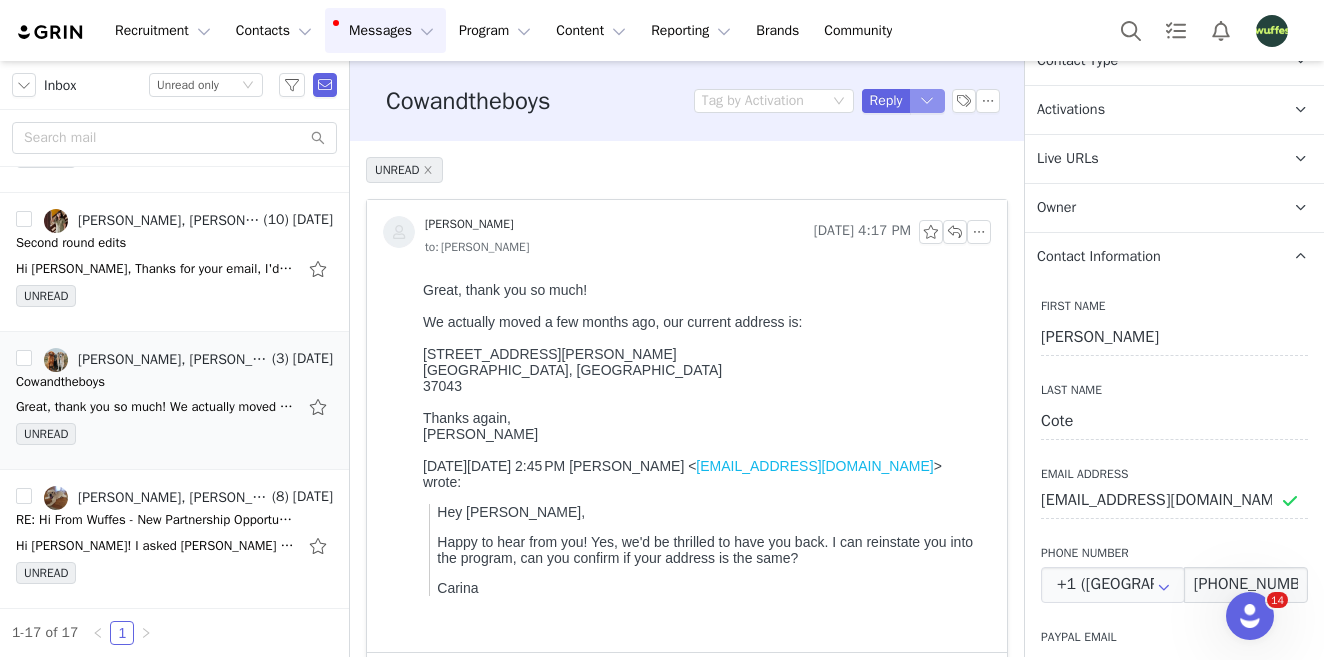 click at bounding box center (928, 101) 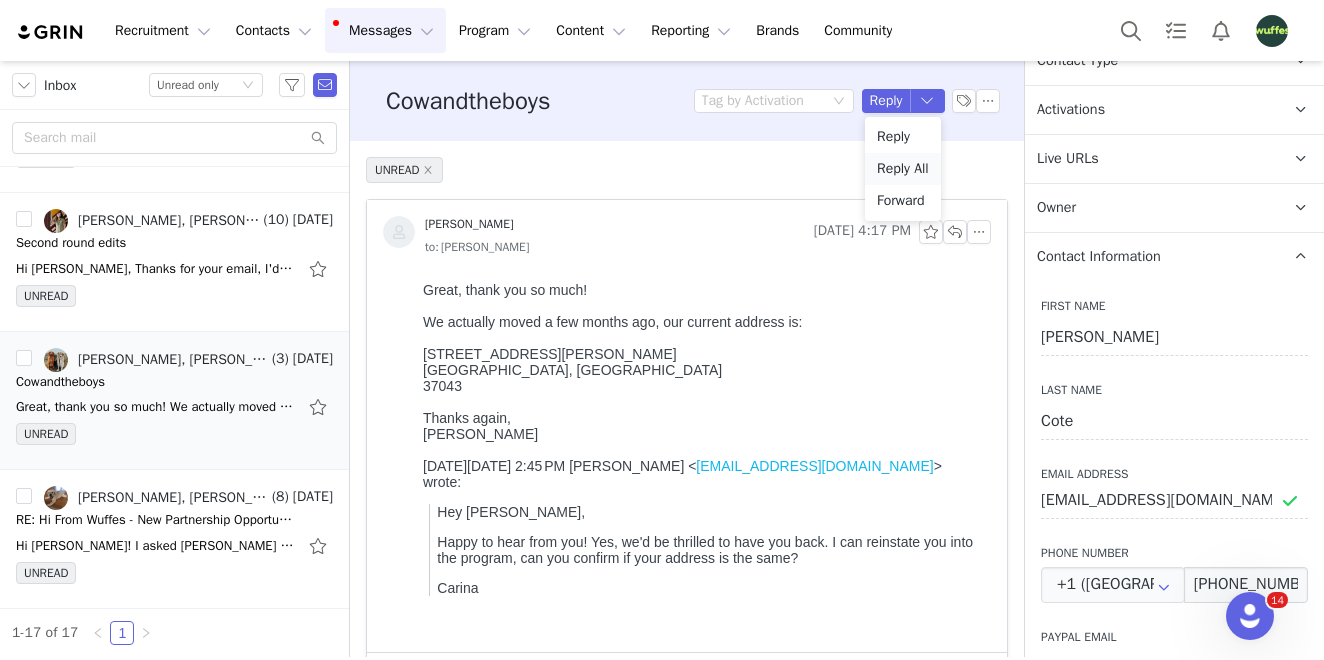 click on "Reply All" at bounding box center (903, 169) 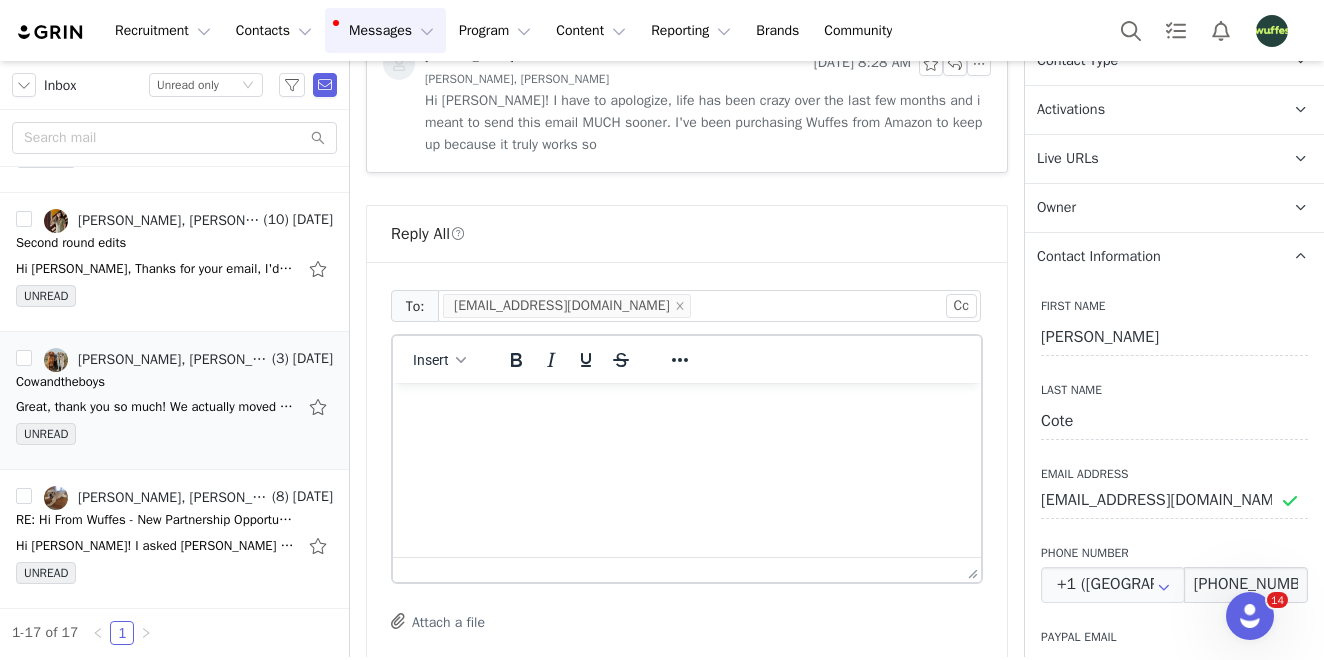 scroll, scrollTop: 914, scrollLeft: 0, axis: vertical 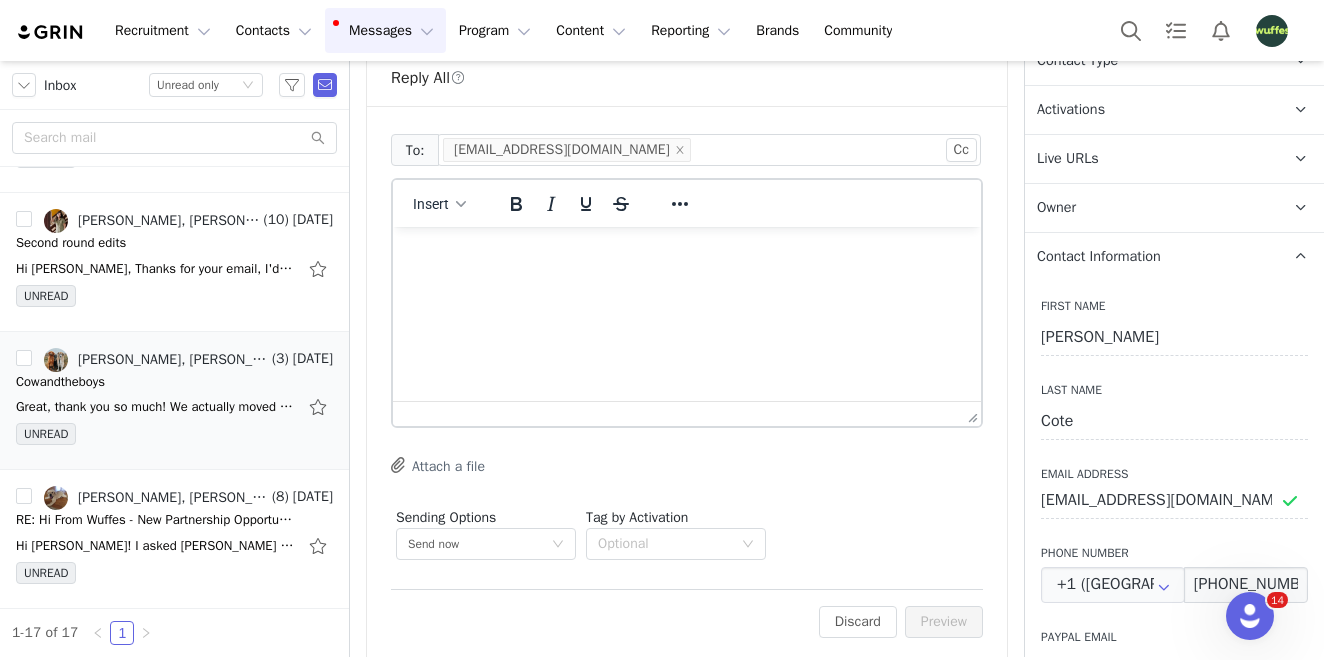 click at bounding box center [687, 254] 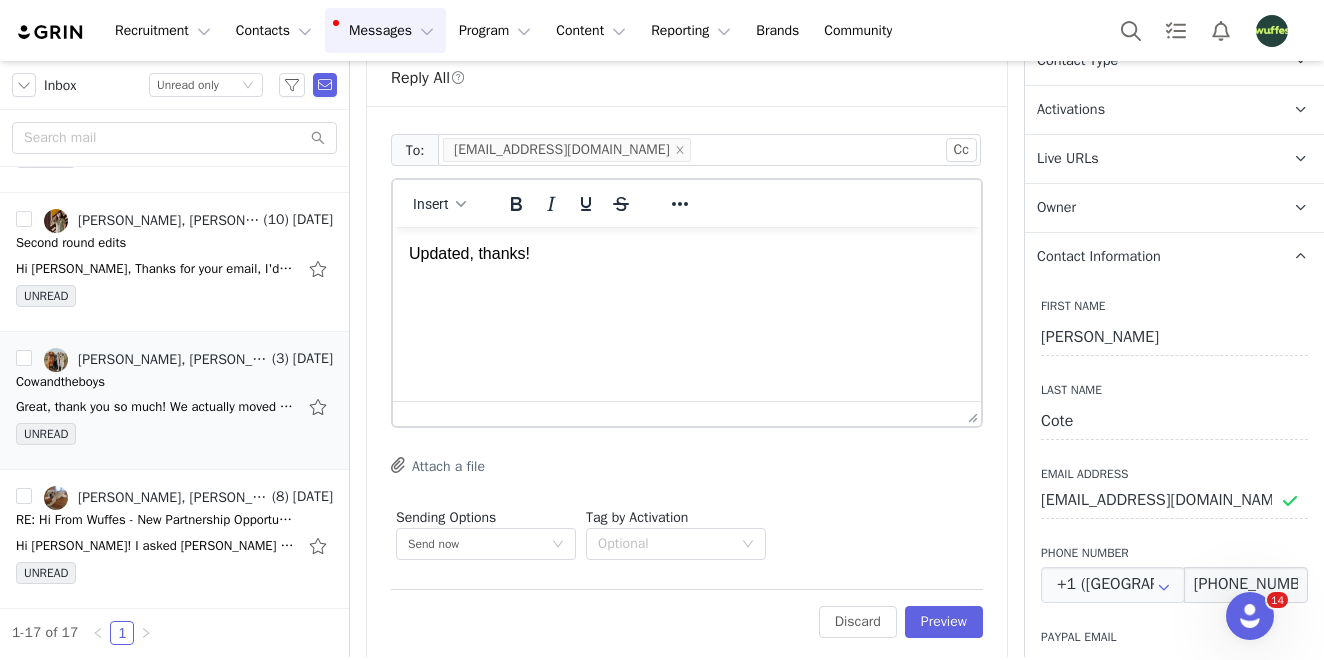 click on "Insert" at bounding box center [687, 203] 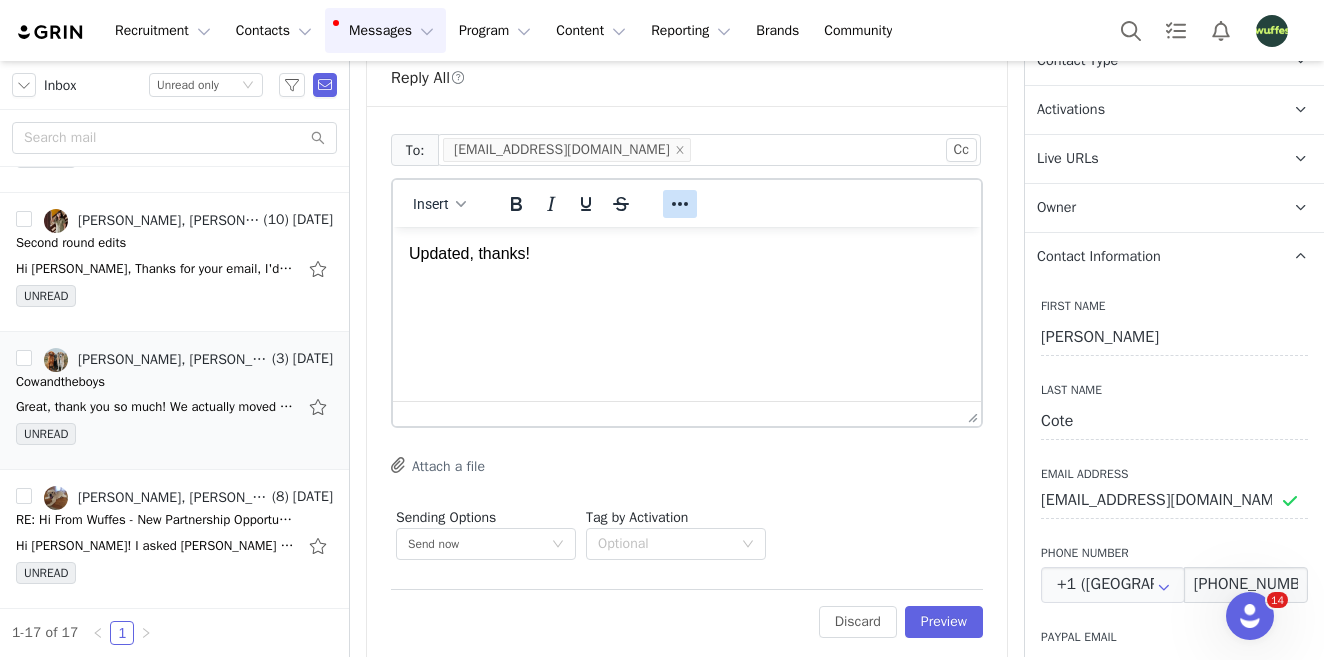 click 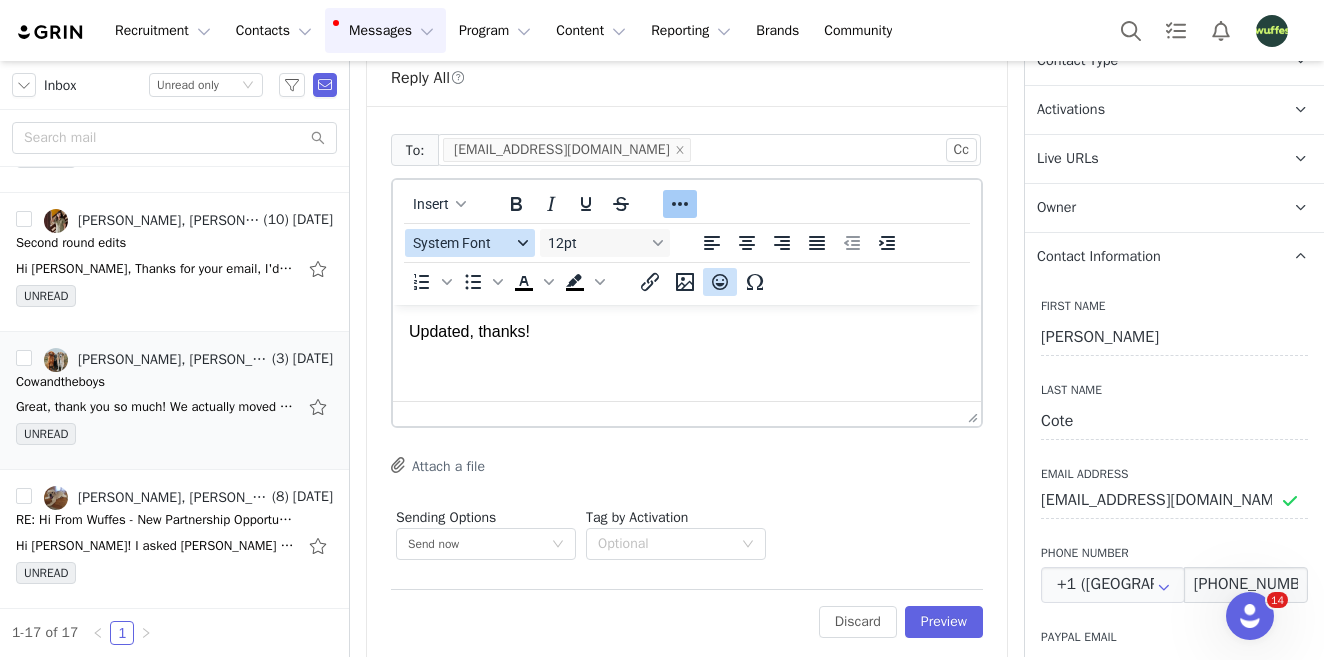 click 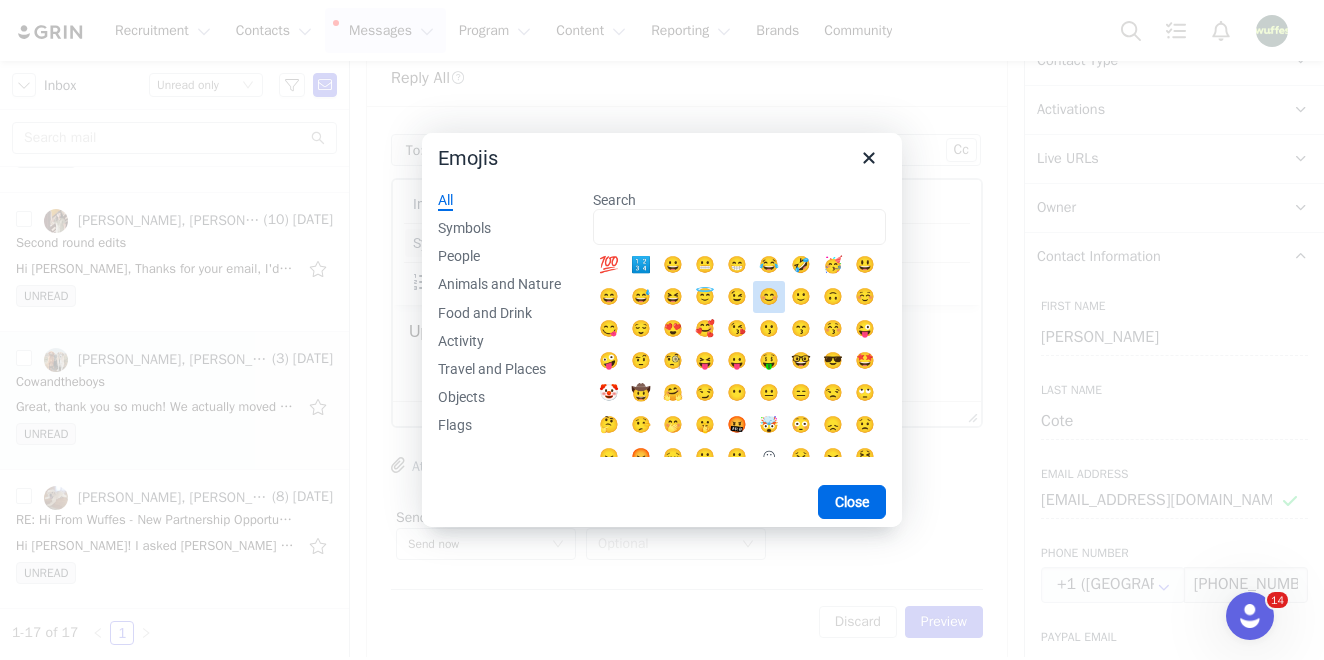 click on "🙂" at bounding box center (801, 297) 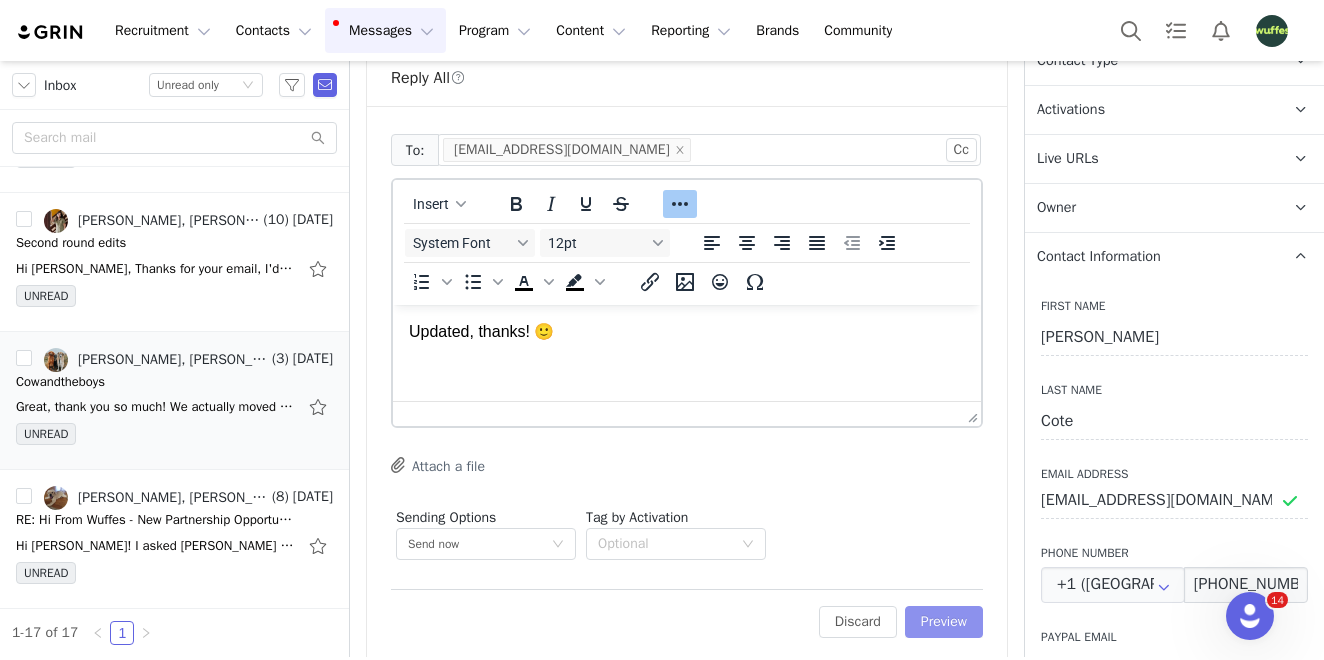 click on "Preview" at bounding box center (944, 622) 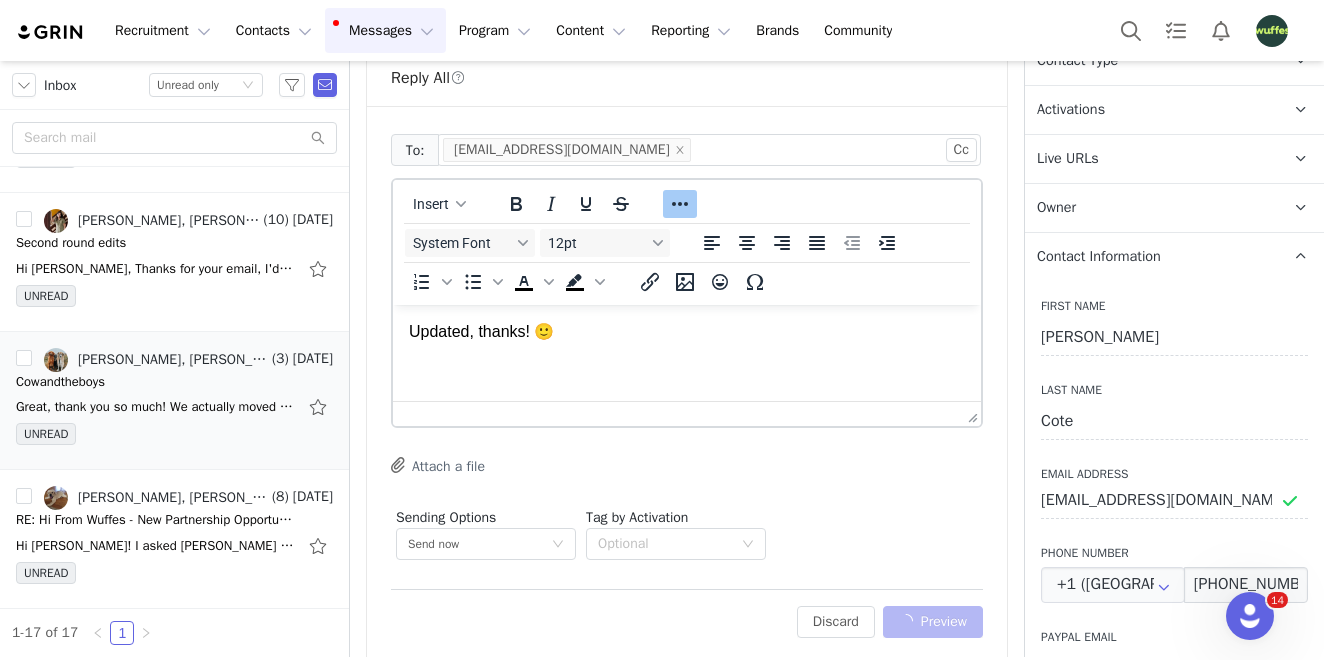 click on "Preview" at bounding box center [933, 622] 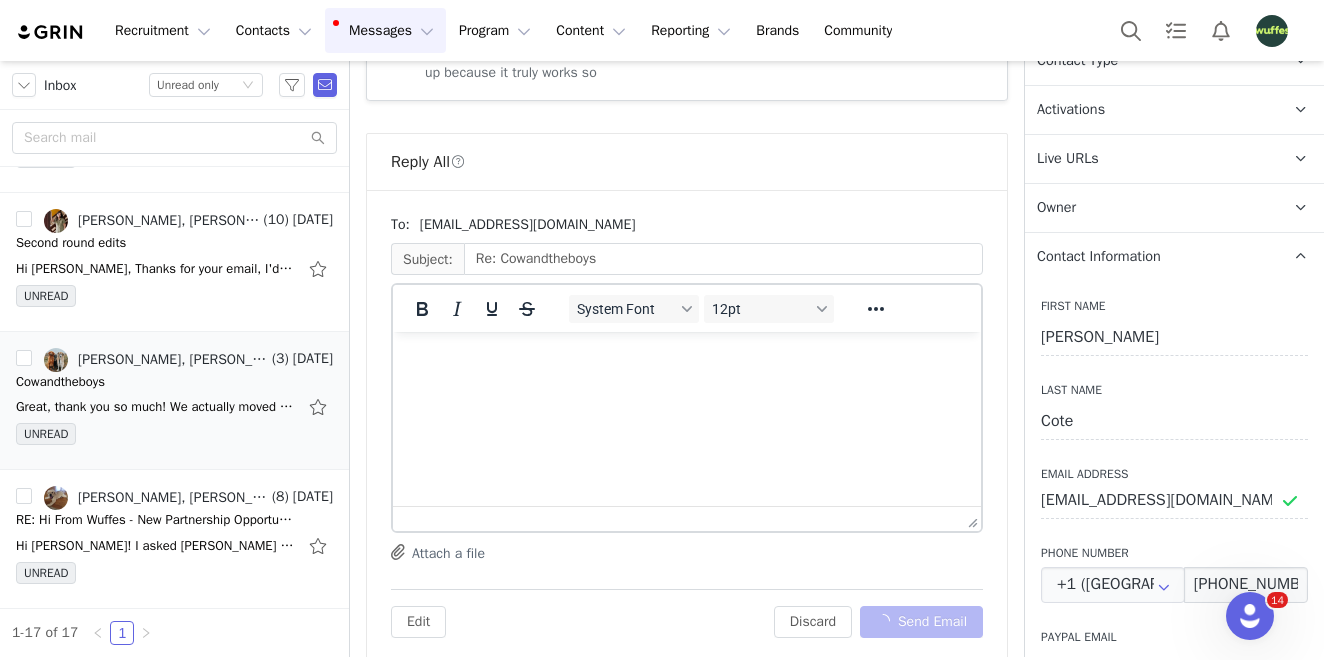 scroll, scrollTop: 272, scrollLeft: 0, axis: vertical 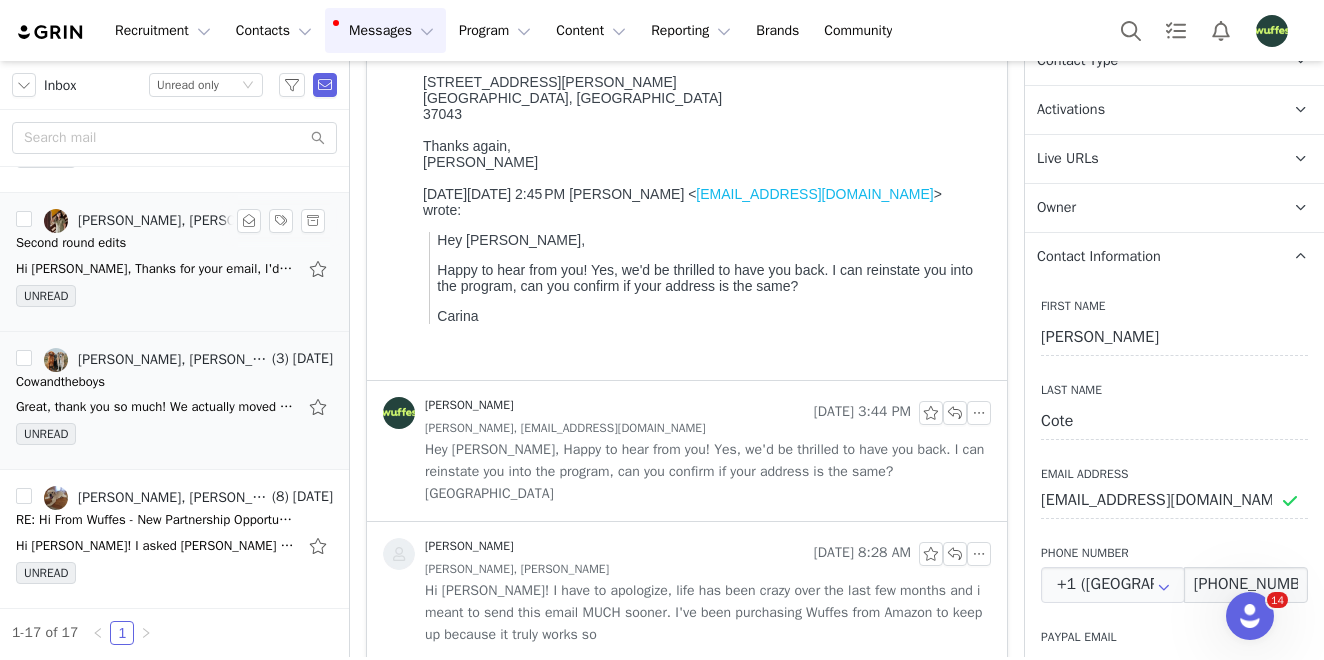 click on "Second round edits" at bounding box center [174, 243] 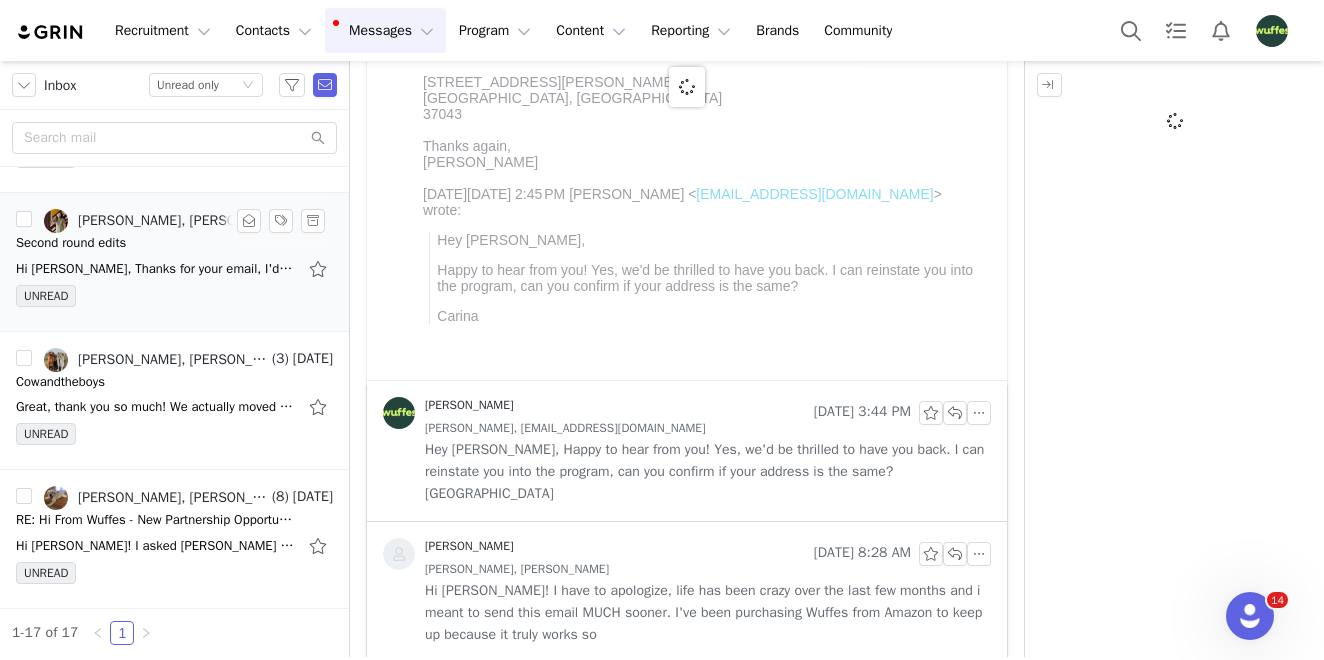 scroll, scrollTop: 0, scrollLeft: 0, axis: both 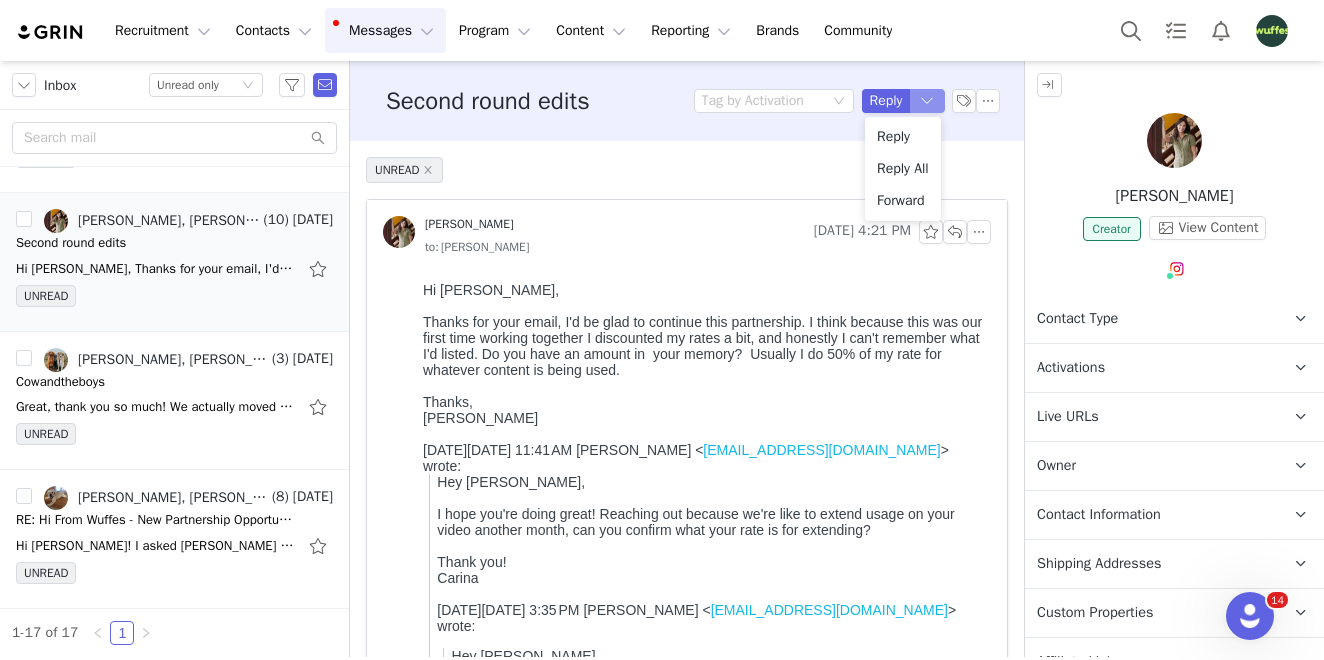 click at bounding box center [928, 101] 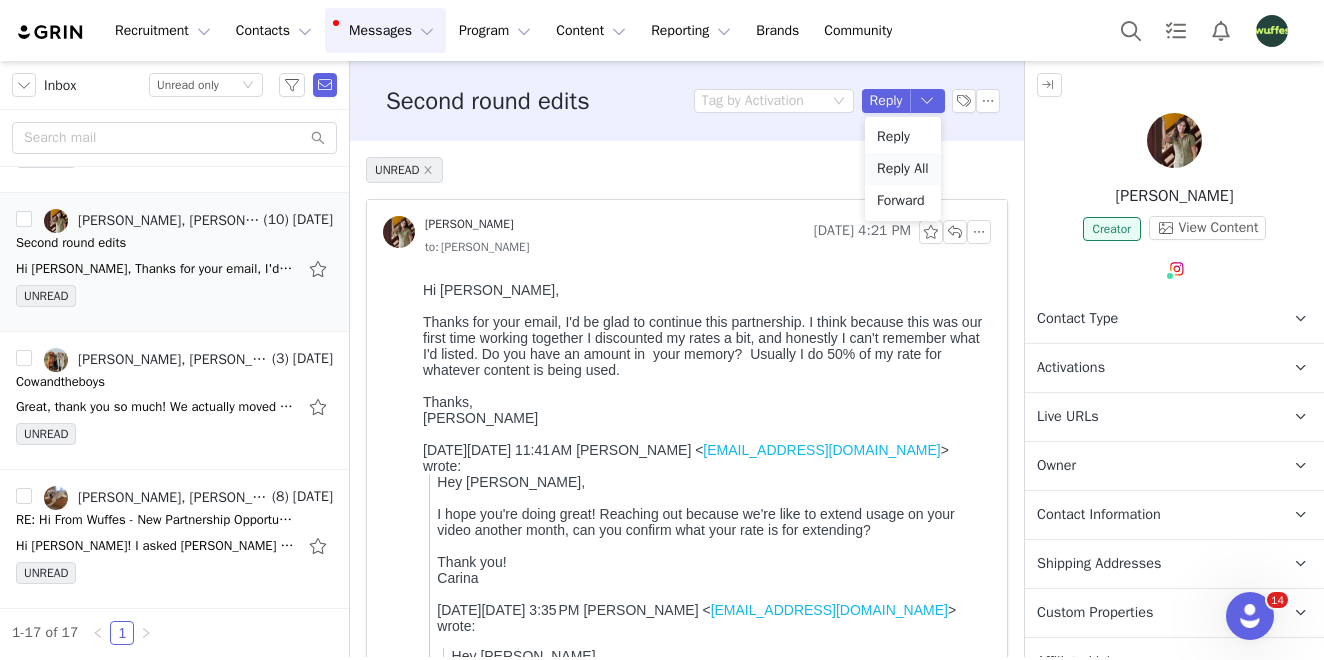 click on "Reply All" at bounding box center [903, 169] 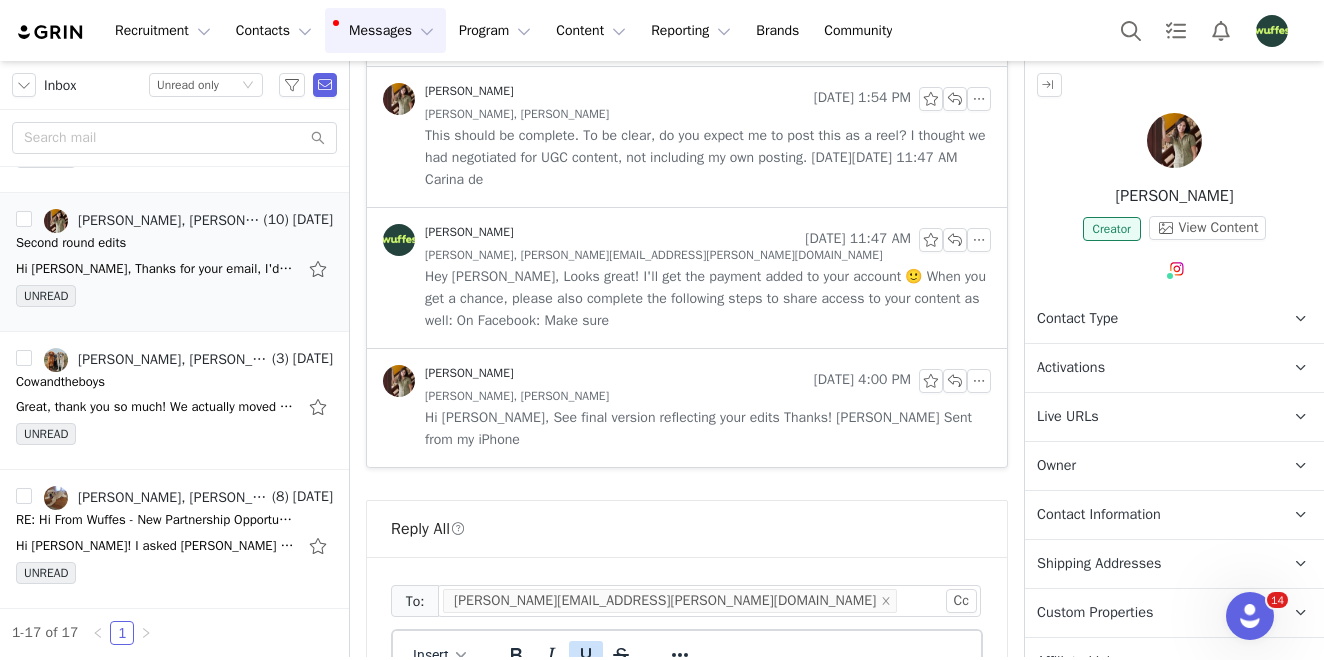 scroll, scrollTop: 0, scrollLeft: 0, axis: both 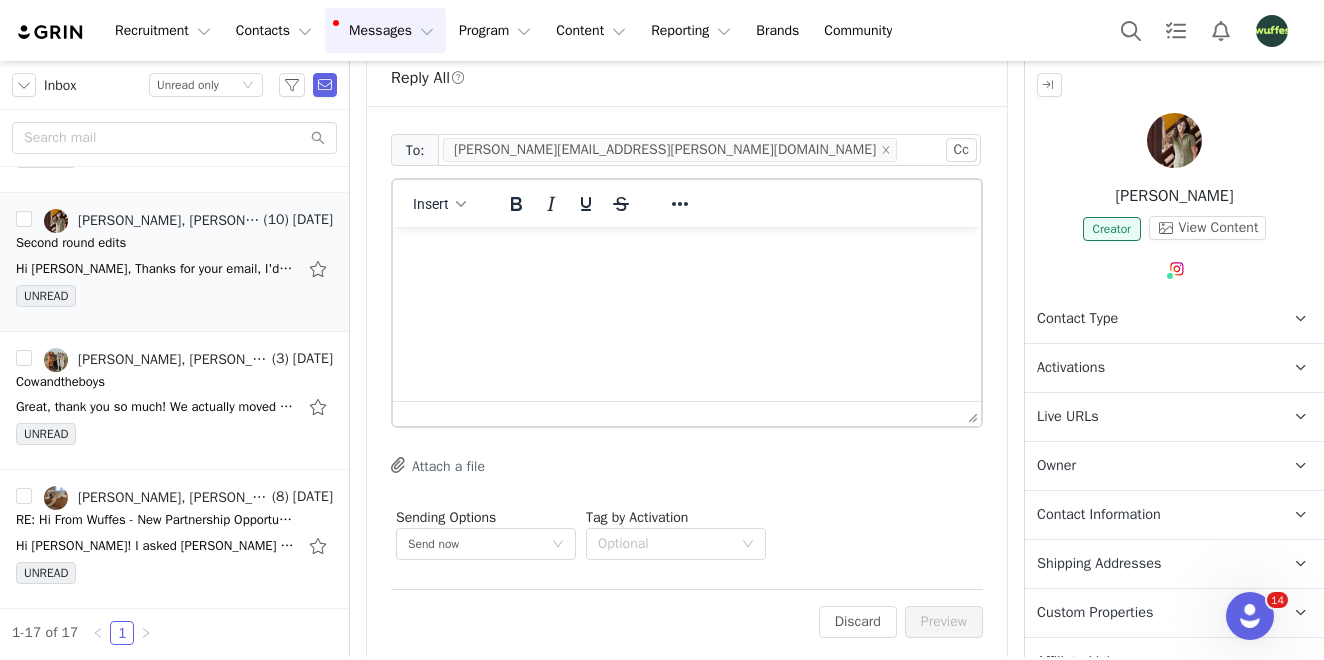 click at bounding box center (687, 254) 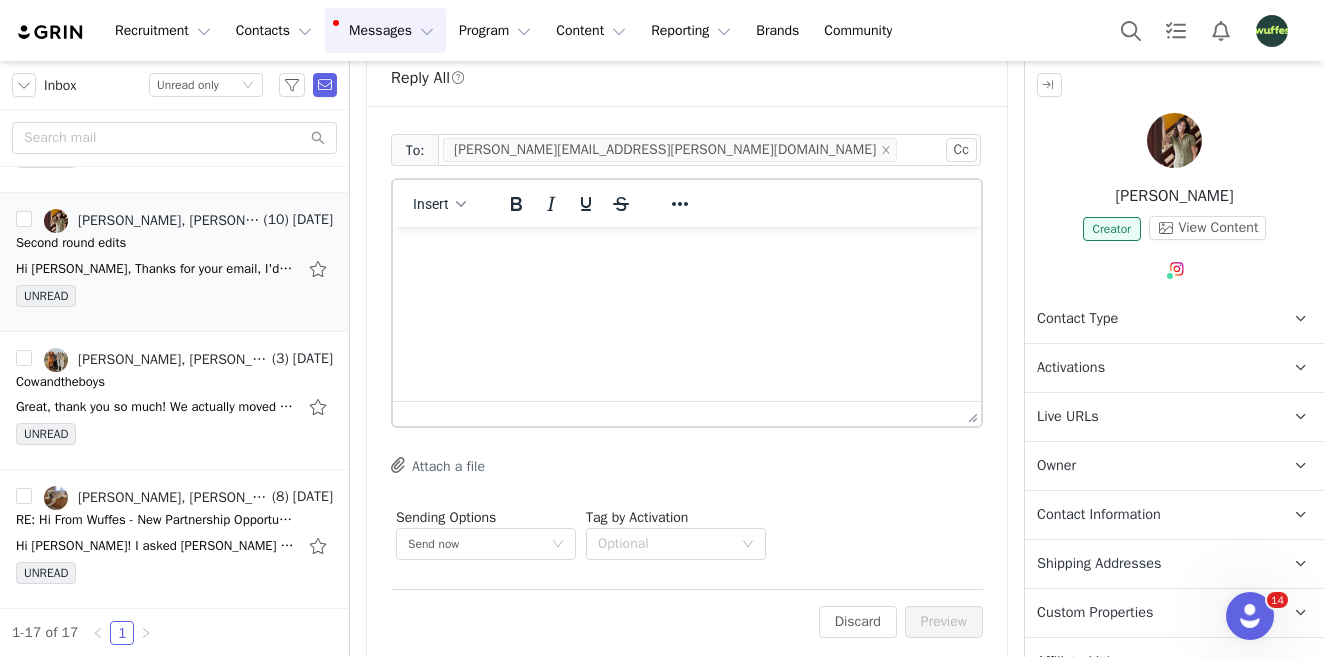 type 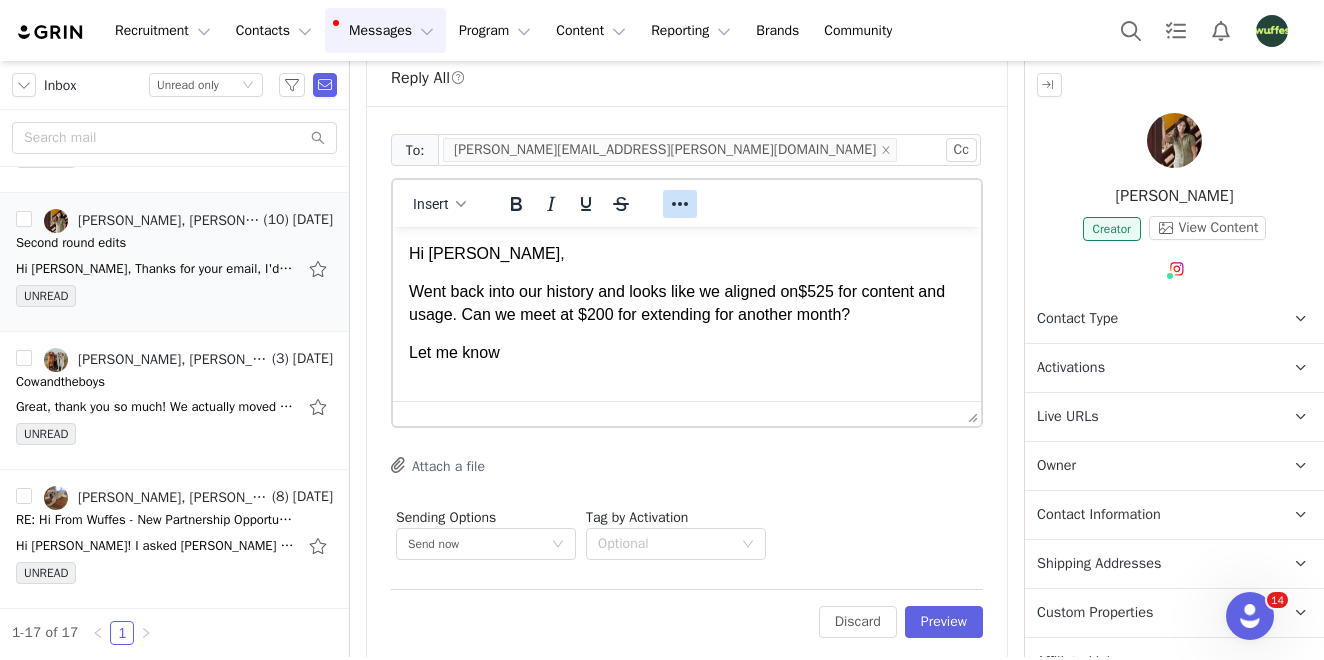 click 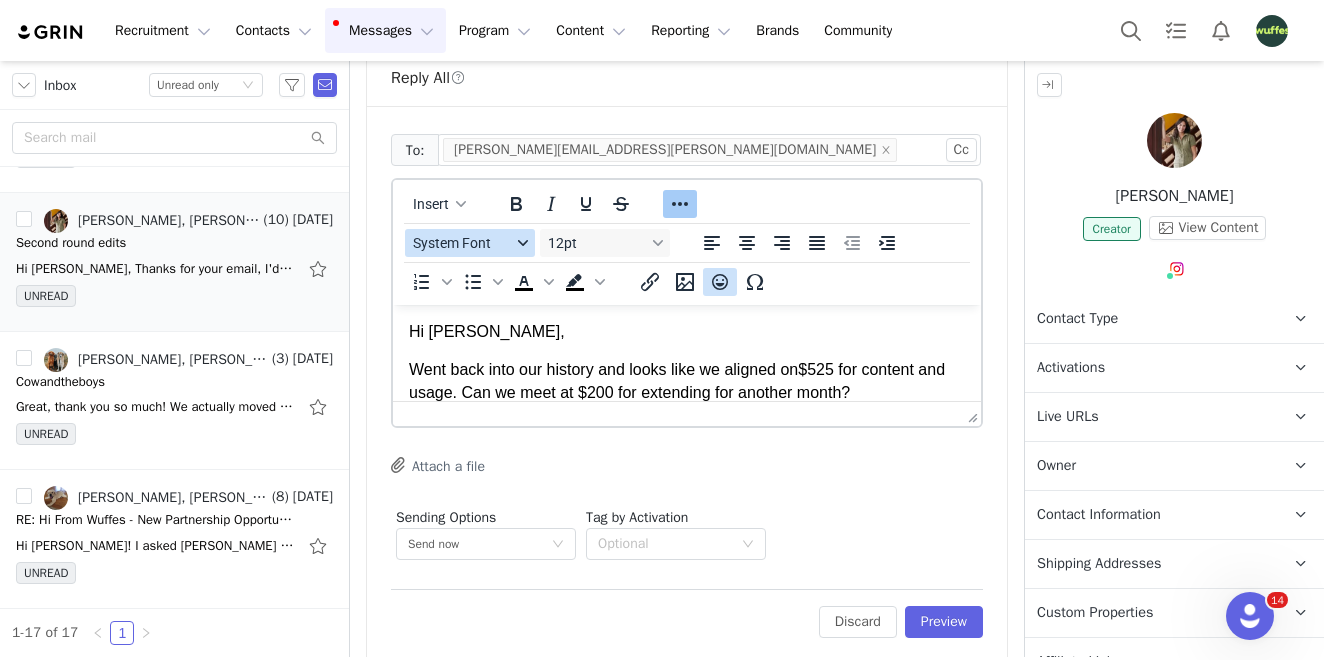 click 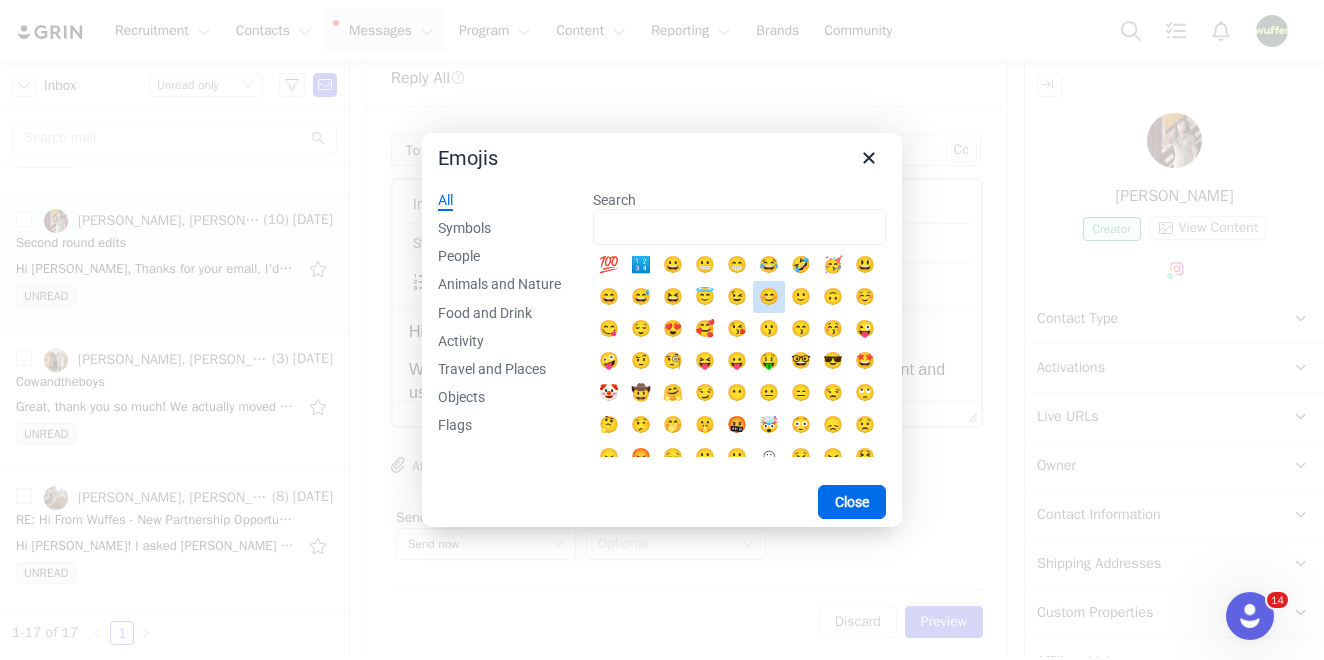 click on "😊" at bounding box center (769, 297) 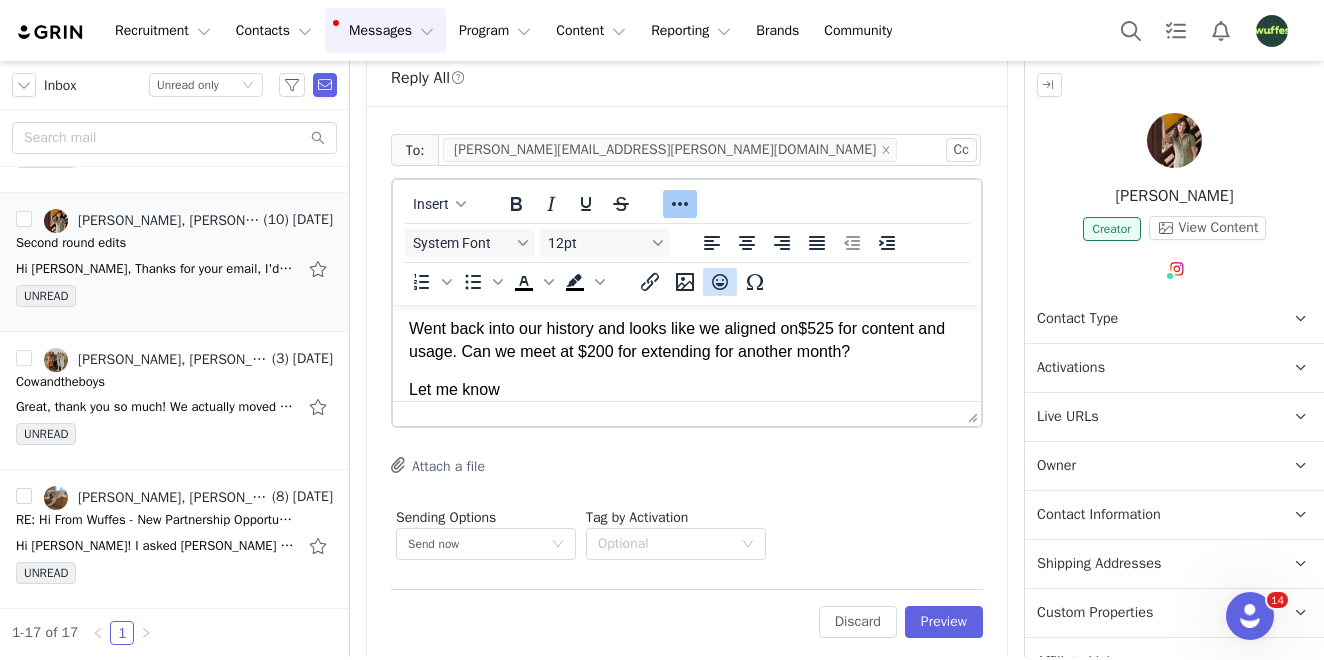 click 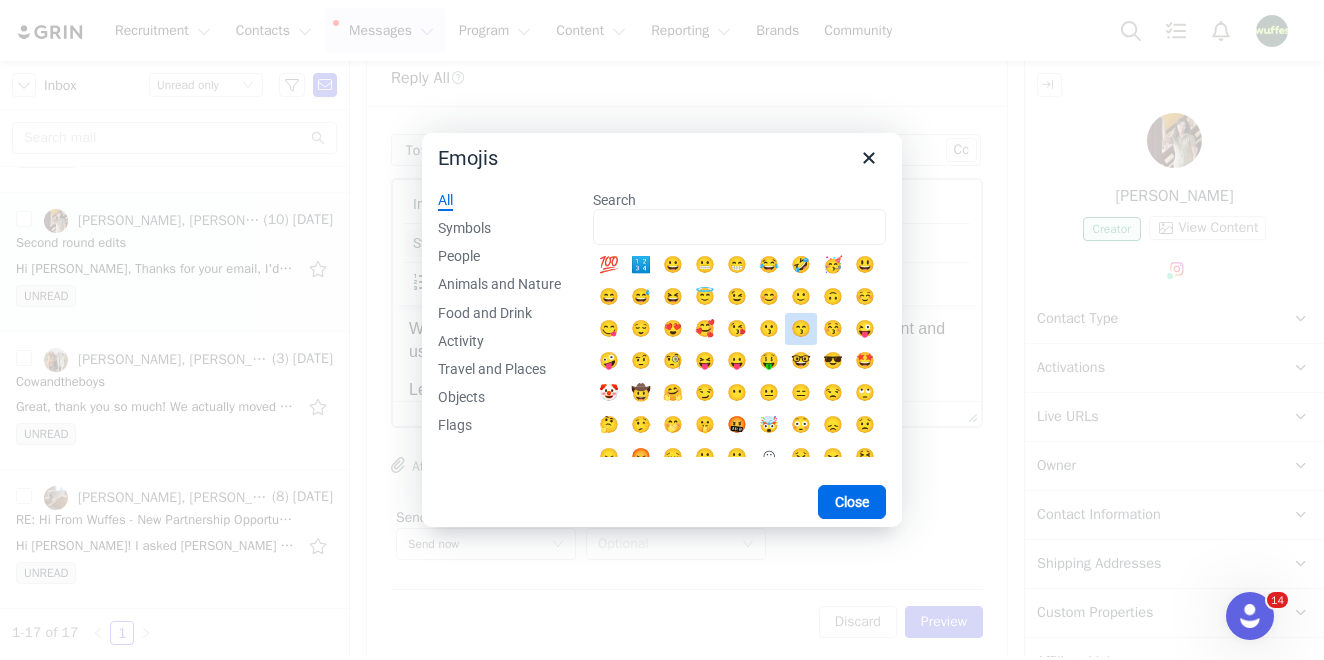 click on "🙂" at bounding box center (801, 297) 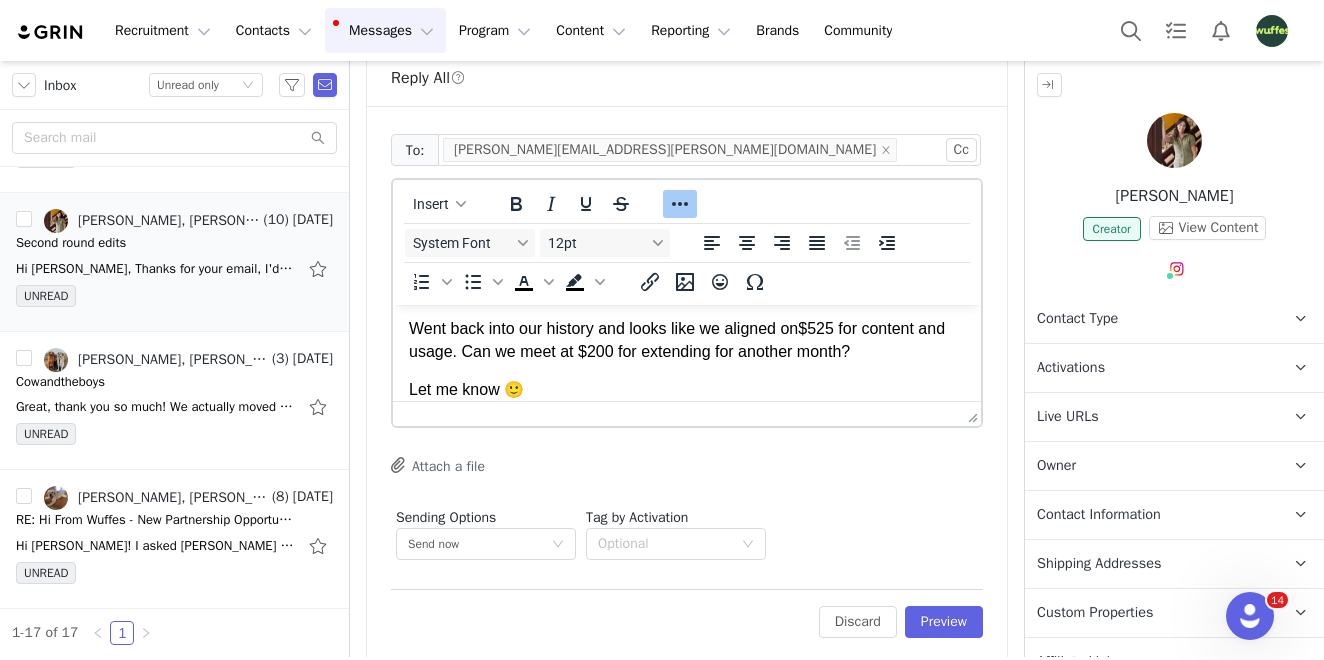 scroll, scrollTop: 80, scrollLeft: 0, axis: vertical 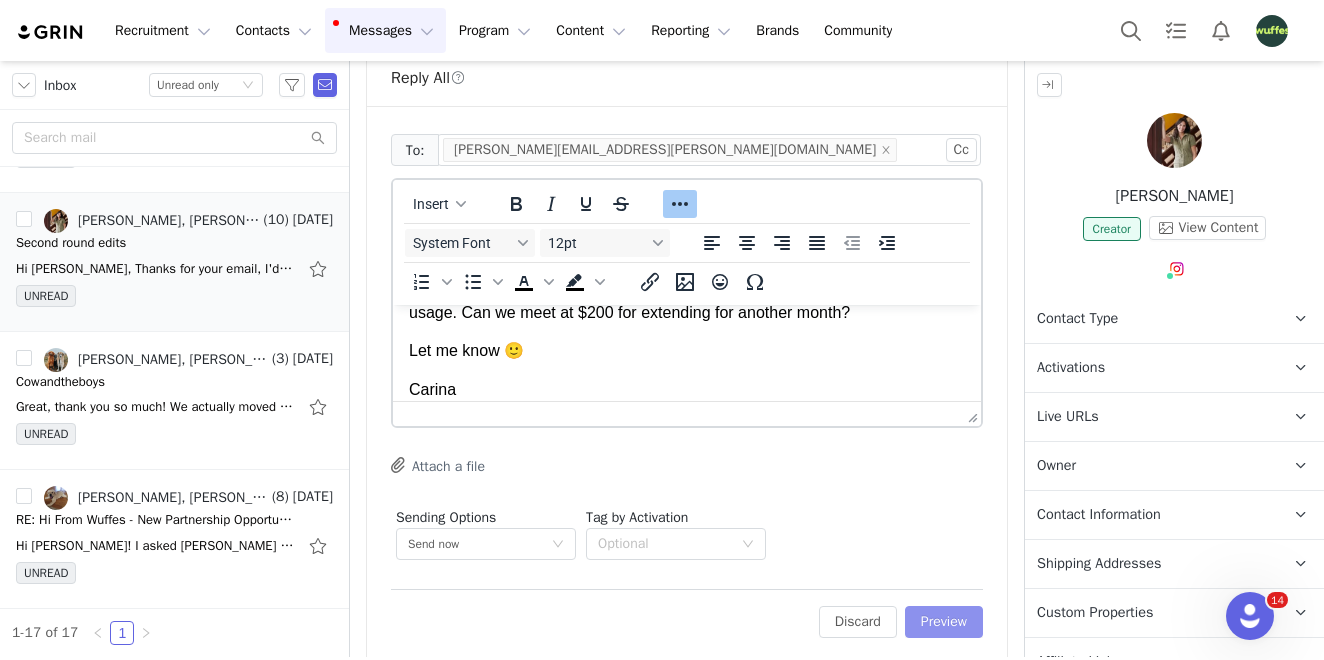 click on "Preview" at bounding box center [944, 622] 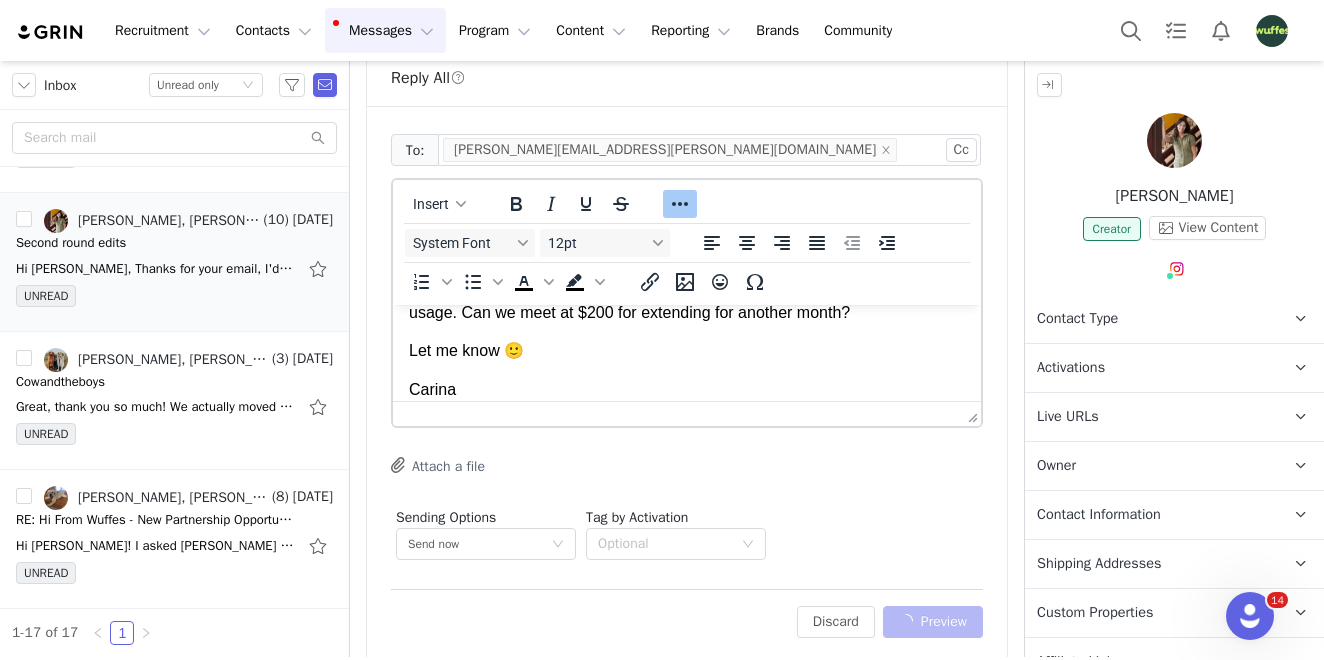 scroll, scrollTop: 1862, scrollLeft: 0, axis: vertical 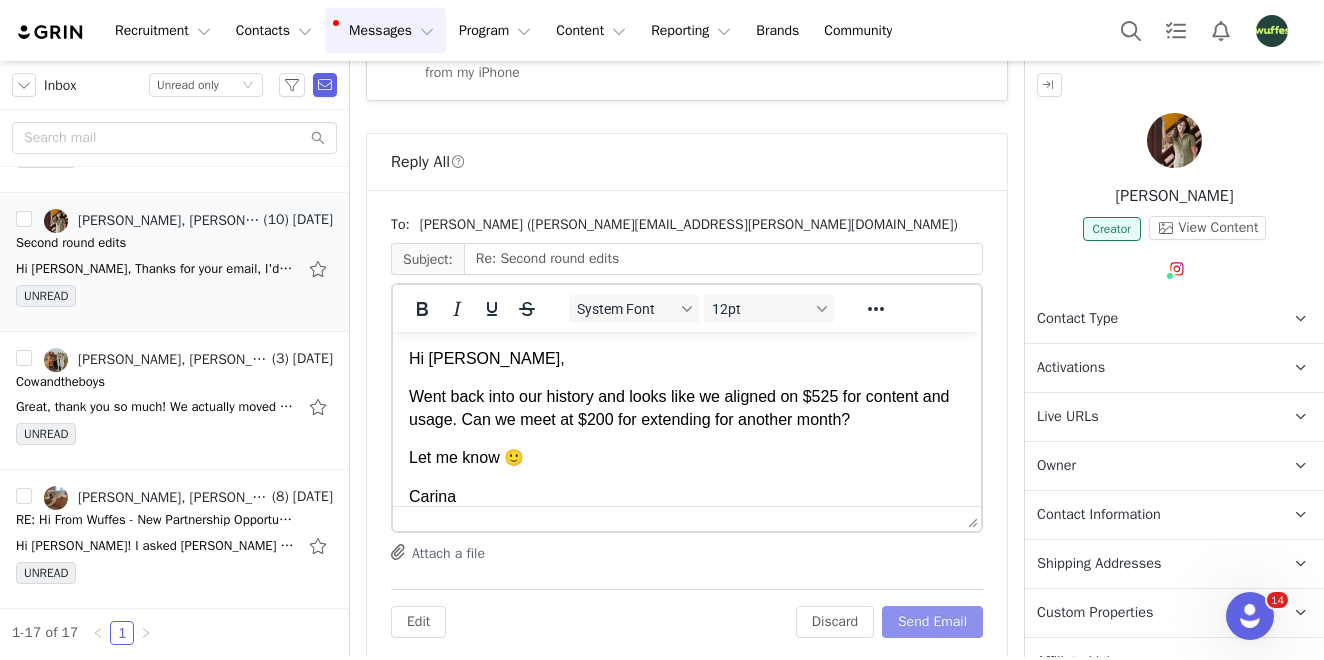 click on "Send Email" at bounding box center [932, 622] 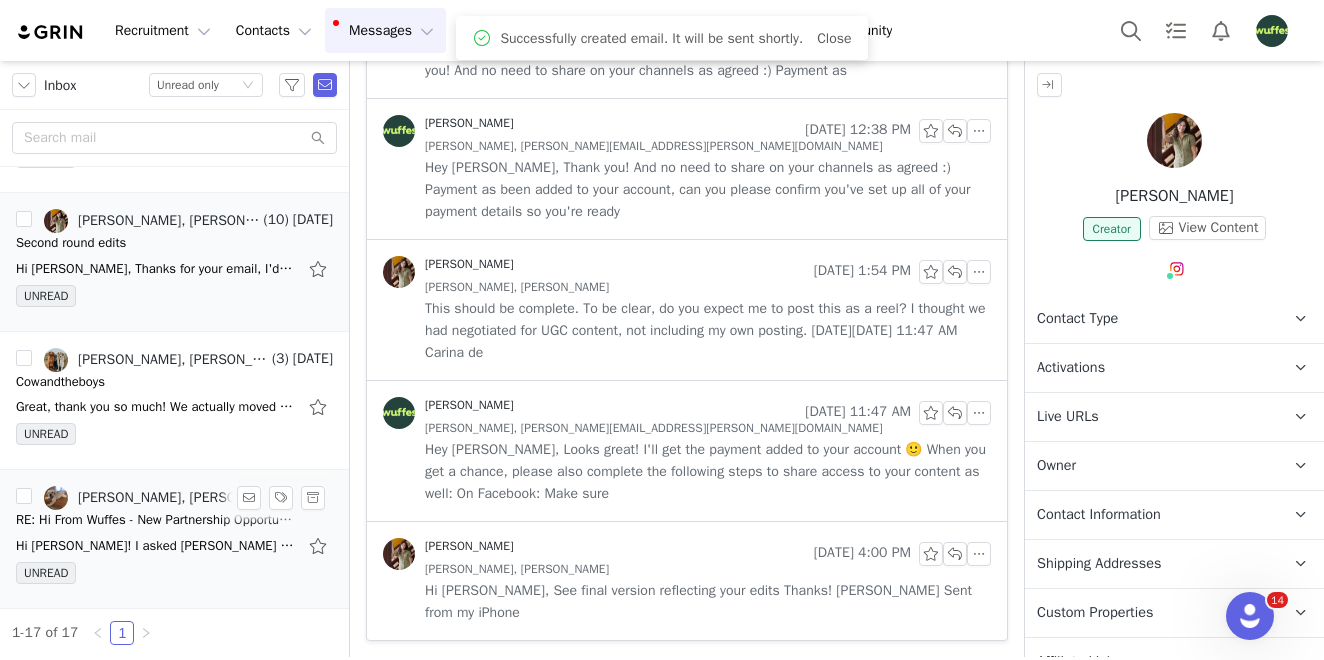 scroll, scrollTop: 1300, scrollLeft: 0, axis: vertical 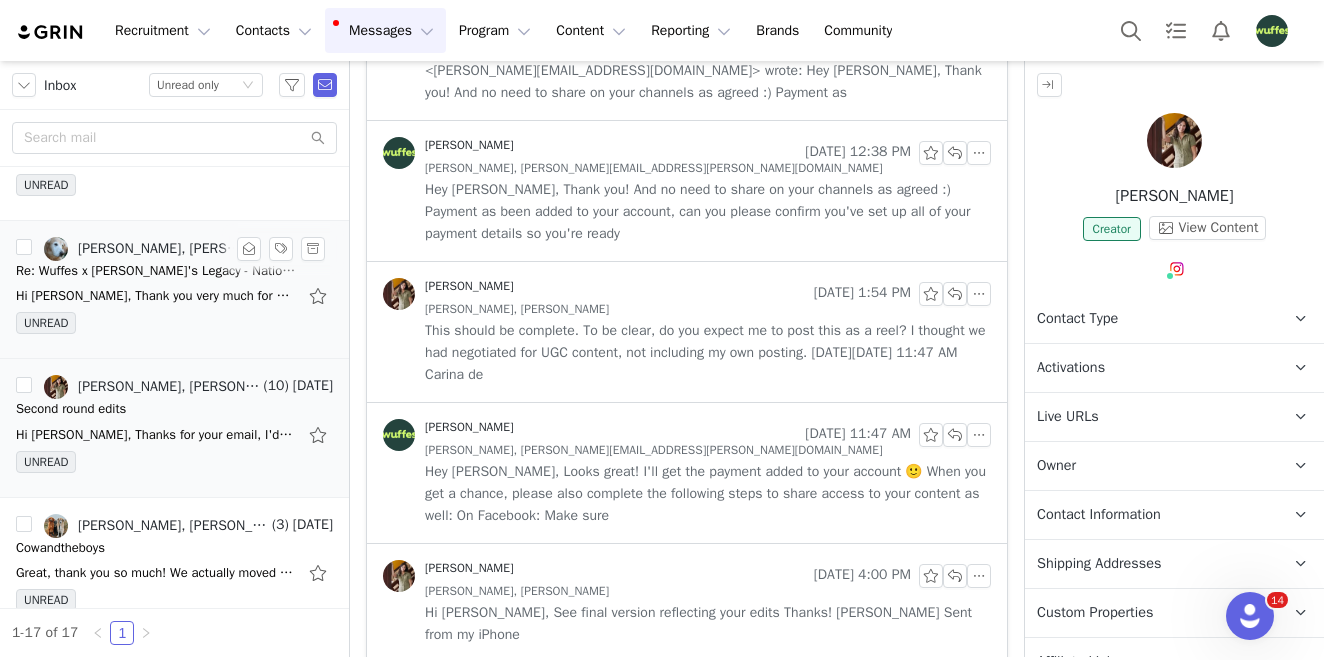 click on "Hi [PERSON_NAME], Thank you very much for sending this link! All makes sense, but I did have a question. I see this link is specific to one dog to one product. Since we have up to 12 dogs here at our" at bounding box center (156, 296) 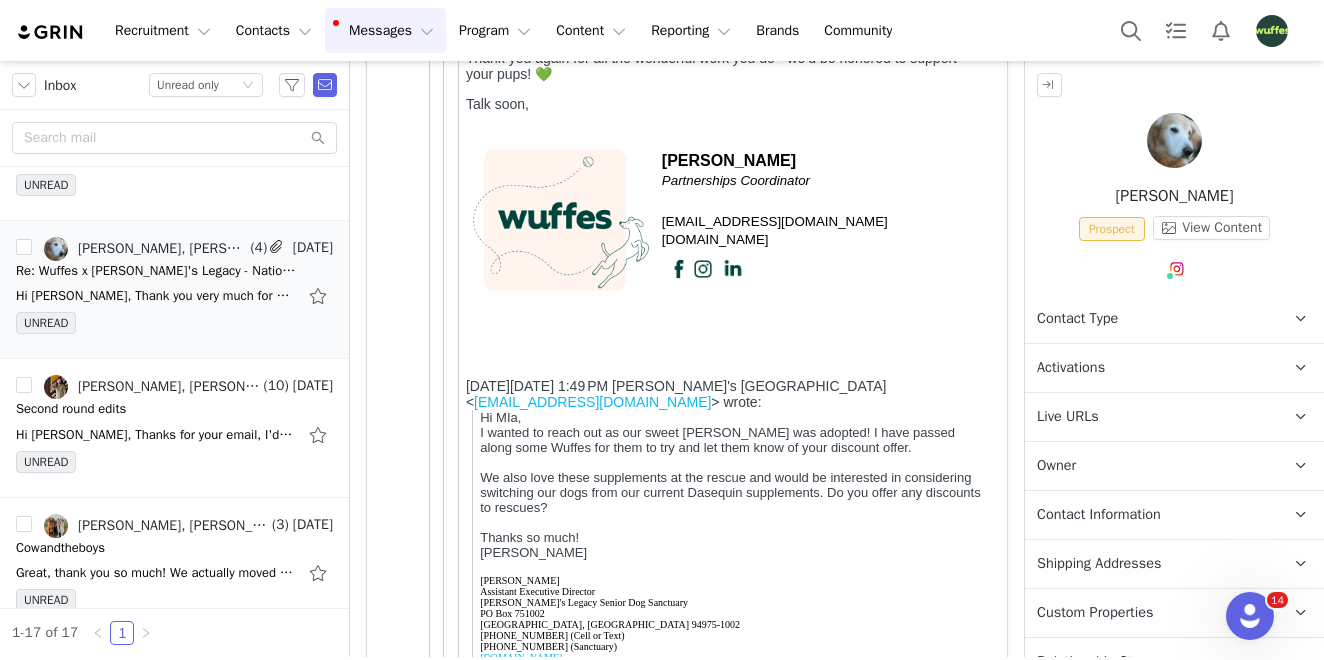 scroll, scrollTop: 0, scrollLeft: 0, axis: both 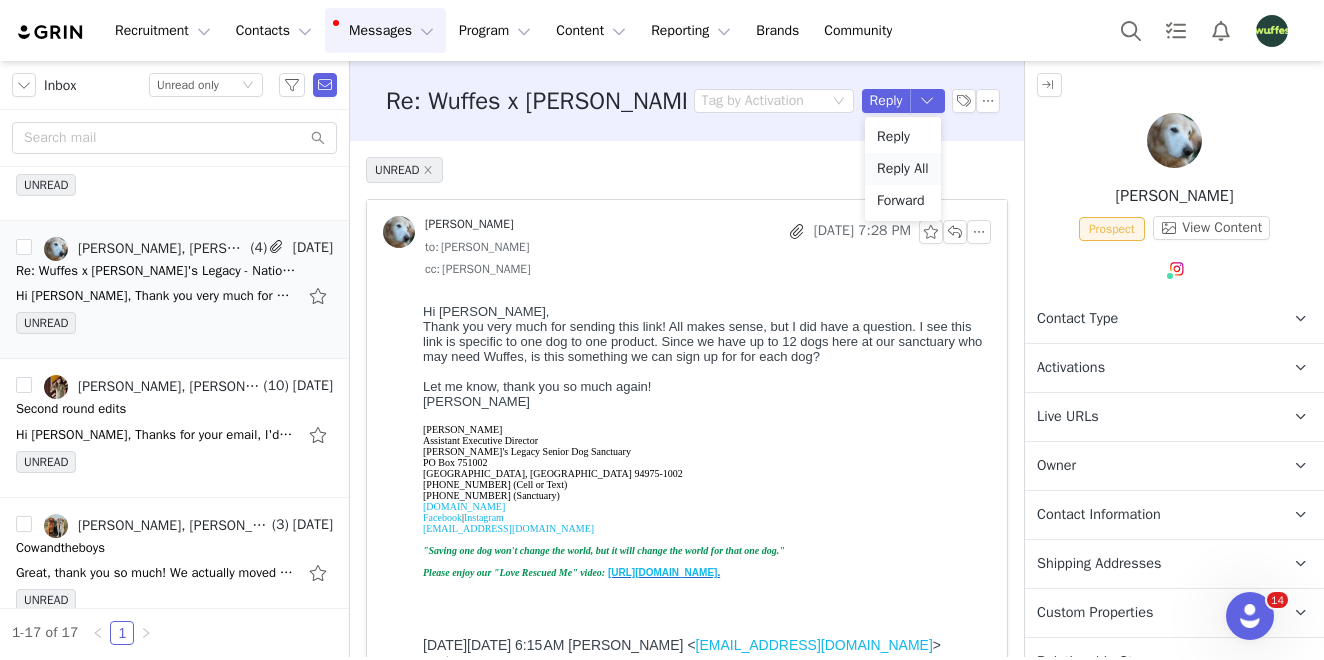 click on "Reply All" at bounding box center [903, 169] 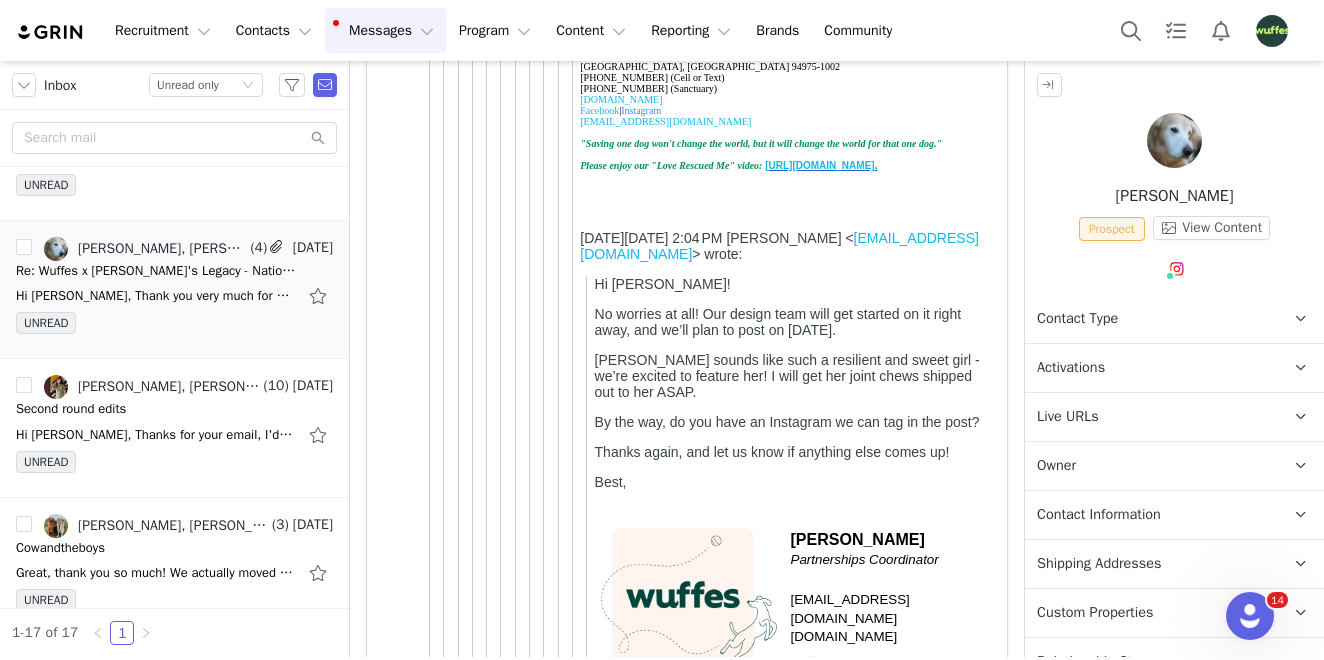 scroll, scrollTop: 12776, scrollLeft: 0, axis: vertical 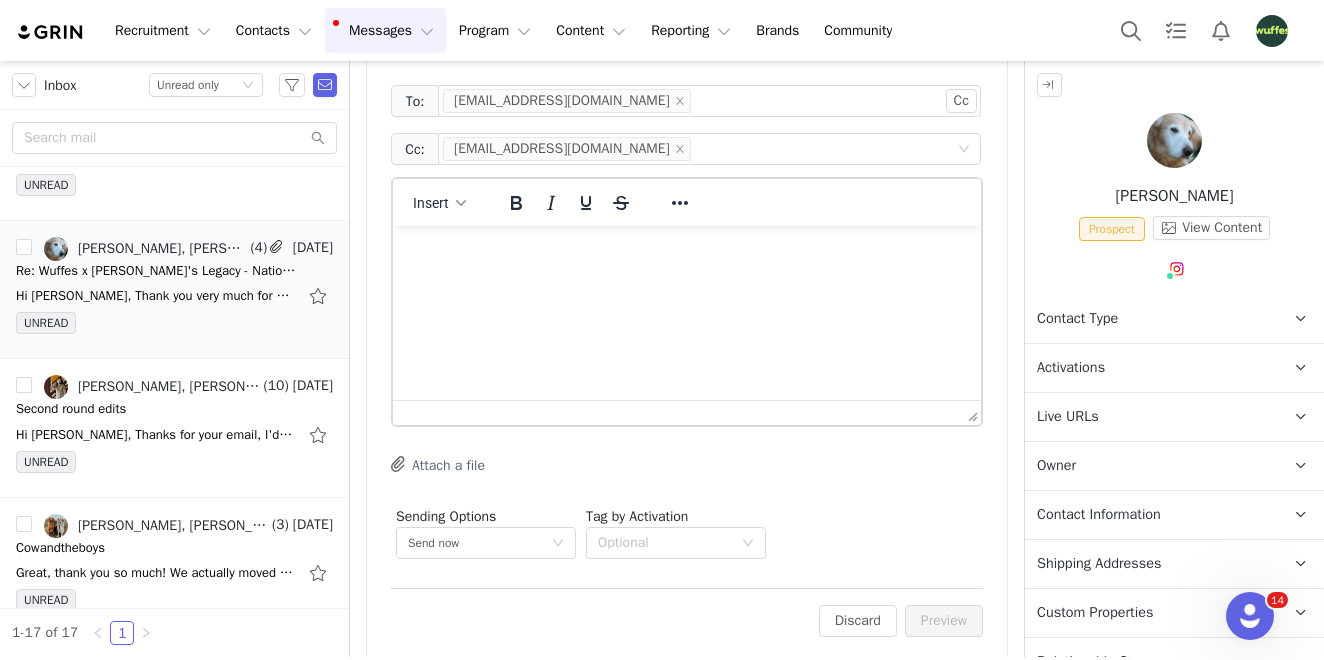 click at bounding box center [687, 253] 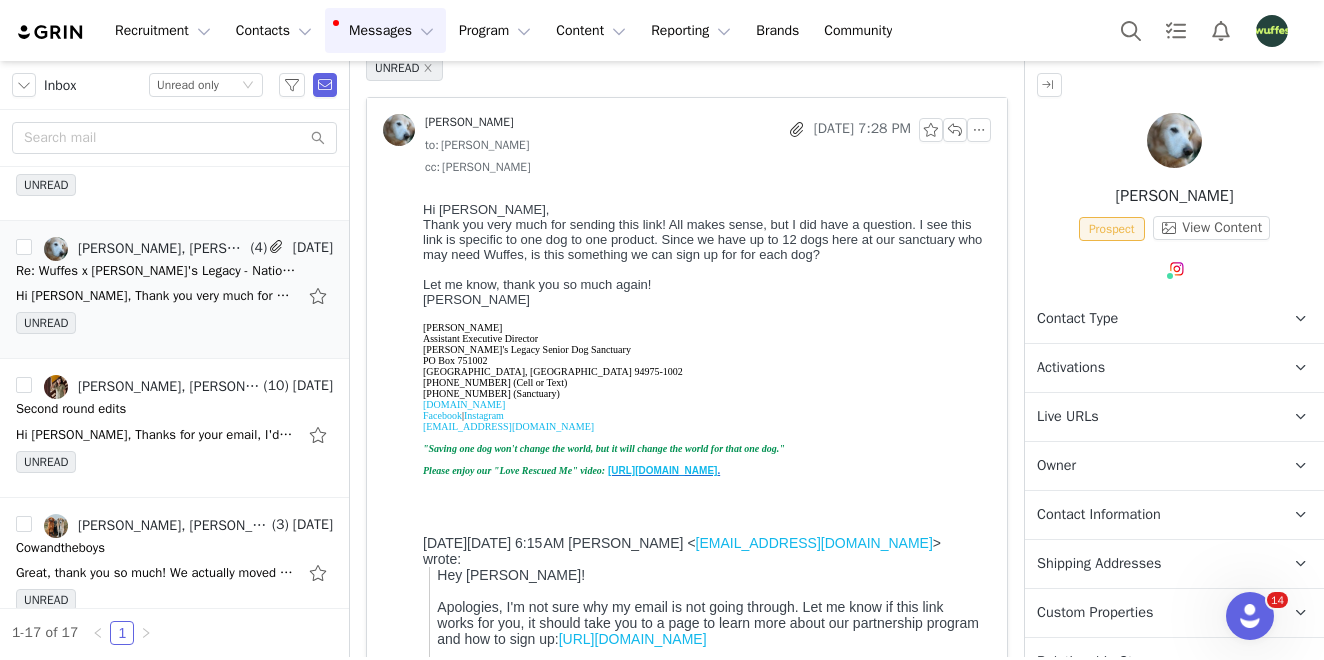 scroll, scrollTop: 0, scrollLeft: 0, axis: both 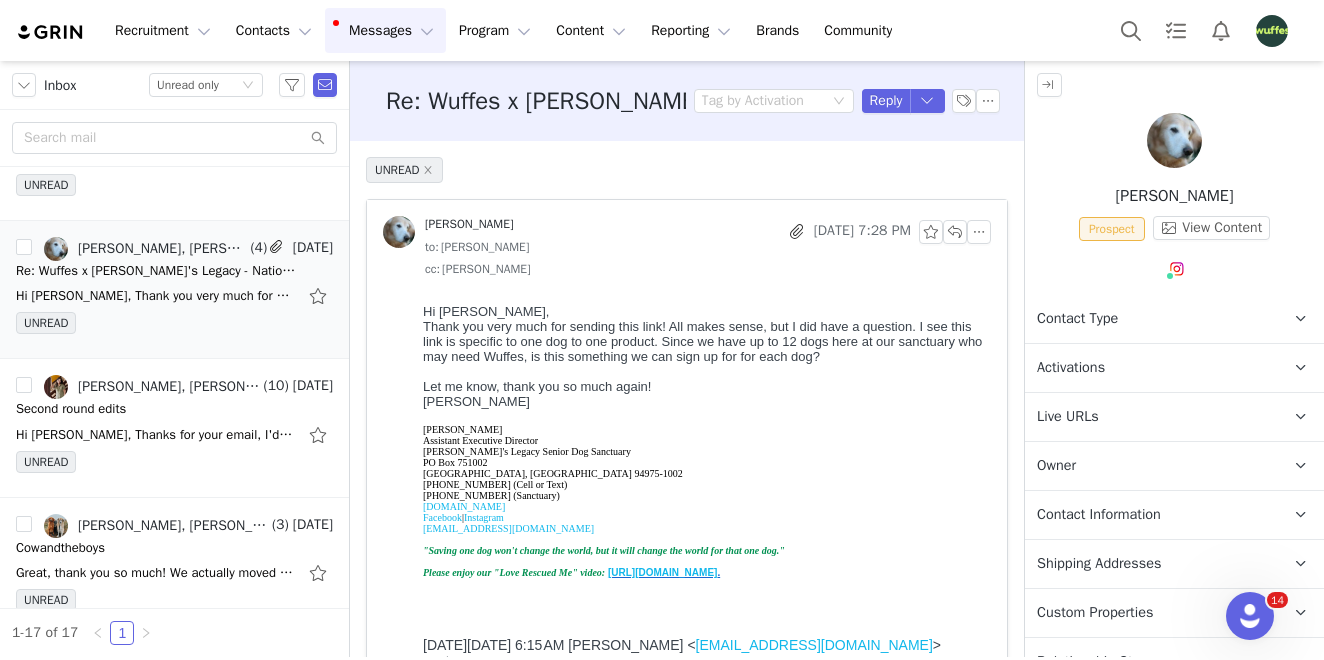 click on "Activations" at bounding box center (1150, 368) 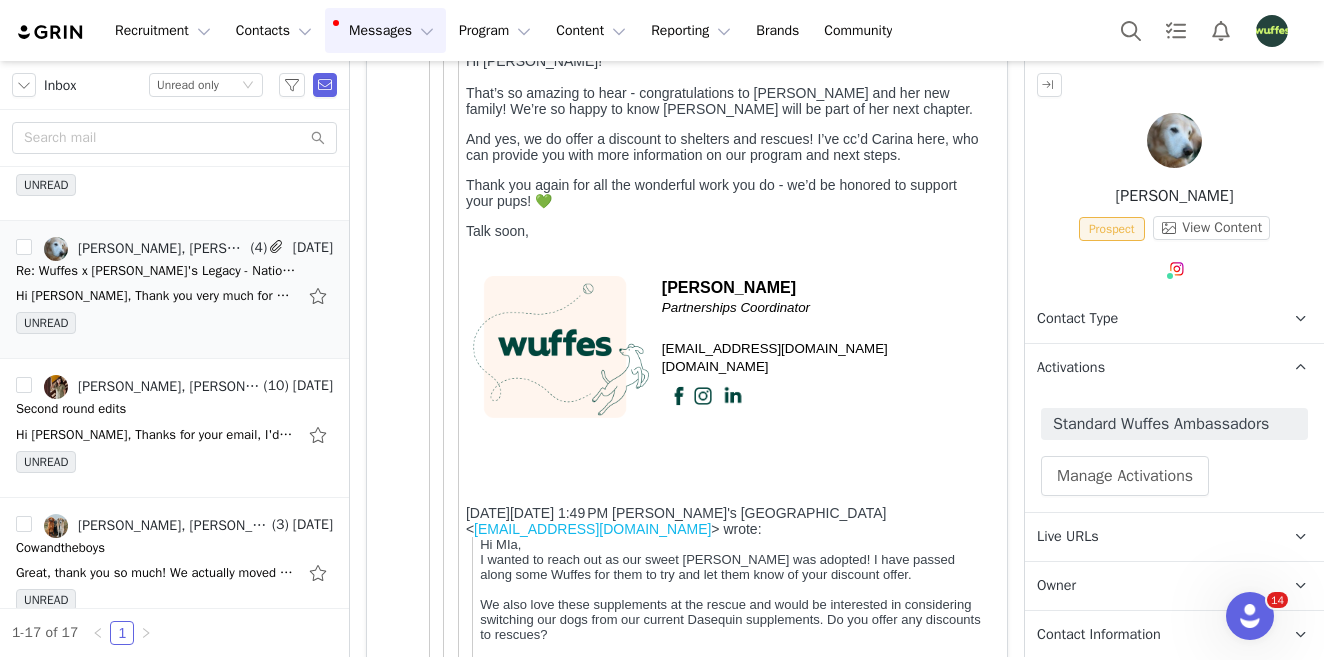 scroll, scrollTop: 0, scrollLeft: 0, axis: both 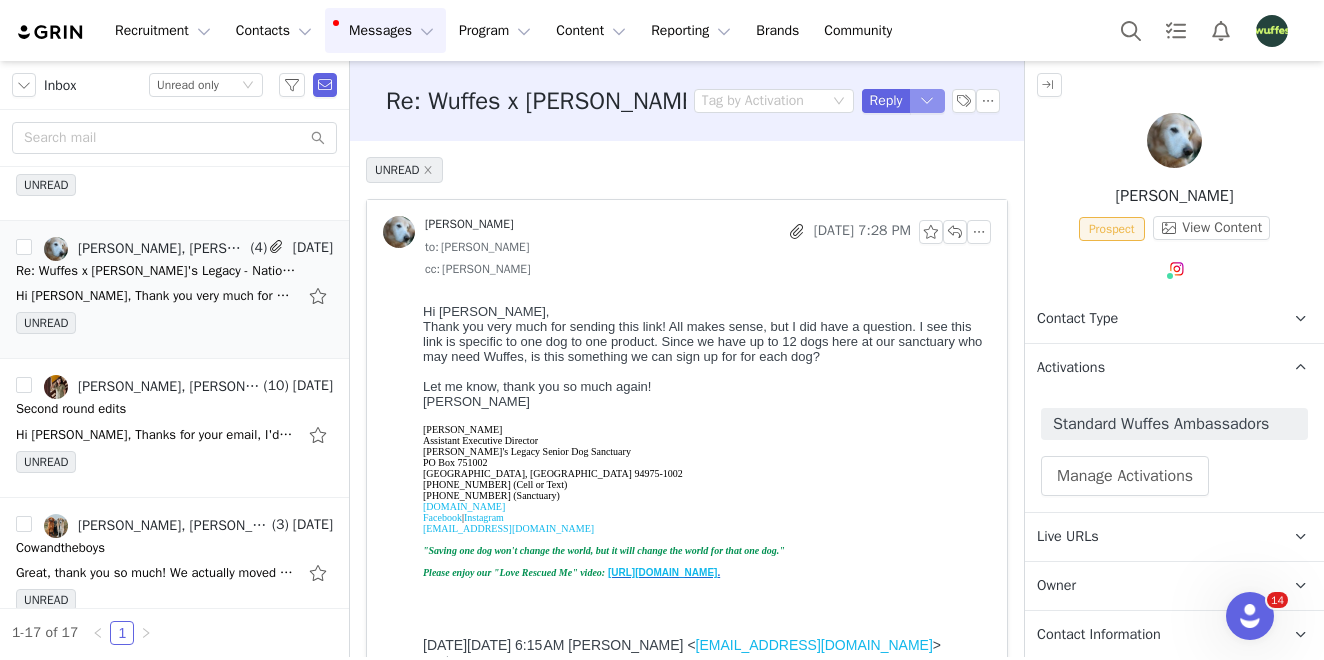 click on "Reply Reply All Forward" at bounding box center (0, 0) 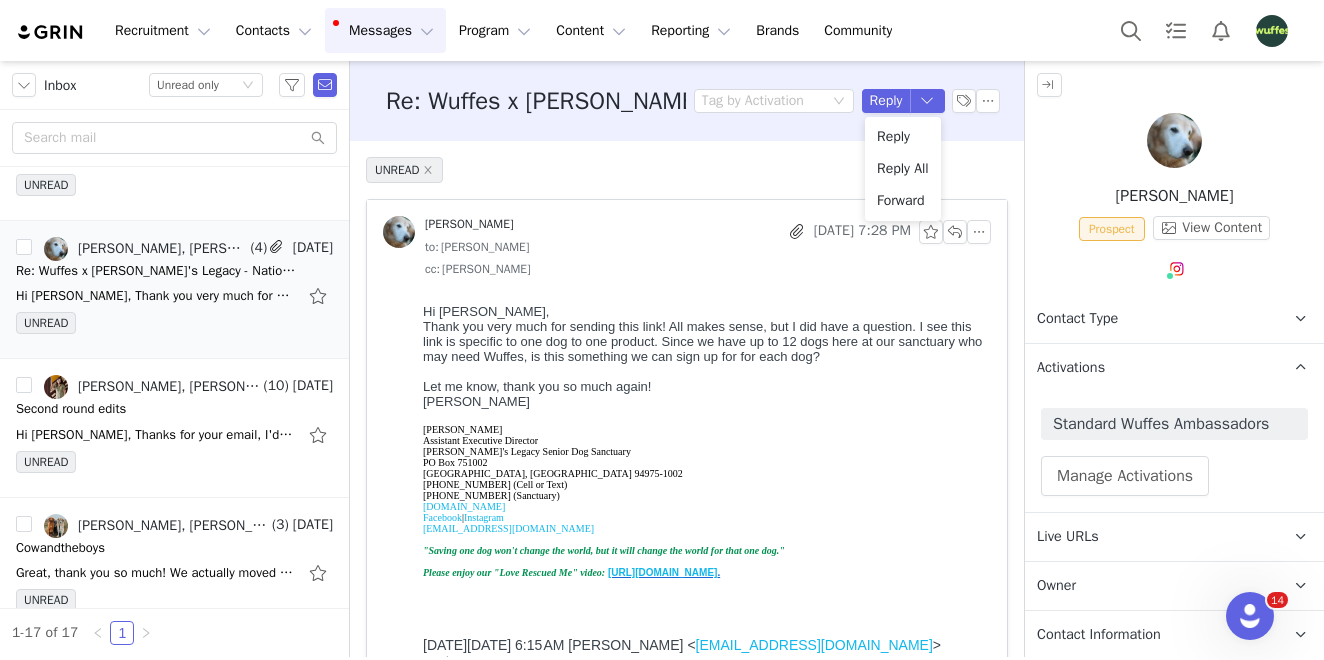 click on "Thank you very much for sending this link! All makes sense, but I did have a question. I see this link is specific to one dog to one product. Since we have up to 12 dogs here at our sanctuary who may need Wuffes, is this something we can sign up for for each dog?" at bounding box center [703, 341] 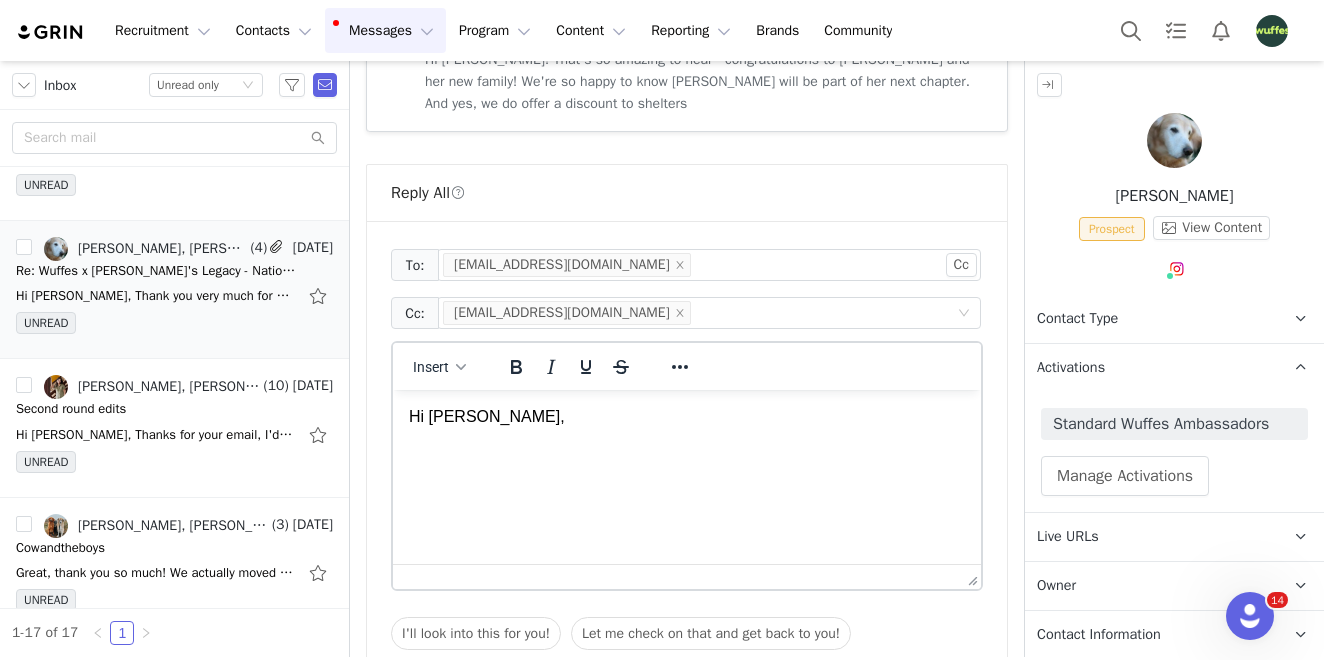 scroll, scrollTop: 13413, scrollLeft: 0, axis: vertical 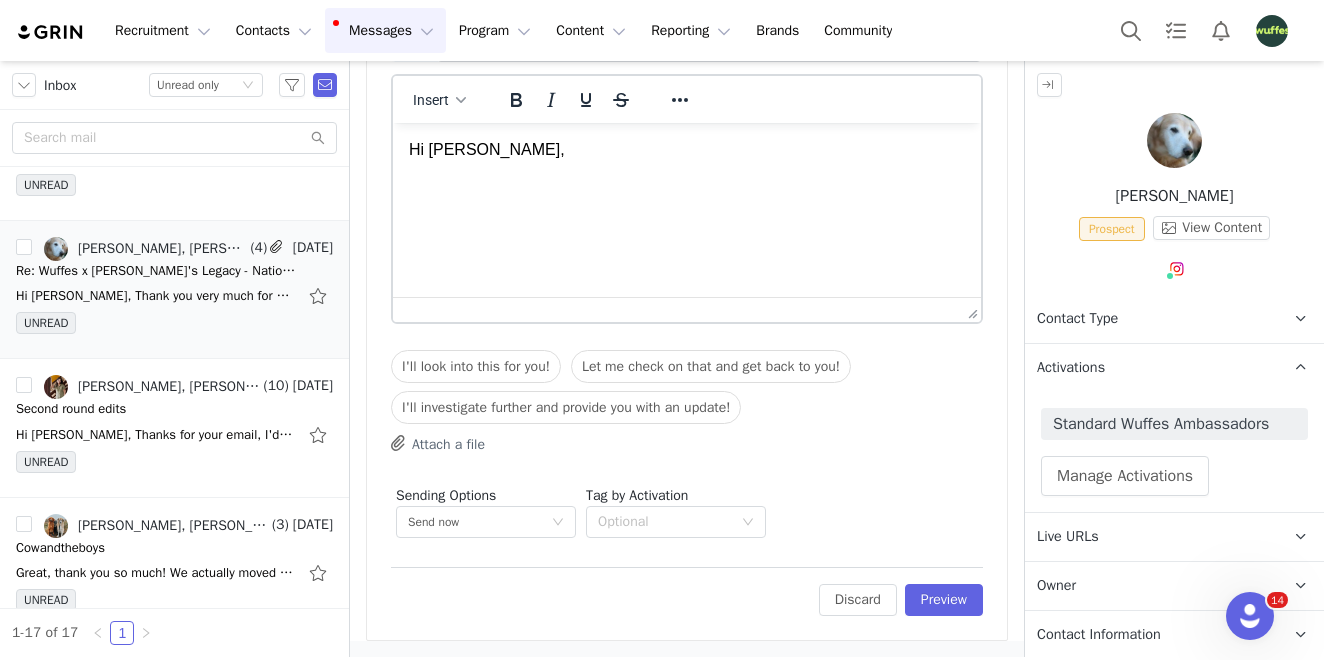 click on "Hi [PERSON_NAME]," at bounding box center [687, 150] 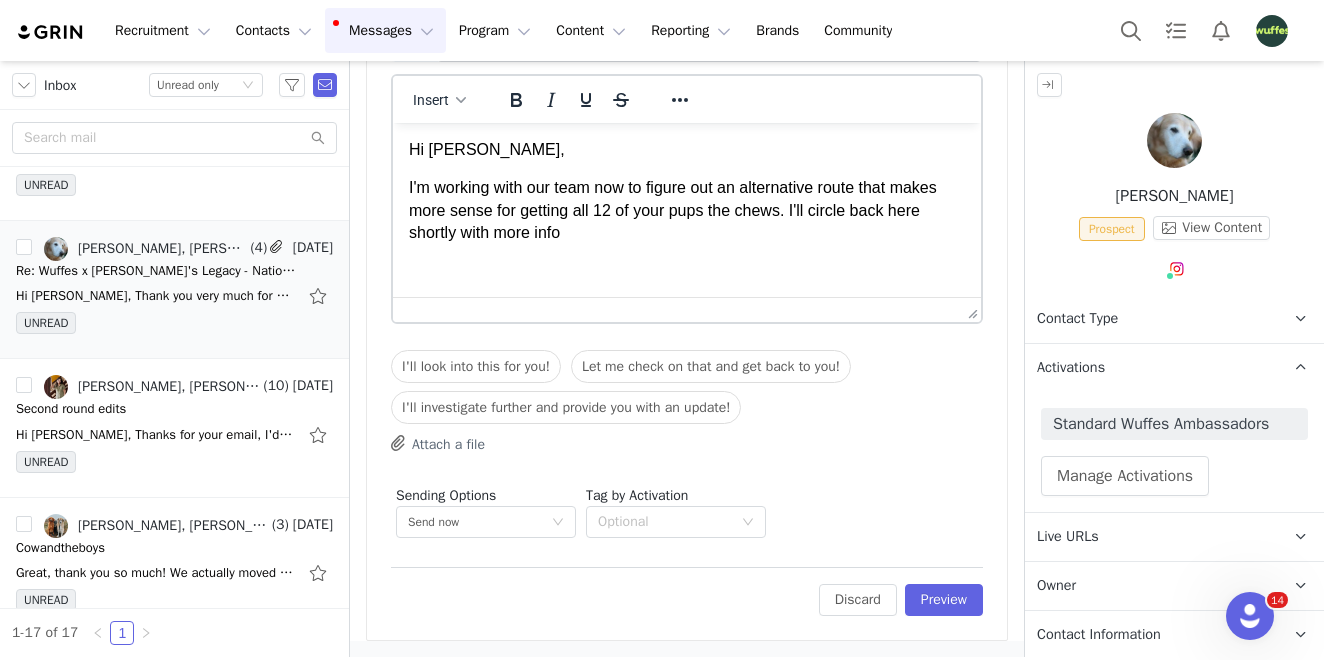 scroll, scrollTop: 13173, scrollLeft: 0, axis: vertical 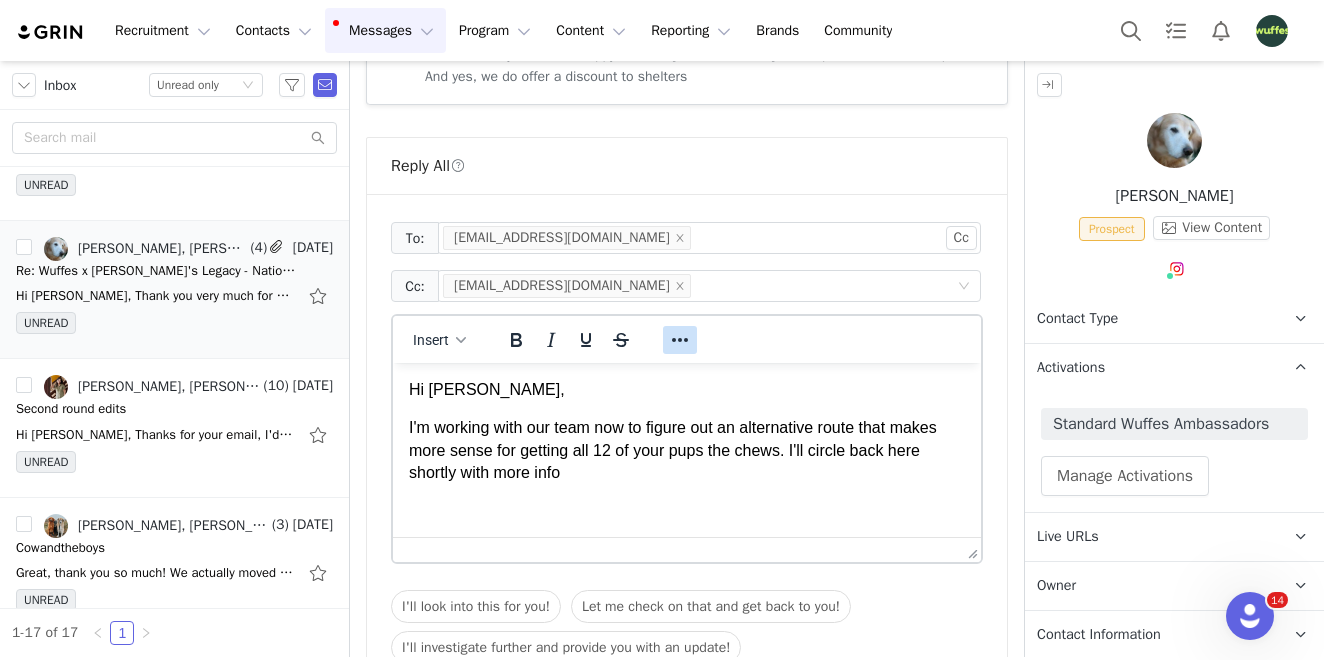 click at bounding box center (680, 340) 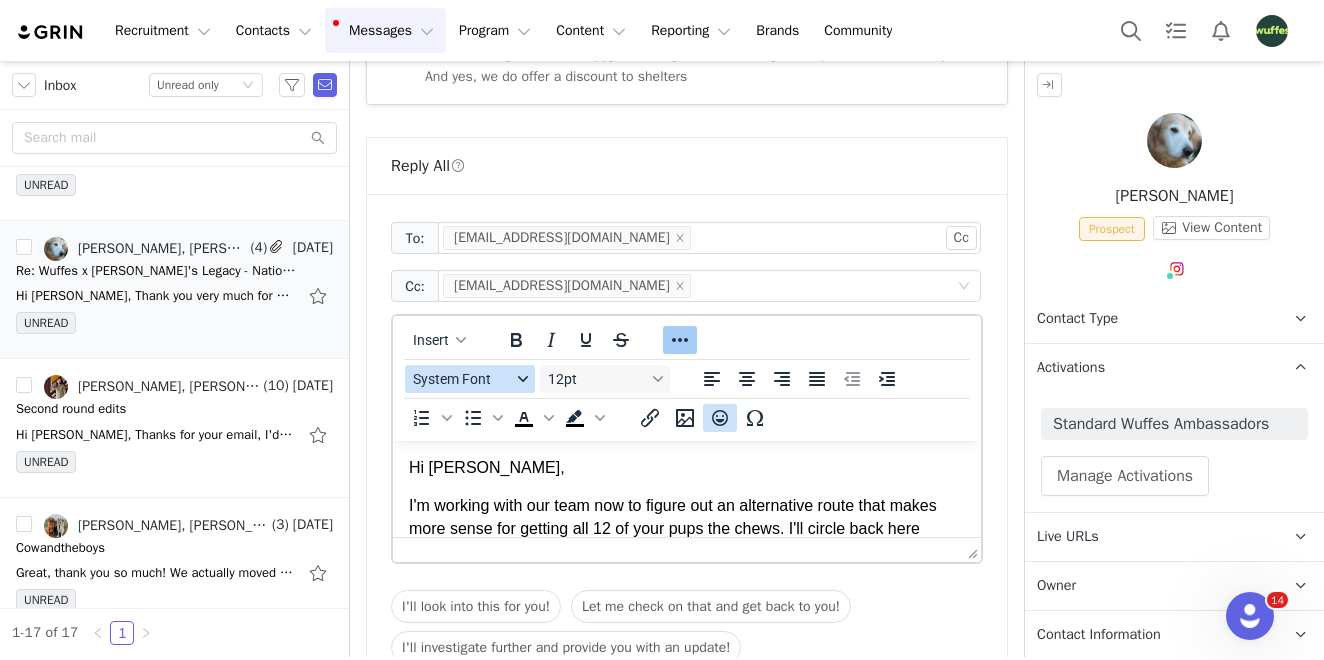 click 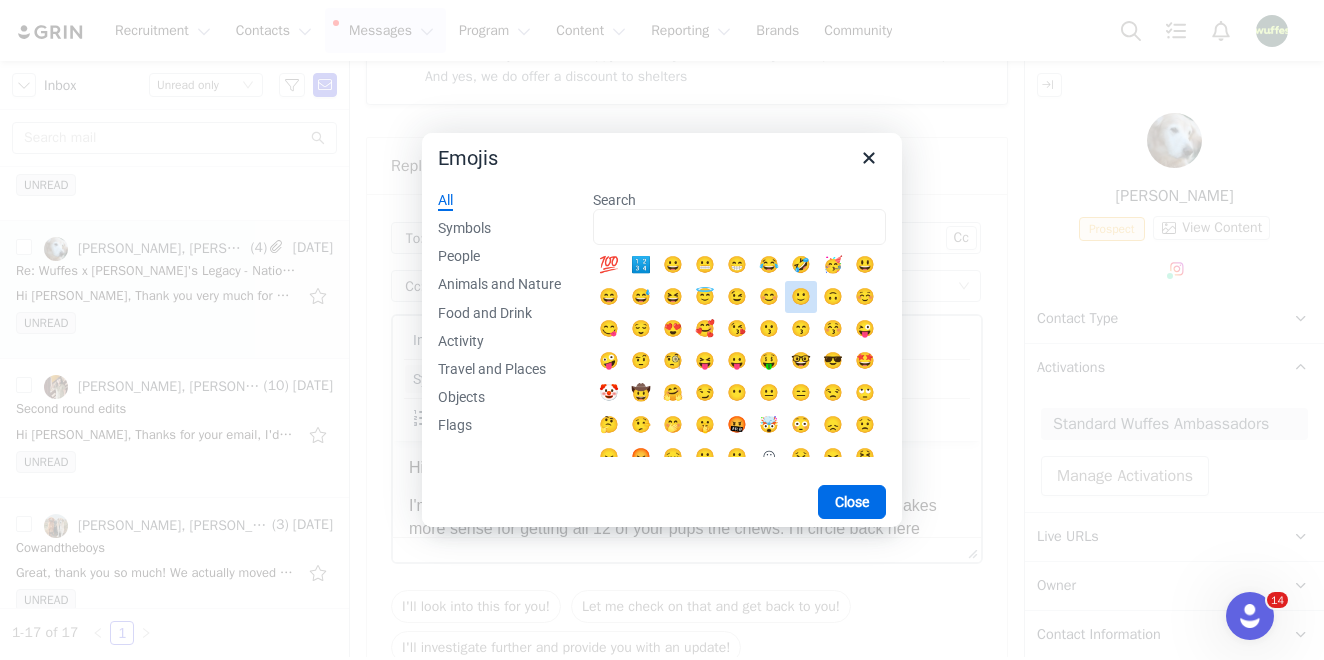 click on "🙂" at bounding box center [801, 297] 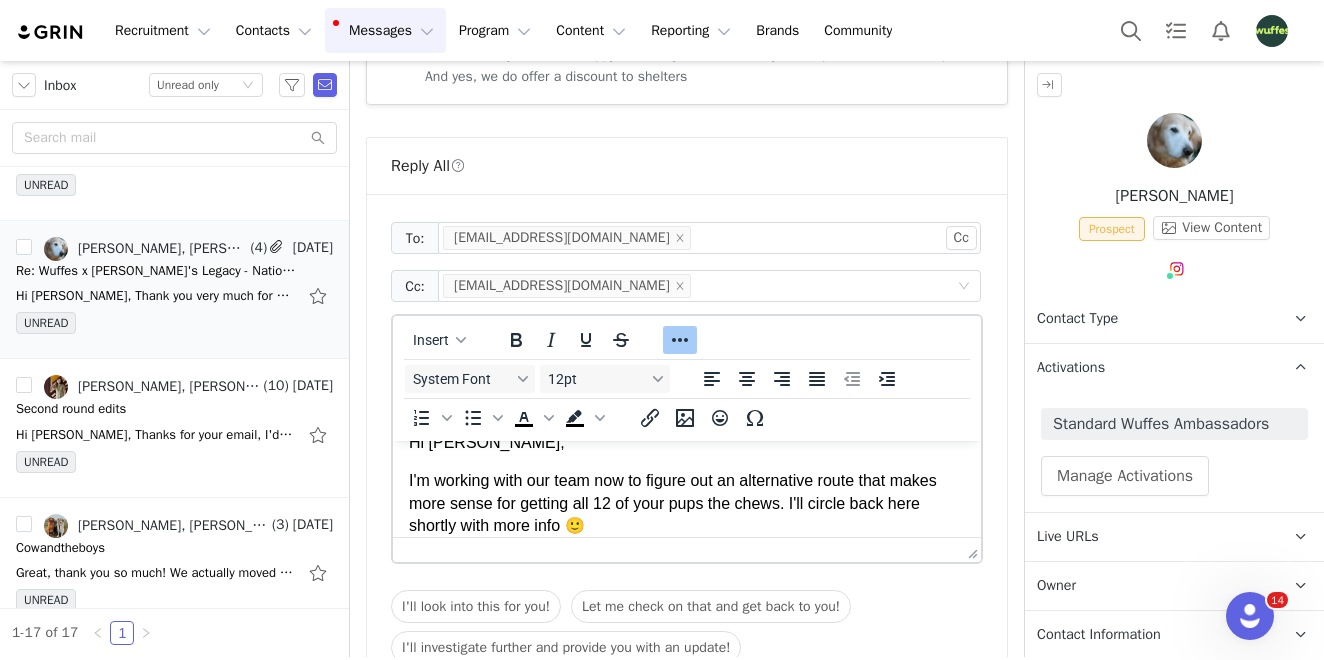 scroll, scrollTop: 64, scrollLeft: 0, axis: vertical 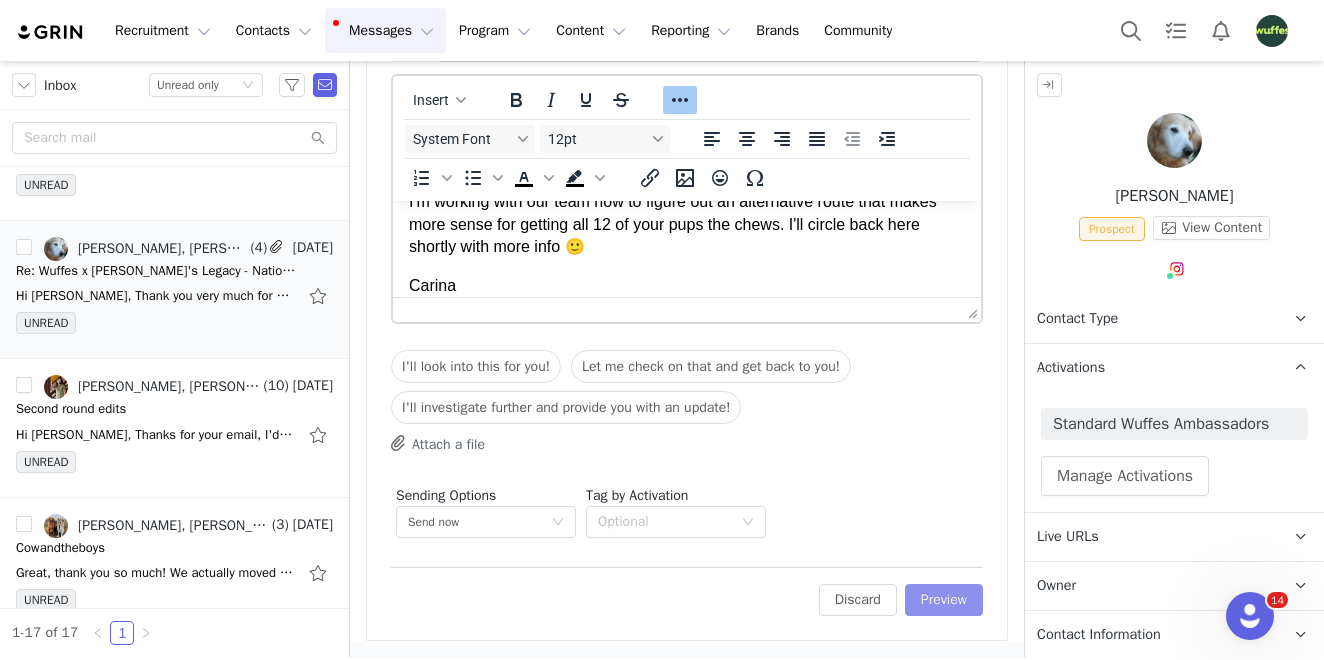 click on "Preview" at bounding box center [944, 600] 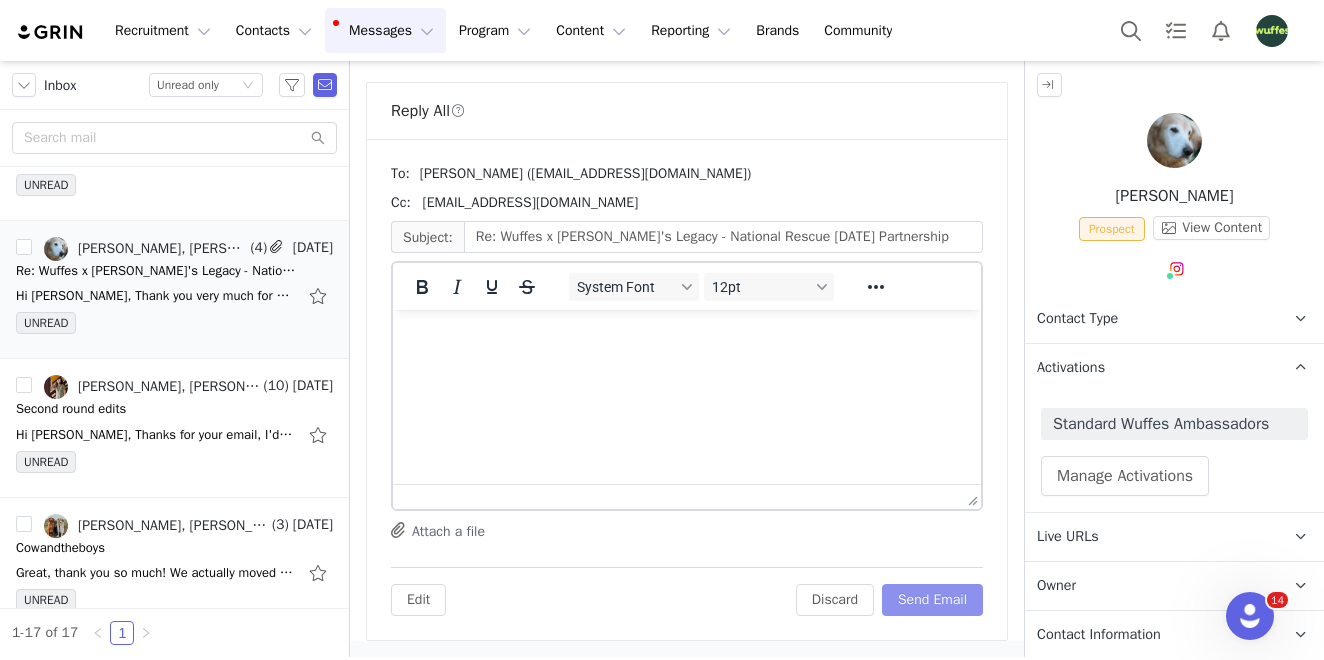 scroll, scrollTop: 13228, scrollLeft: 0, axis: vertical 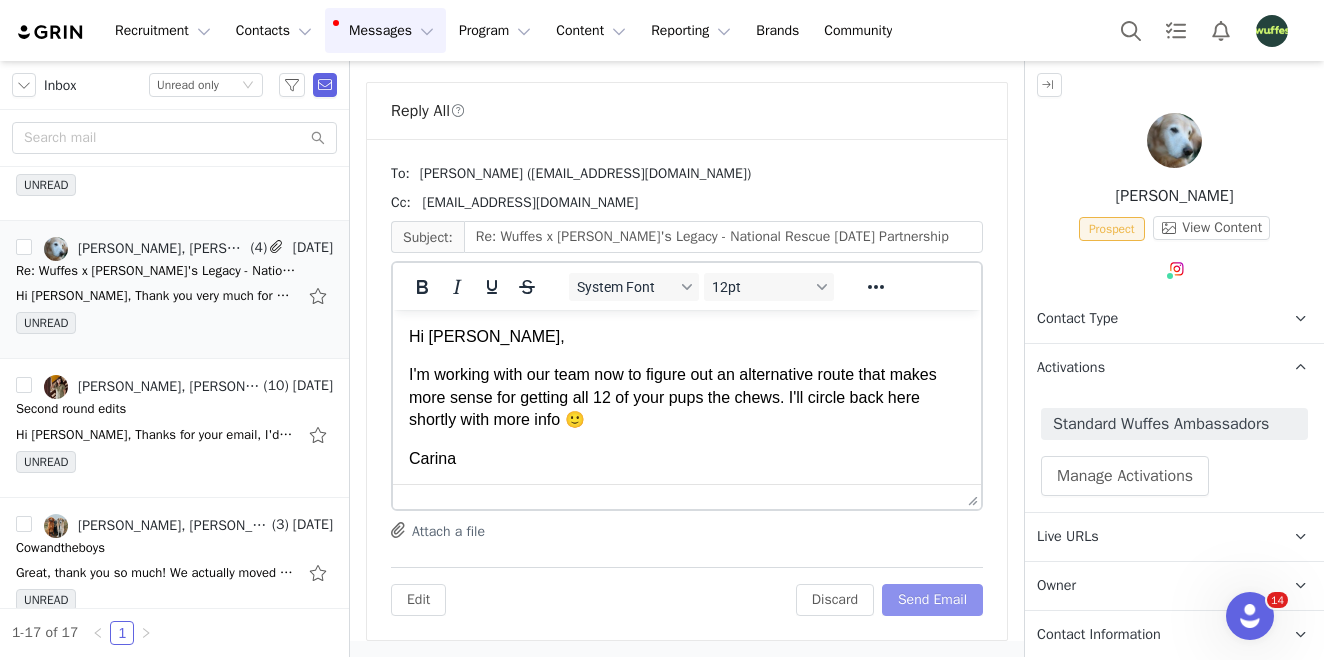 click on "Send Email" at bounding box center (932, 600) 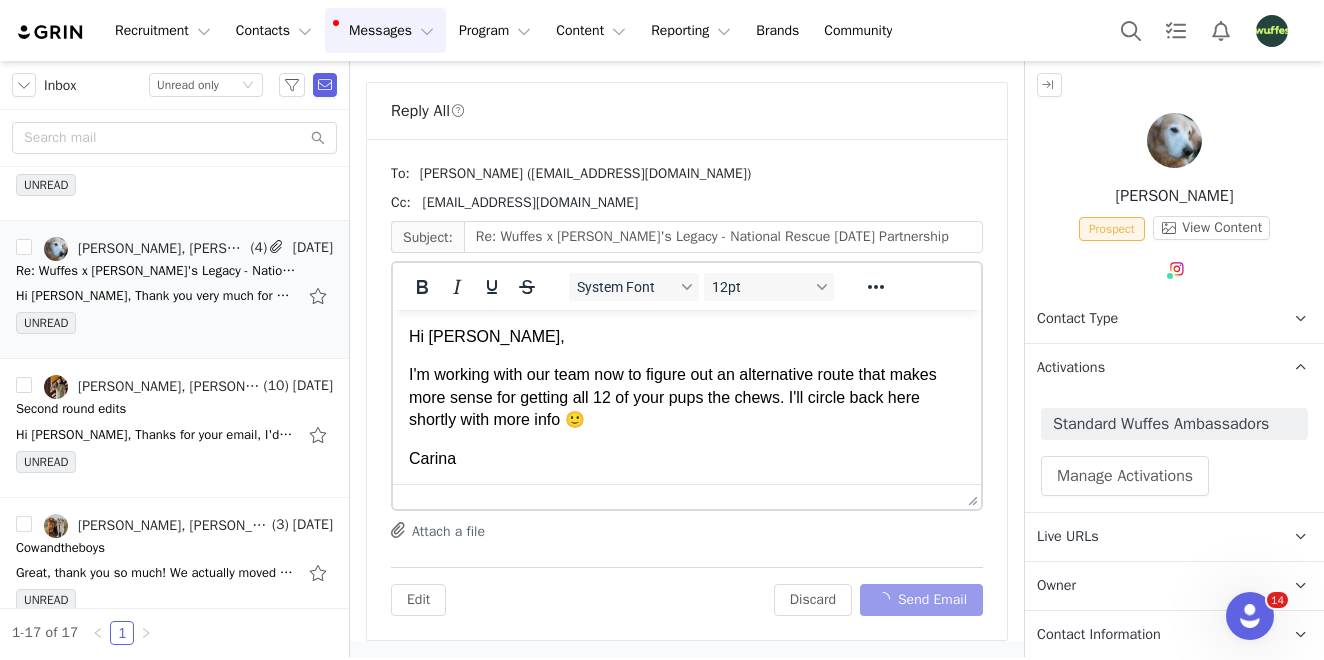 scroll, scrollTop: 12637, scrollLeft: 0, axis: vertical 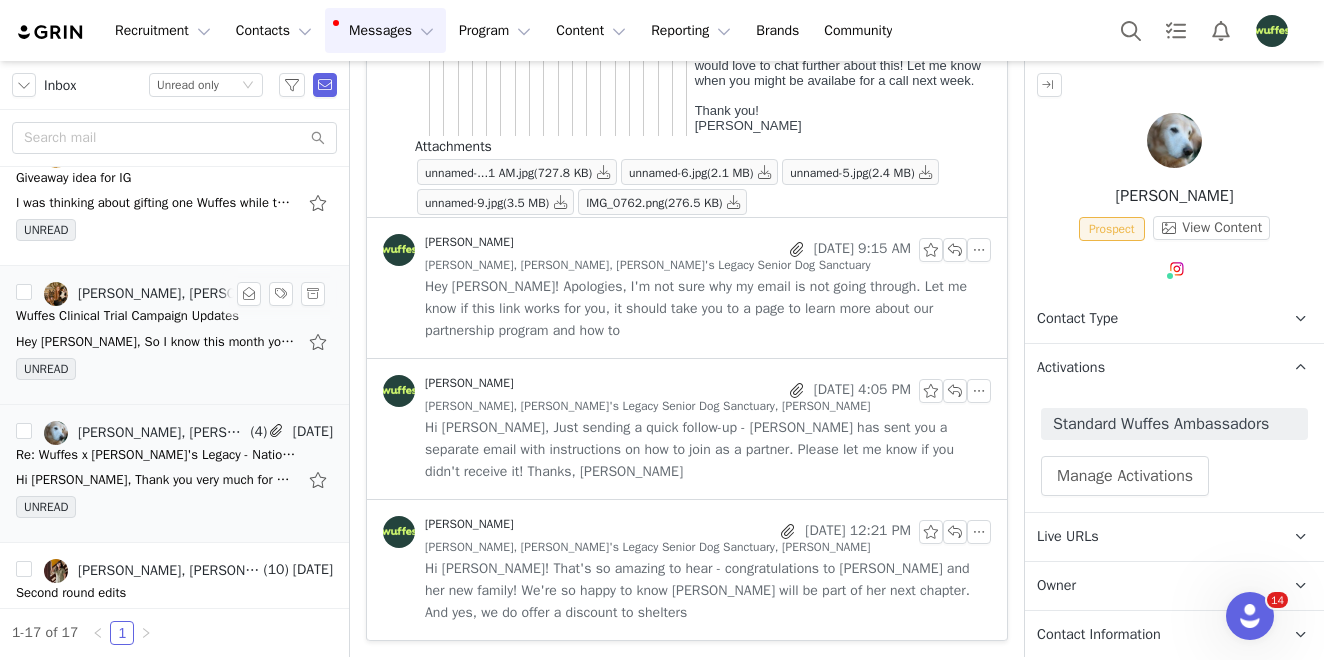 click on "Hey [PERSON_NAME], So I know this month you want the focus on the clinical trials correct? [DATE][DATE] 1:05 PM [PERSON_NAME] <[PERSON_NAME][EMAIL_ADDRESS][DOMAIN_NAME]> wrote: No worries at all!! This is great," at bounding box center (156, 342) 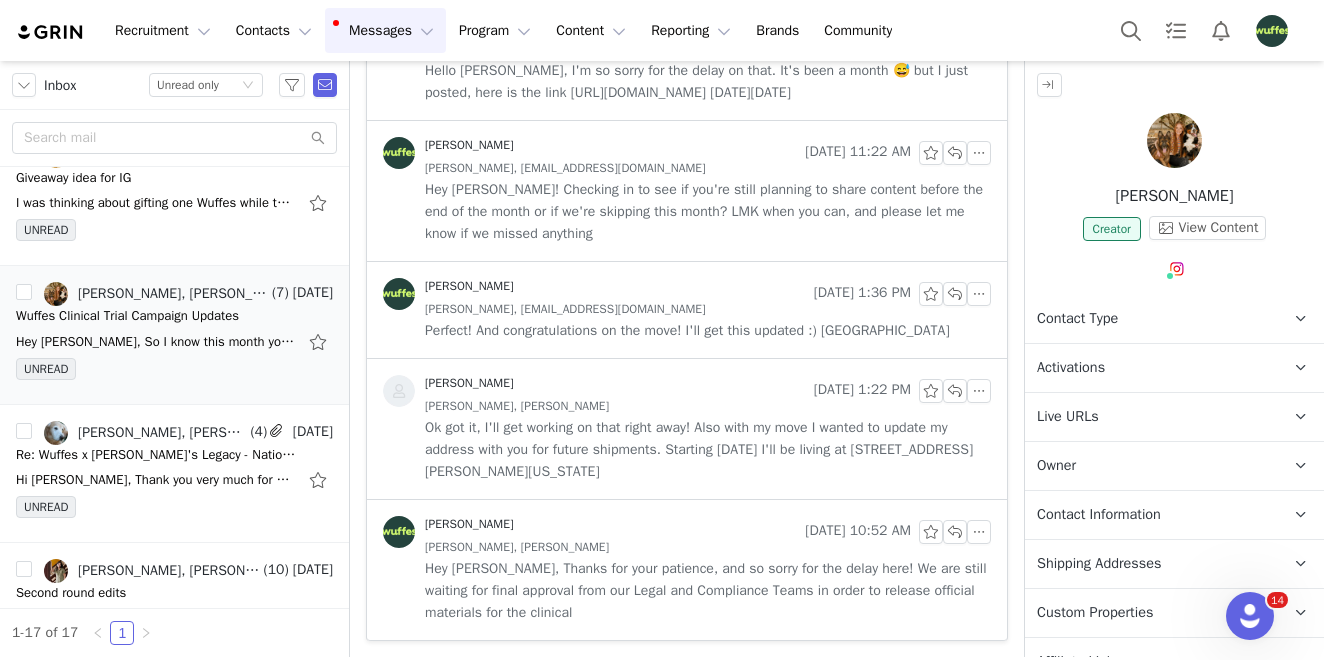 scroll, scrollTop: 0, scrollLeft: 0, axis: both 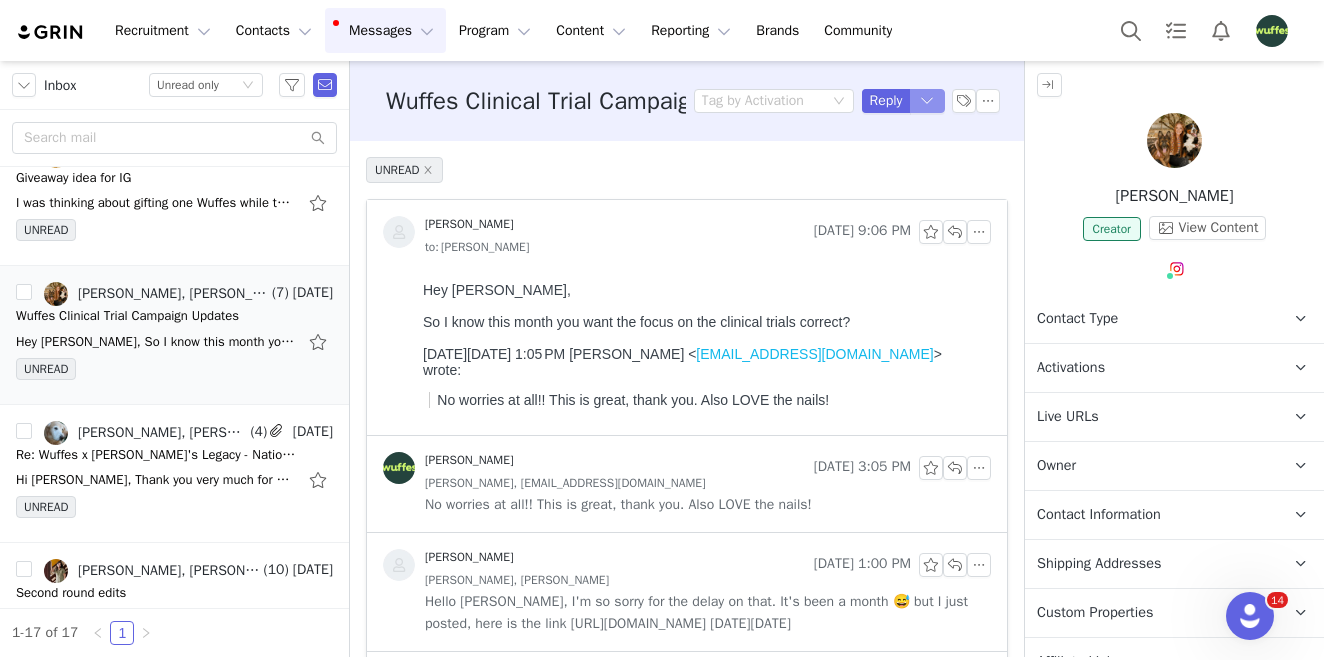 click at bounding box center [928, 101] 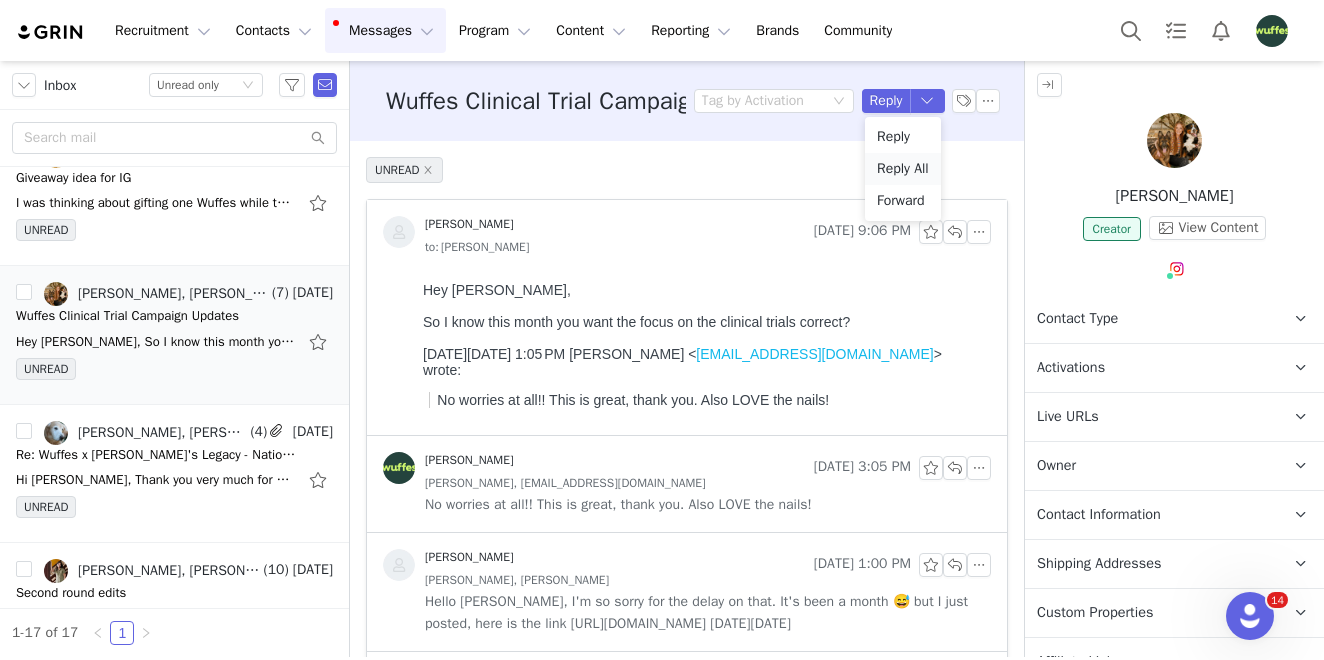 click on "Reply All" at bounding box center (903, 169) 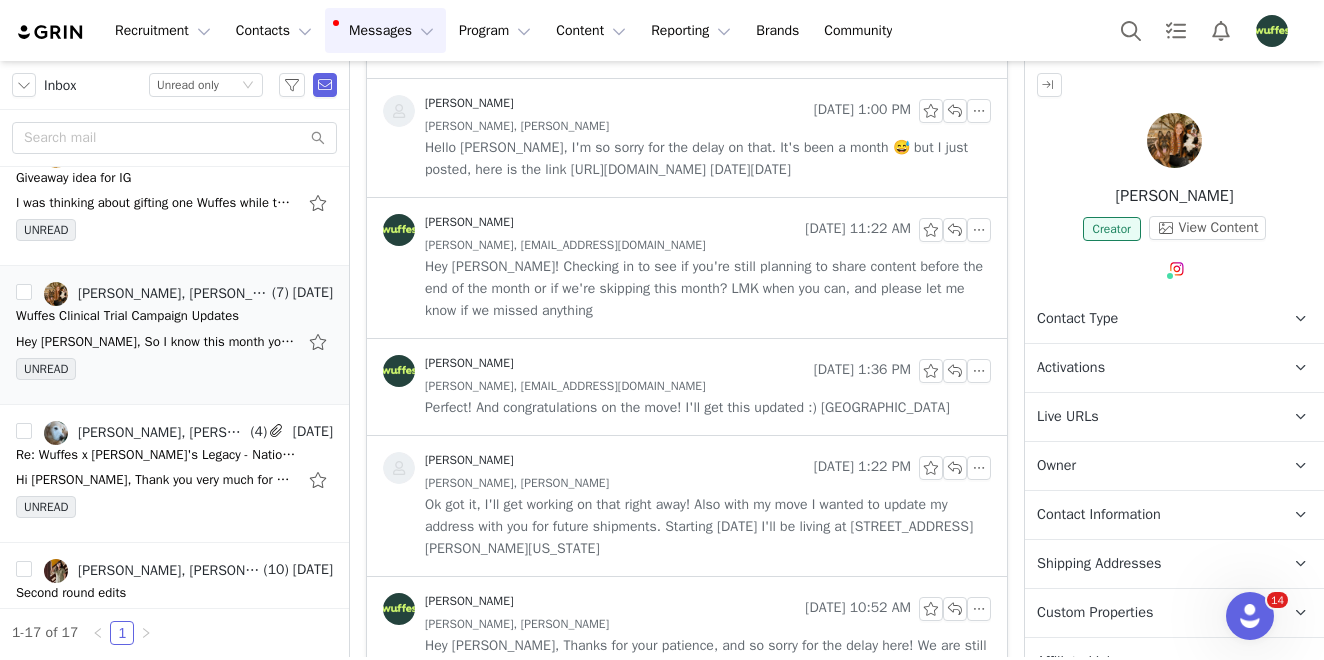 scroll, scrollTop: 0, scrollLeft: 0, axis: both 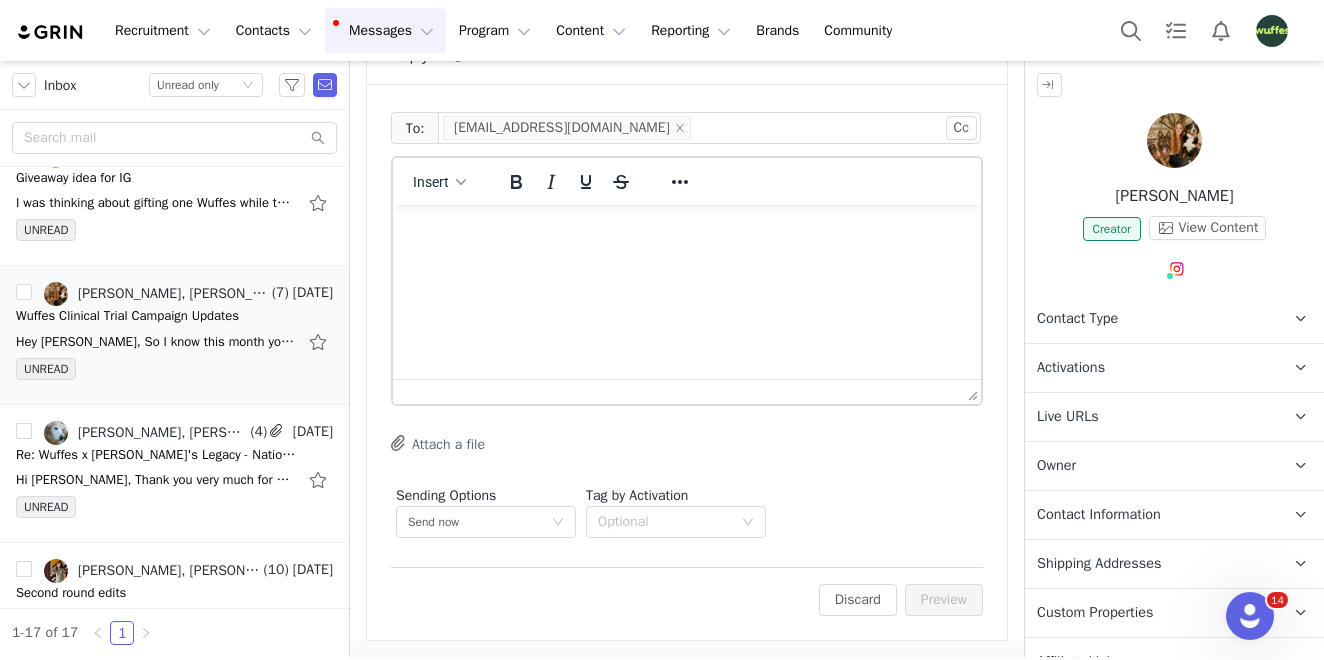 click at bounding box center (687, 232) 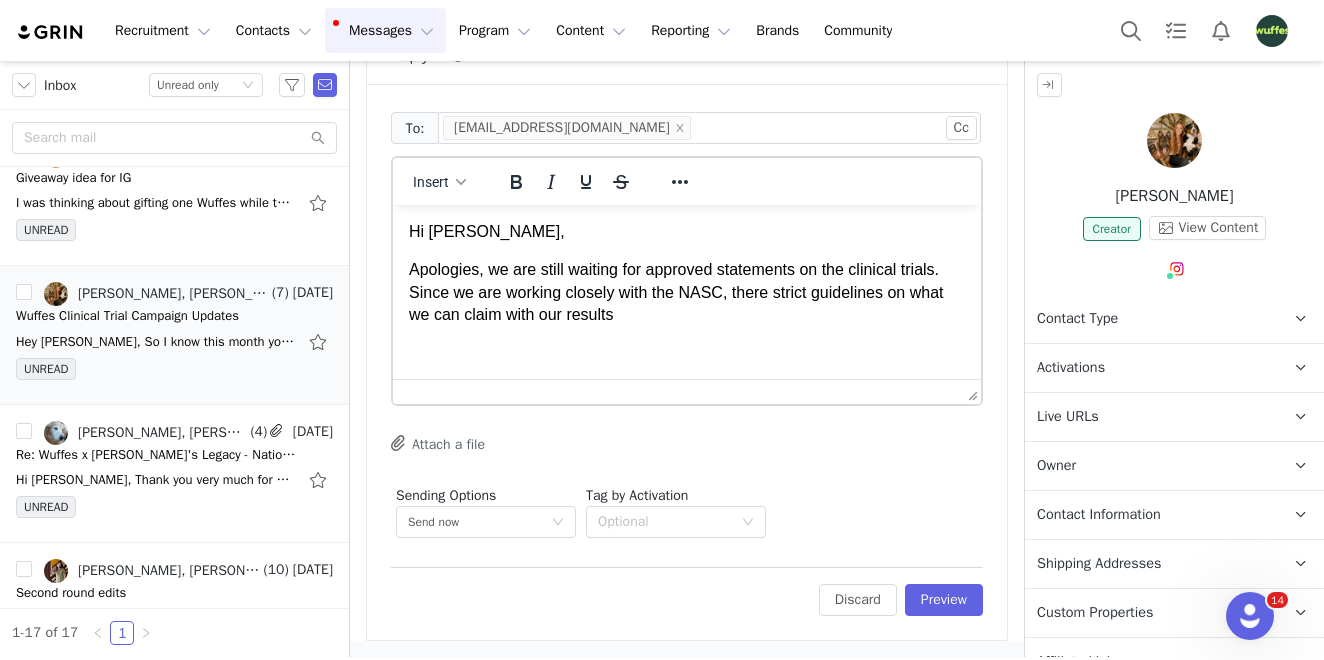 click on "Apologies, we are still waiting for approved statements on the clinical trials. Since we are working closely with the NASC, there strict guidelines on what we can claim with our results" at bounding box center (687, 292) 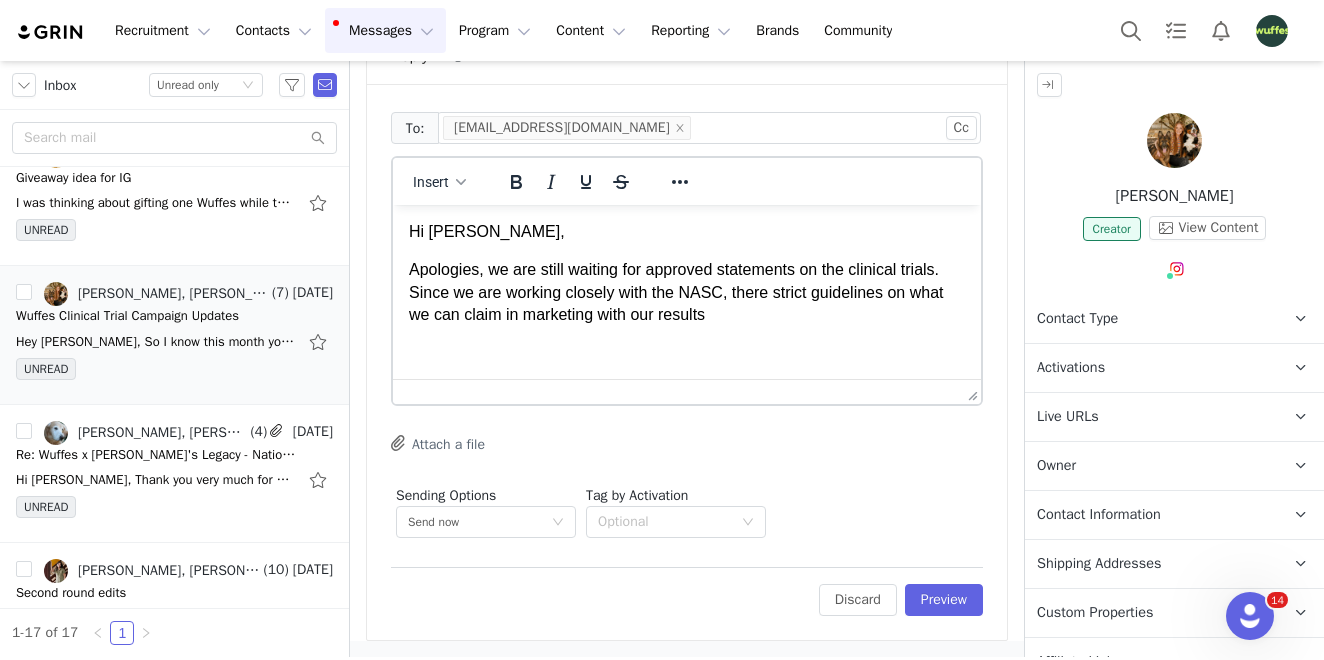 click on "Apologies, we are still waiting for approved statements on the clinical trials. Since we are working closely with the NASC, there strict guidelines on what we can claim in marketing with our results" at bounding box center (687, 292) 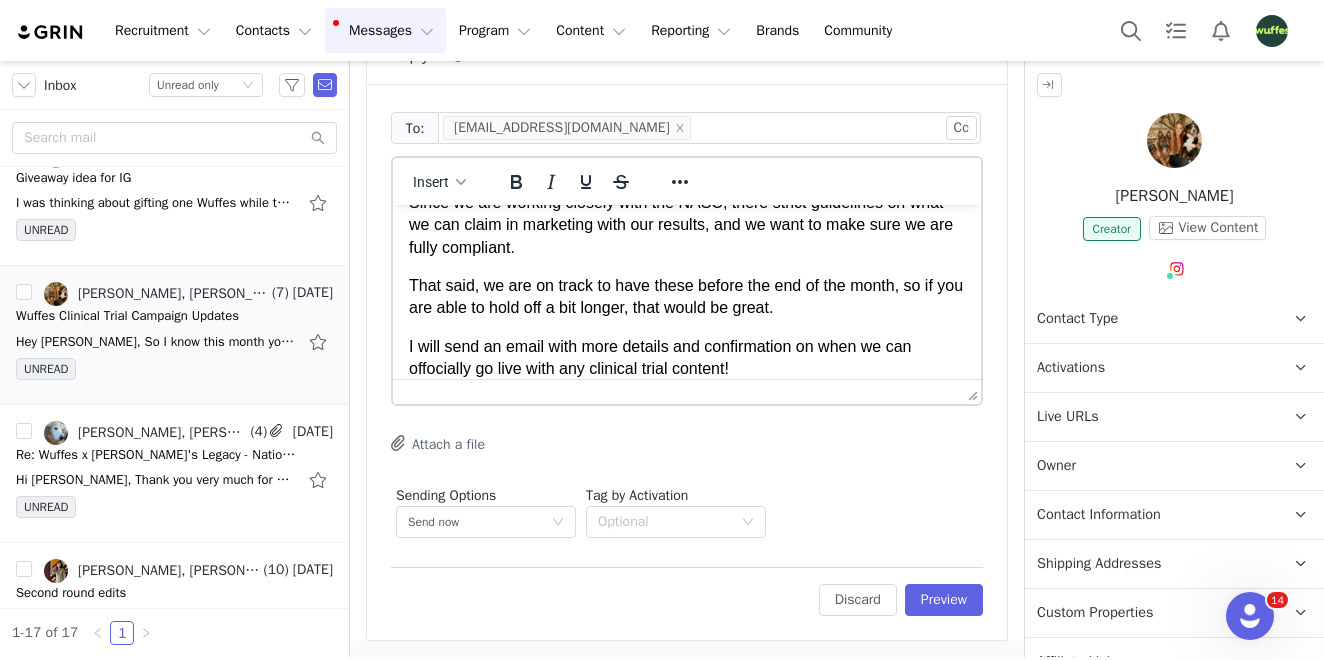 scroll, scrollTop: 130, scrollLeft: 0, axis: vertical 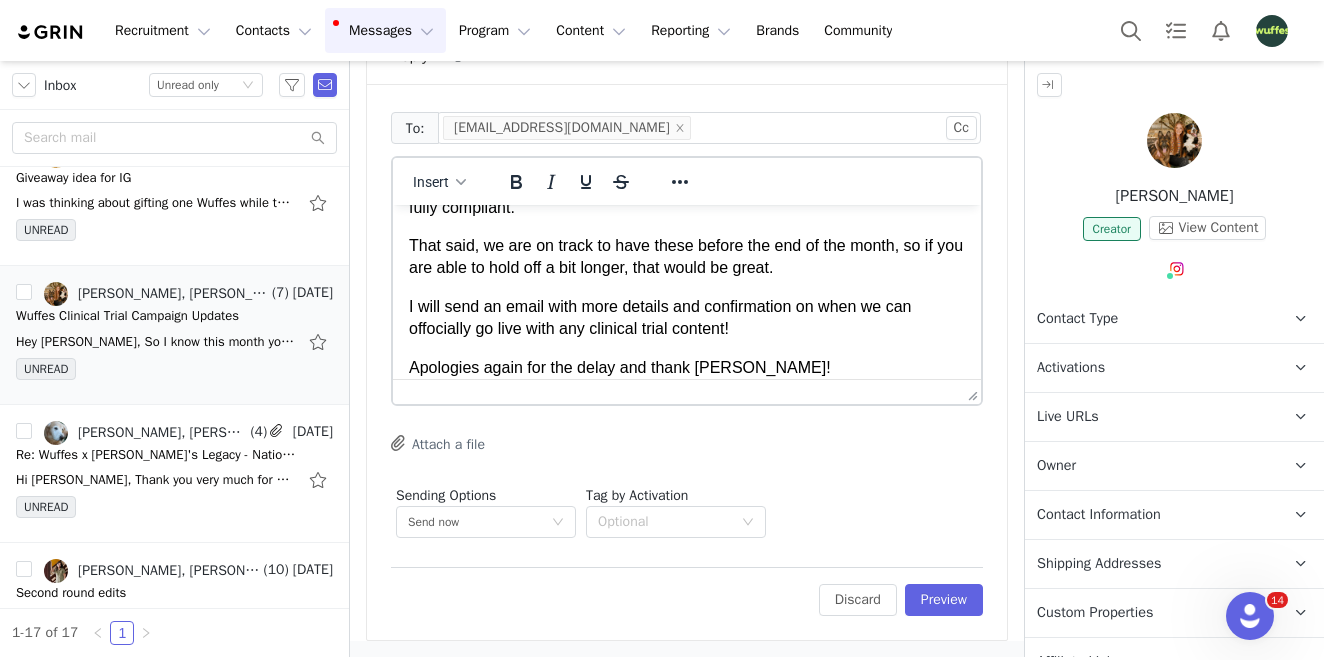 click on "Apologies again for the delay and thank [PERSON_NAME]!" at bounding box center [687, 368] 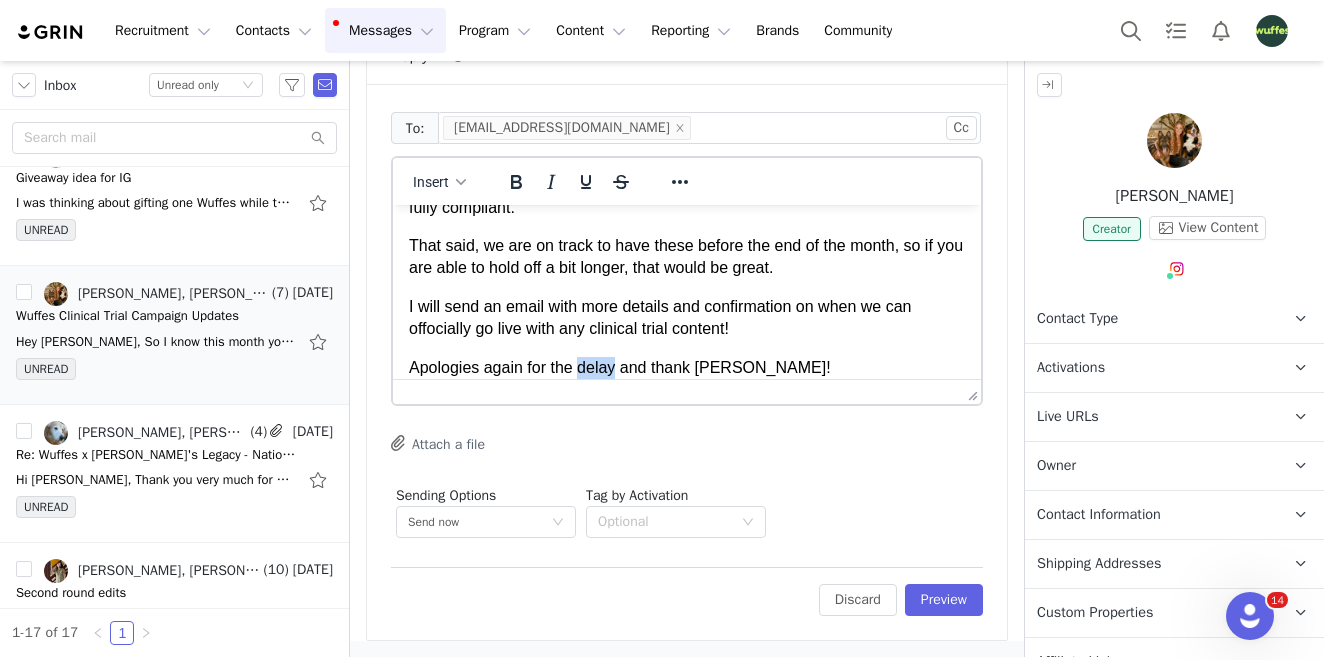 click on "Apologies again for the delay and thank [PERSON_NAME]!" at bounding box center (687, 368) 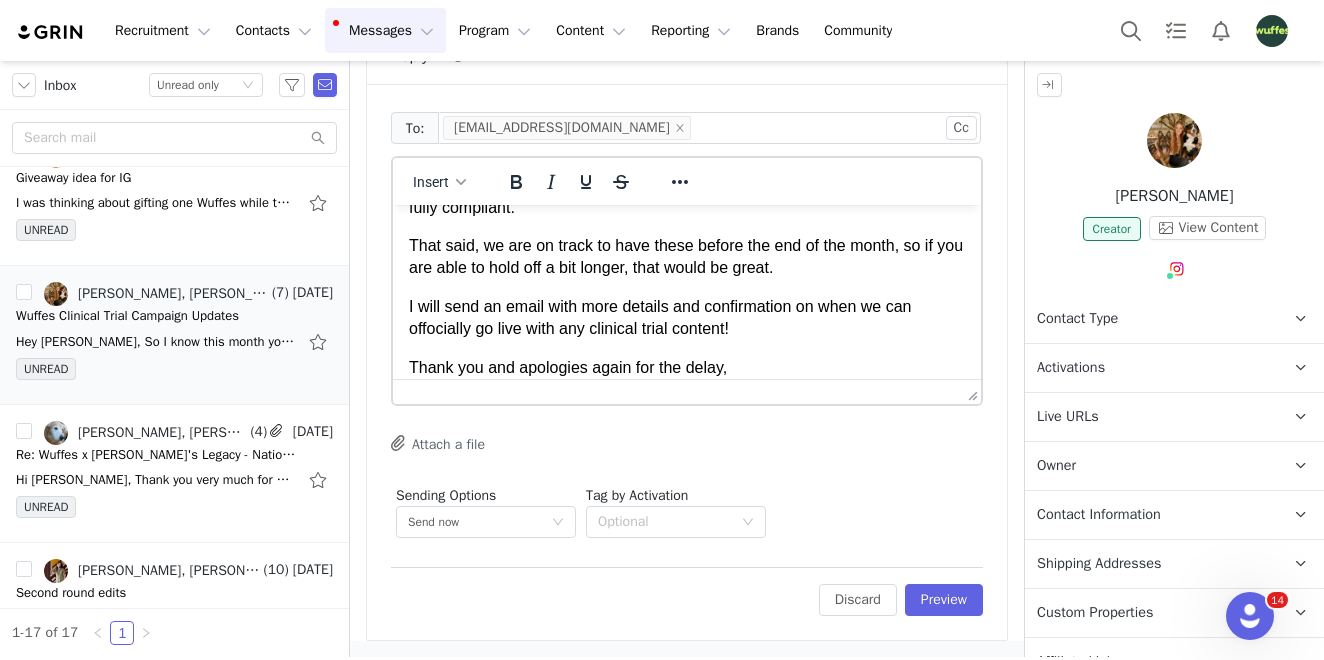 scroll, scrollTop: 152, scrollLeft: 0, axis: vertical 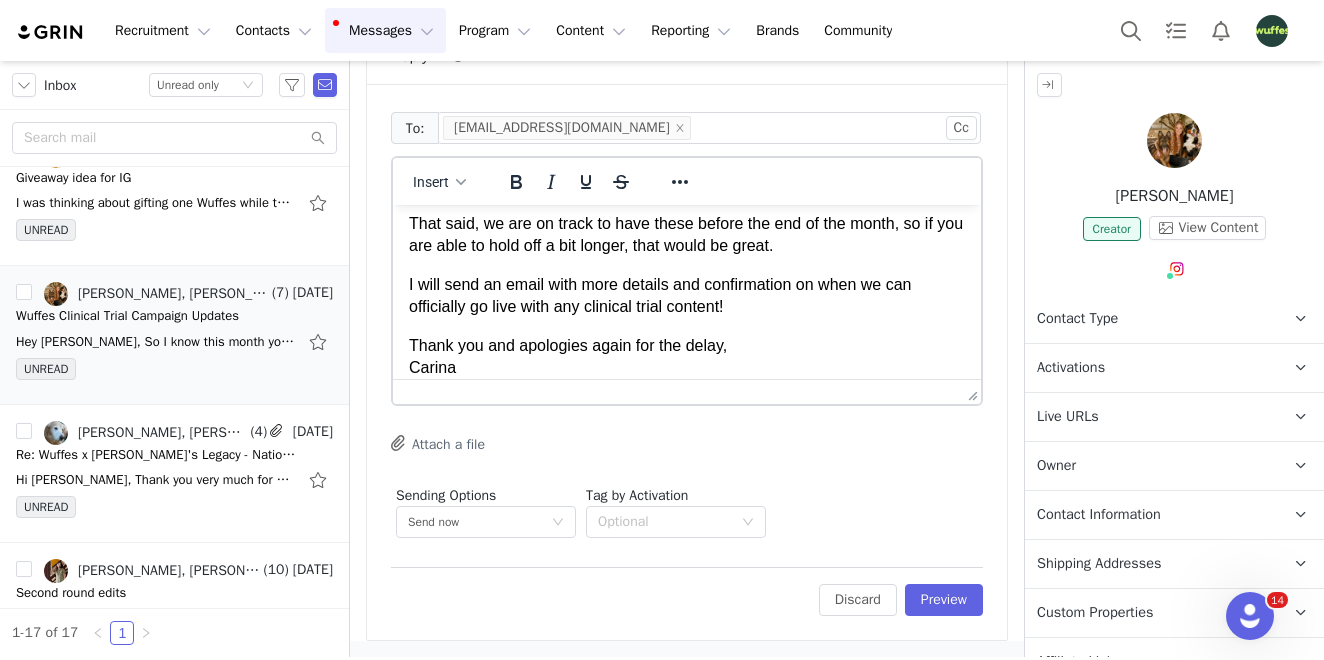 click on "I will send an email with more details and confirmation on when we can officially go live with any clinical trial content!" at bounding box center (687, 296) 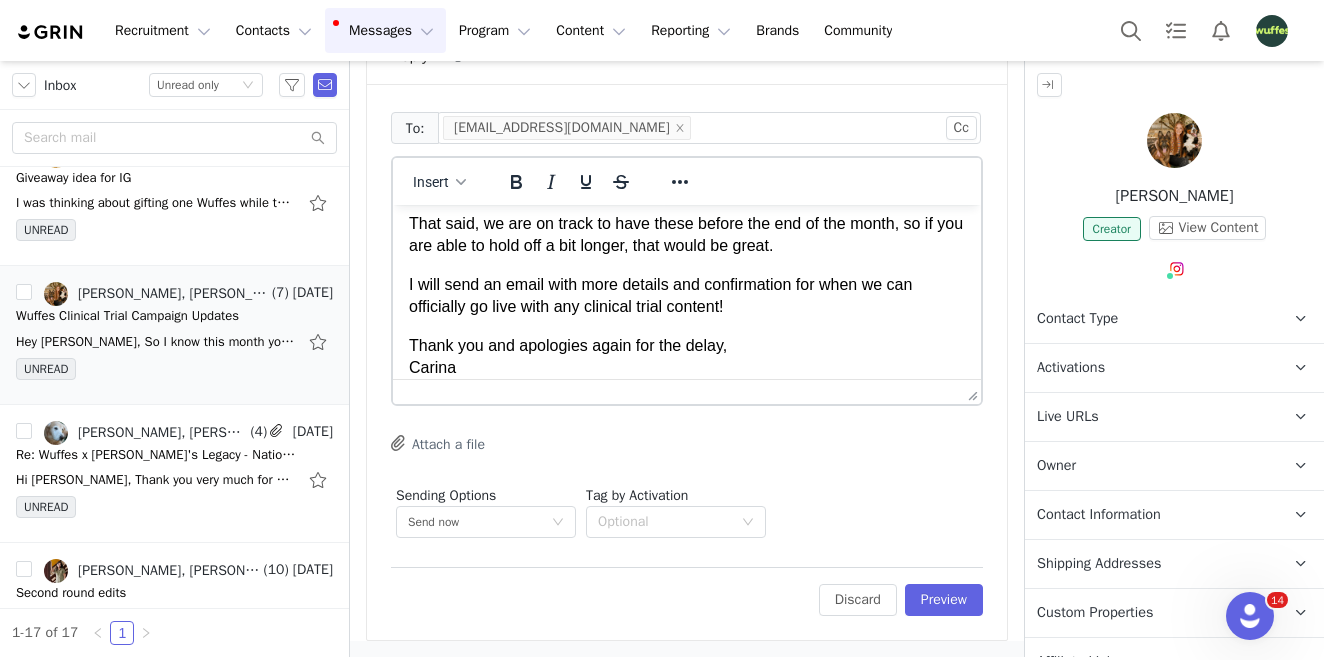click on "I will send an email with more details and confirmation for when we can officially go live with any clinical trial content!" at bounding box center (687, 296) 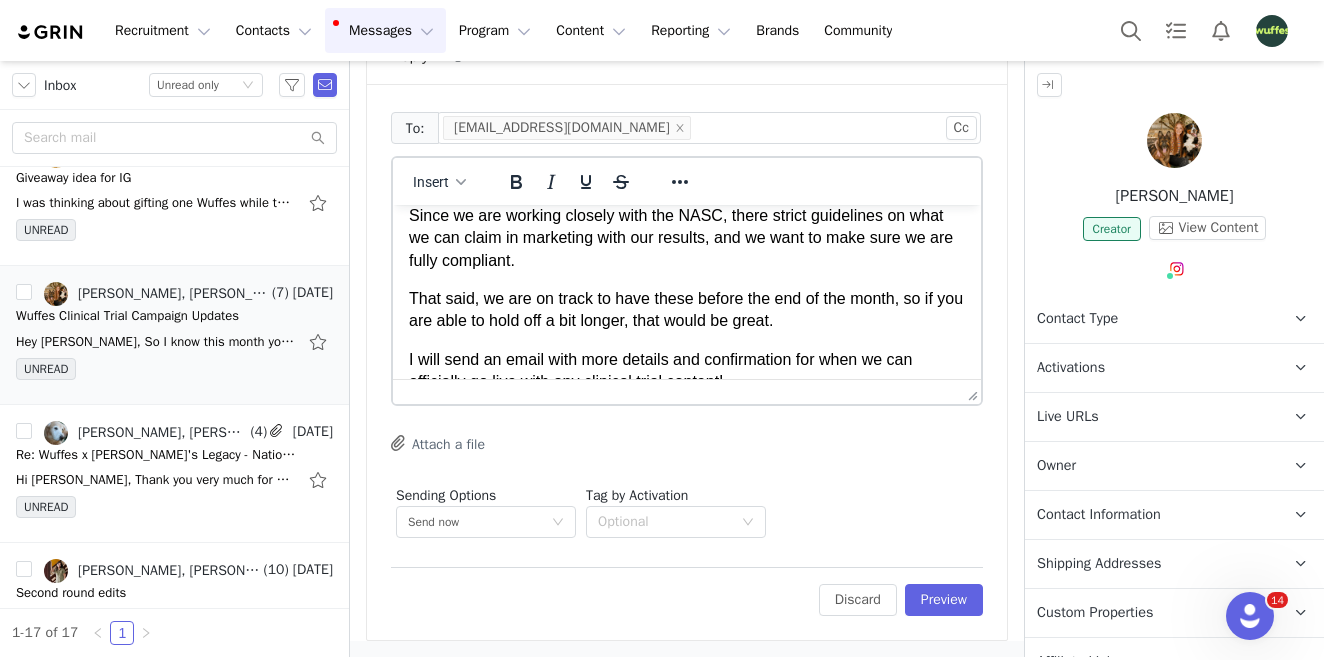 scroll, scrollTop: 168, scrollLeft: 0, axis: vertical 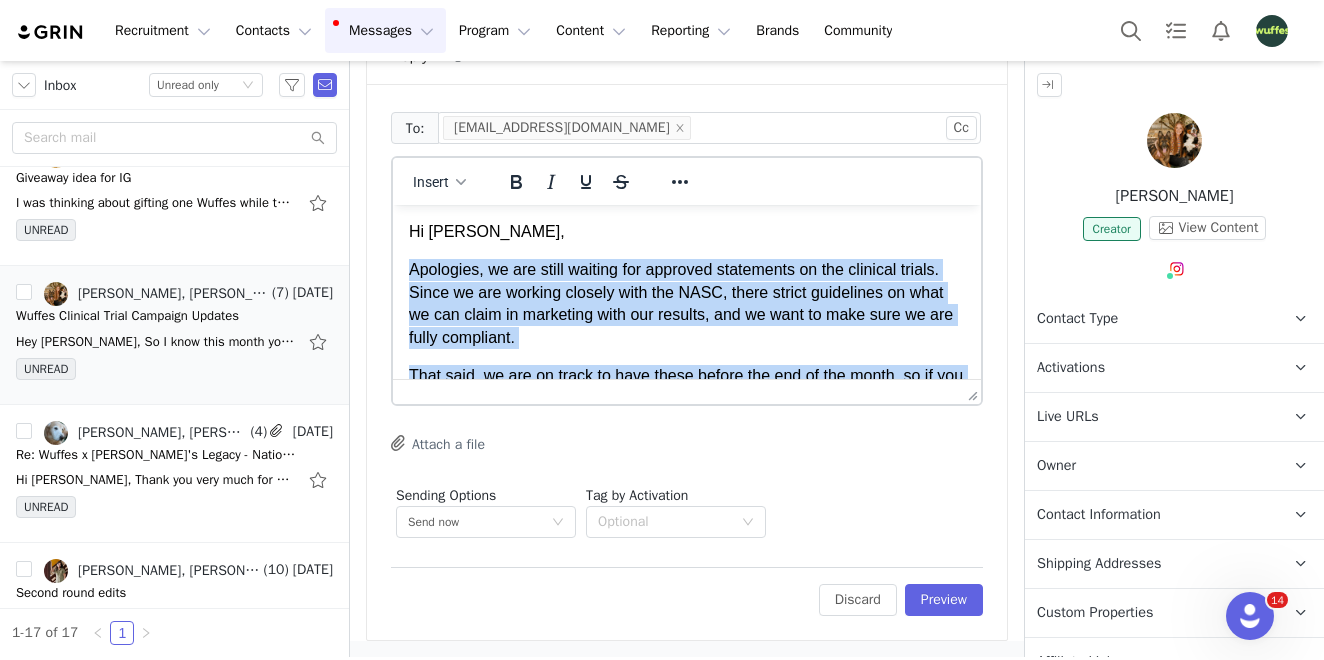drag, startPoint x: 454, startPoint y: 359, endPoint x: 374, endPoint y: 279, distance: 113.137085 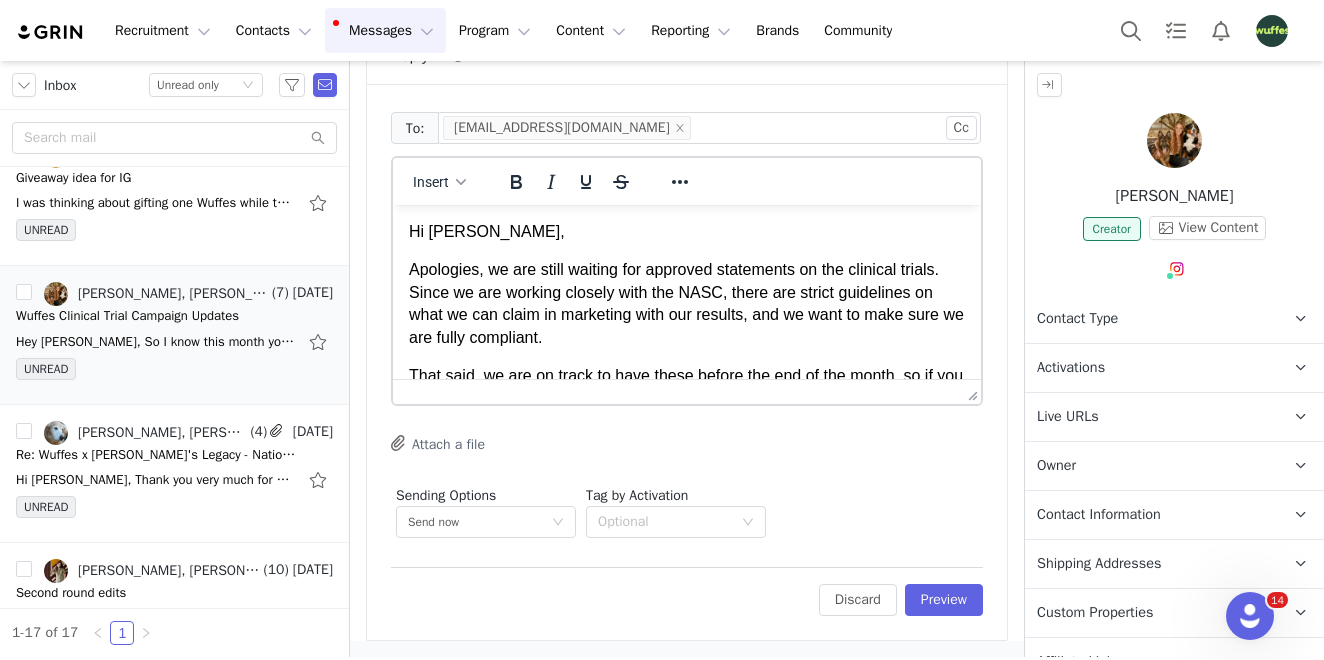 click on "To: [EMAIL_ADDRESS][DOMAIN_NAME]       Cc  Cc:       Insert System Font 12pt To open the popup, press Shift+Enter To open the popup, press Shift+Enter To open the popup, press Shift+Enter To open the popup, press Shift+Enter Attach a file Sending Options  Send now       This will be sent outside of your set  email hours .       Tag by Activation  Optional       Edit     Discard Preview" at bounding box center [687, 362] 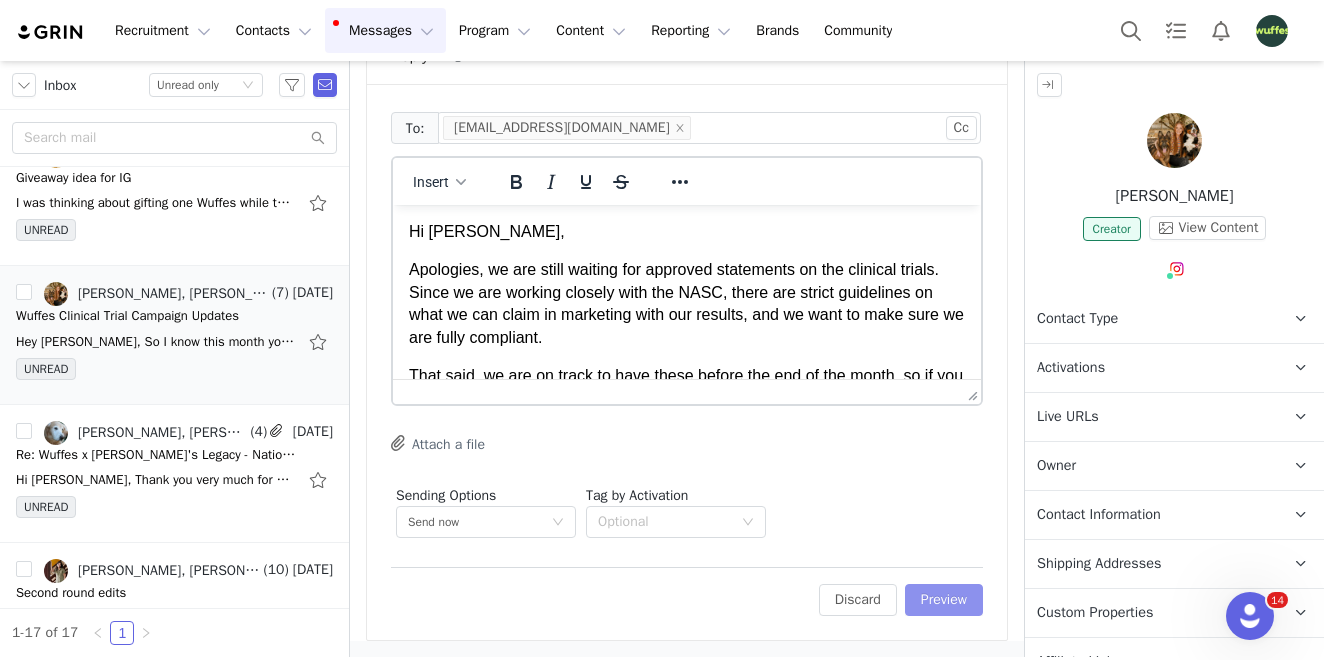 click on "Preview" at bounding box center (944, 600) 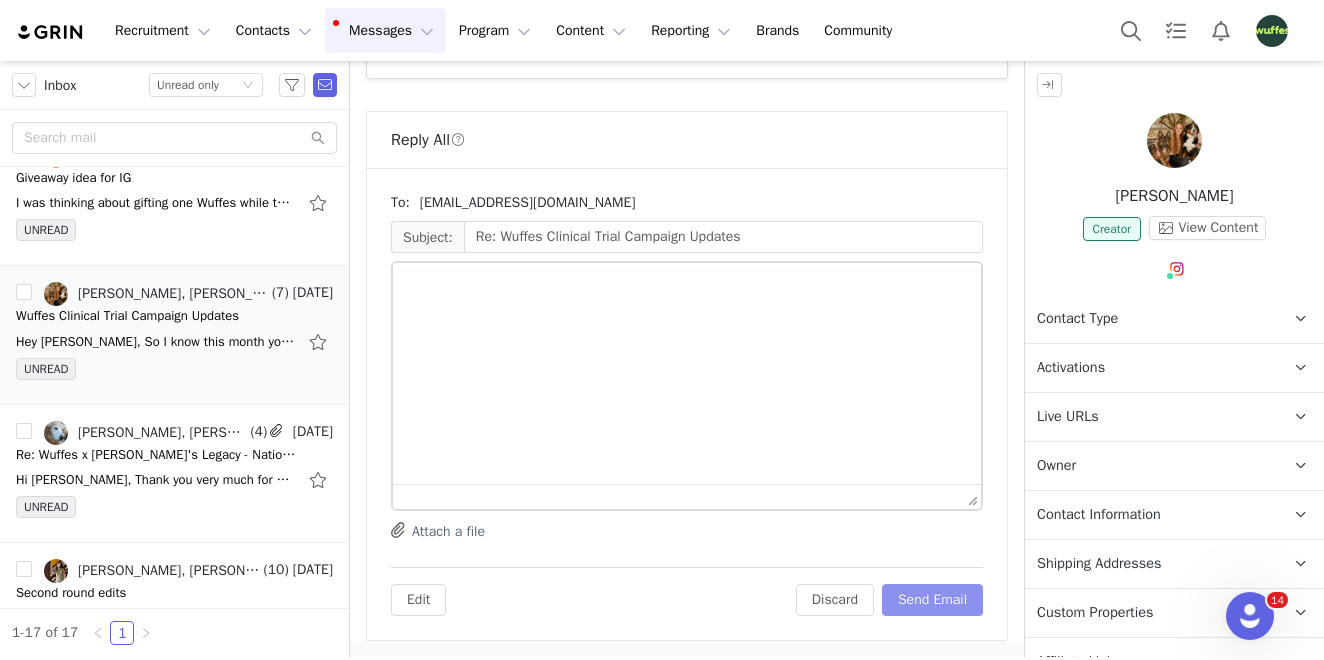 scroll, scrollTop: 1115, scrollLeft: 0, axis: vertical 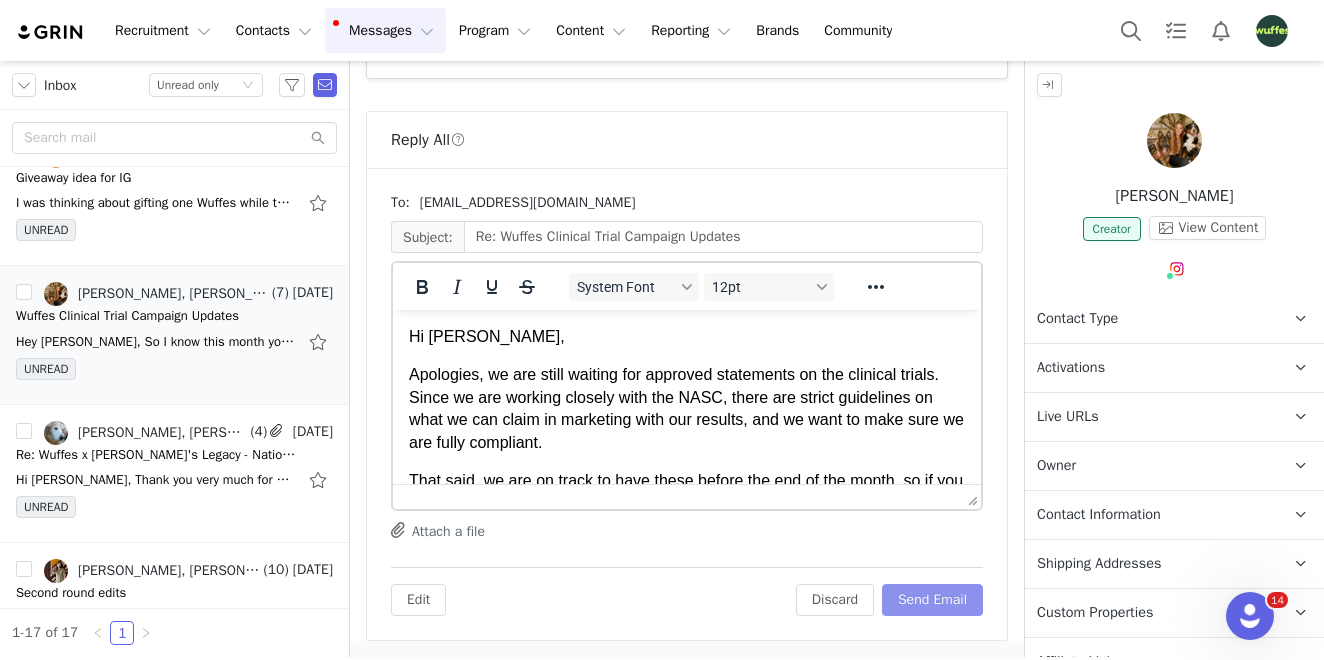 click on "Send Email" at bounding box center (932, 600) 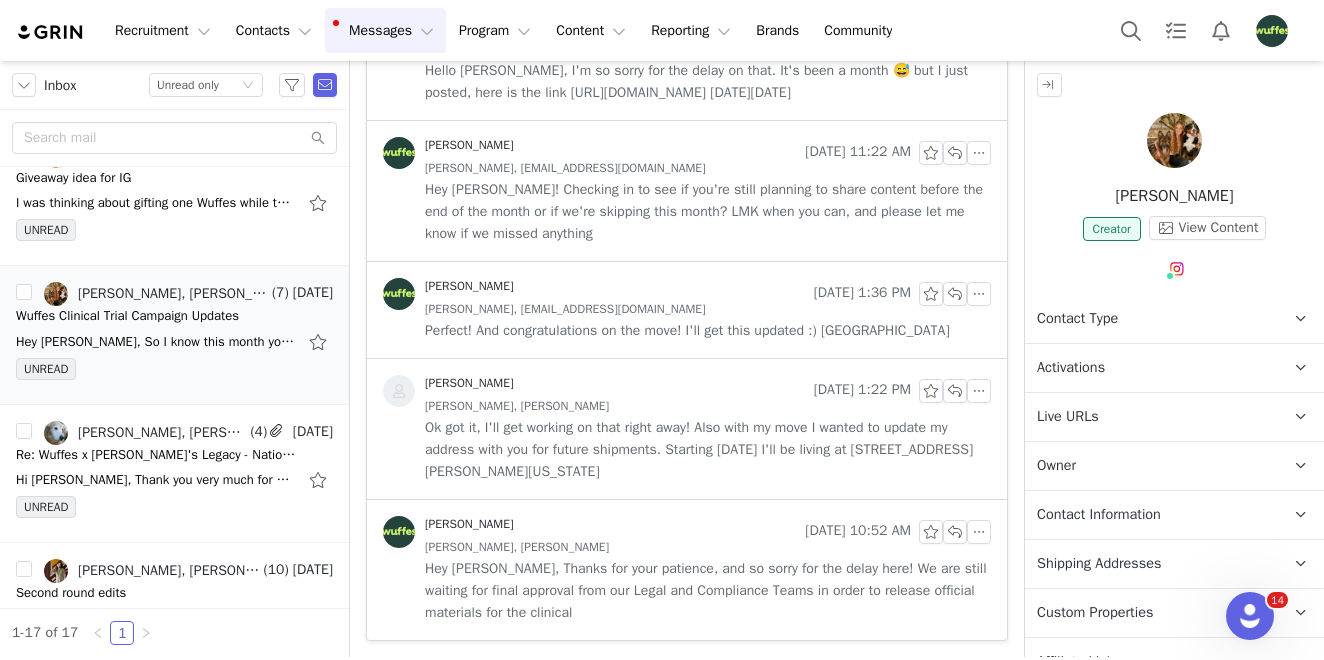 scroll, scrollTop: 553, scrollLeft: 0, axis: vertical 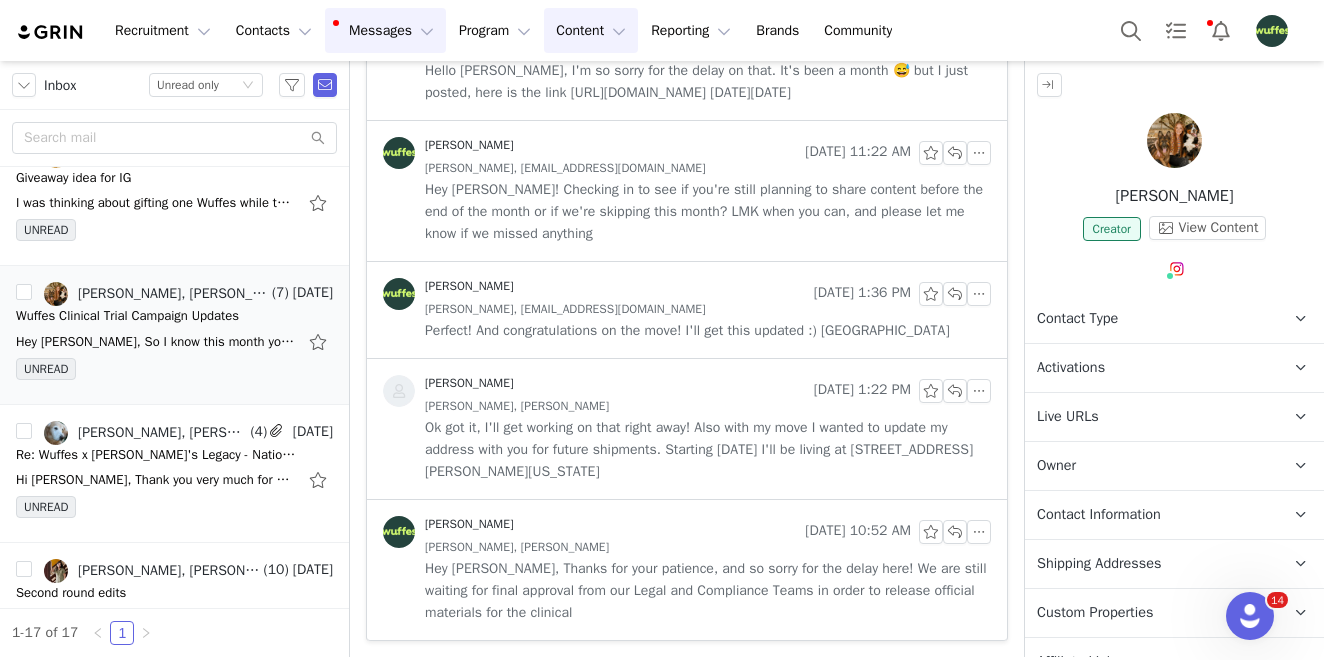 click on "Content Content" at bounding box center (591, 30) 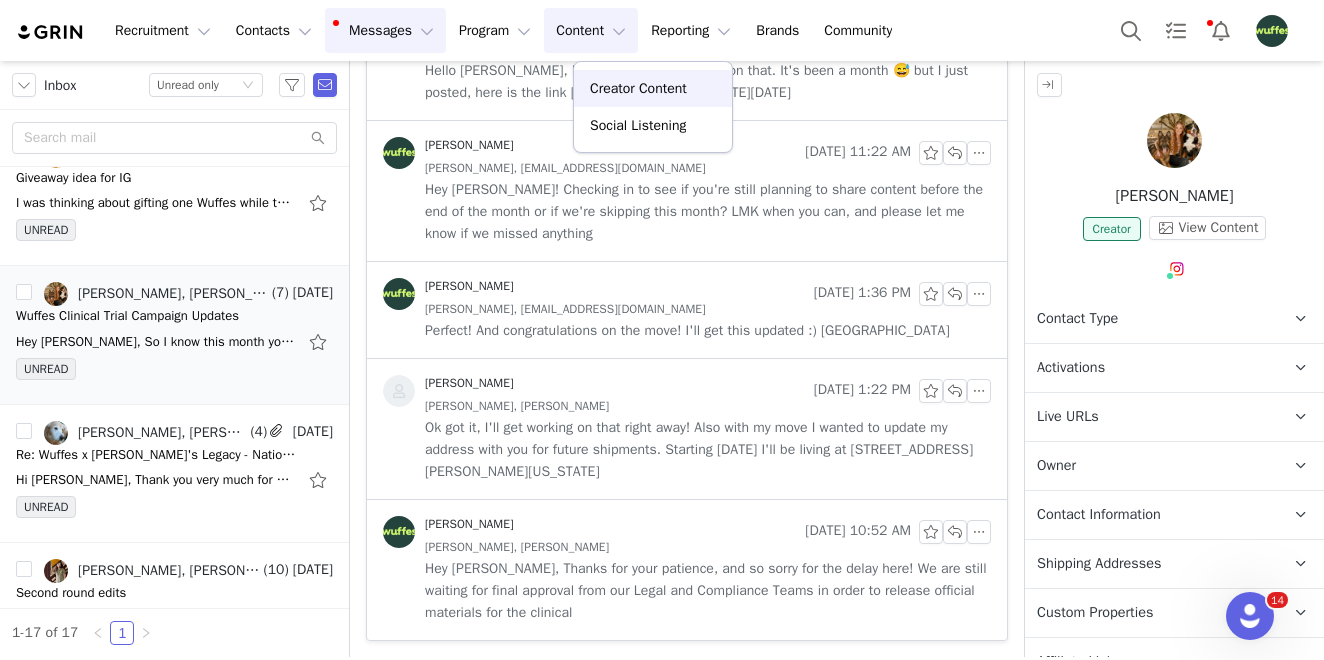 click on "Creator Content" at bounding box center (638, 88) 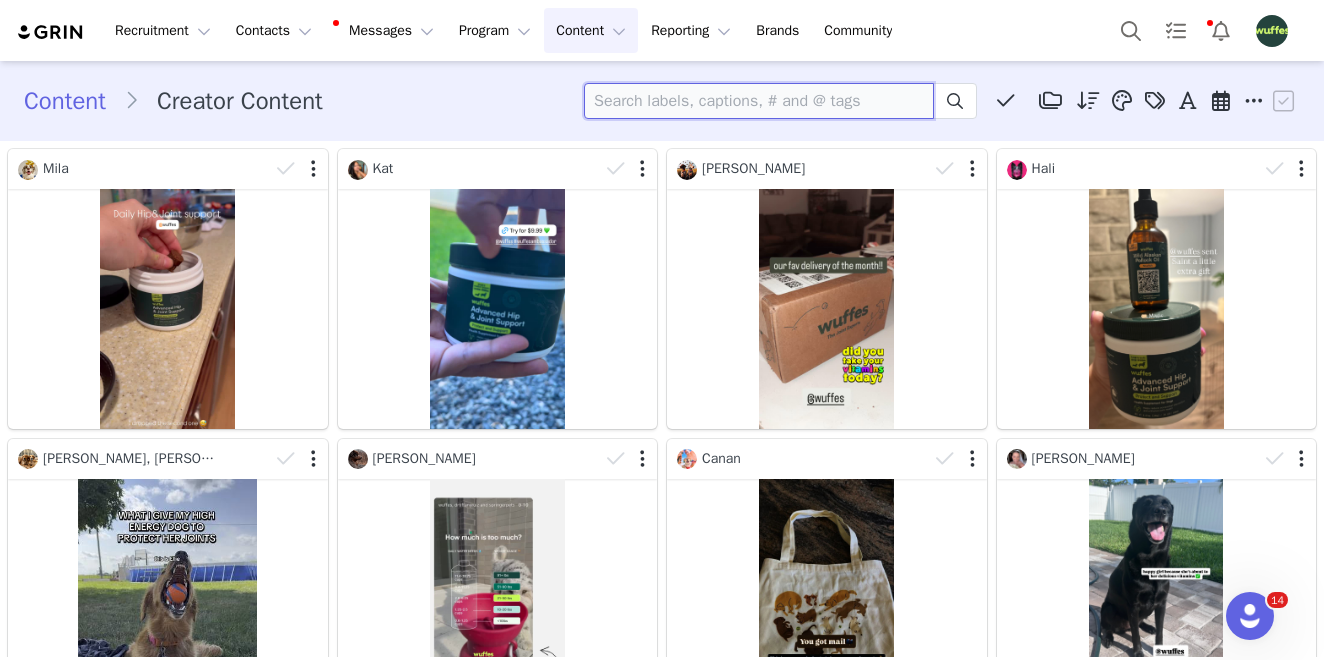 click at bounding box center [759, 101] 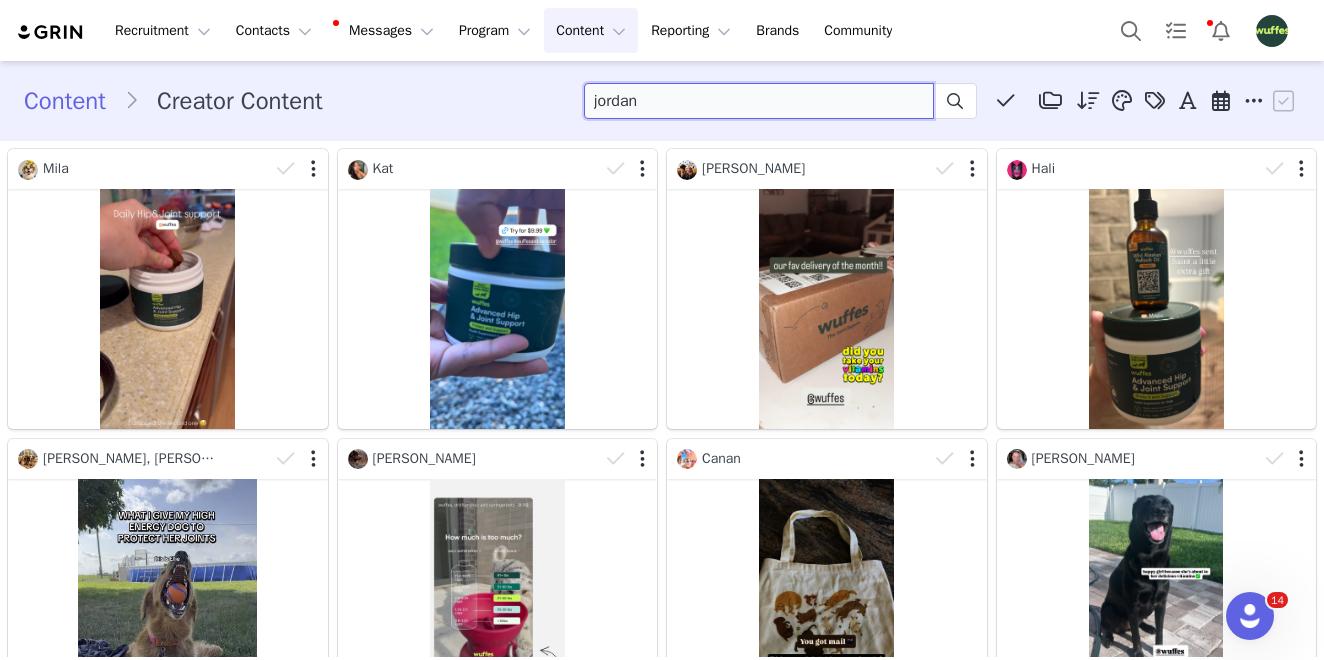 type on "jordan" 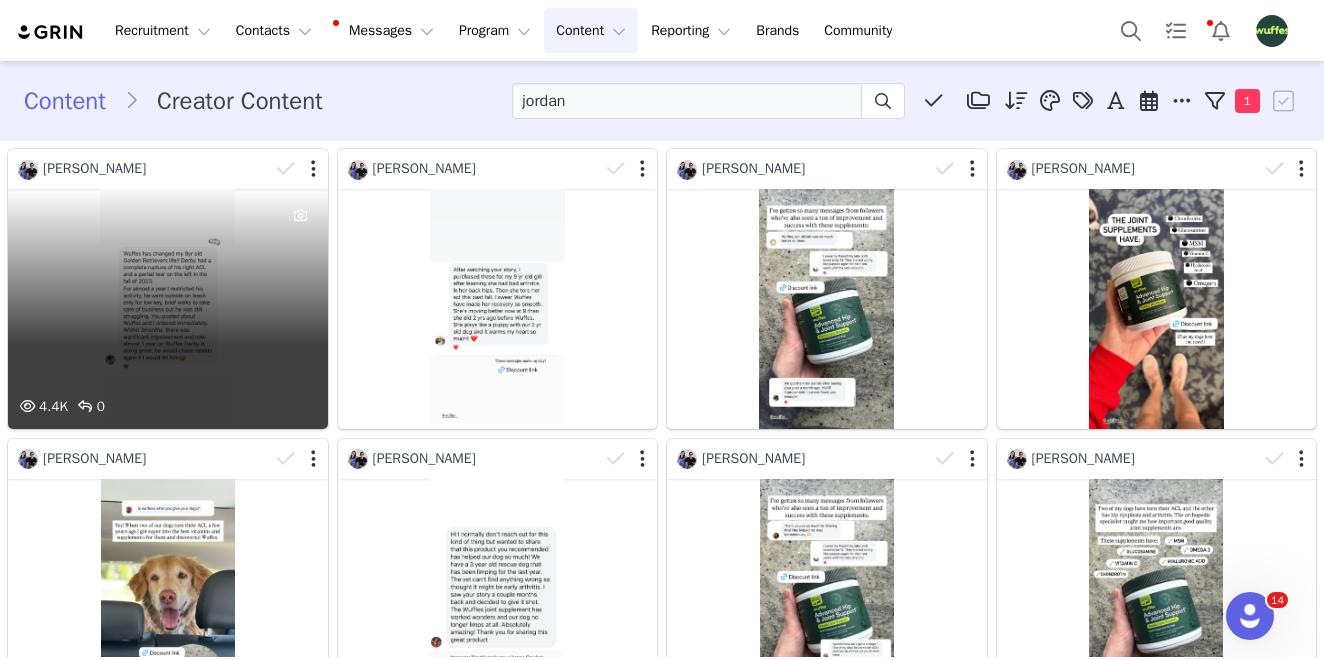 click on "4.4K  0" at bounding box center [168, 309] 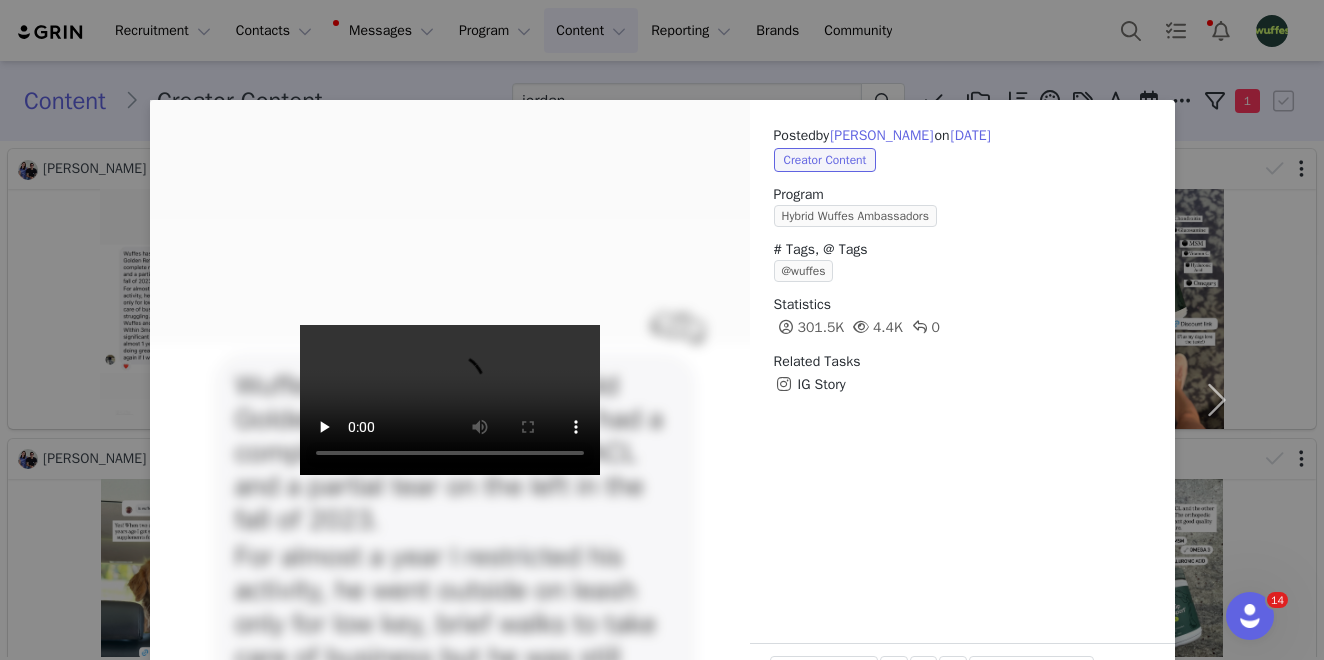 scroll, scrollTop: 36, scrollLeft: 0, axis: vertical 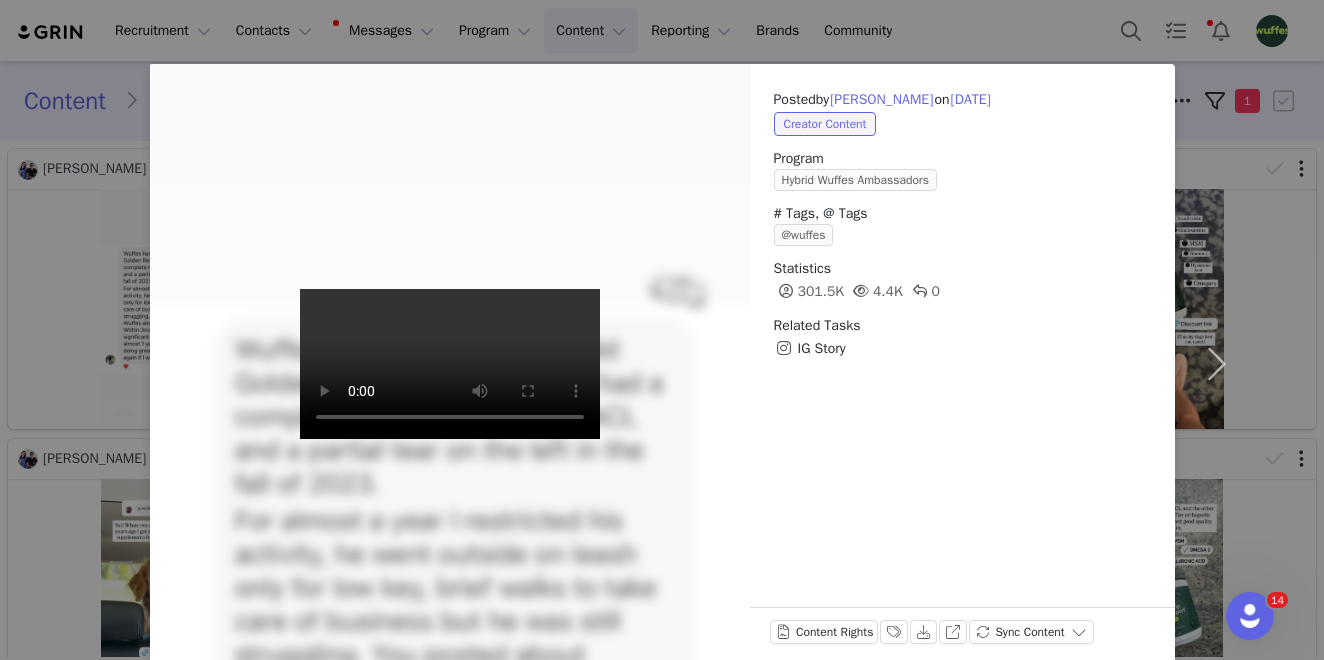 click at bounding box center (450, 364) 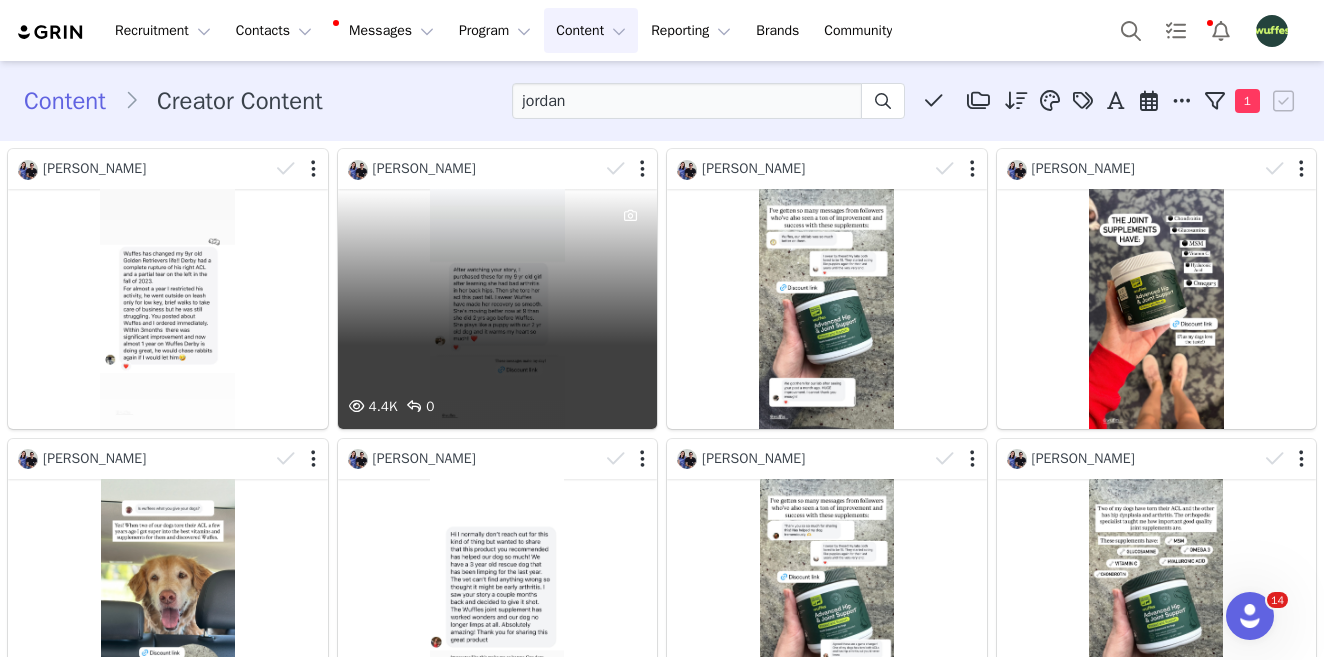 click on "4.4K  0" at bounding box center (498, 309) 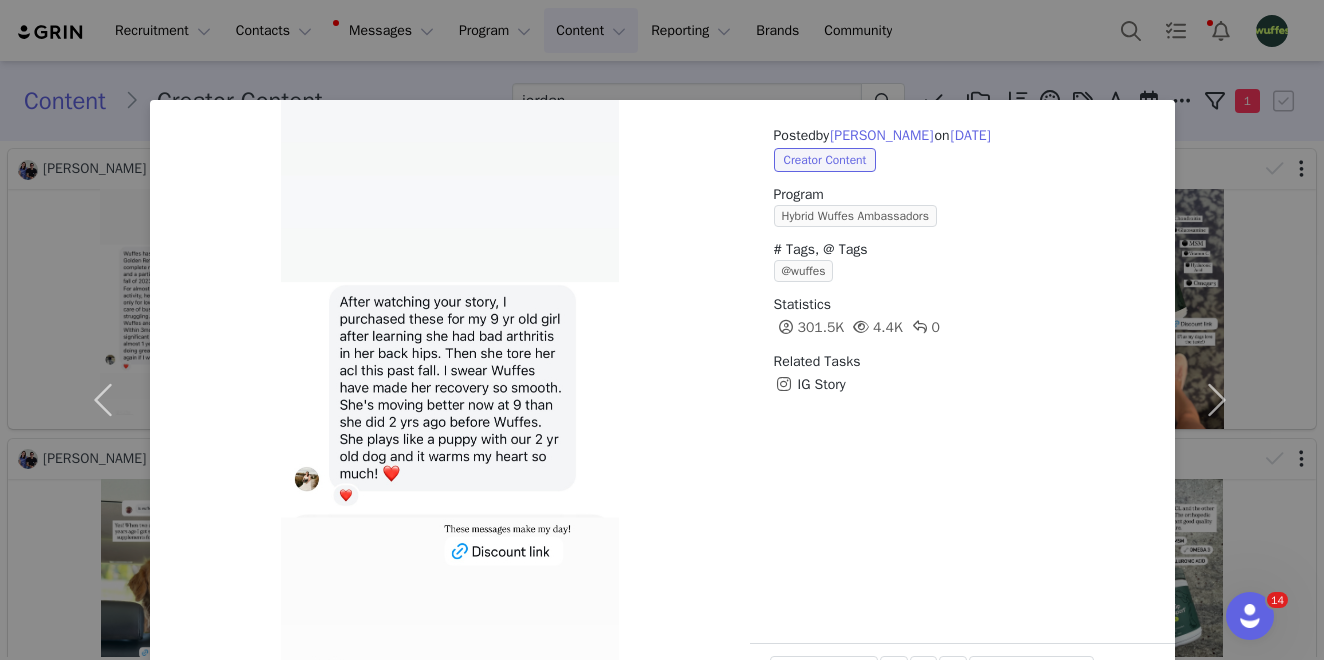 click on "Posted  by  [PERSON_NAME]  on  [DATE]  Creator Content  Program Hybrid Wuffes Ambassadors # Tags, @ Tags  @wuffes      Statistics 301.5K  4.4K  0  Related Tasks IG Story     Content Rights Labels & Tags Download View on Instagram Sync Content" at bounding box center [662, 330] 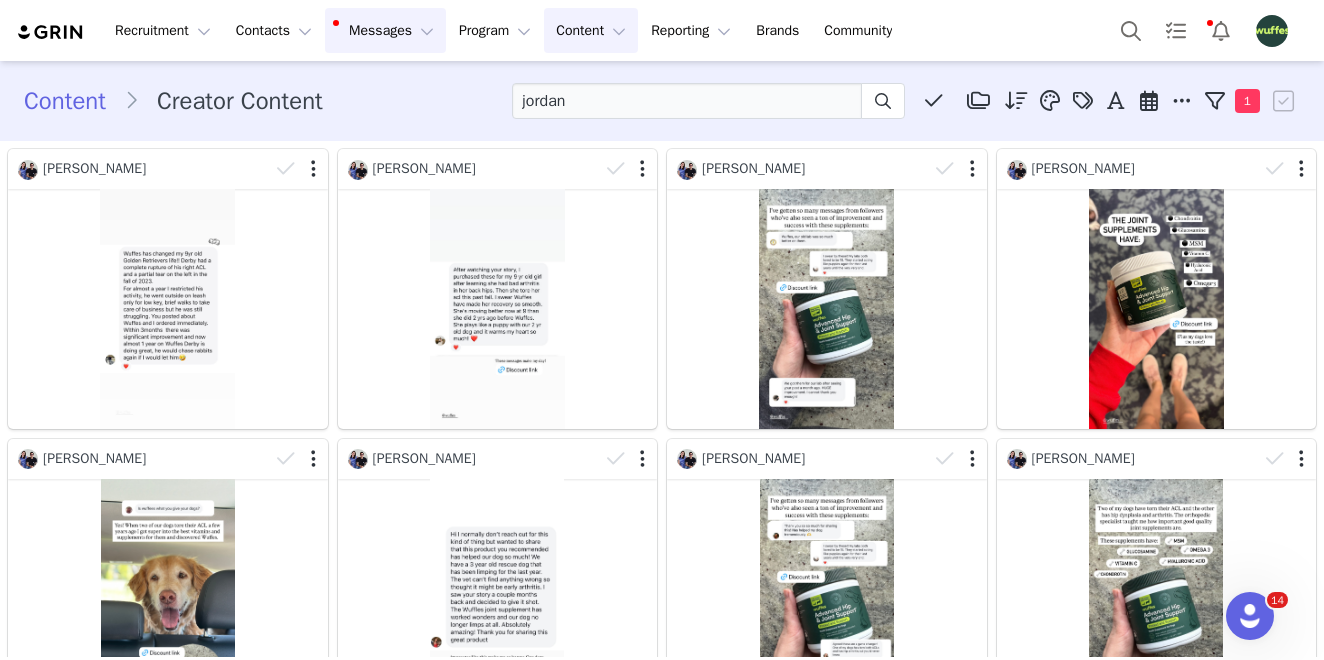 click on "Messages Messages" at bounding box center (385, 30) 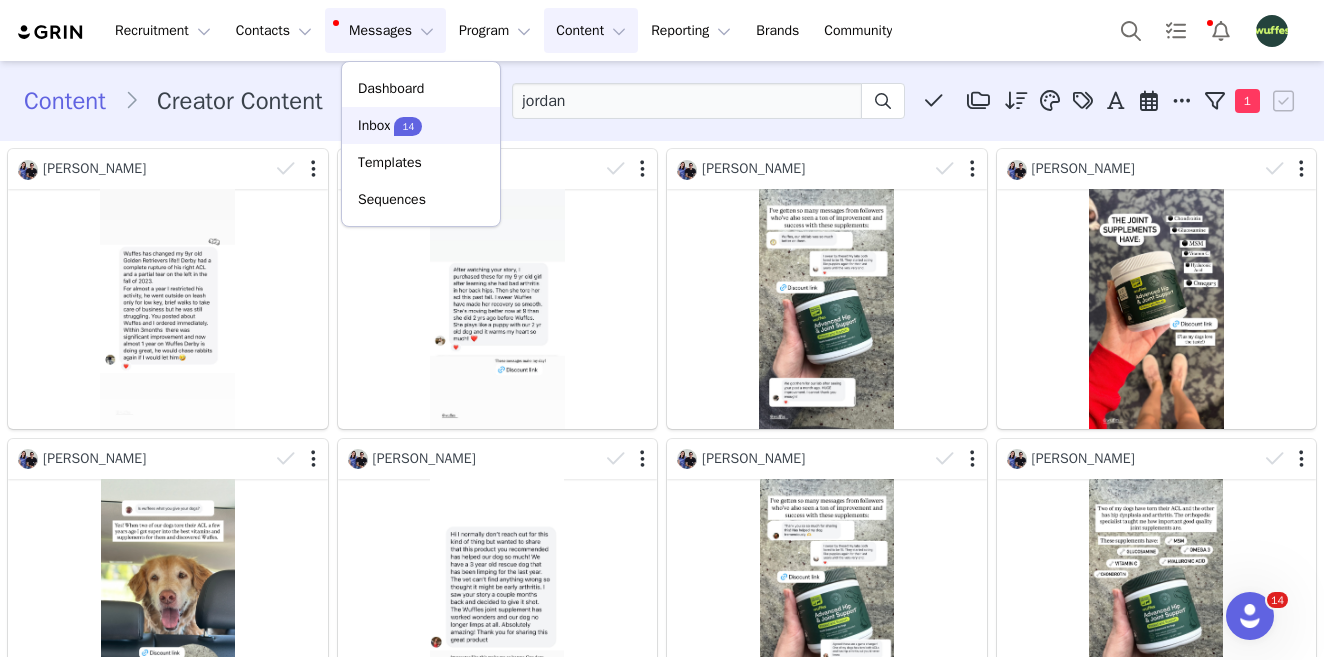 click on "14" at bounding box center (408, 126) 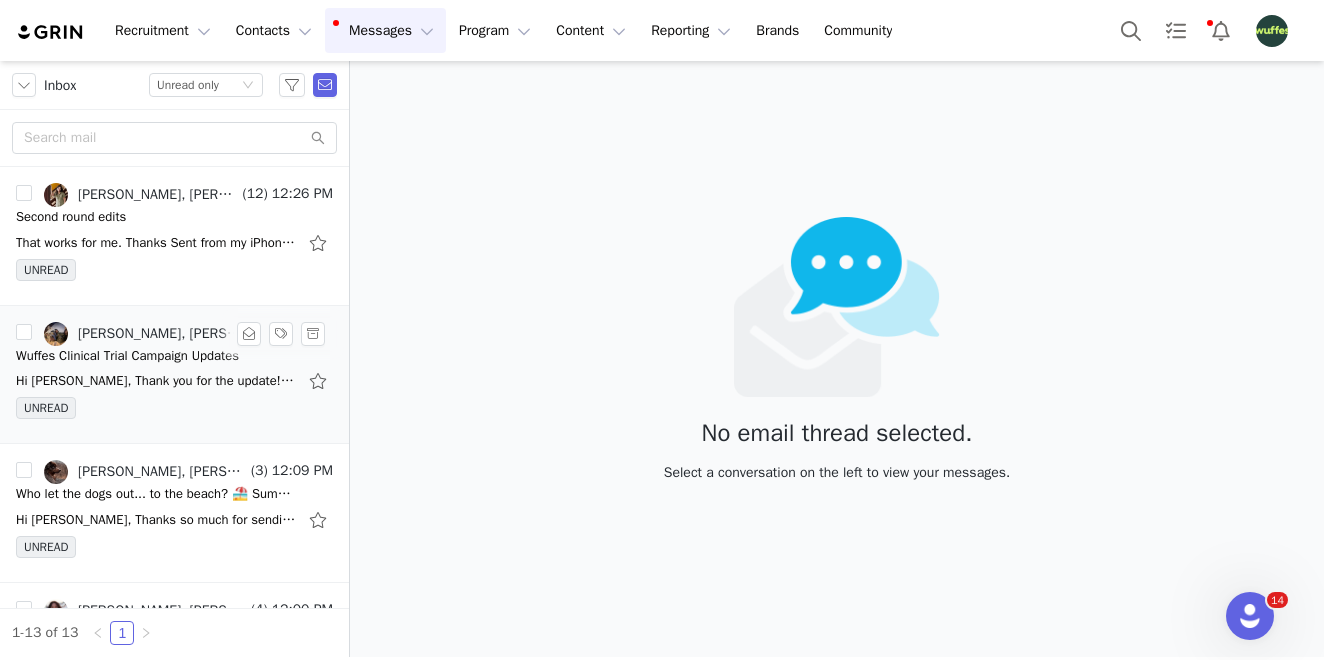 scroll, scrollTop: 1359, scrollLeft: 0, axis: vertical 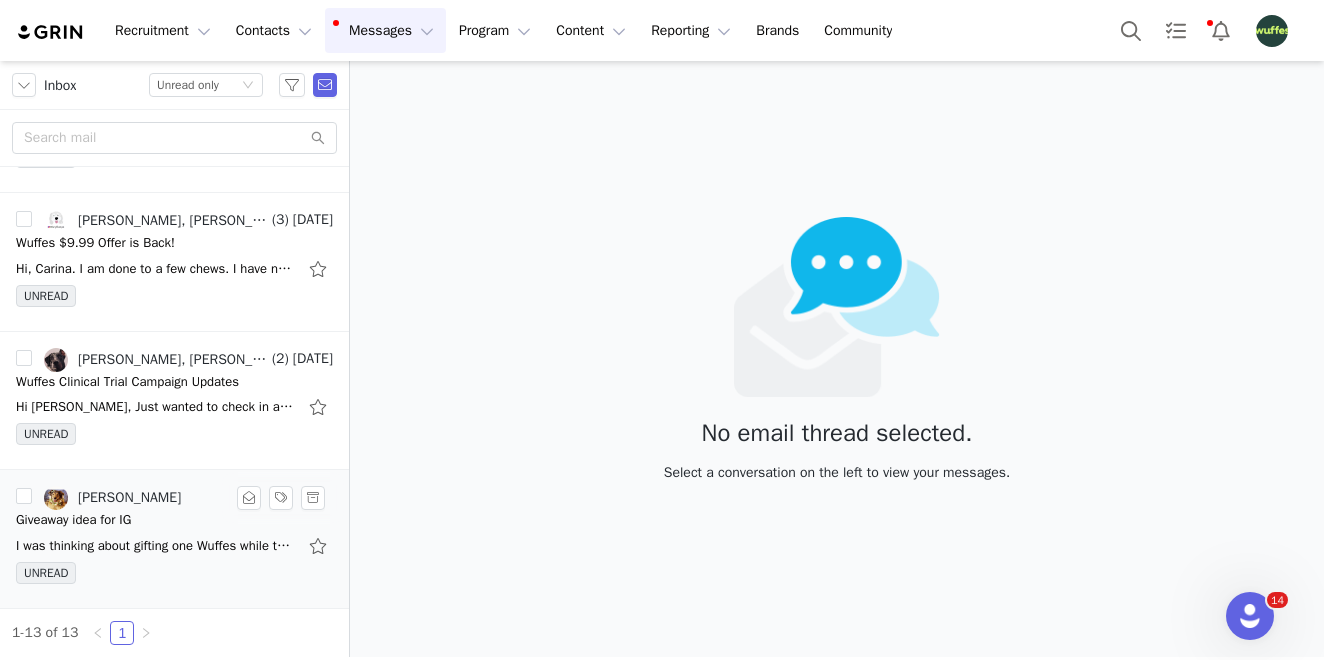 click on "I was thinking about gifting one Wuffes while they're still at $9.99 to someone who complies with the following steps in this image attached I created for Wuffes, what do yOu think? Kind regards," at bounding box center (174, 546) 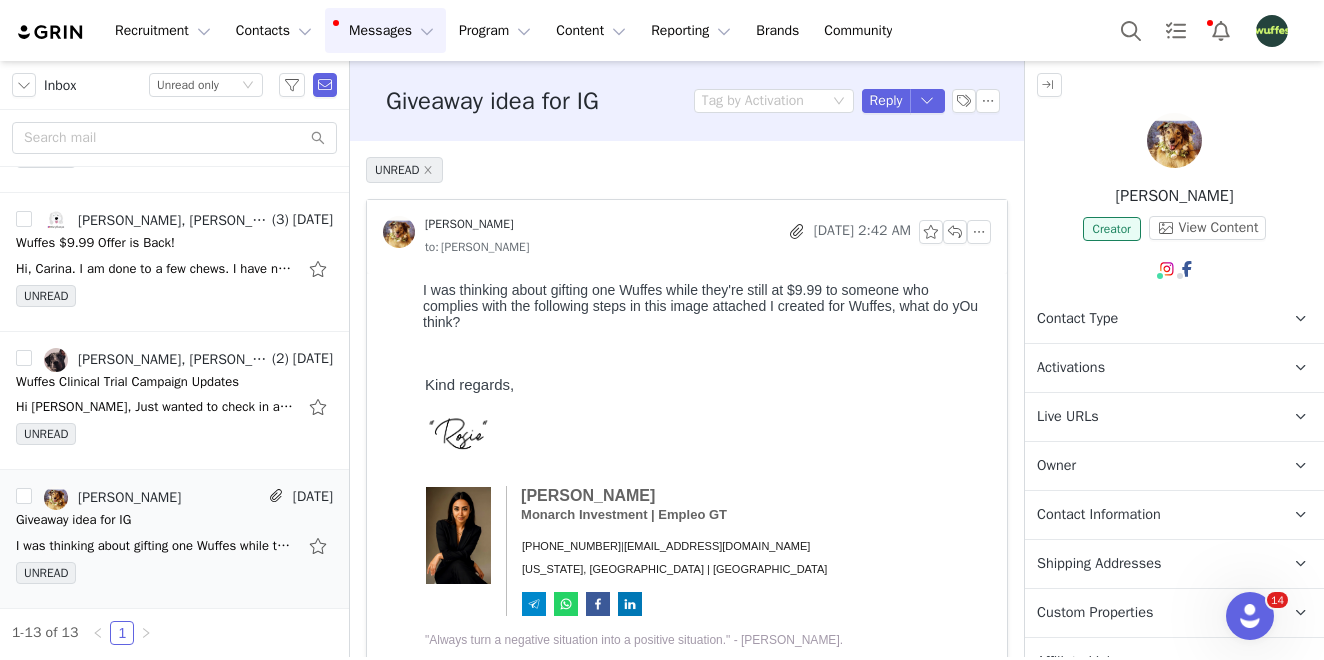 scroll, scrollTop: 0, scrollLeft: 0, axis: both 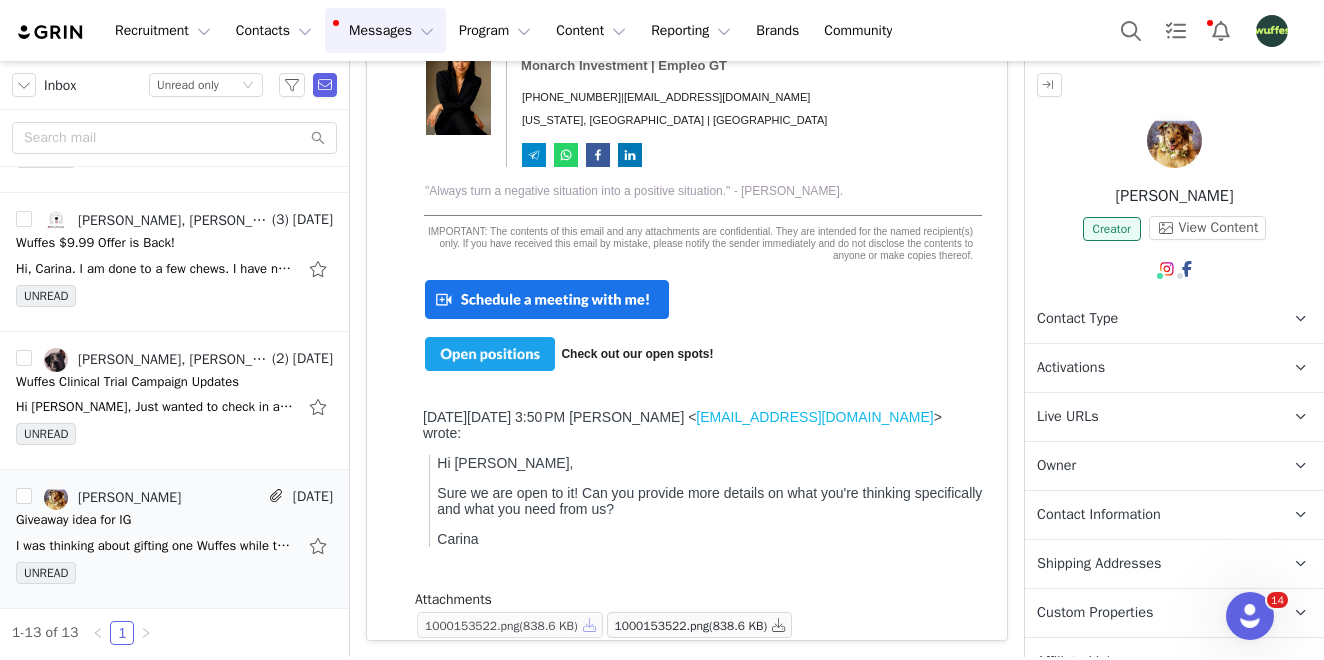 click at bounding box center [590, 625] 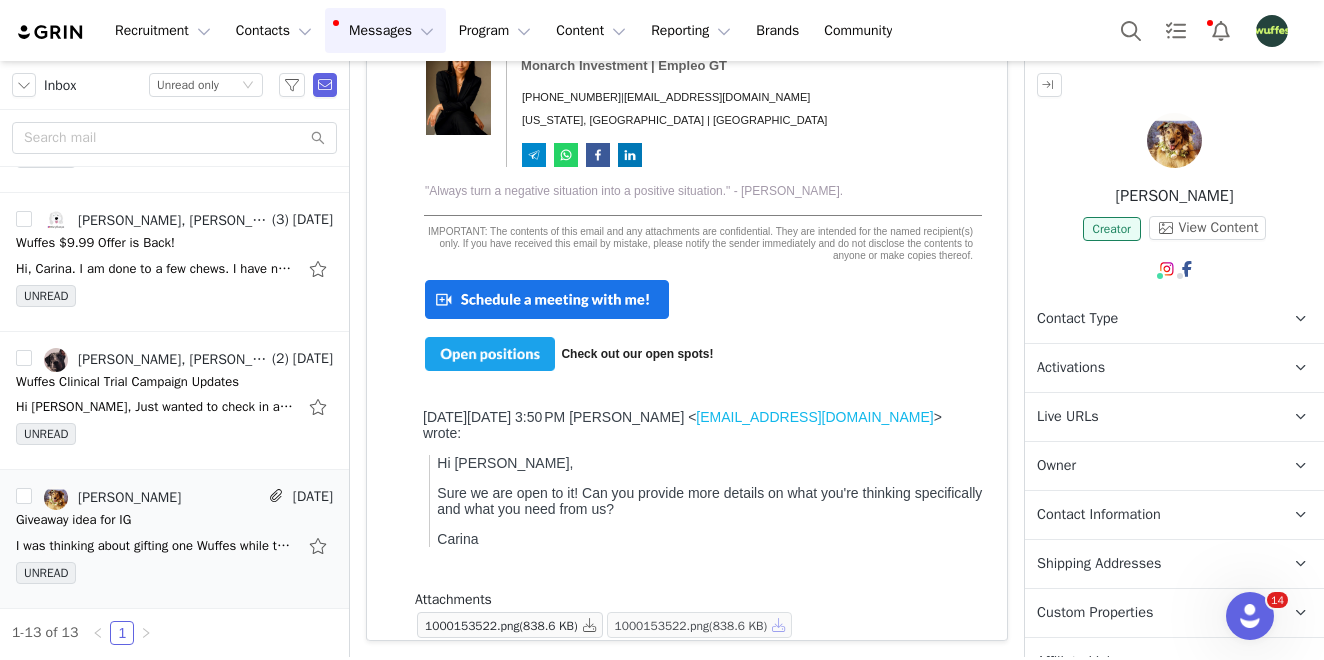 click at bounding box center [779, 625] 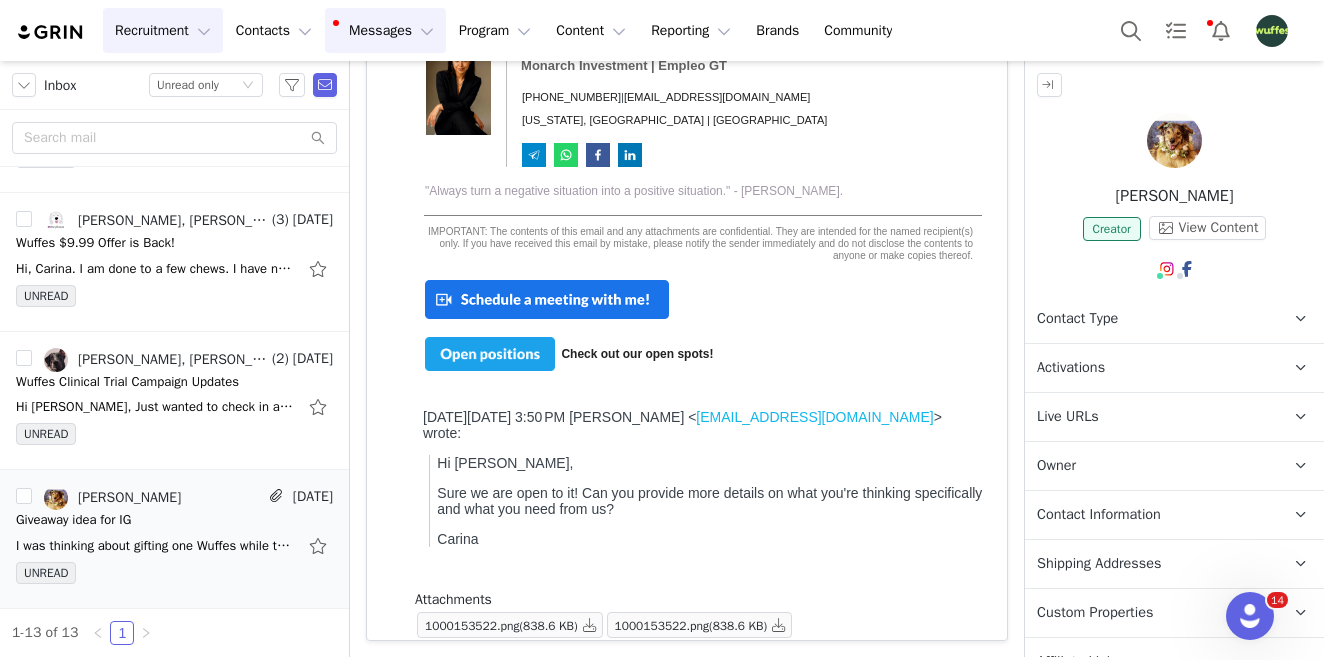 scroll, scrollTop: 0, scrollLeft: 0, axis: both 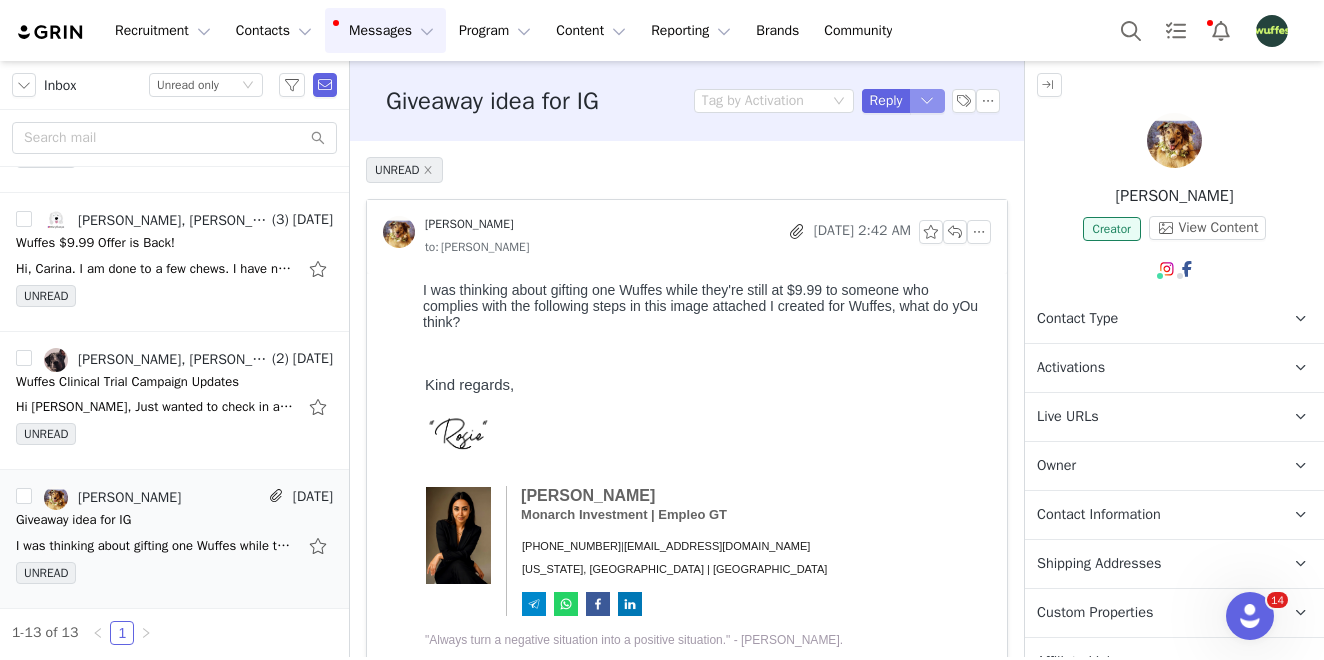 click at bounding box center (928, 101) 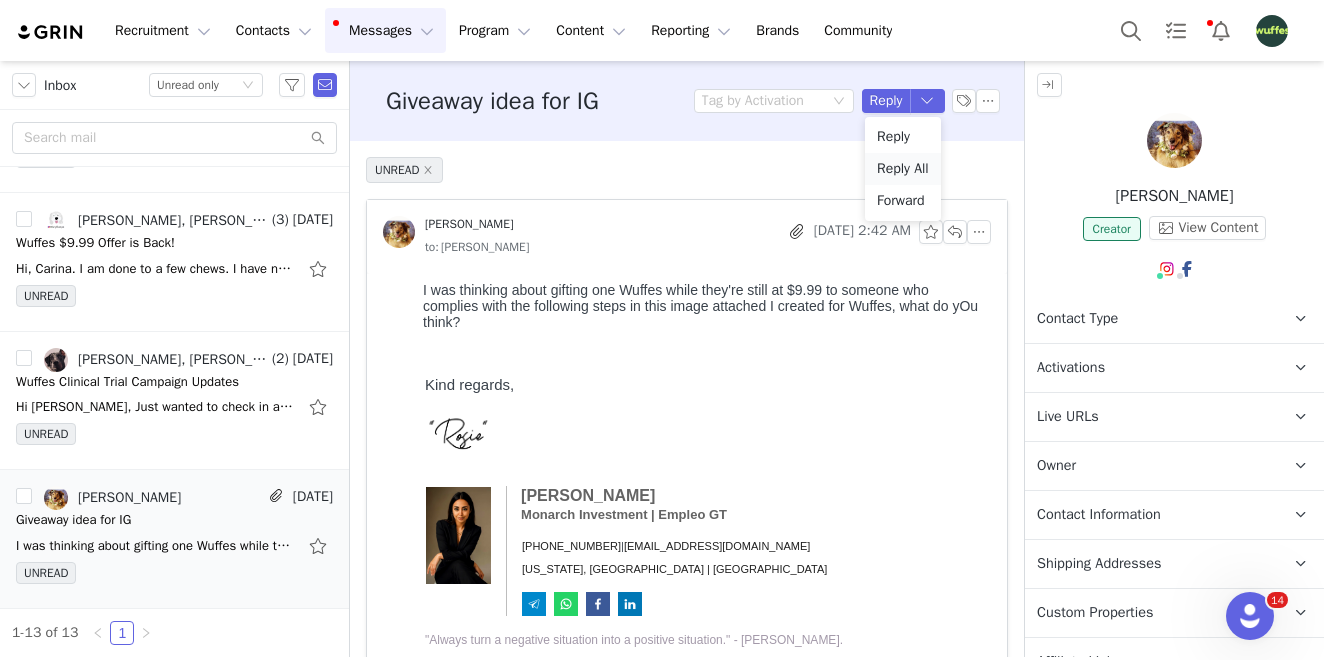click on "Reply All" at bounding box center (903, 169) 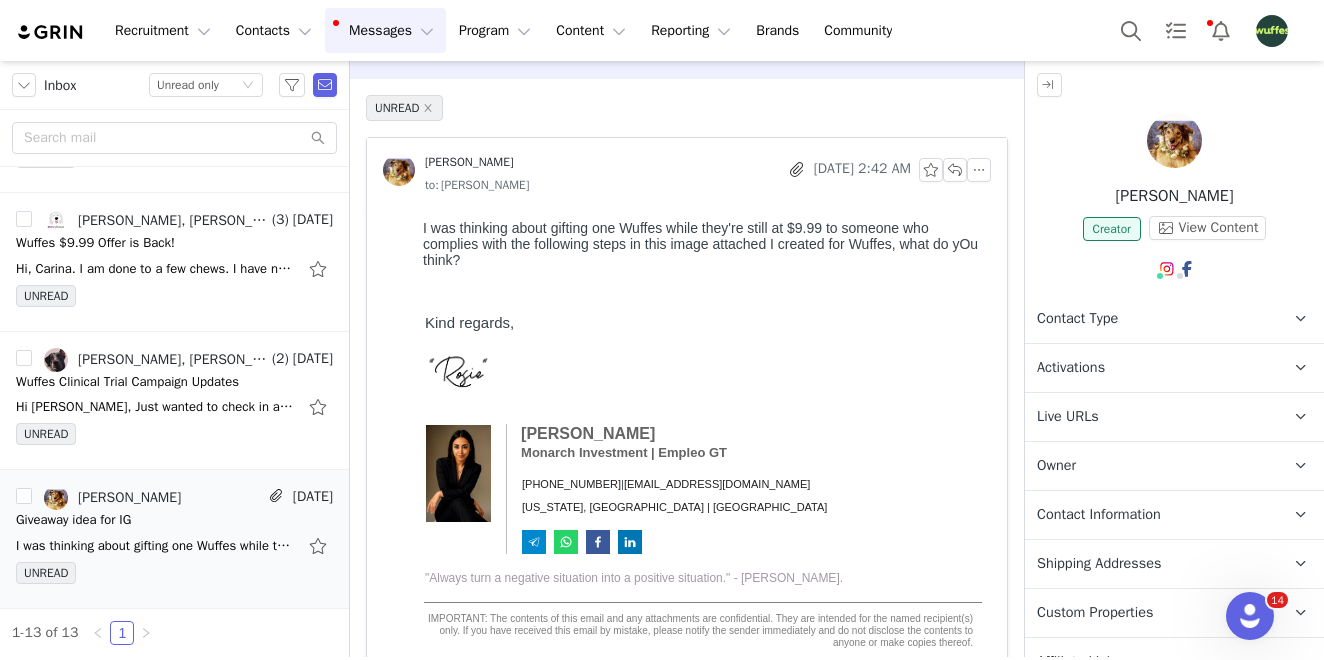 scroll, scrollTop: 843, scrollLeft: 0, axis: vertical 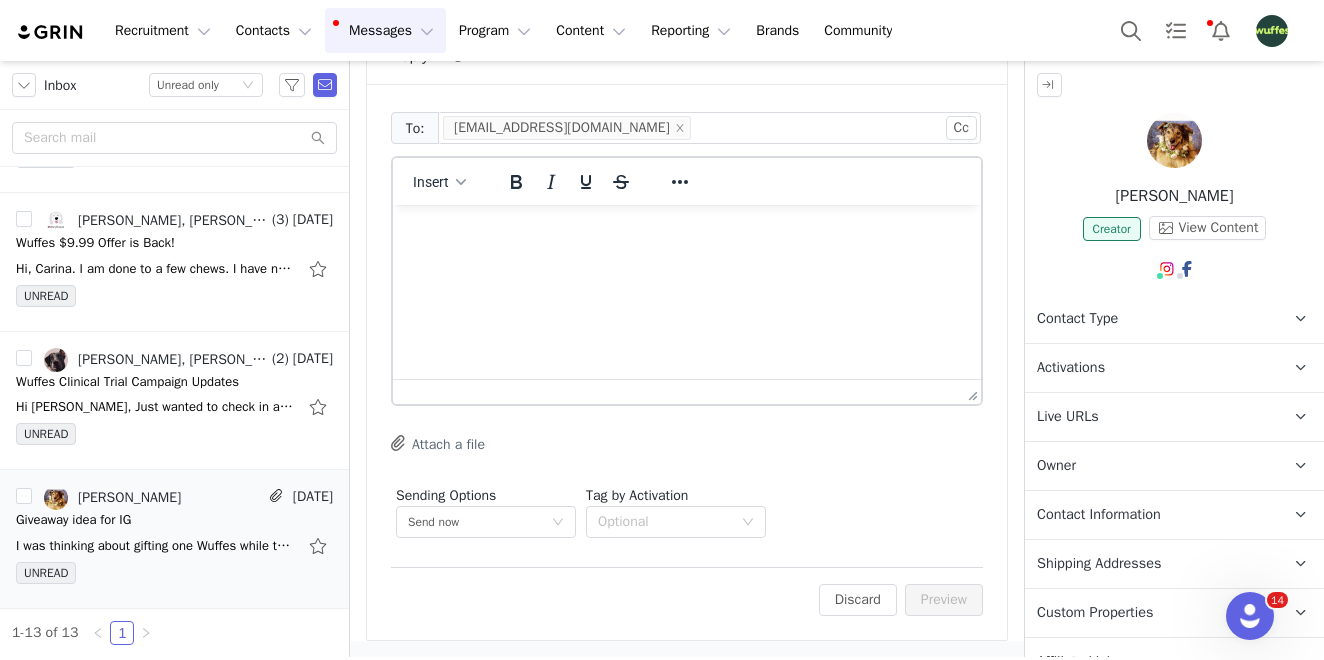 click at bounding box center [687, 232] 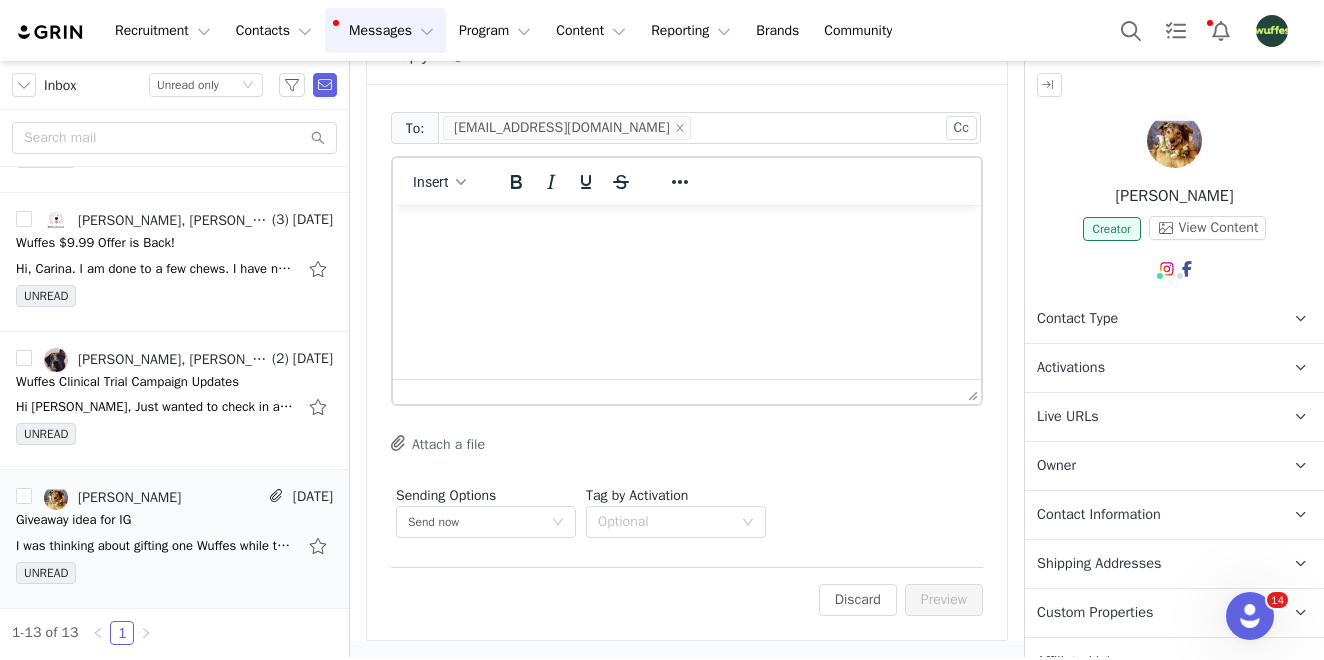 type 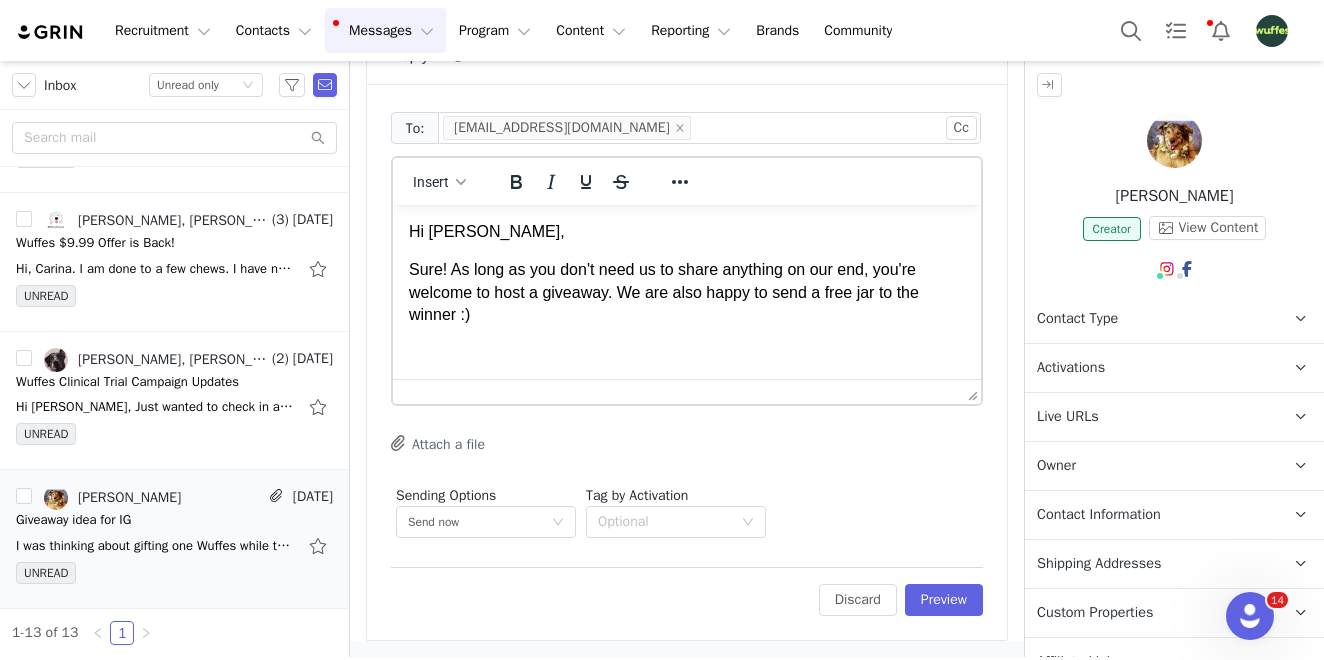scroll, scrollTop: 24, scrollLeft: 0, axis: vertical 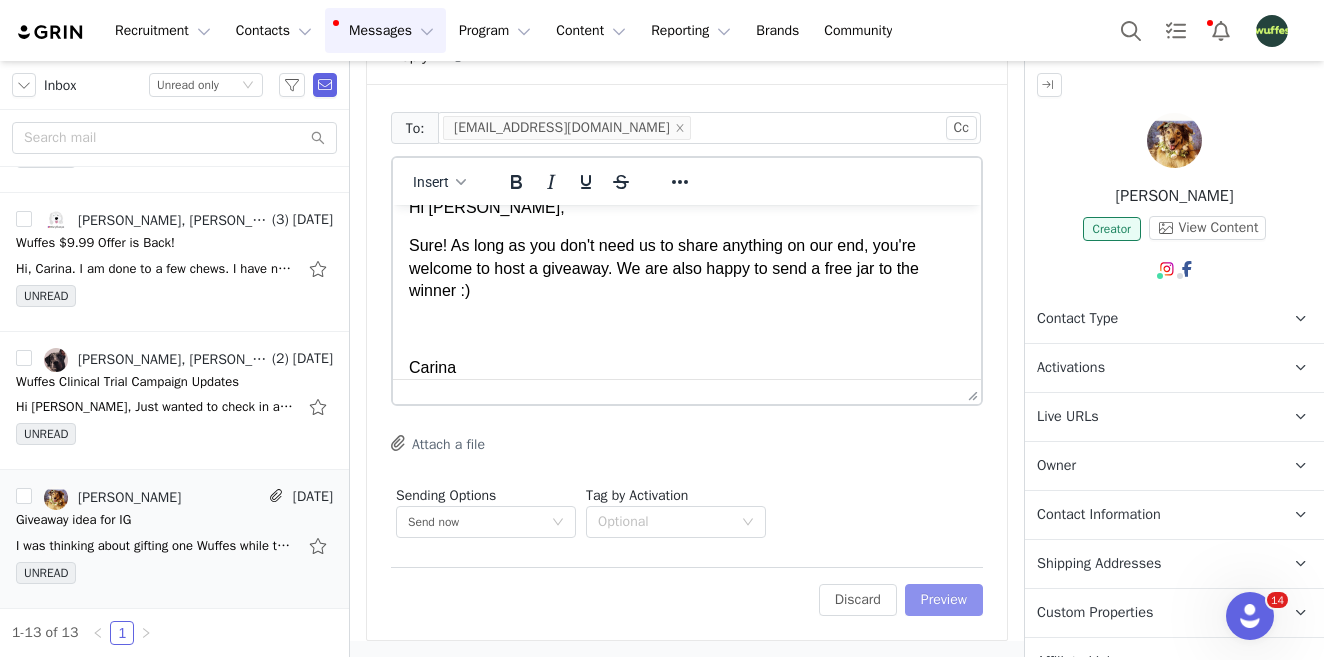 click on "Preview" at bounding box center (944, 600) 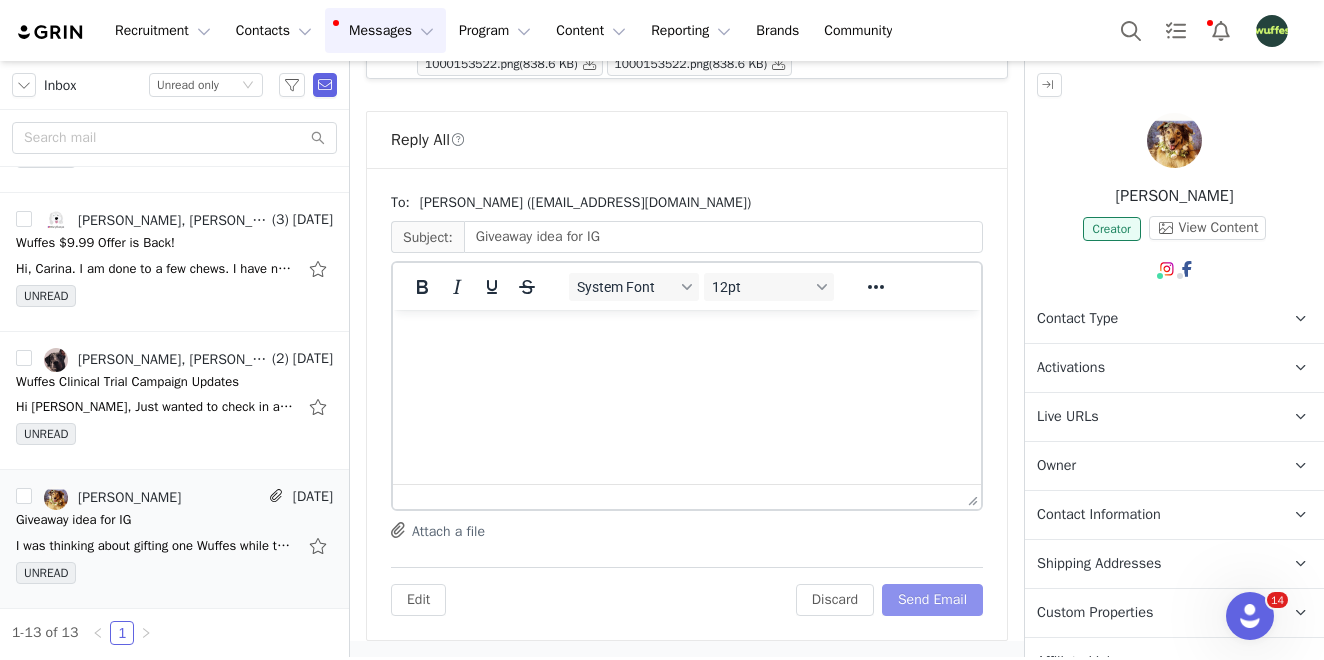 scroll, scrollTop: 1011, scrollLeft: 0, axis: vertical 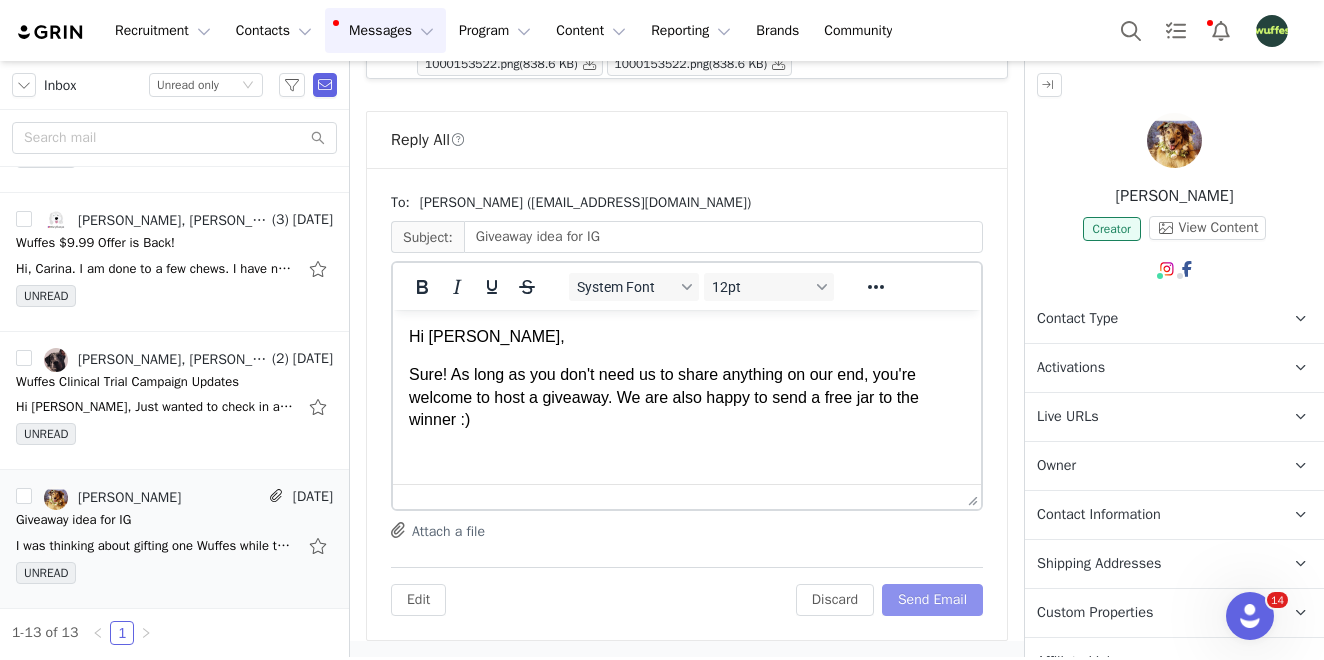 click on "Send Email" at bounding box center (932, 600) 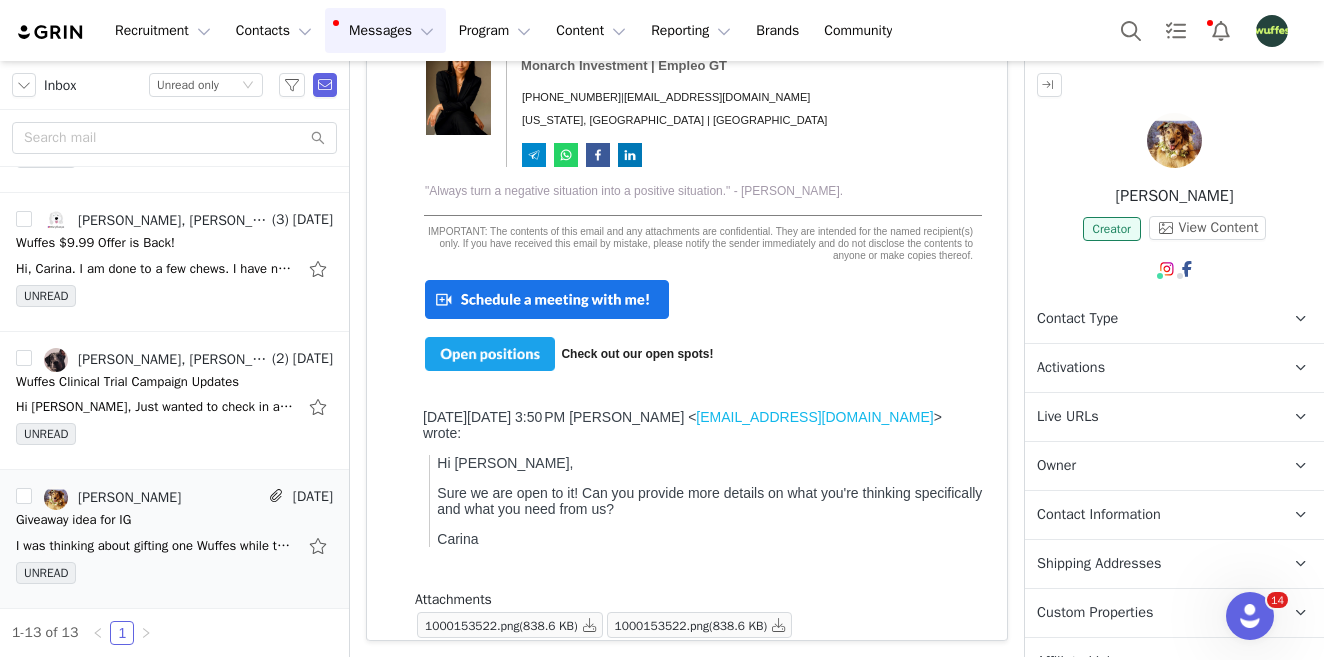 scroll, scrollTop: 449, scrollLeft: 0, axis: vertical 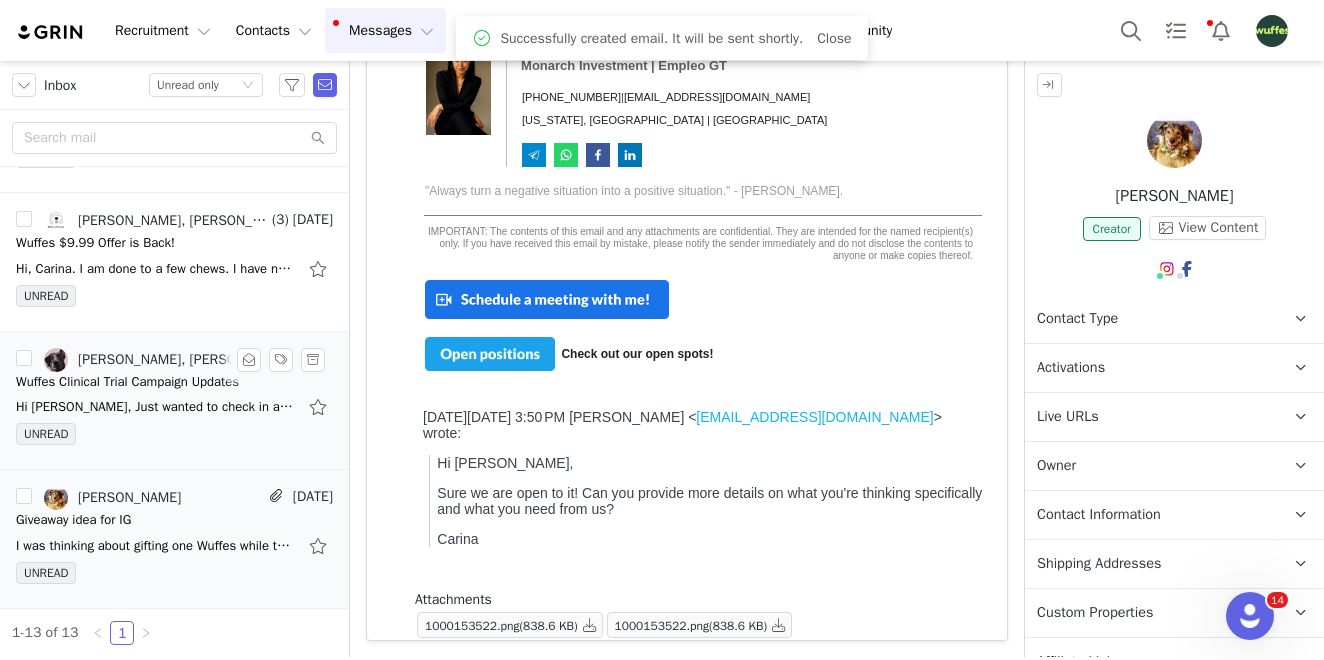 click on "Hi [PERSON_NAME], Just wanted to check in and see where we were at with this campaign? Really looking forwards to reading and sharing it with my audience. Also, as of the end of June, I no longer live in the" at bounding box center [156, 407] 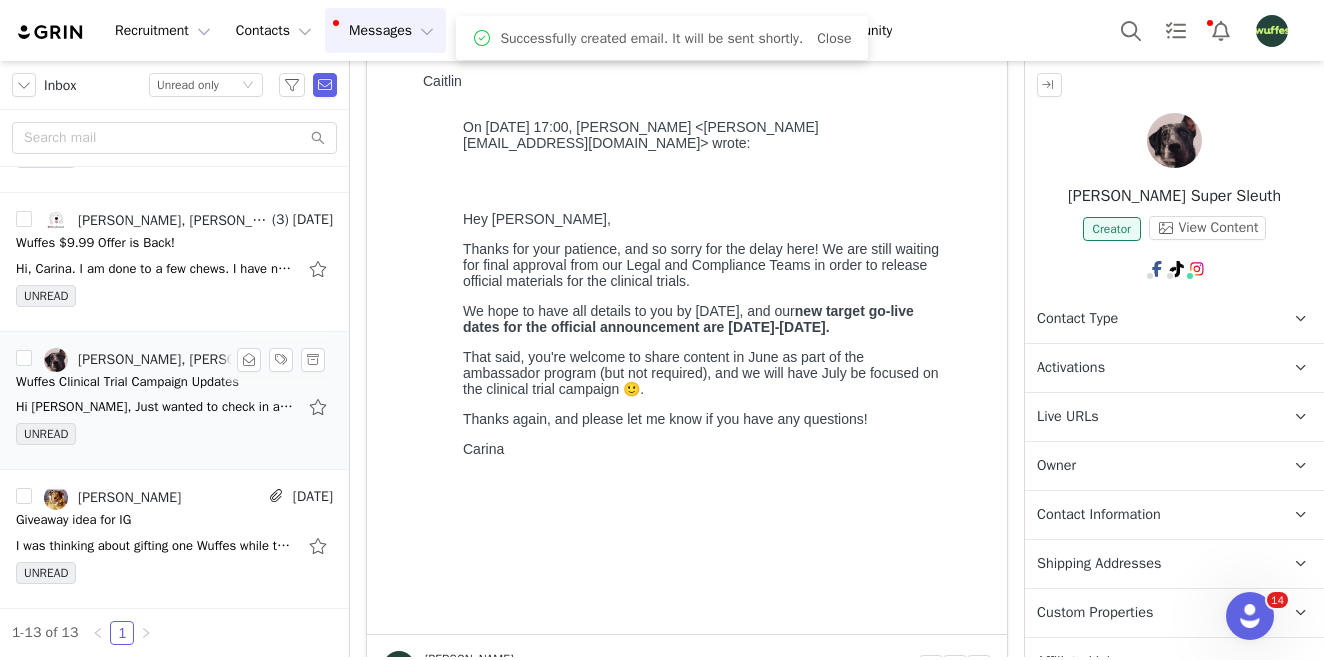 scroll, scrollTop: 0, scrollLeft: 0, axis: both 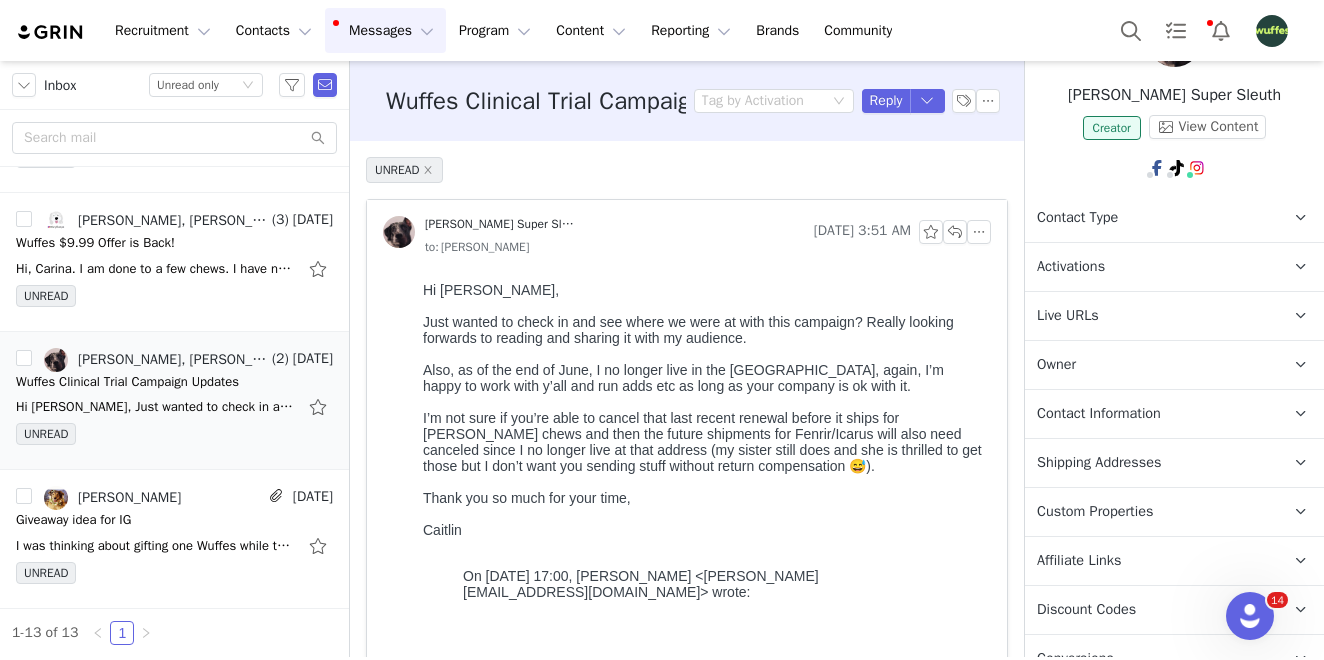 click on "Contact Information" at bounding box center [1099, 414] 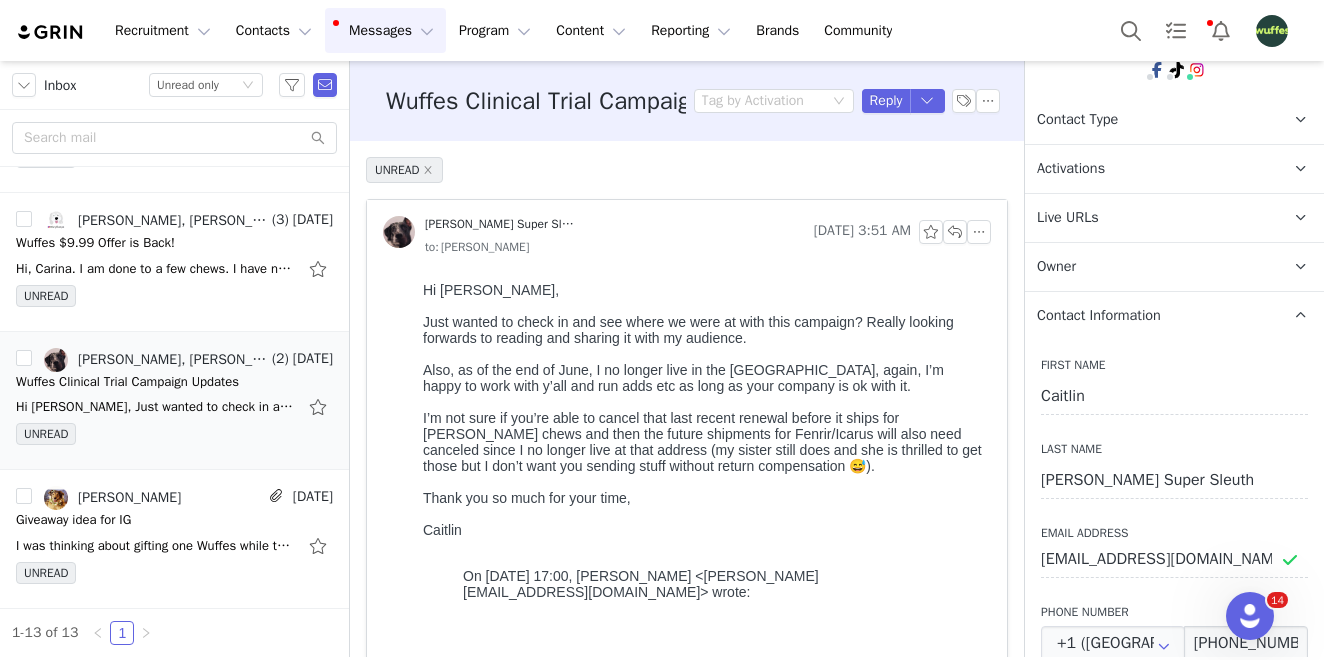 scroll, scrollTop: 198, scrollLeft: 0, axis: vertical 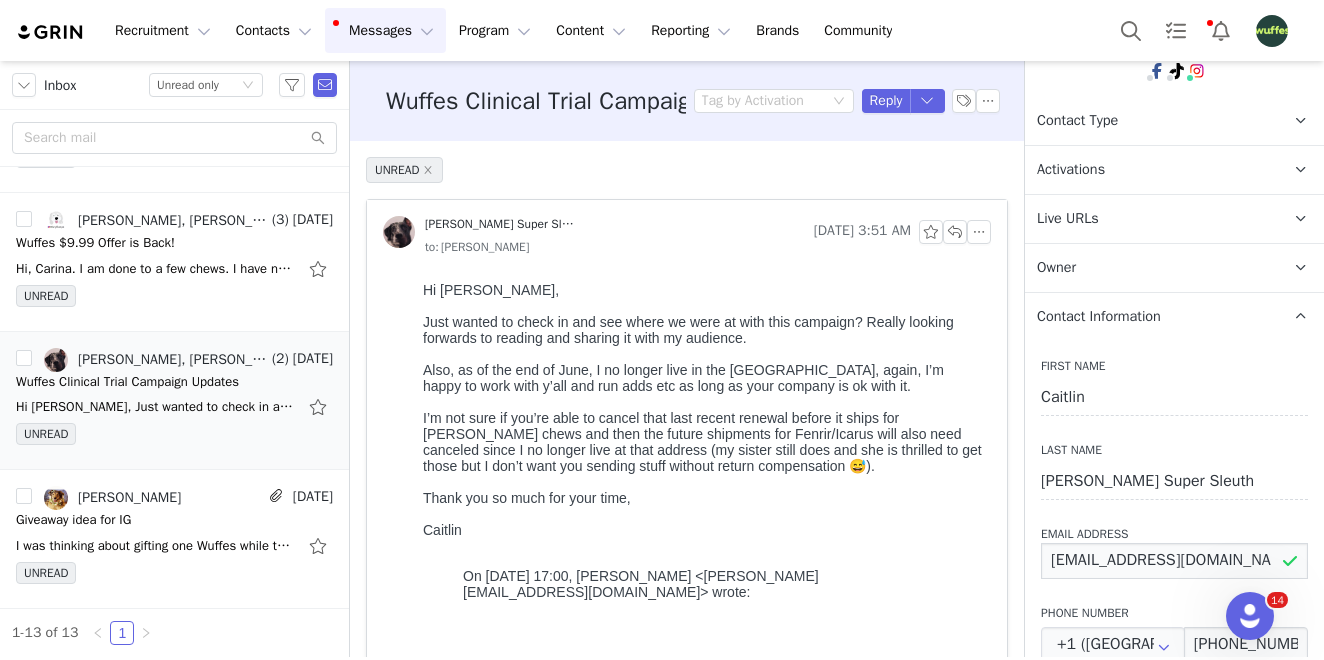 click on "[EMAIL_ADDRESS][DOMAIN_NAME]" at bounding box center [1174, 561] 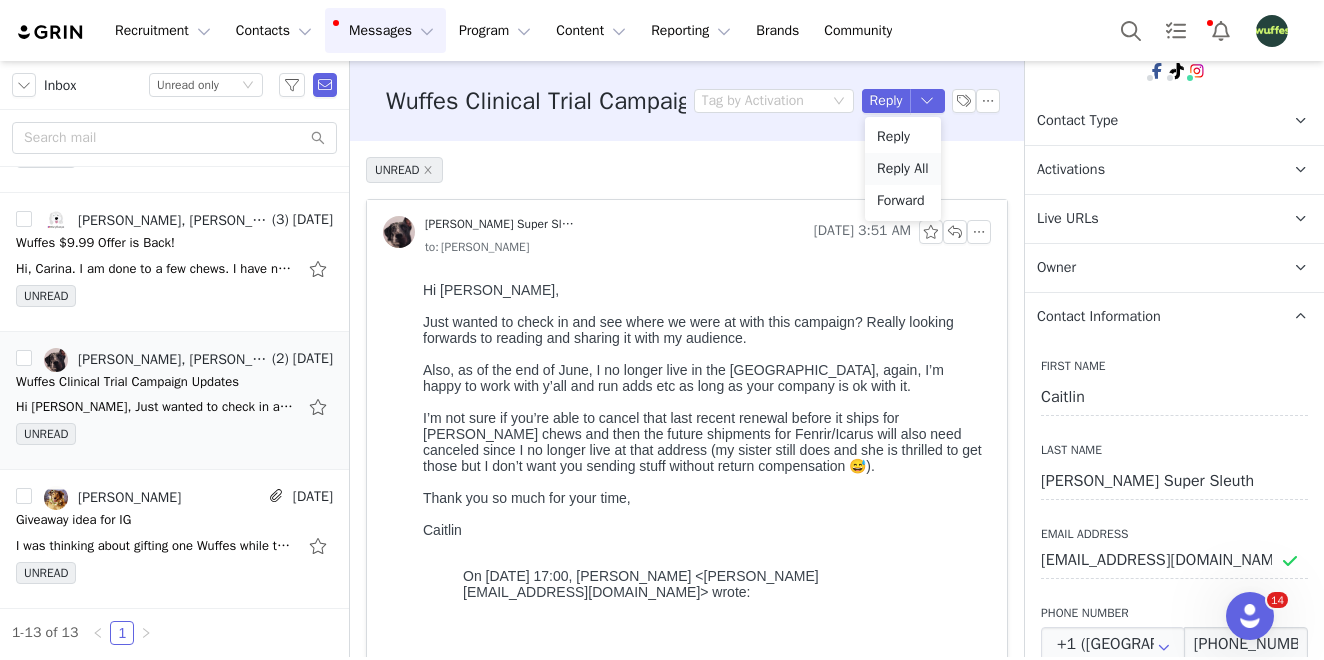 click on "Reply All" at bounding box center (903, 169) 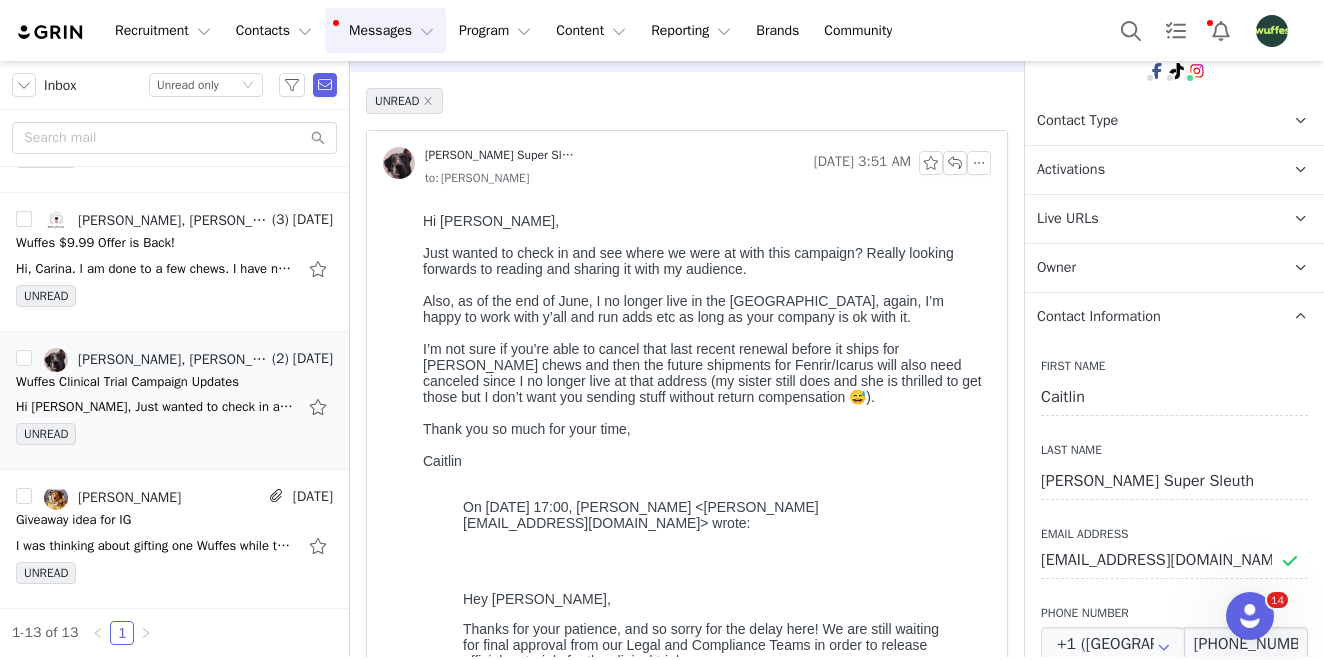 scroll, scrollTop: 1021, scrollLeft: 0, axis: vertical 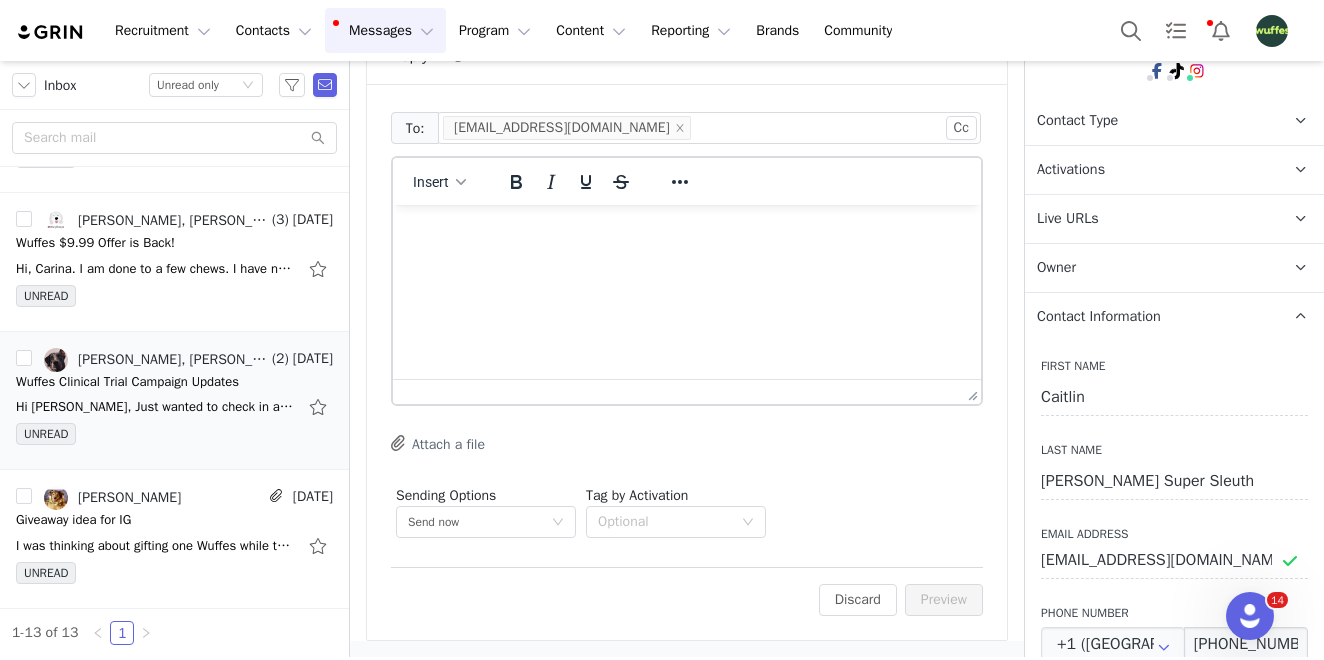 click at bounding box center [687, 232] 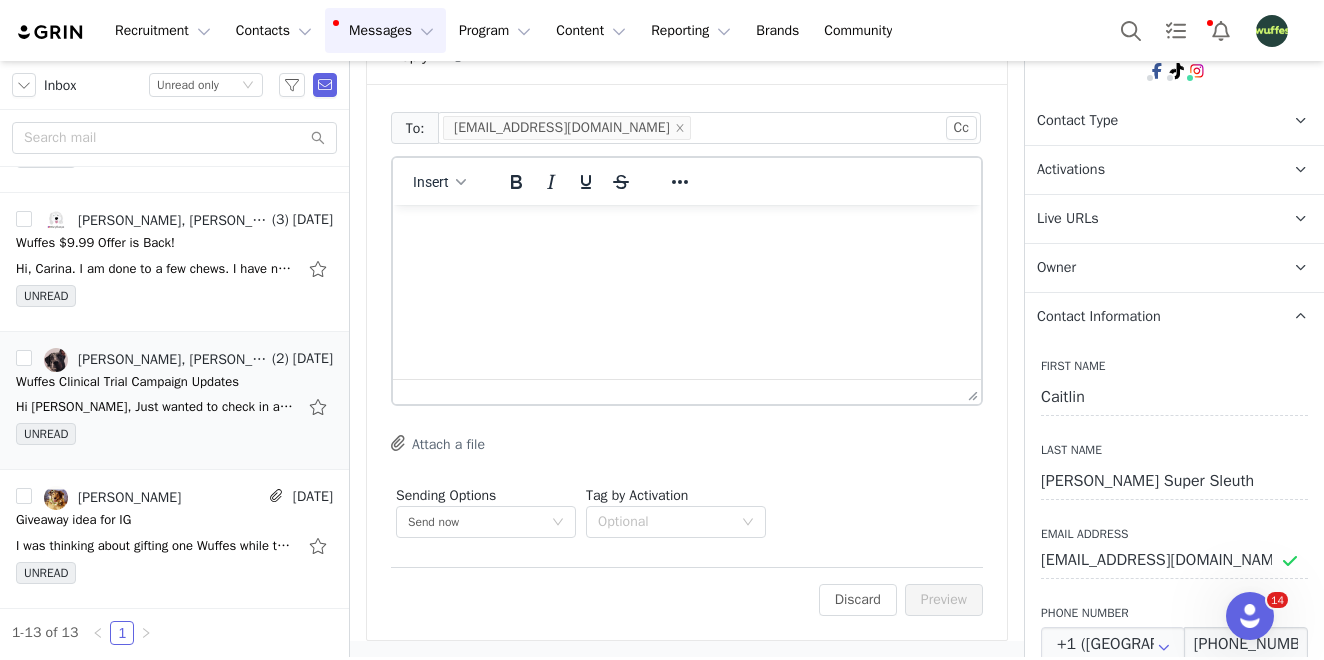 type 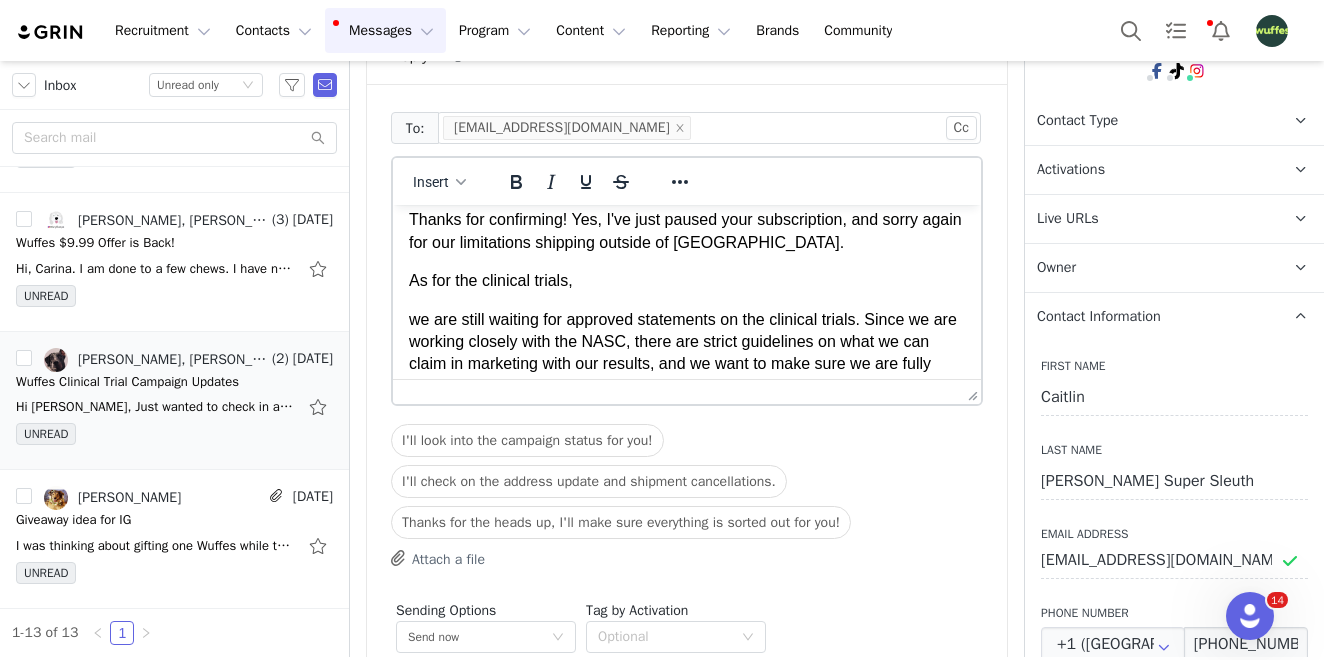 scroll, scrollTop: 53, scrollLeft: 0, axis: vertical 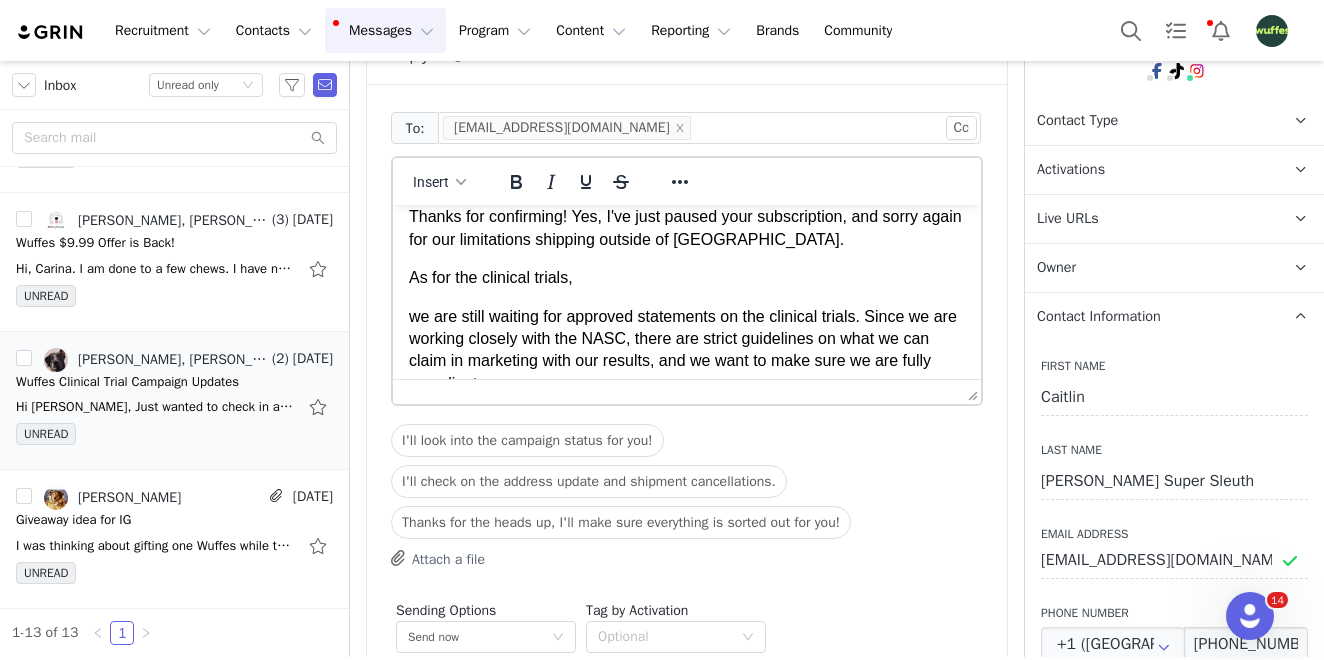click on "As for the clinical trials," at bounding box center (687, 278) 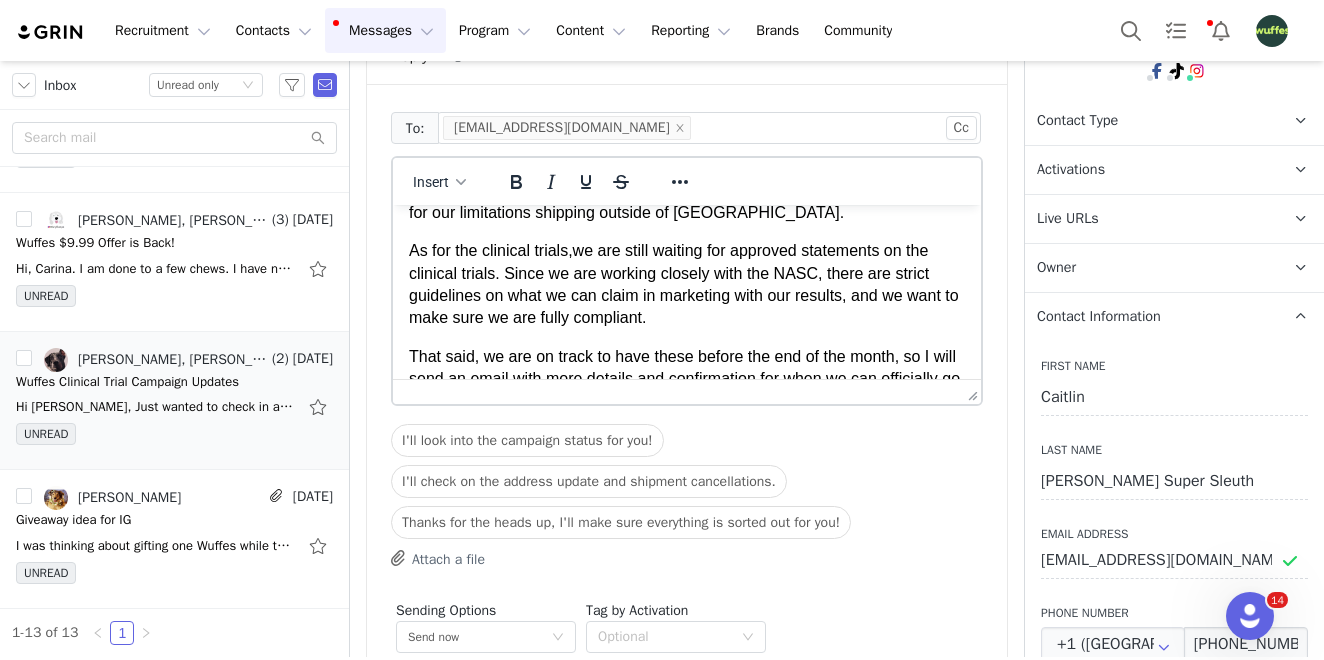 scroll, scrollTop: 130, scrollLeft: 0, axis: vertical 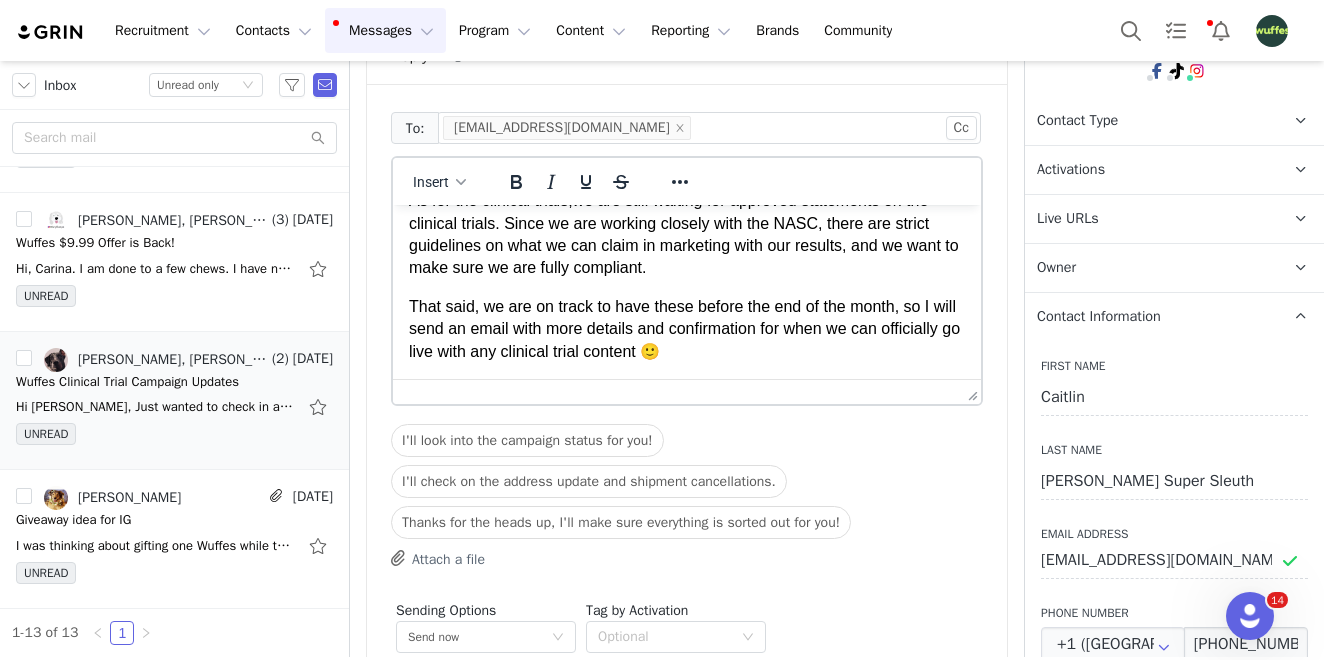 click on "That said, we are on track to have these before the end of the month, so I will send an email with more details and confirmation for when we can officially go live with any clinical trial content 🙂" at bounding box center [687, 329] 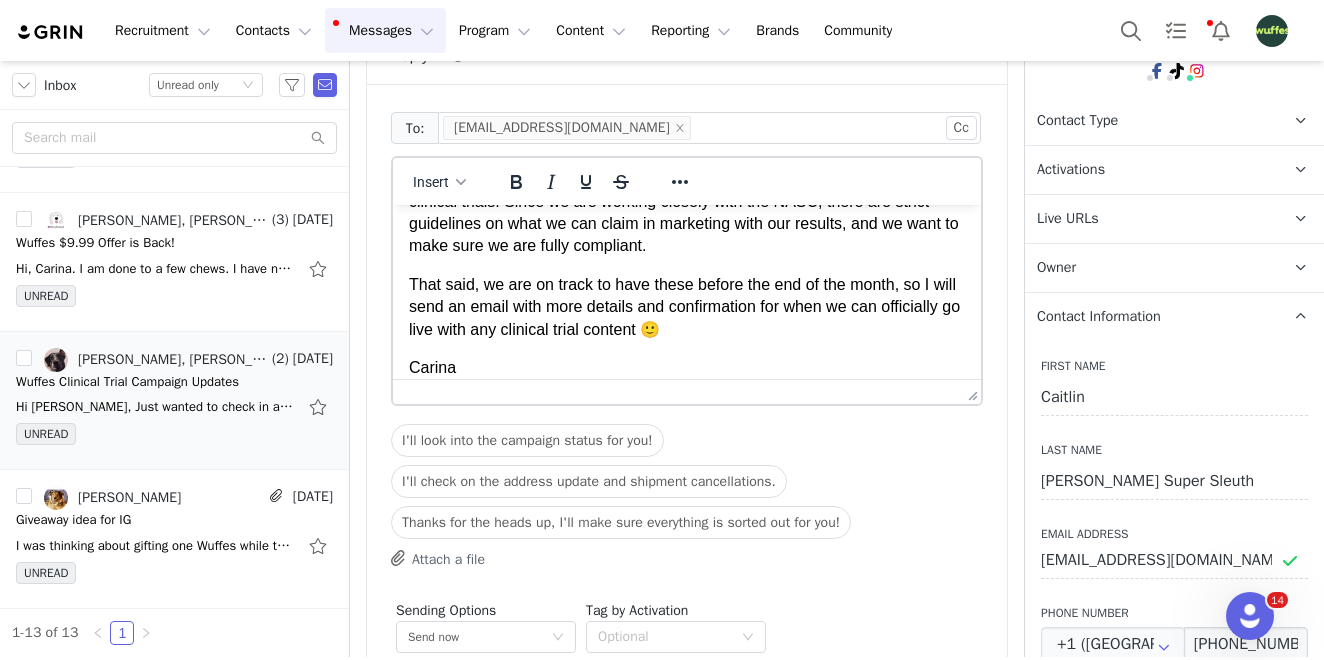 scroll, scrollTop: 1345, scrollLeft: 0, axis: vertical 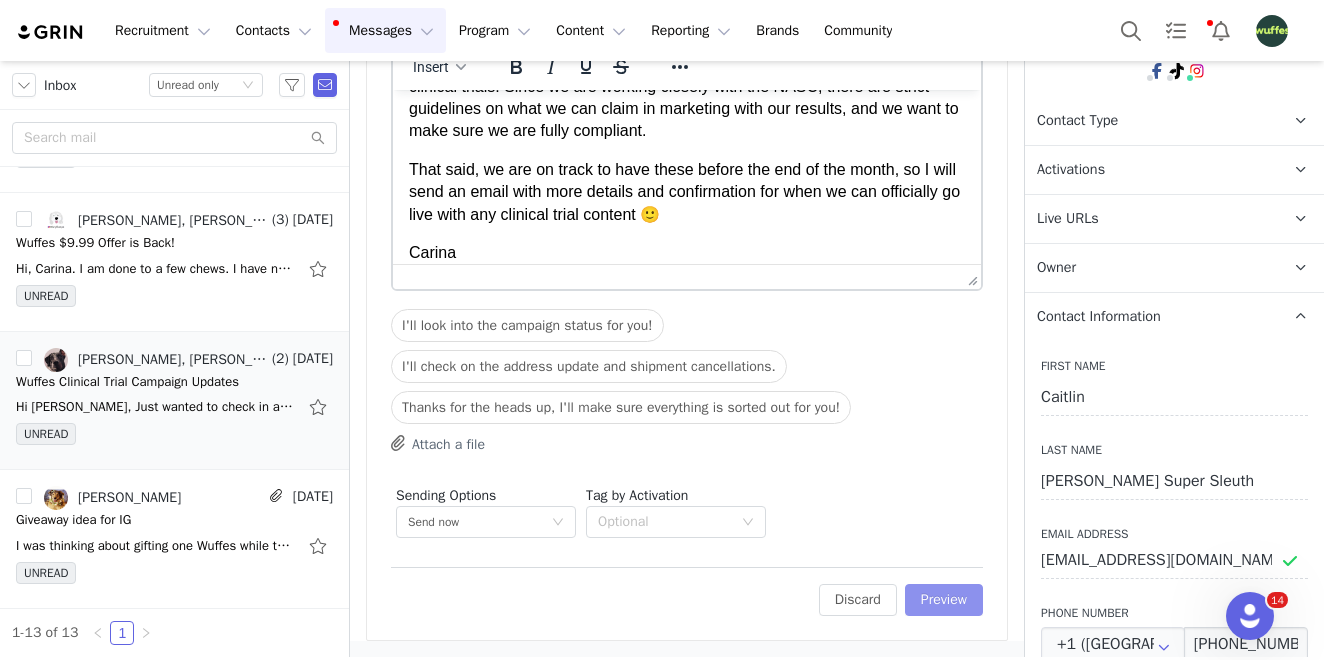 click on "Preview" at bounding box center [944, 600] 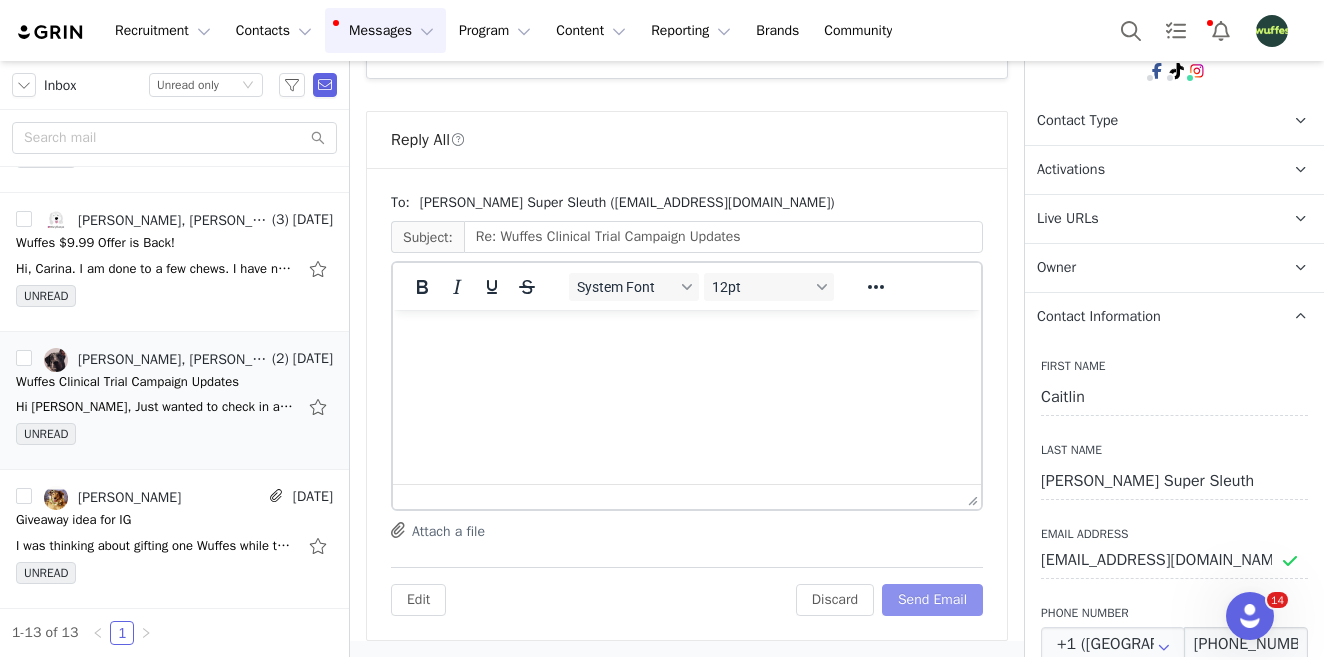 scroll, scrollTop: 1146, scrollLeft: 0, axis: vertical 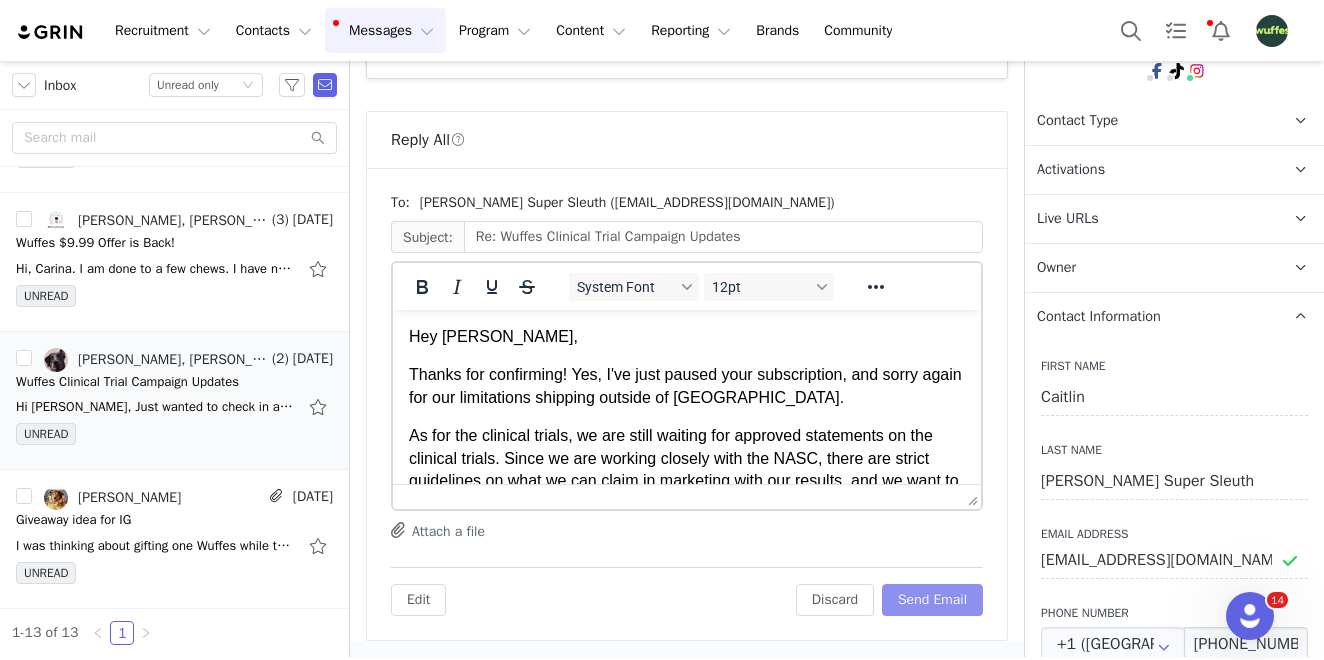 click on "Send Email" at bounding box center (932, 600) 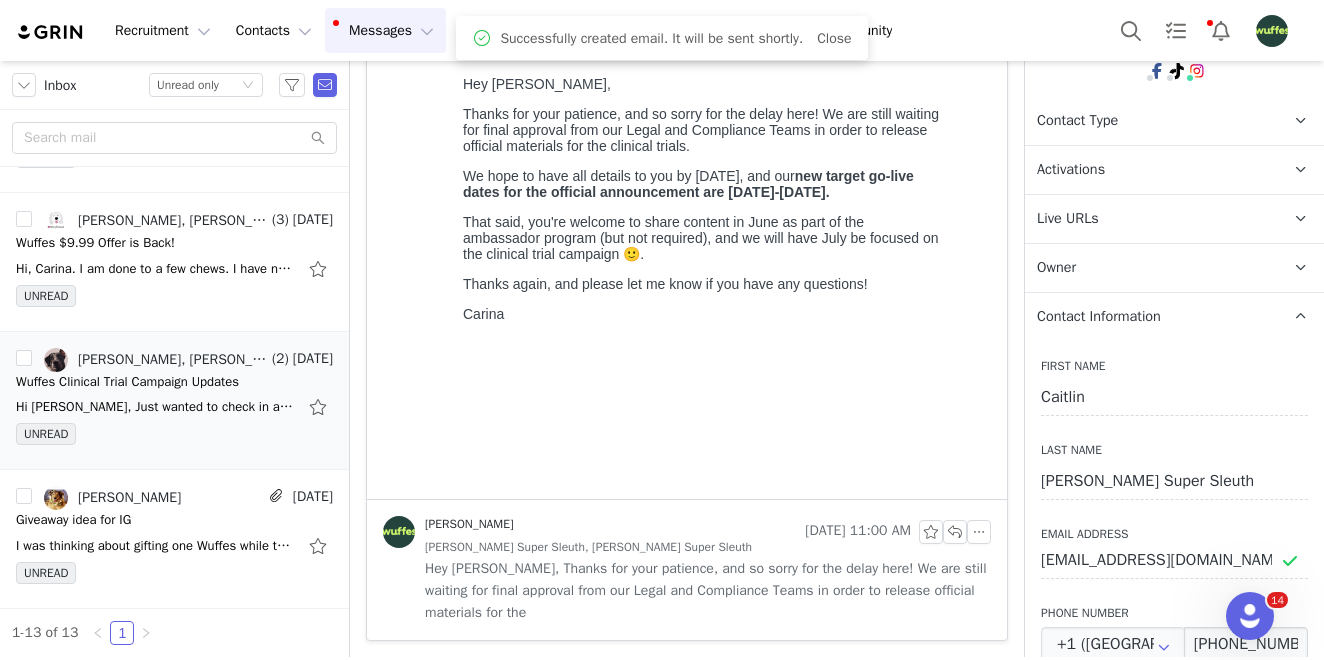 scroll, scrollTop: 584, scrollLeft: 0, axis: vertical 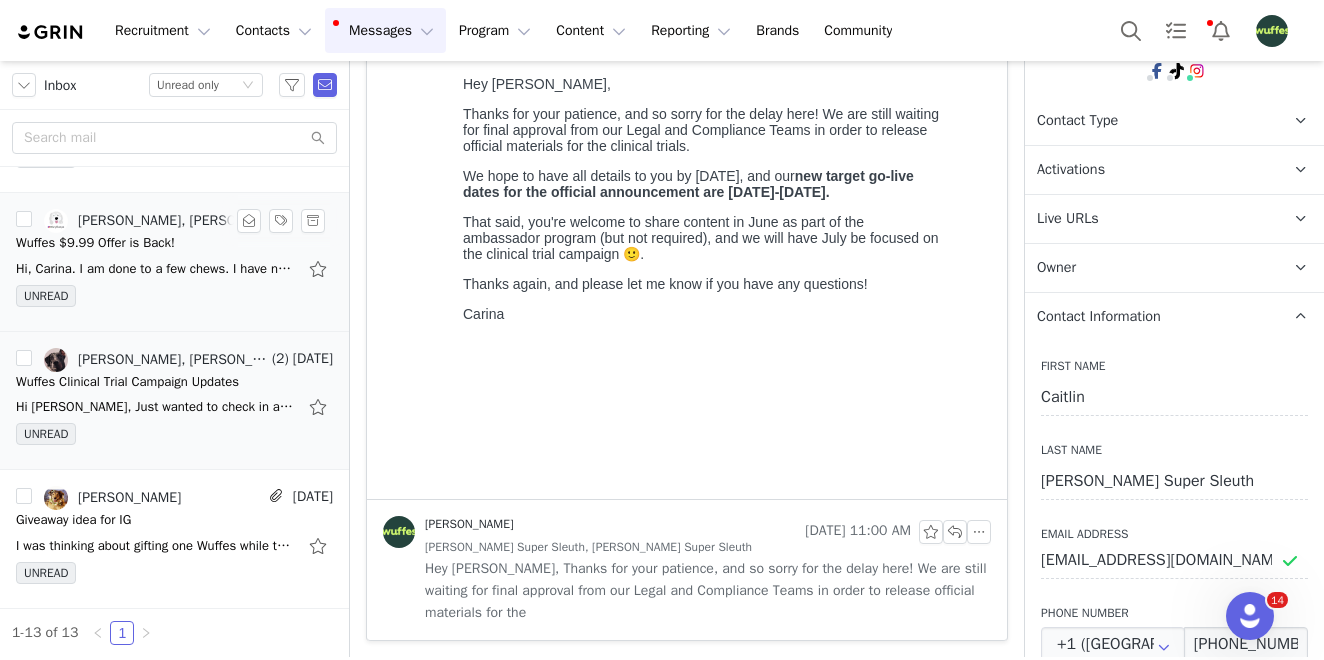 click on "[PERSON_NAME], [PERSON_NAME]" at bounding box center [156, 221] 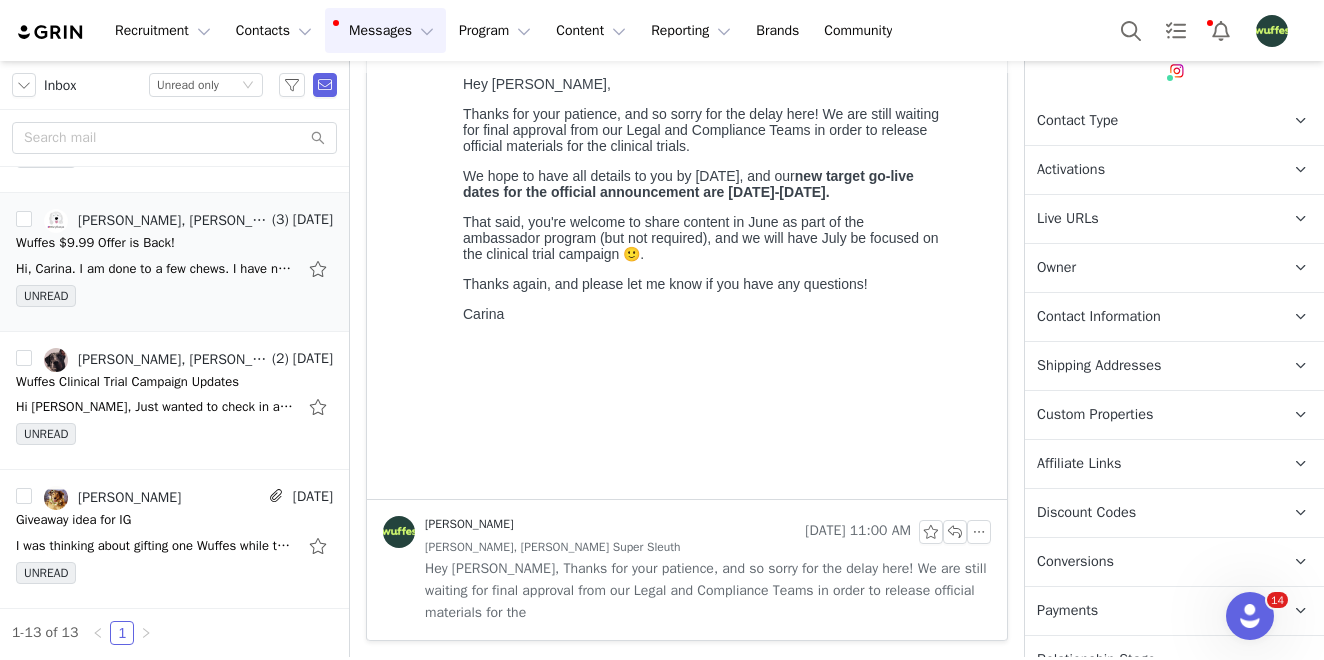 scroll, scrollTop: 0, scrollLeft: 0, axis: both 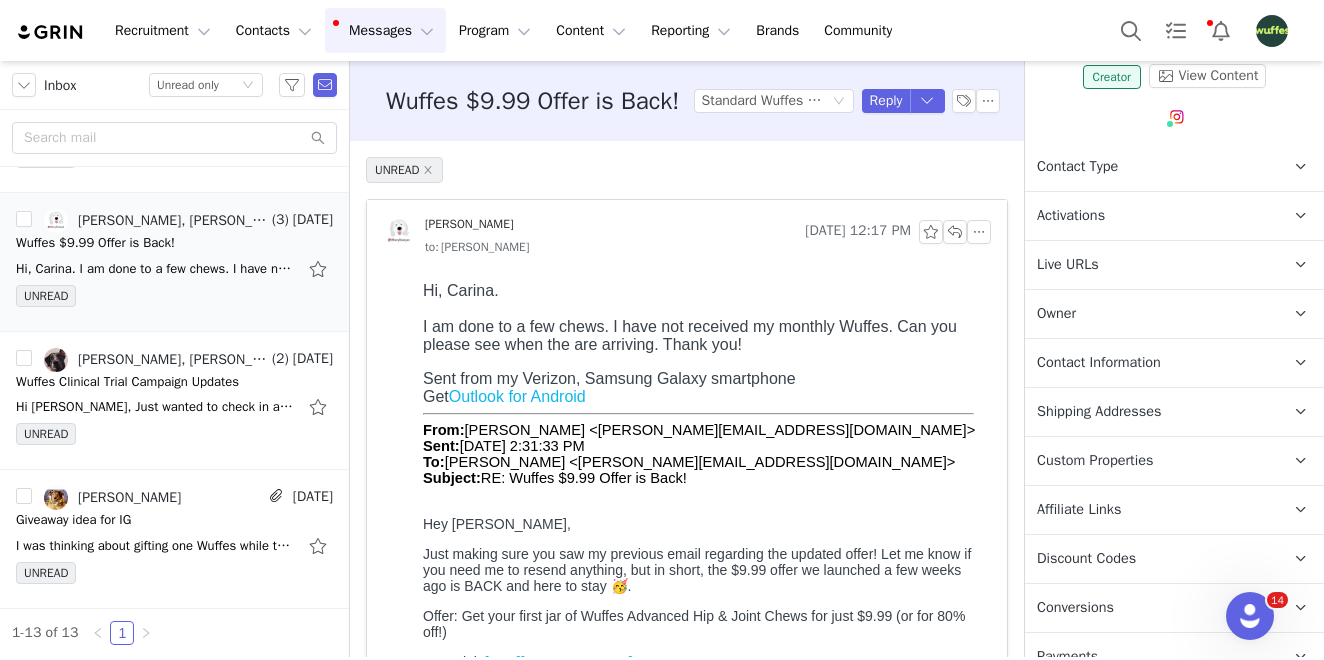 click on "Contact Information" at bounding box center (1150, 363) 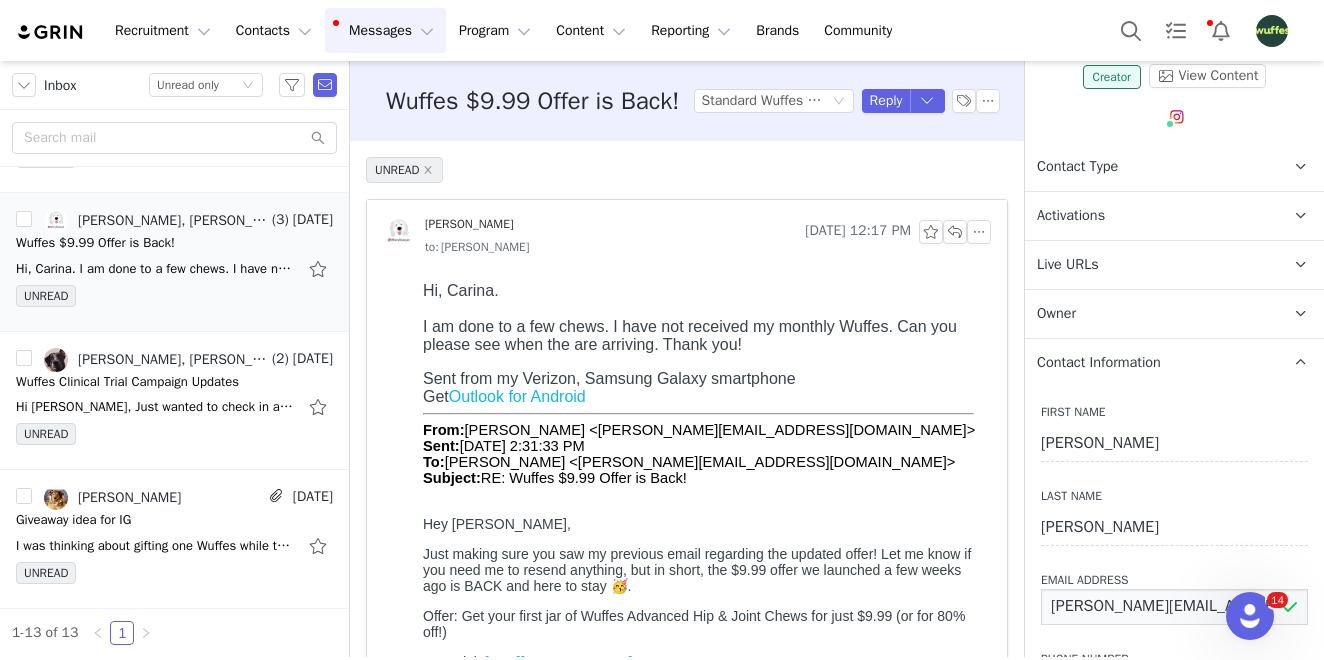 click on "[PERSON_NAME][EMAIL_ADDRESS][DOMAIN_NAME]" at bounding box center (1174, 607) 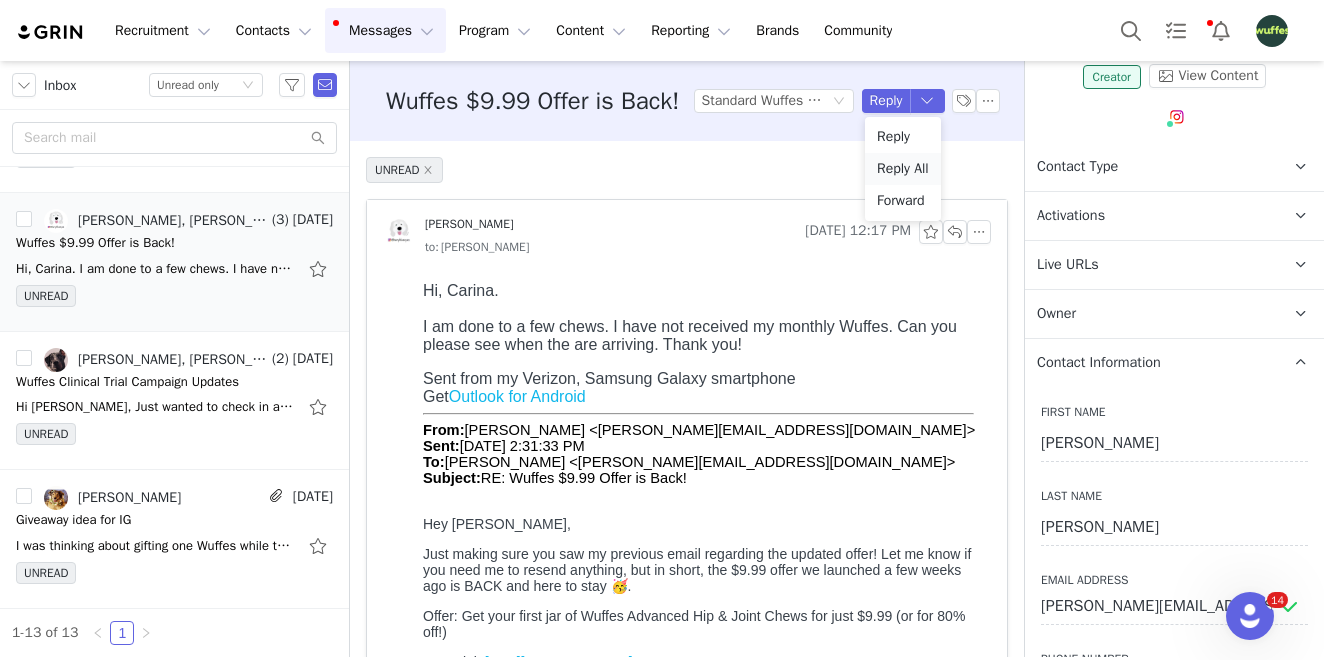 click on "Reply All" at bounding box center (903, 169) 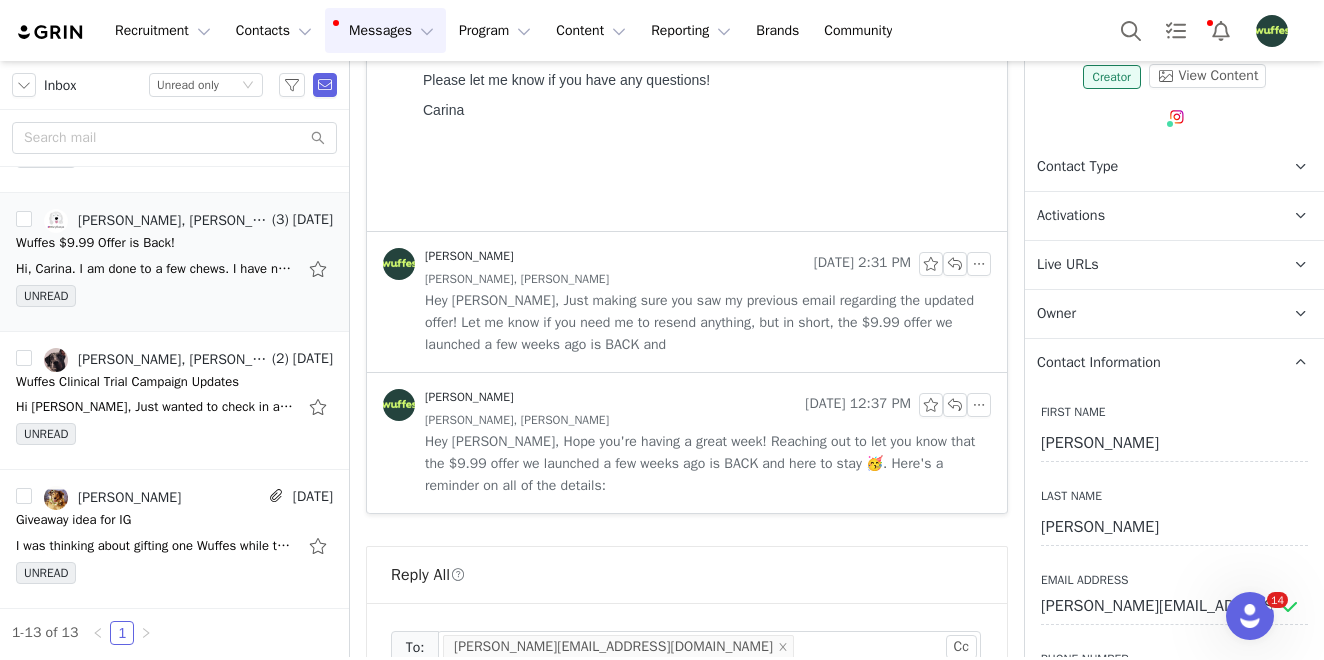 scroll, scrollTop: 940, scrollLeft: 0, axis: vertical 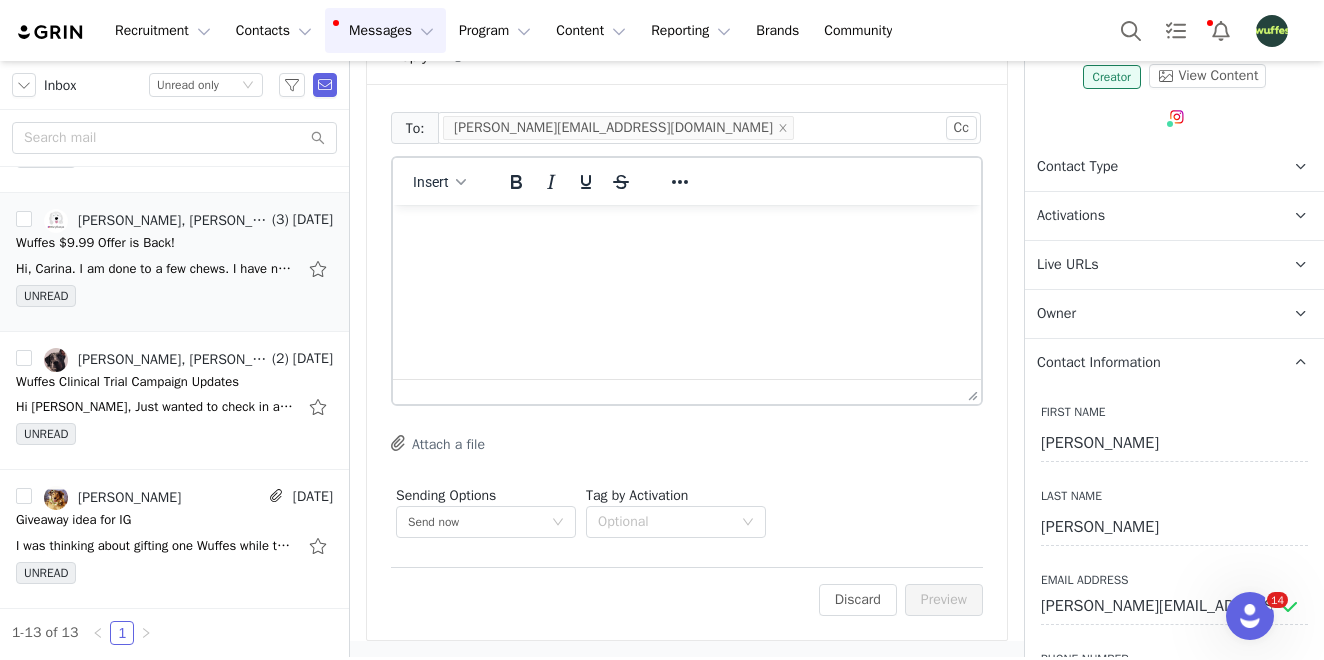 click at bounding box center (687, 232) 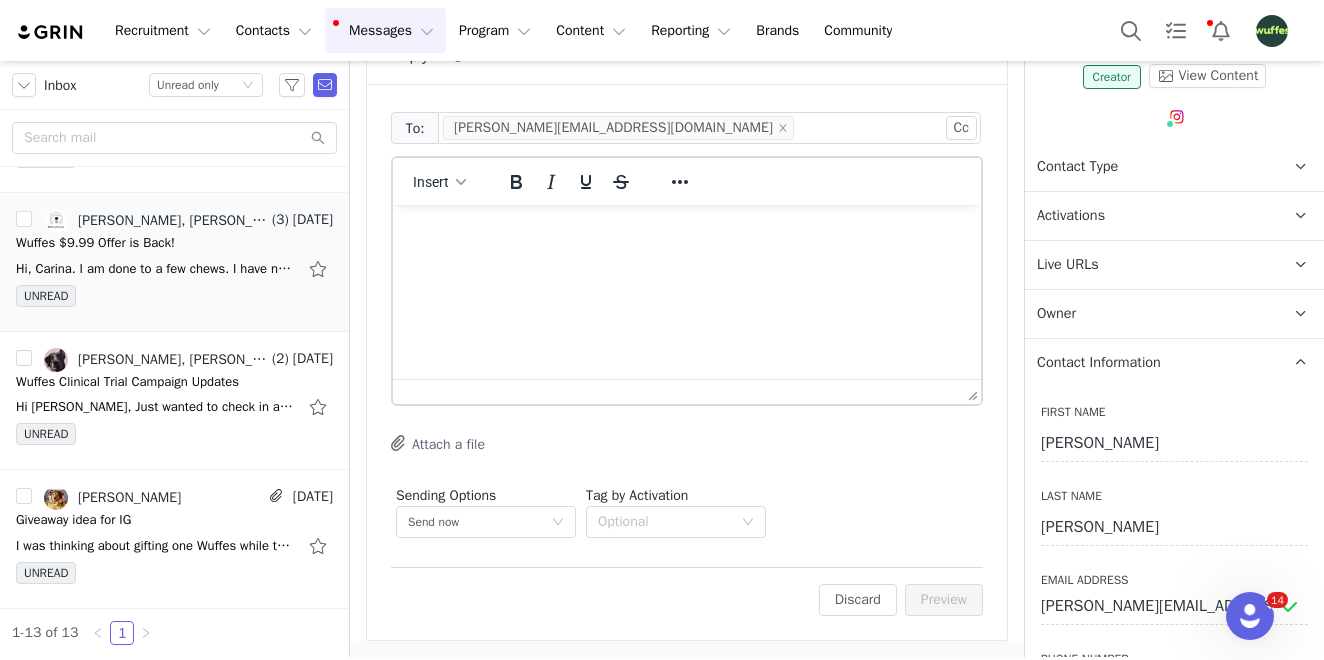 type 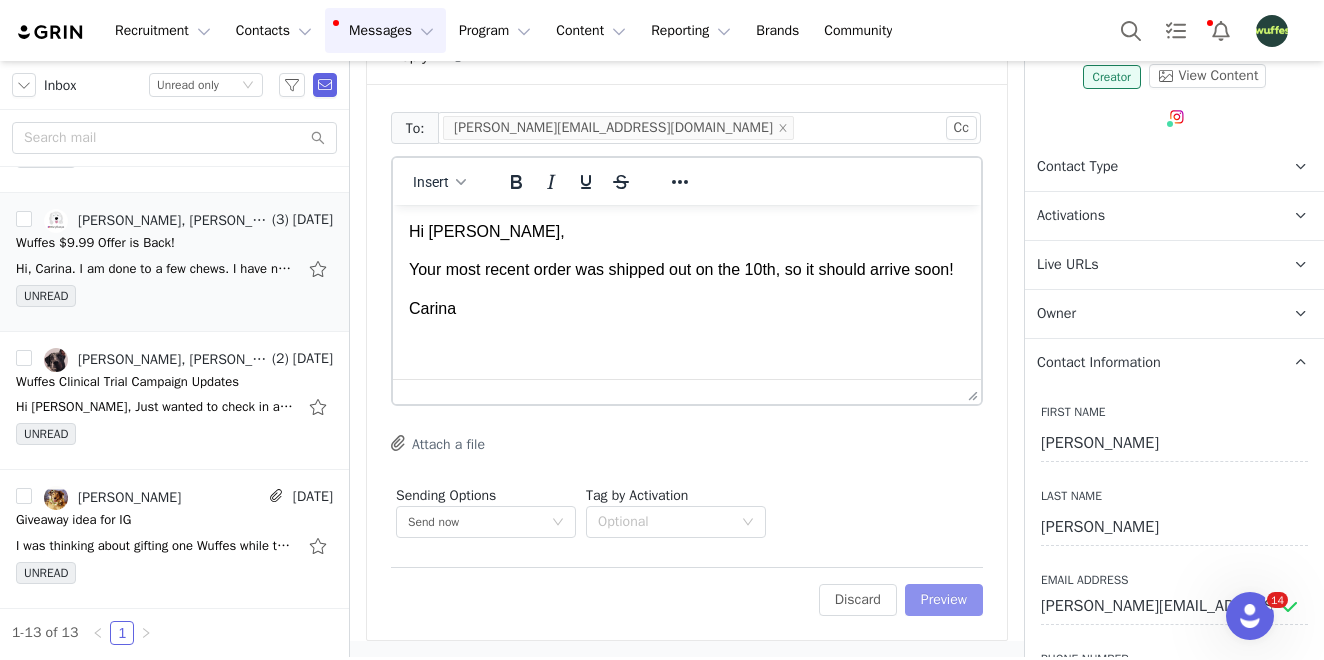 click on "Preview" at bounding box center [944, 600] 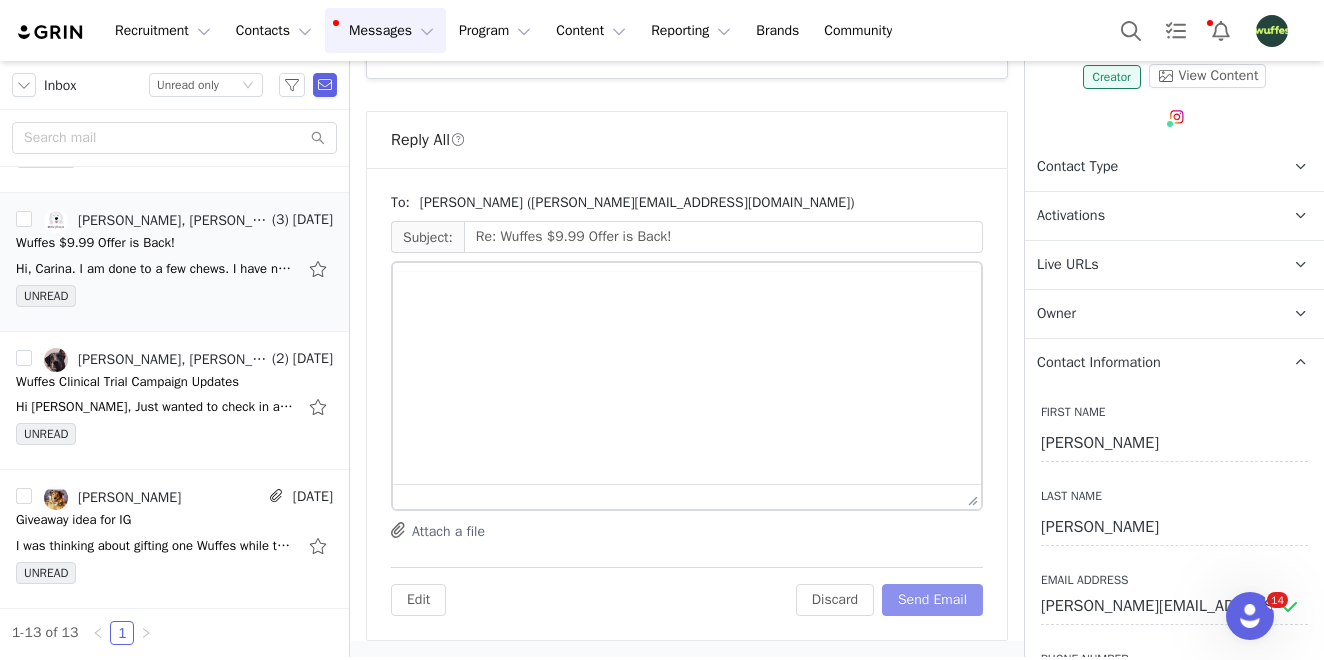 scroll, scrollTop: 1047, scrollLeft: 0, axis: vertical 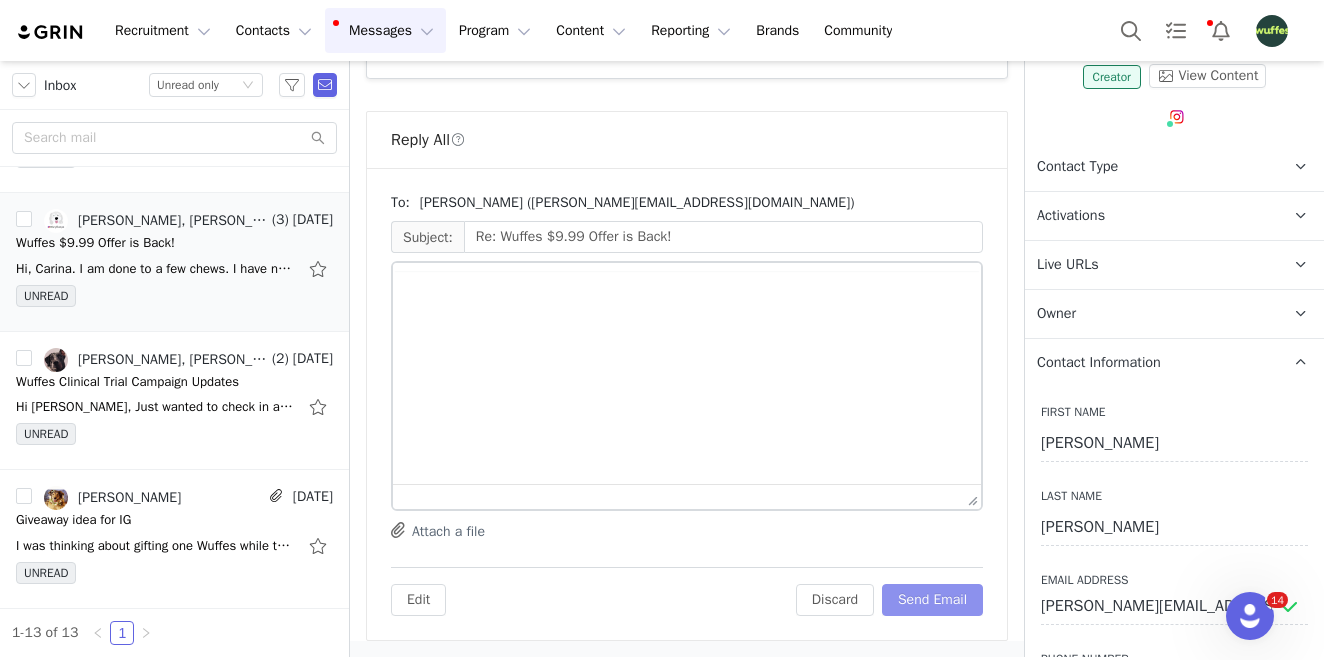 click on "Send Email" at bounding box center (932, 600) 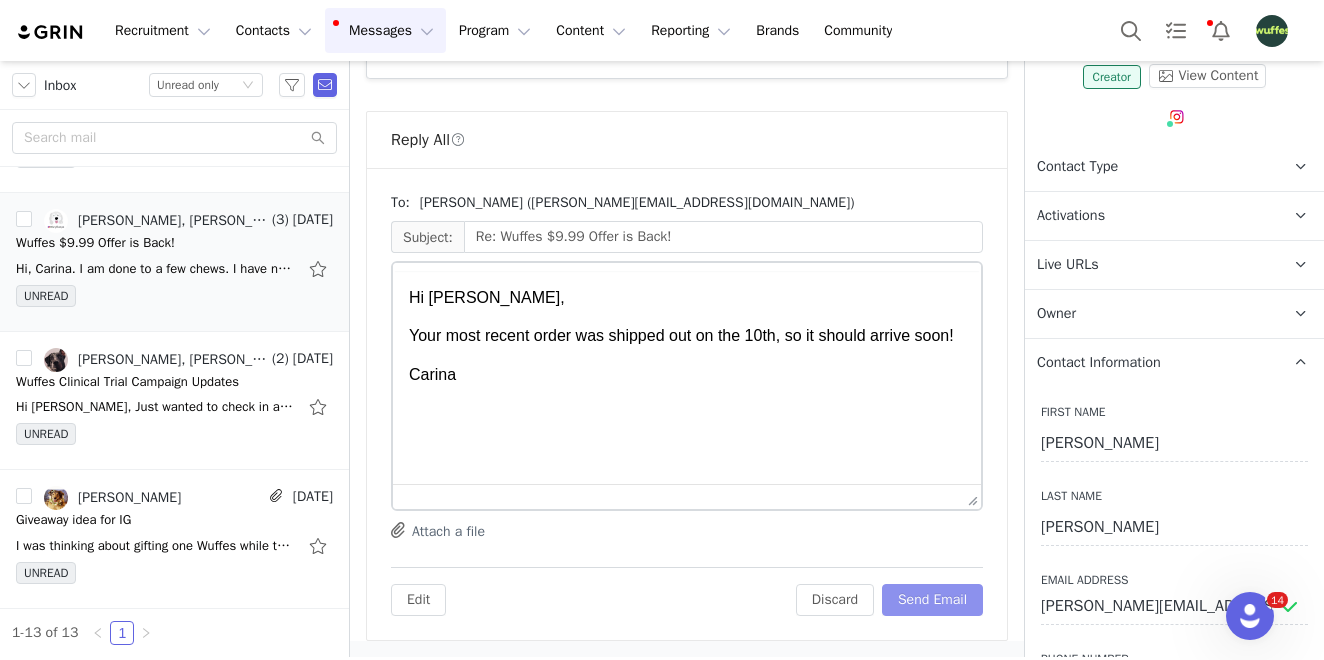 scroll, scrollTop: 0, scrollLeft: 0, axis: both 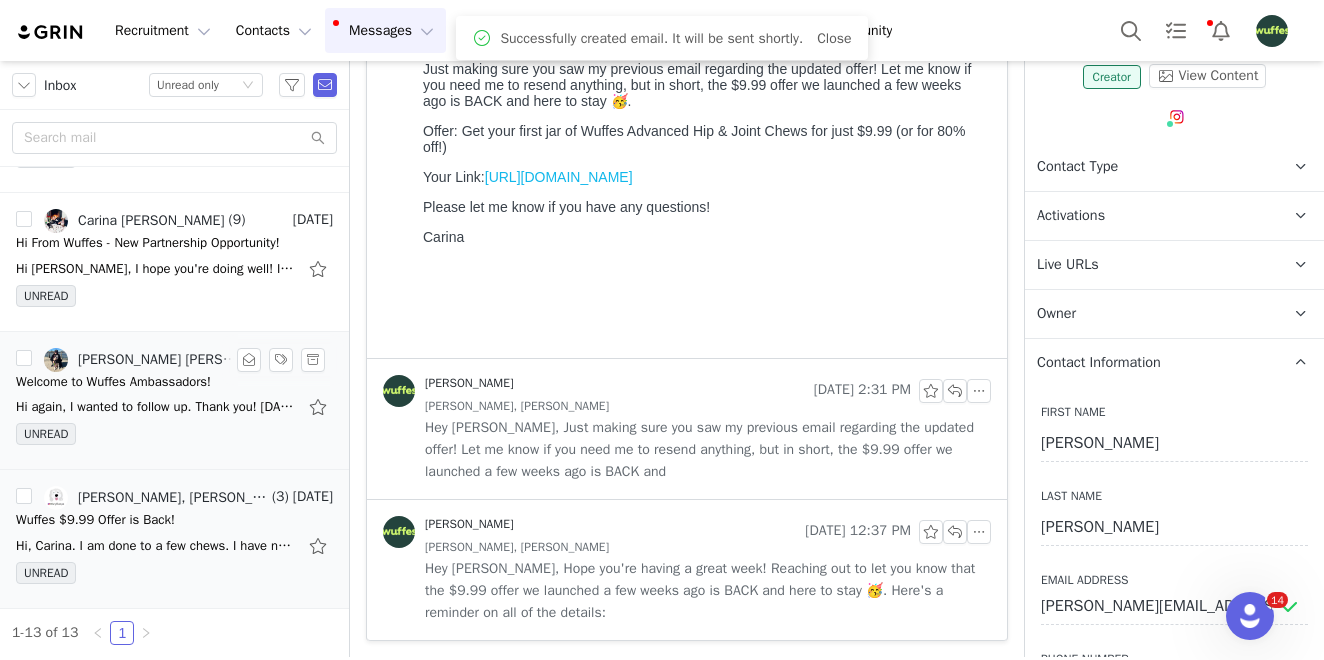 click on "Hi again, I wanted to follow up. Thank you! [DATE][DATE] 8:36 AM [PERSON_NAME] <[EMAIL_ADDRESS][DOMAIN_NAME]> wrote: Hi [PERSON_NAME], I am struggling to link our Paypal to our Wuffes dashboard. We" at bounding box center (156, 407) 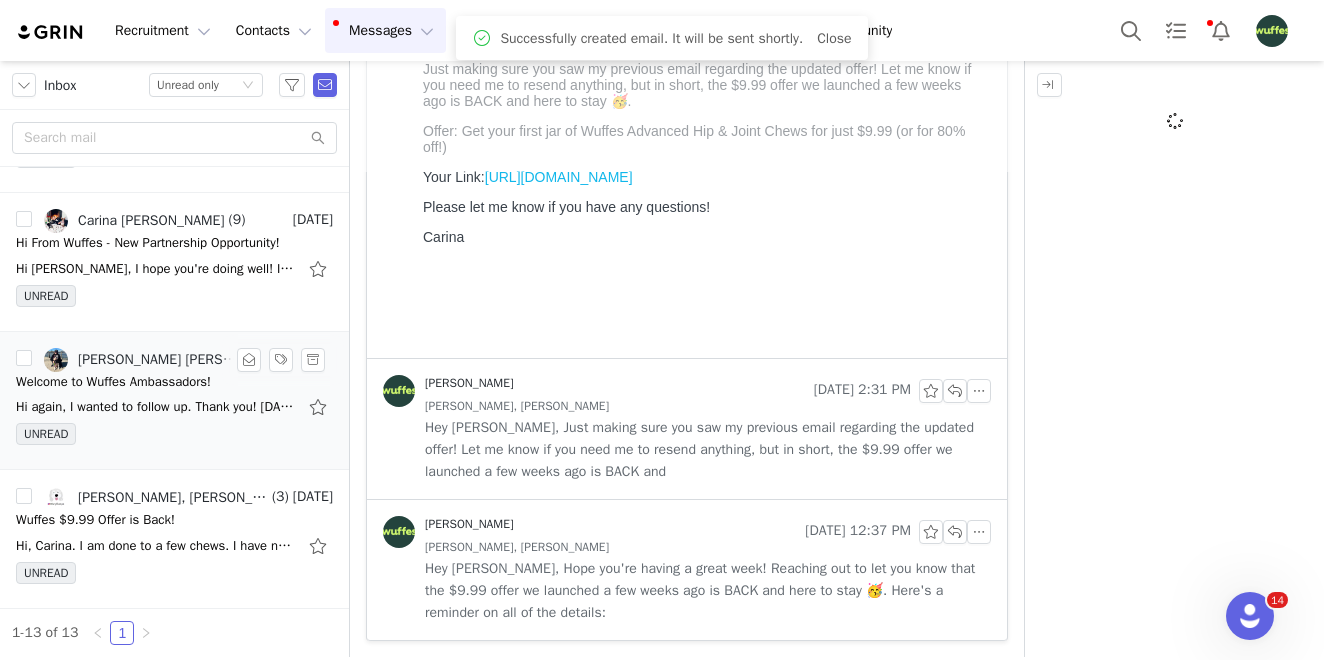 scroll, scrollTop: 0, scrollLeft: 0, axis: both 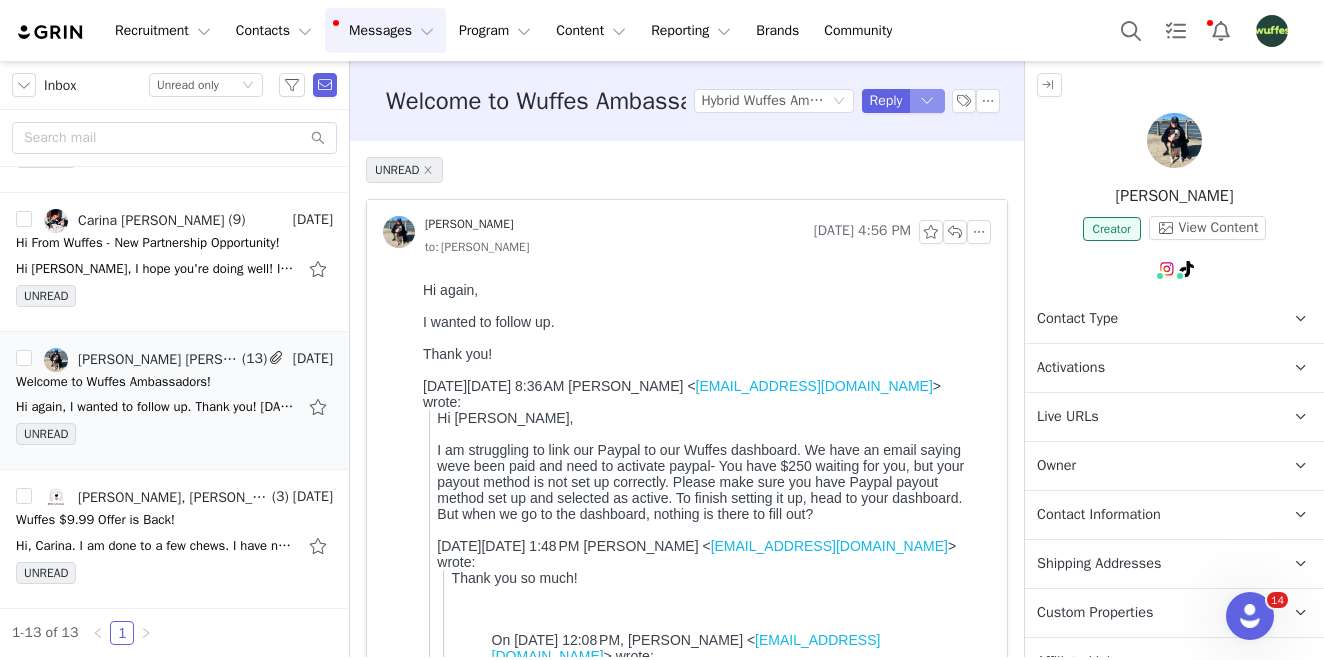 click at bounding box center [928, 101] 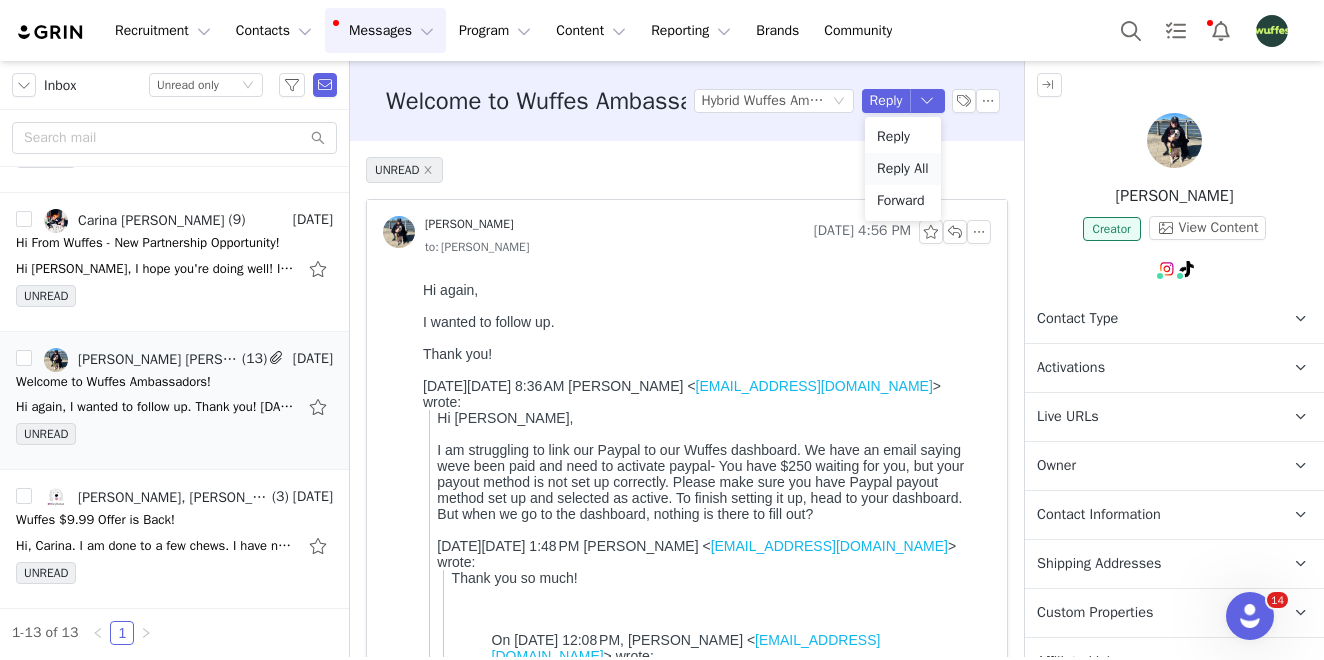 click on "Reply All" at bounding box center [903, 169] 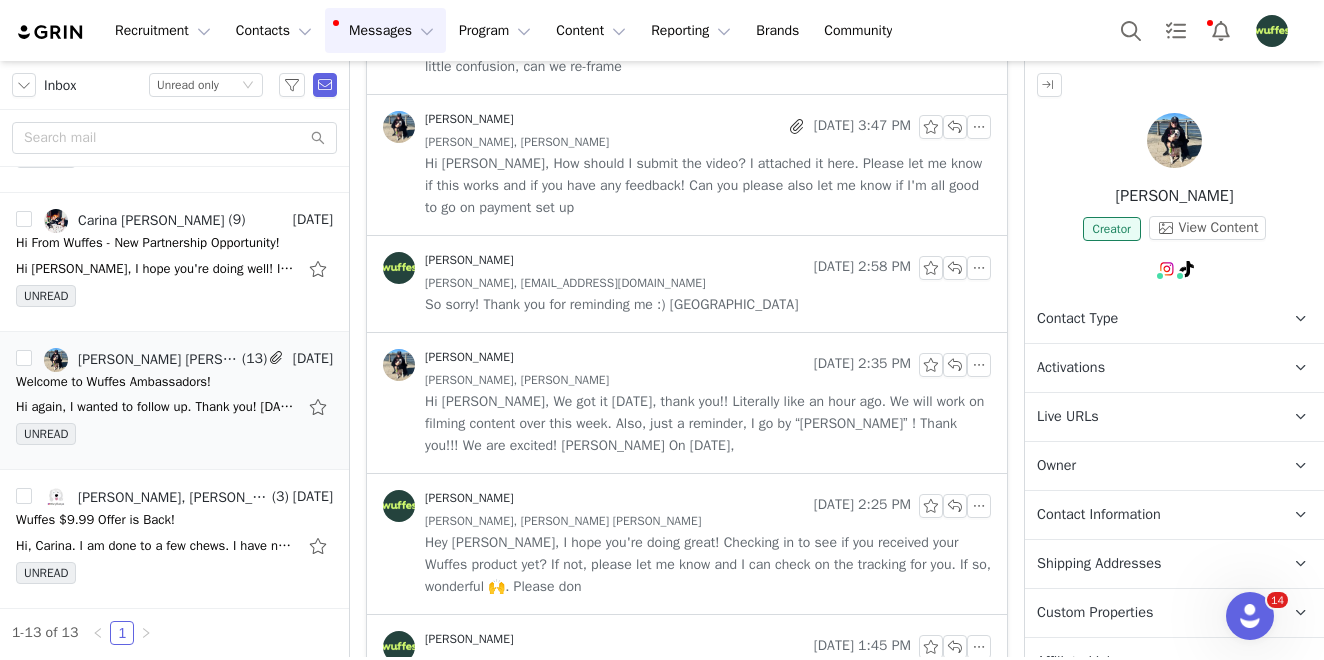 scroll, scrollTop: 0, scrollLeft: 0, axis: both 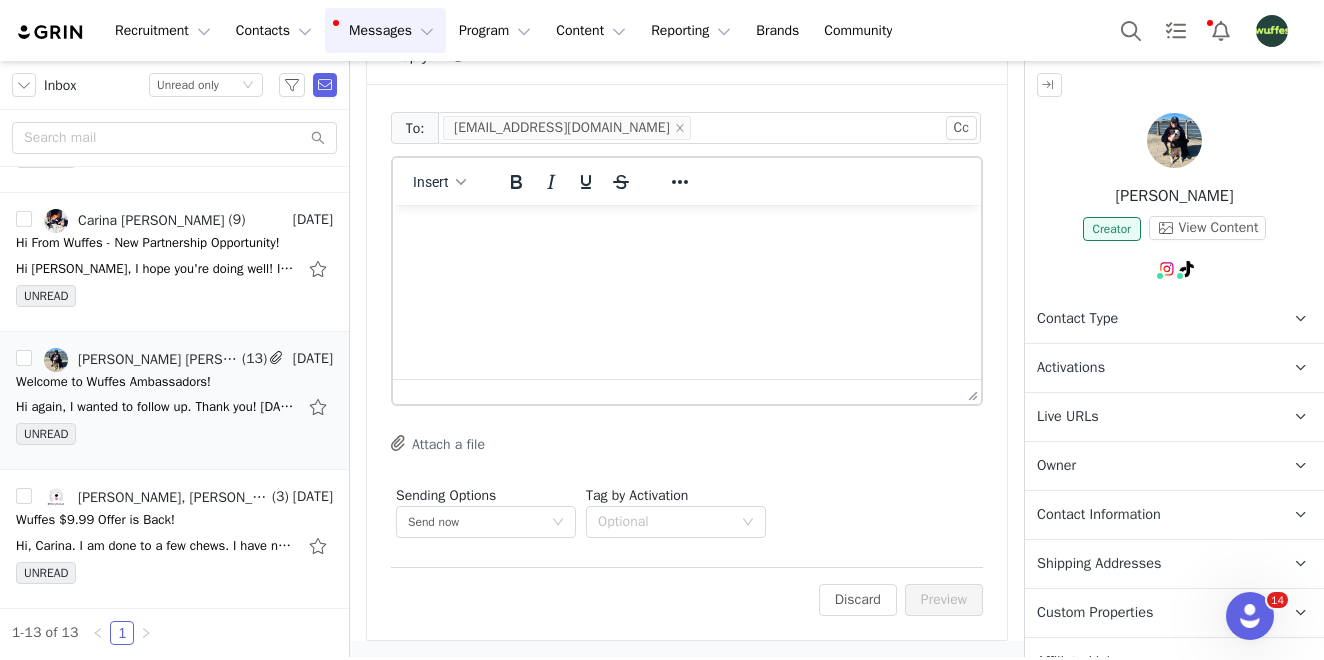 click at bounding box center [687, 232] 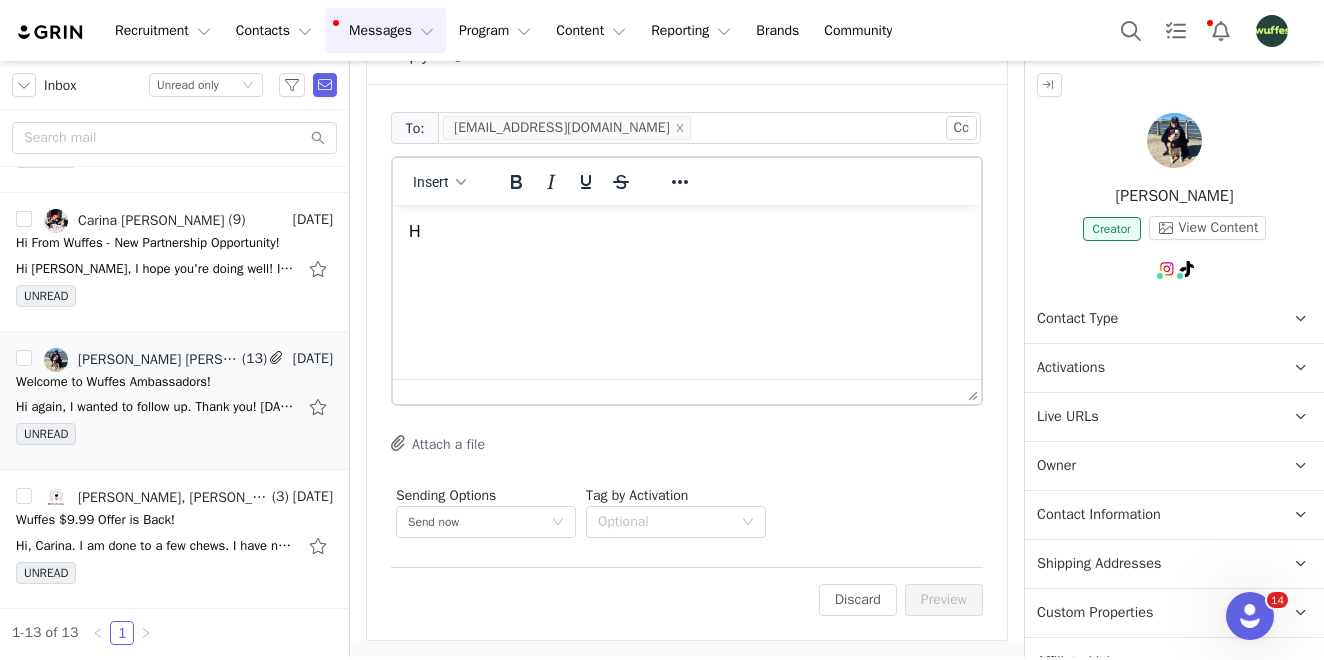 type 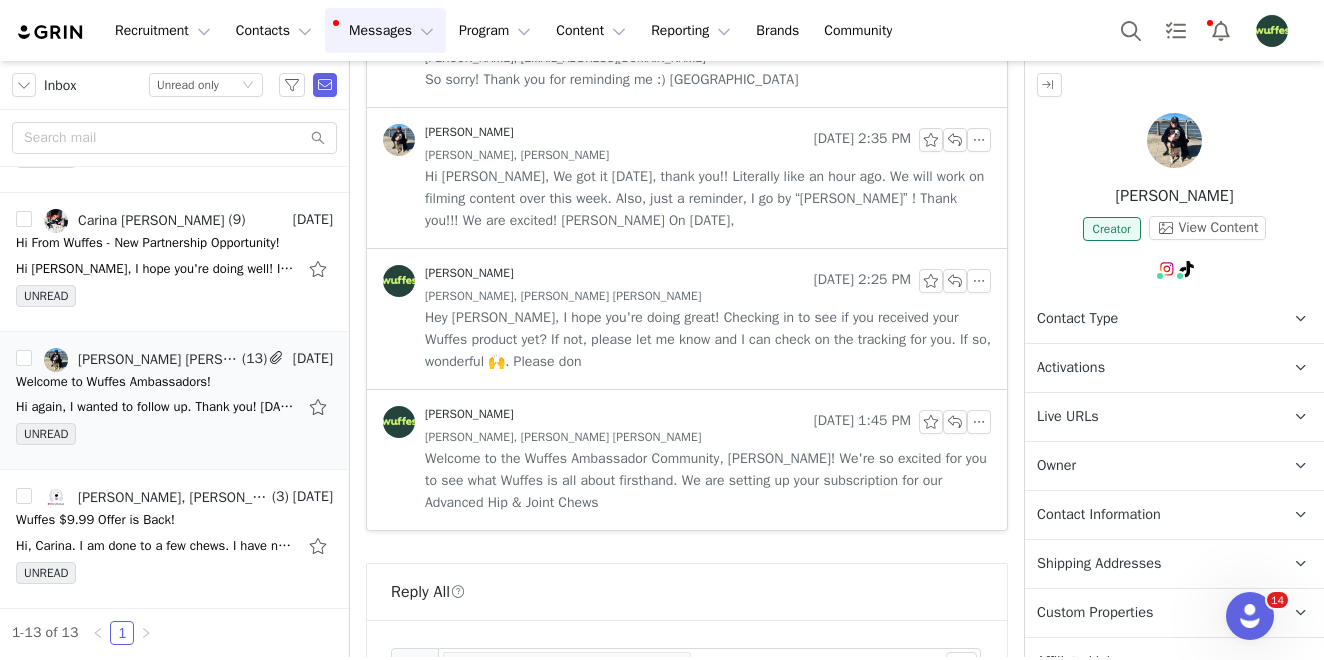 scroll, scrollTop: 2594, scrollLeft: 0, axis: vertical 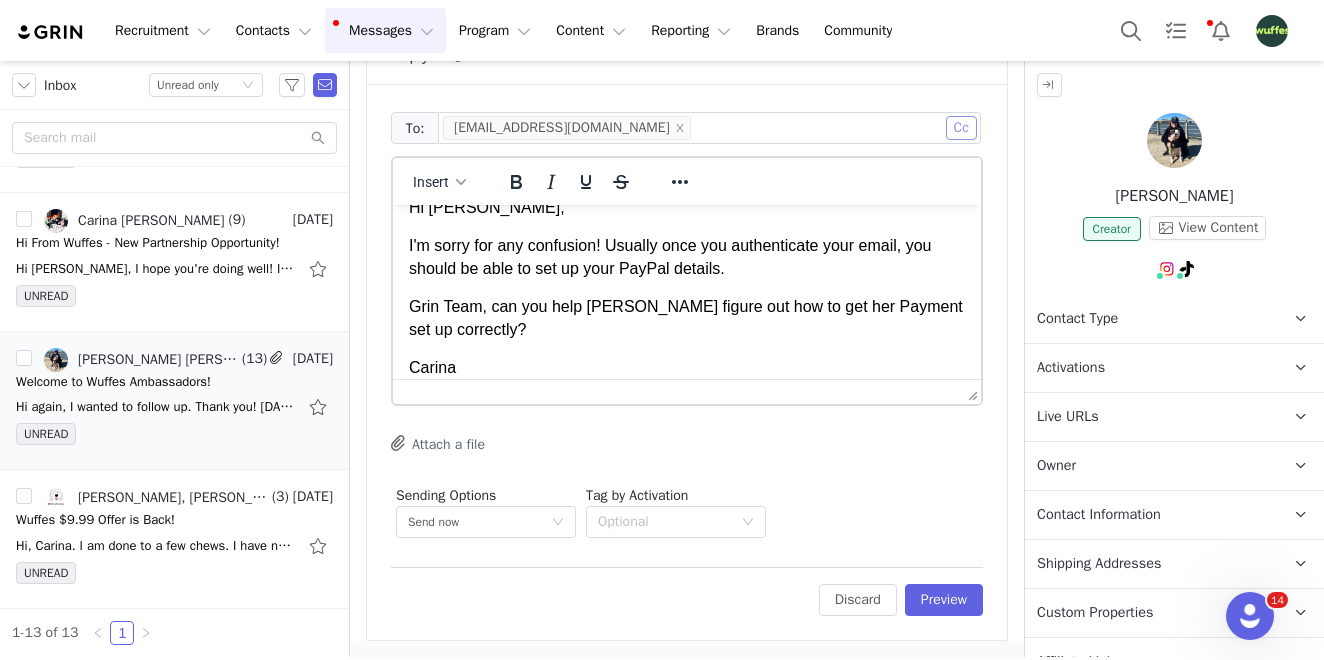 click on "Cc" at bounding box center [961, 128] 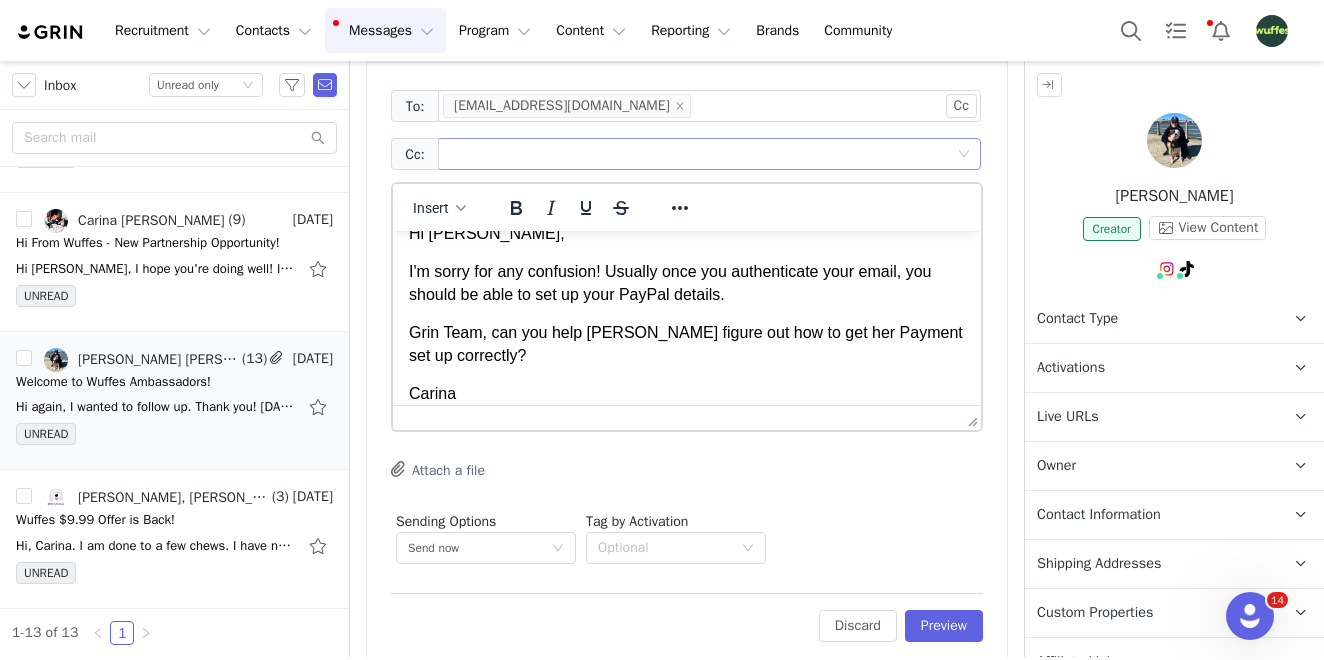 click at bounding box center (701, 154) 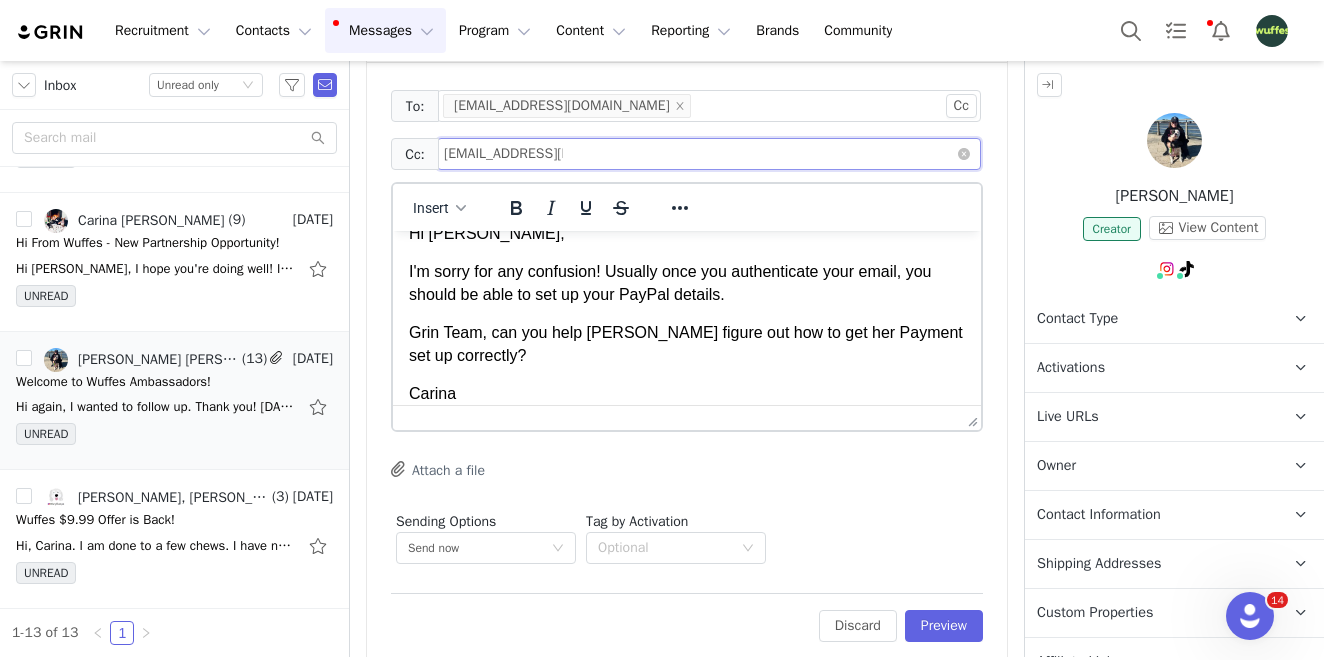 type on "[EMAIL_ADDRESS][DOMAIN_NAME]" 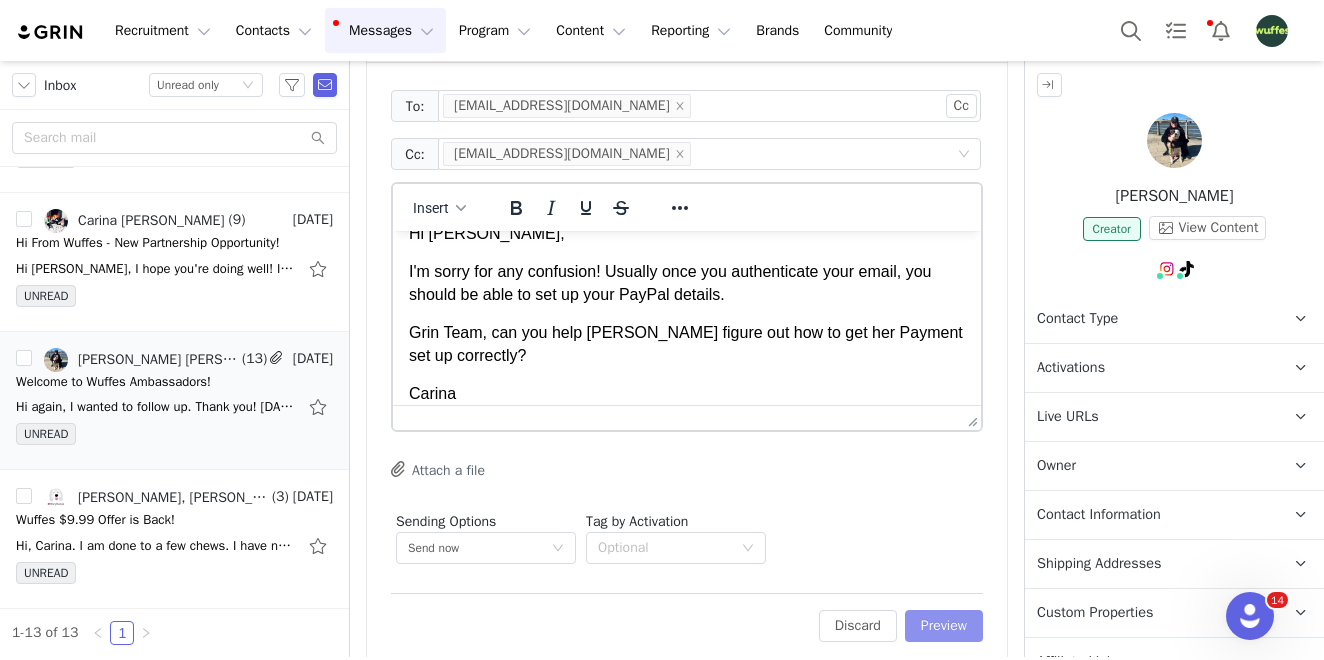 click on "Preview" at bounding box center (944, 626) 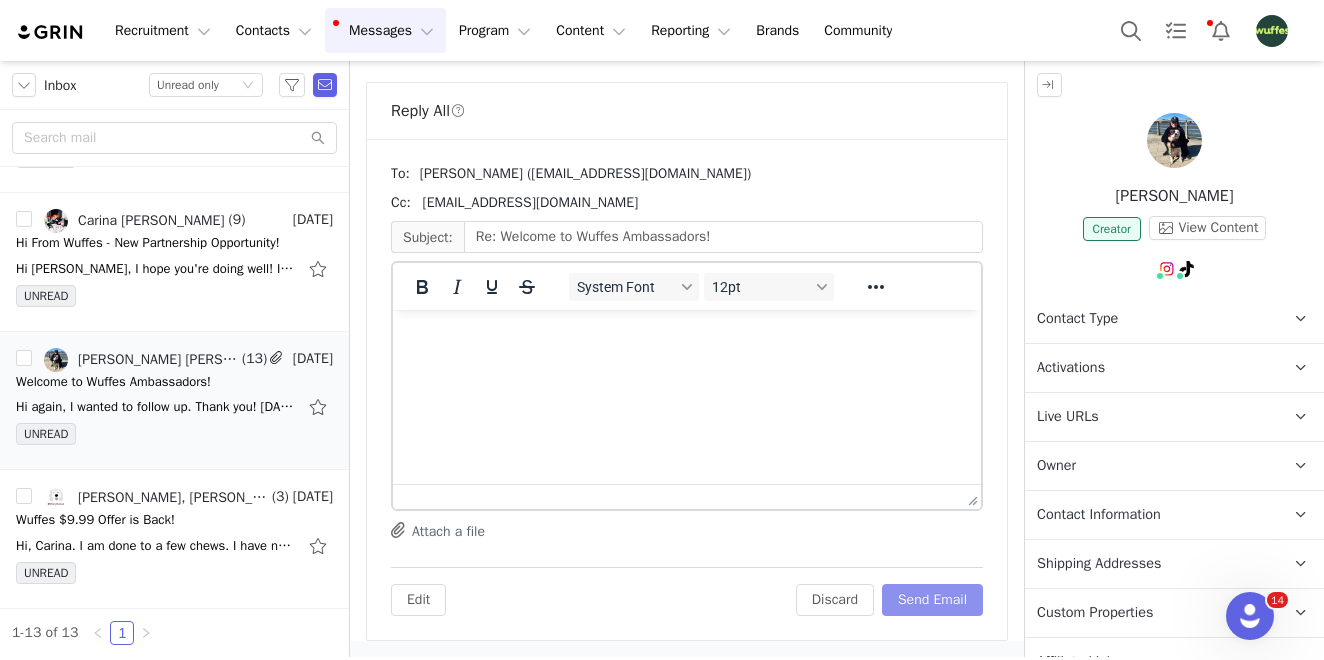 scroll, scrollTop: 2539, scrollLeft: 0, axis: vertical 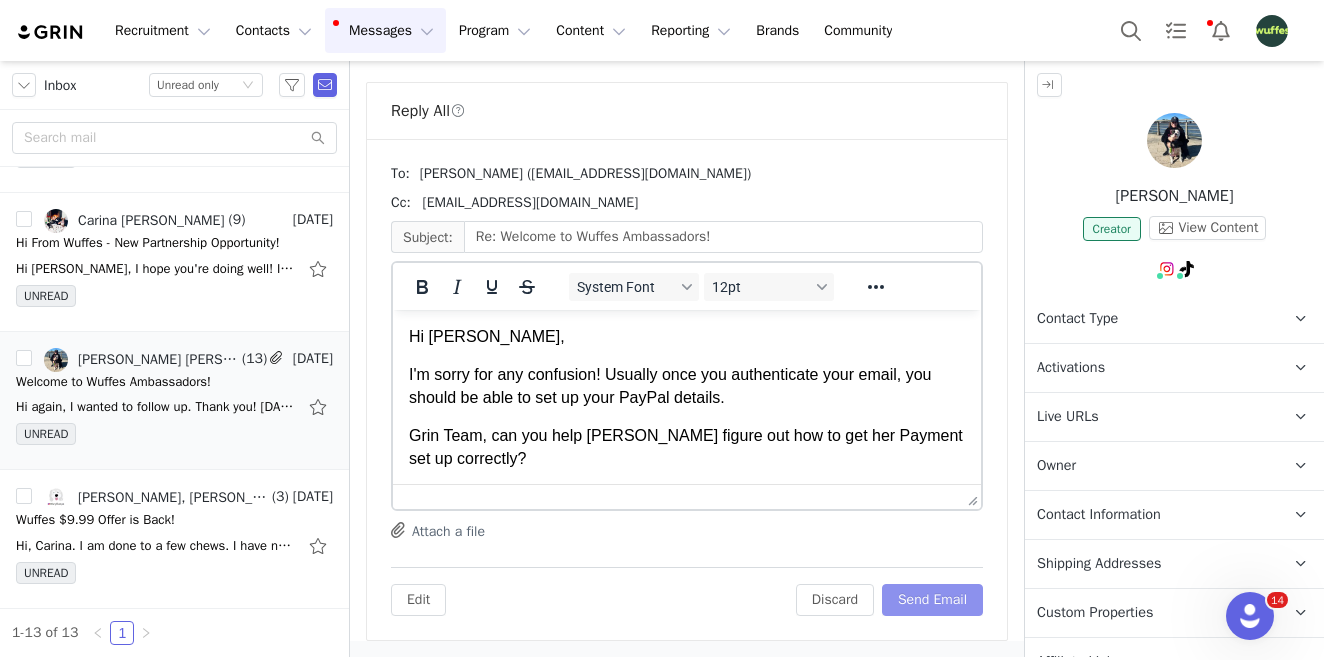 click on "Send Email" at bounding box center (932, 600) 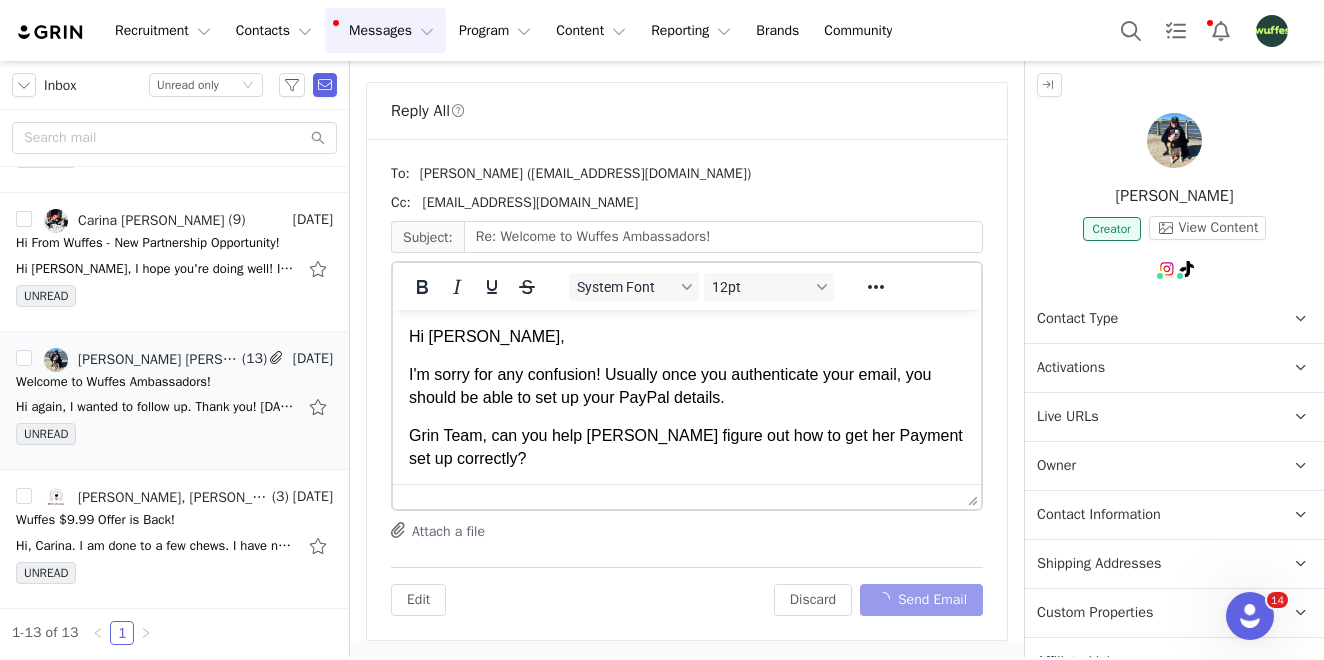 scroll, scrollTop: 1948, scrollLeft: 0, axis: vertical 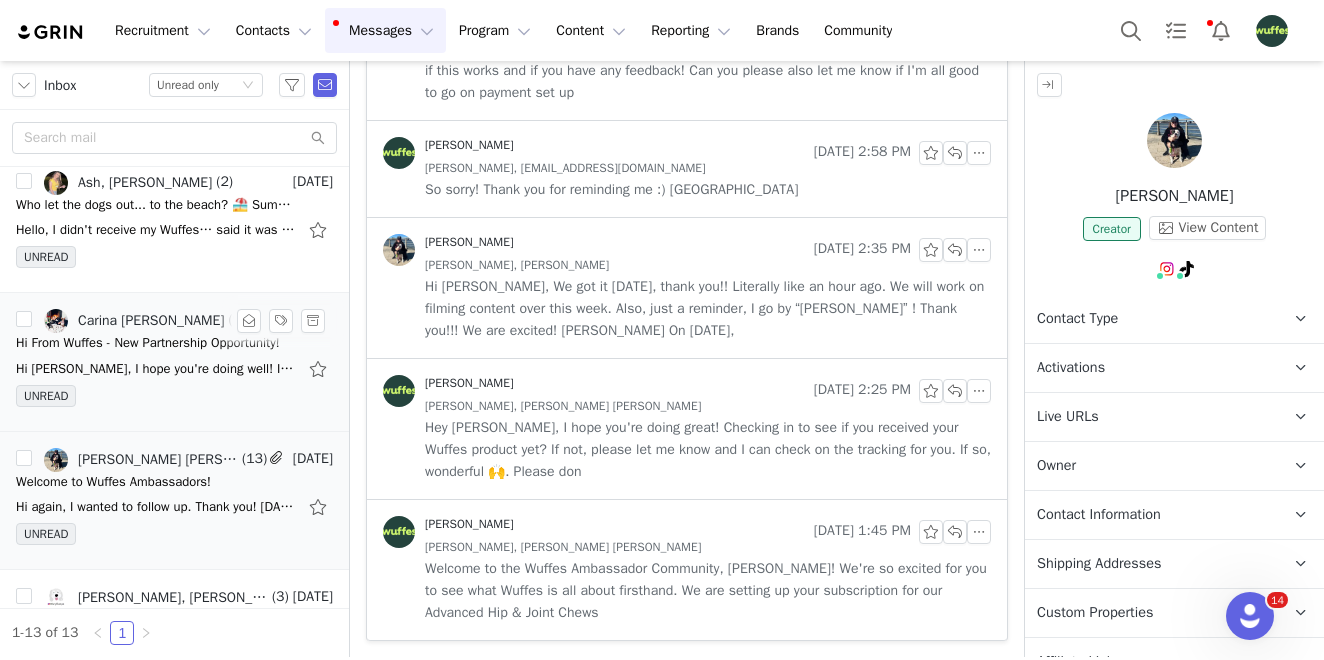 click on "Hi [PERSON_NAME], I hope you're doing well! I know we've connected in the past, and I wanted to reach out again with a quick update—[PERSON_NAME] & [PERSON_NAME] just hit 1.6 million followers across platforms and" at bounding box center [156, 369] 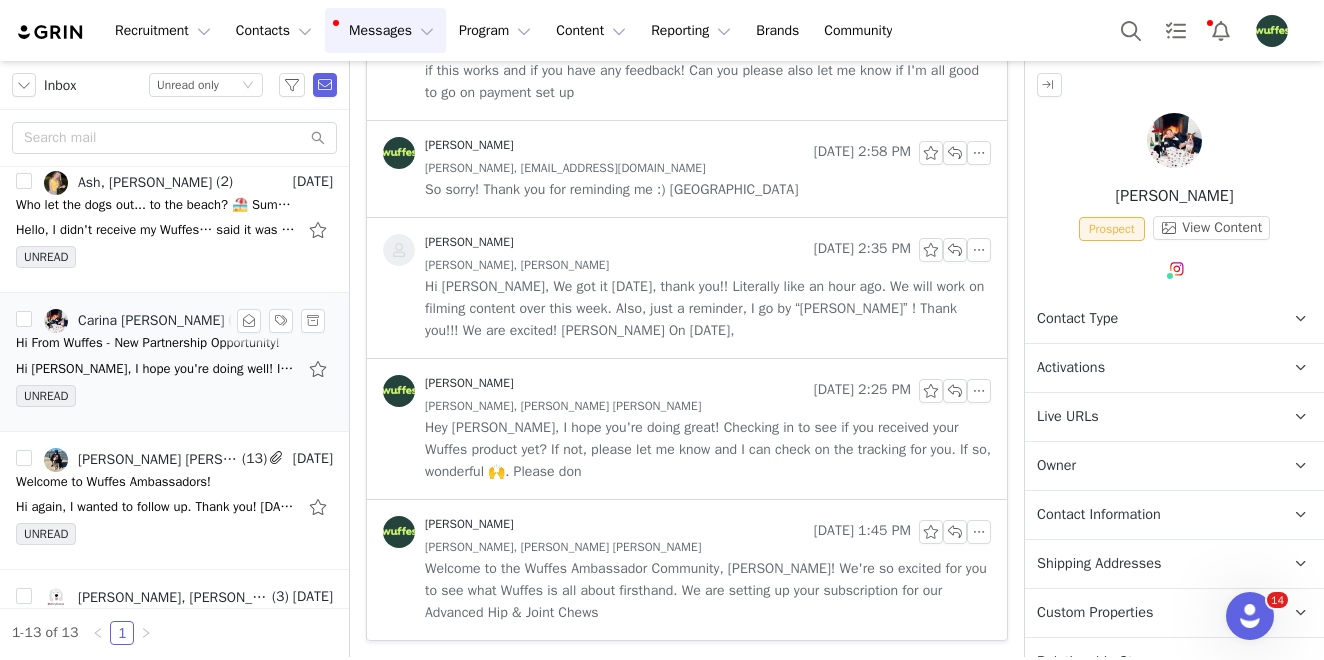 scroll, scrollTop: 1769, scrollLeft: 0, axis: vertical 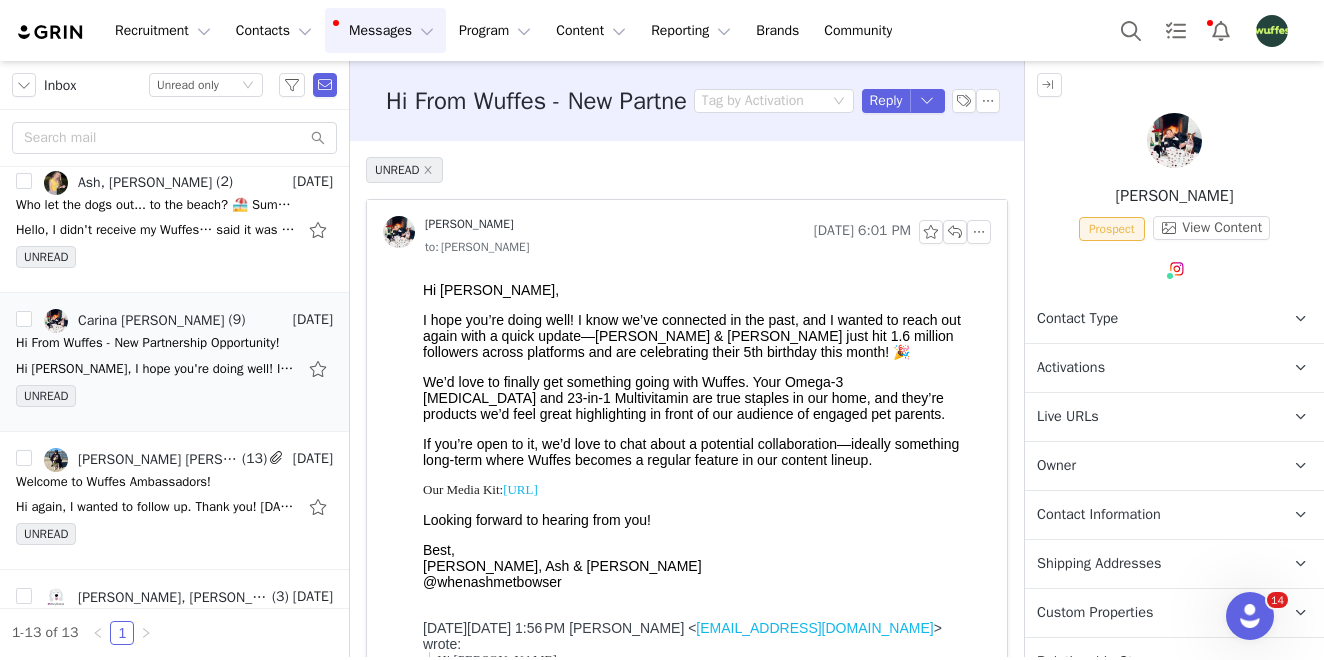 click on "[URL]" at bounding box center [520, 489] 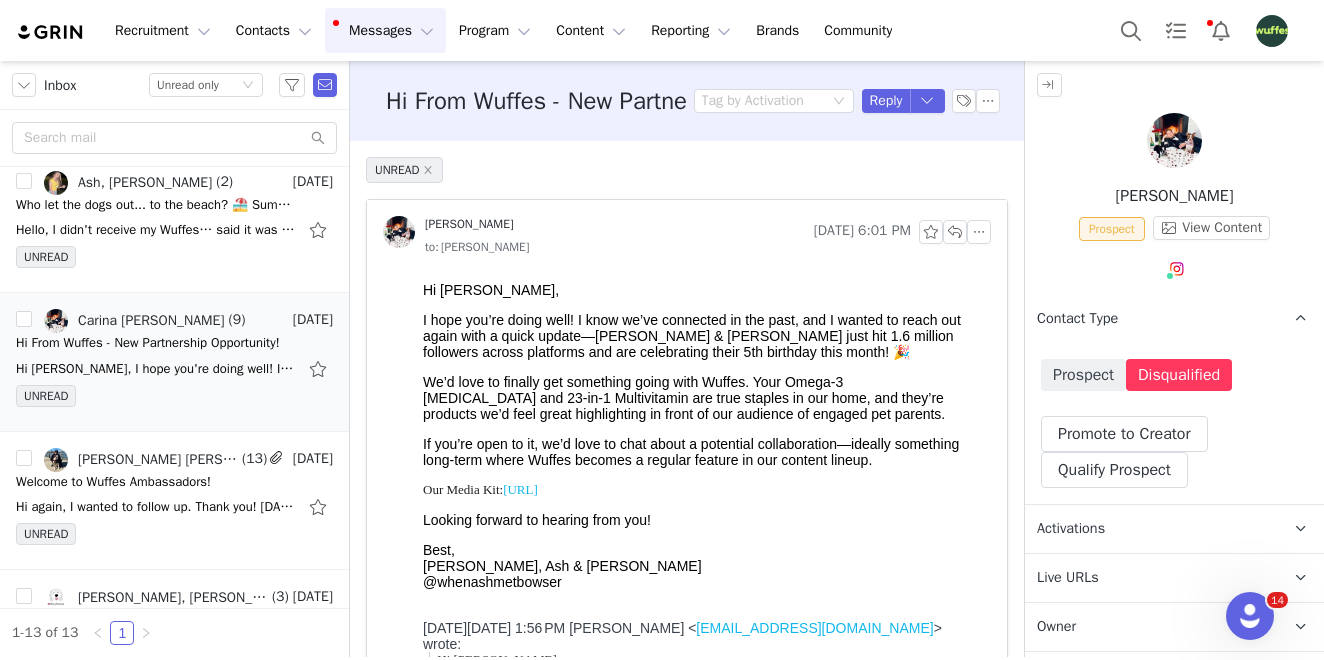 click on "Contact Type  Contact type can be Creator, Prospect, Application, or Manager." at bounding box center [1150, 319] 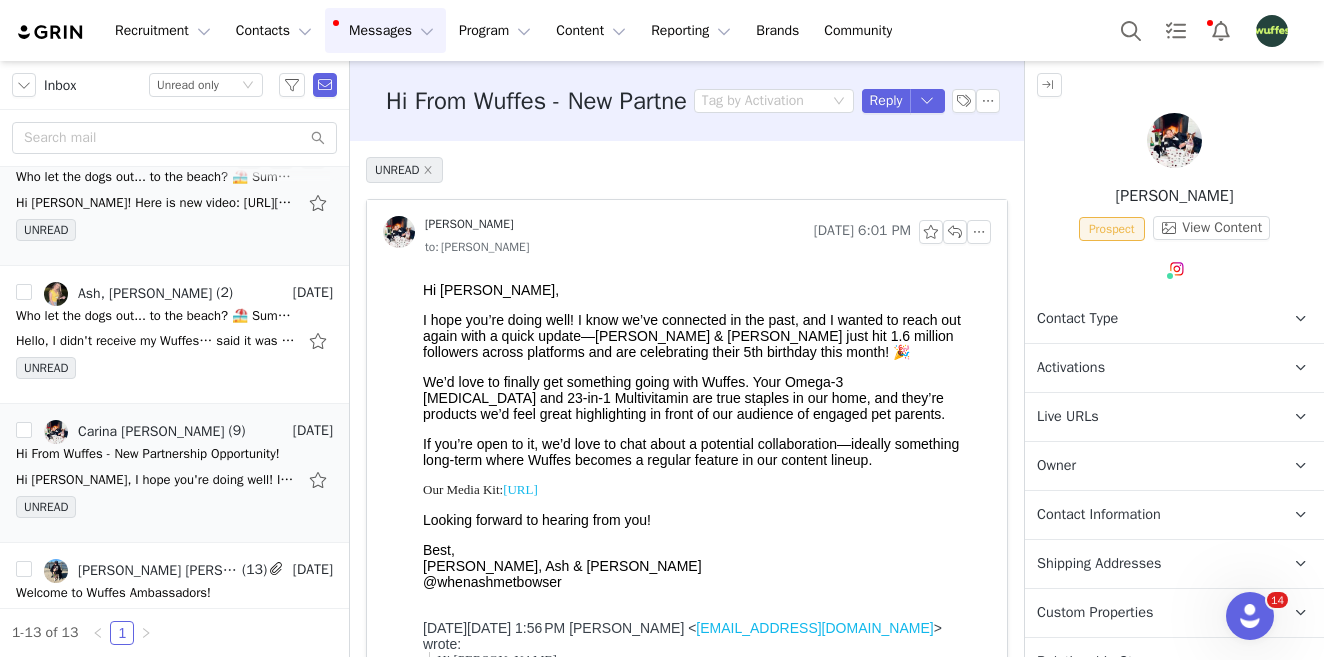 scroll, scrollTop: 870, scrollLeft: 0, axis: vertical 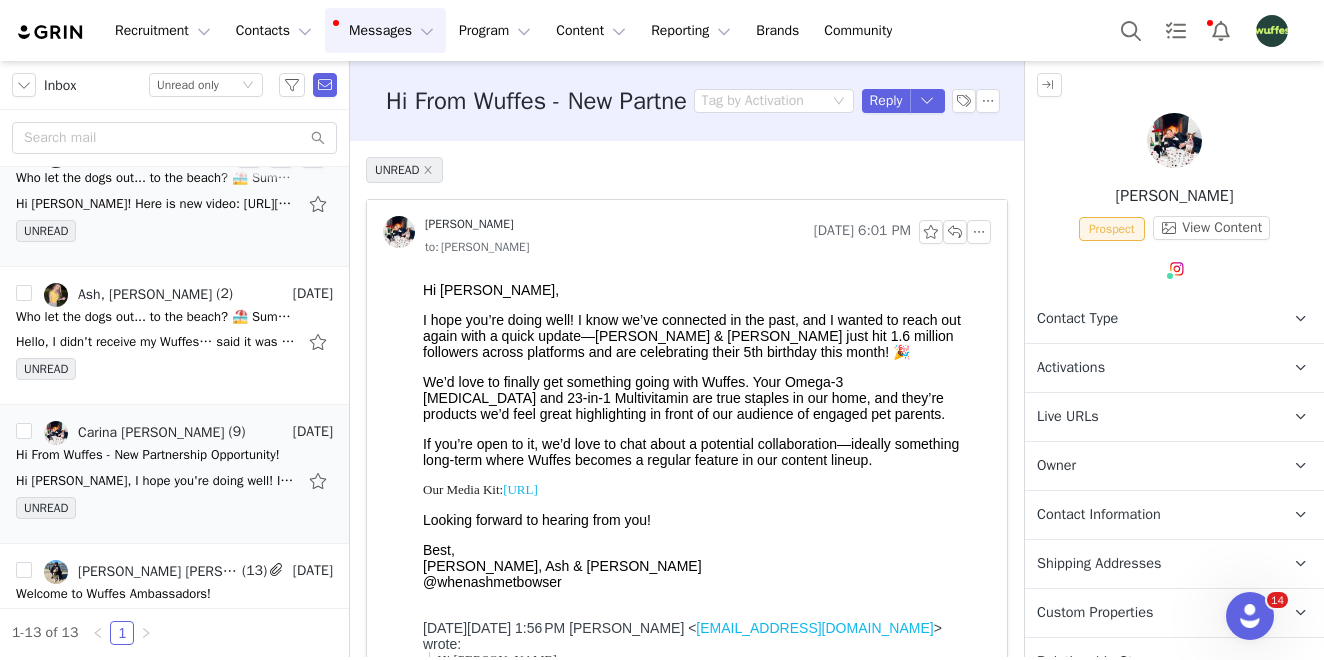click on "Ash, [PERSON_NAME]" at bounding box center [145, 295] 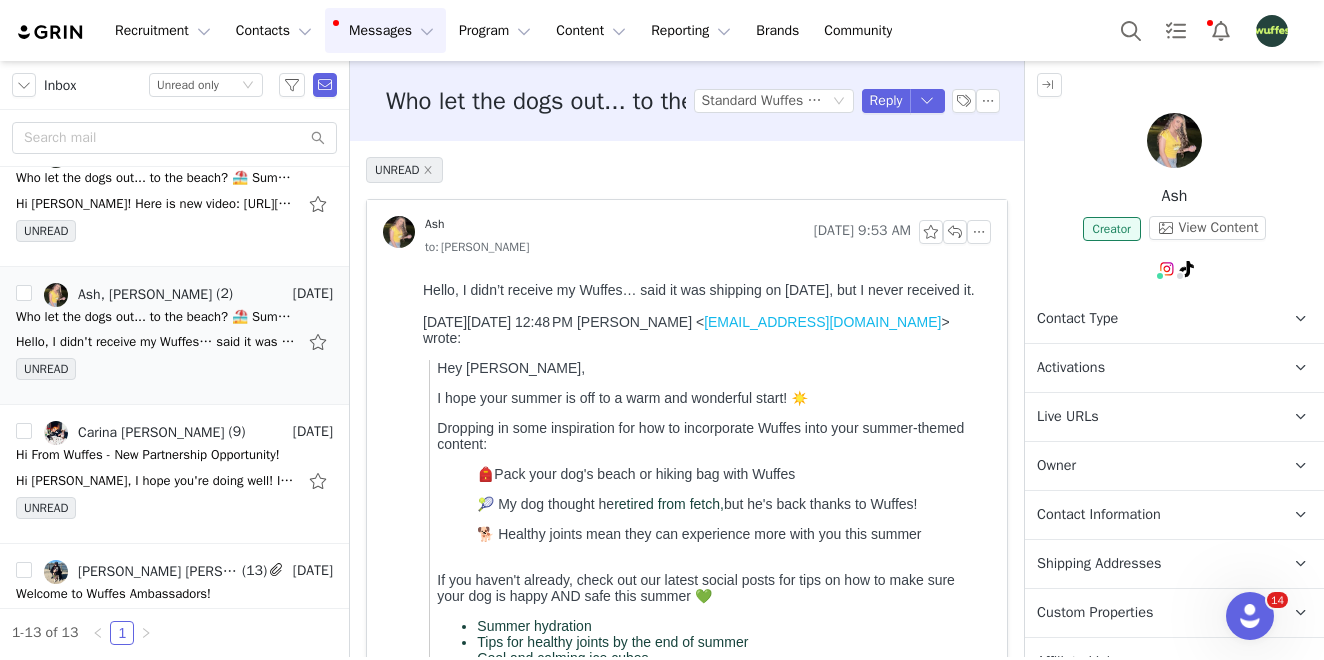 scroll, scrollTop: 0, scrollLeft: 0, axis: both 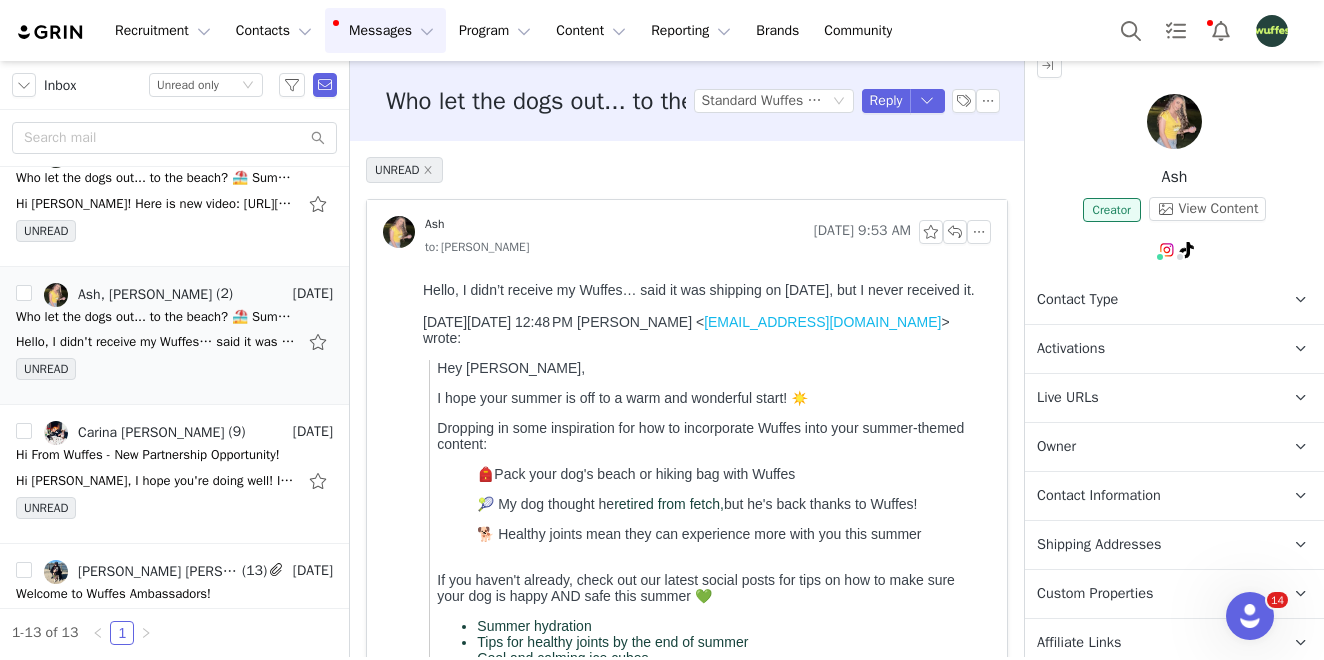 click on "Contact Information" at bounding box center (1099, 496) 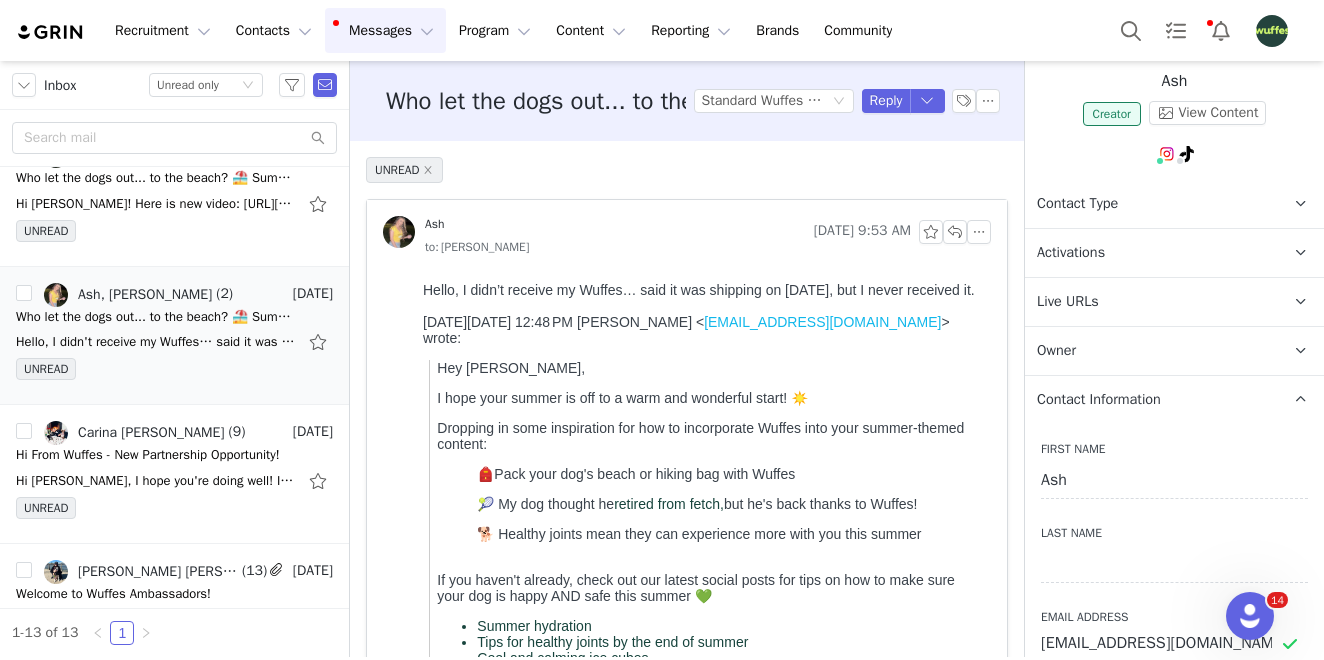 scroll, scrollTop: 135, scrollLeft: 0, axis: vertical 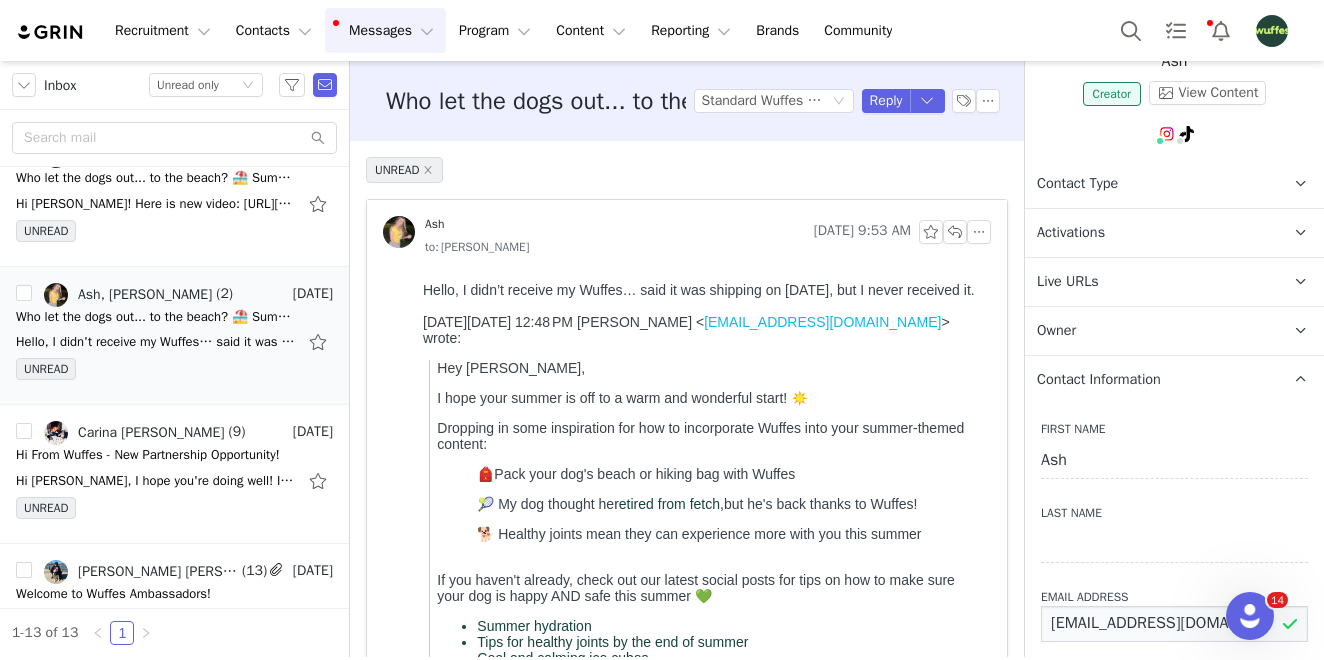 click on "[EMAIL_ADDRESS][DOMAIN_NAME]" at bounding box center [1174, 624] 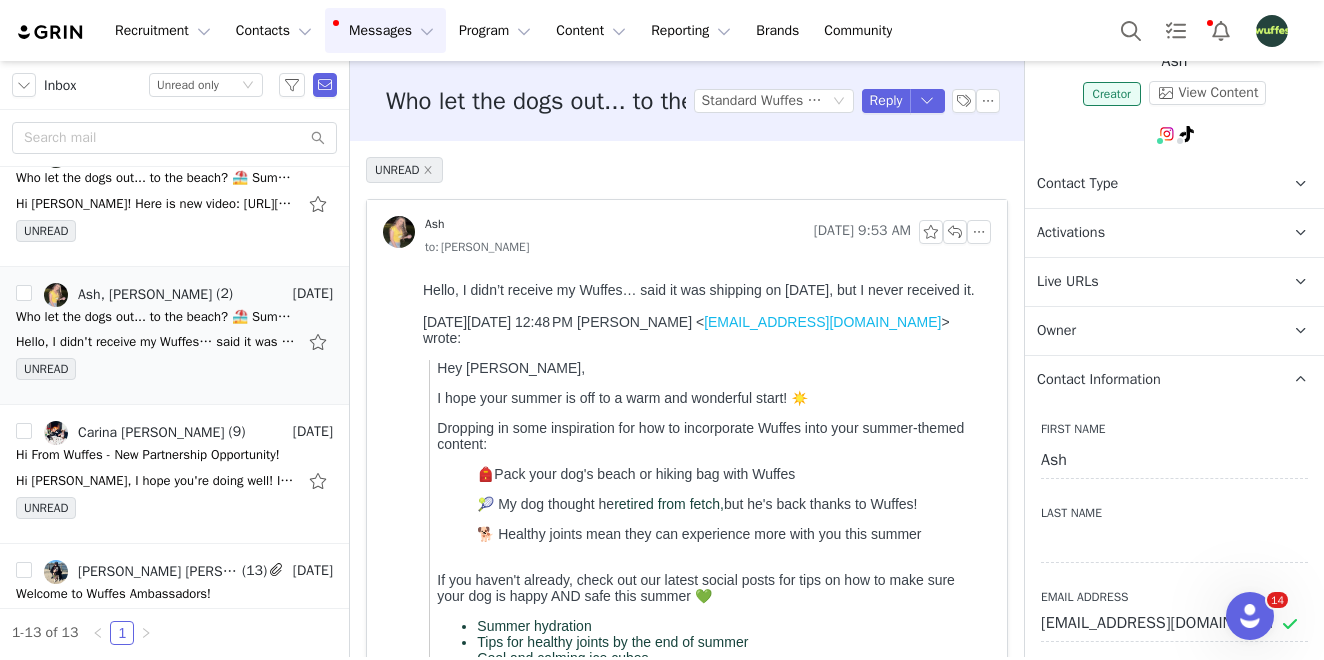 click on "Recruitment Recruitment Creator Search Curated Lists Landing Pages Web Extension AI Creator Search Beta Contacts Contacts Creators Prospects Applicants Messages Messages Dashboard Inbox 14 Templates Sequences Program Program Activations Partnerships Payments Affiliates Content Content Creator Content Social Listening Reporting Reporting Dashboard Report Builder Brands Brands Community Community" at bounding box center [662, 30] 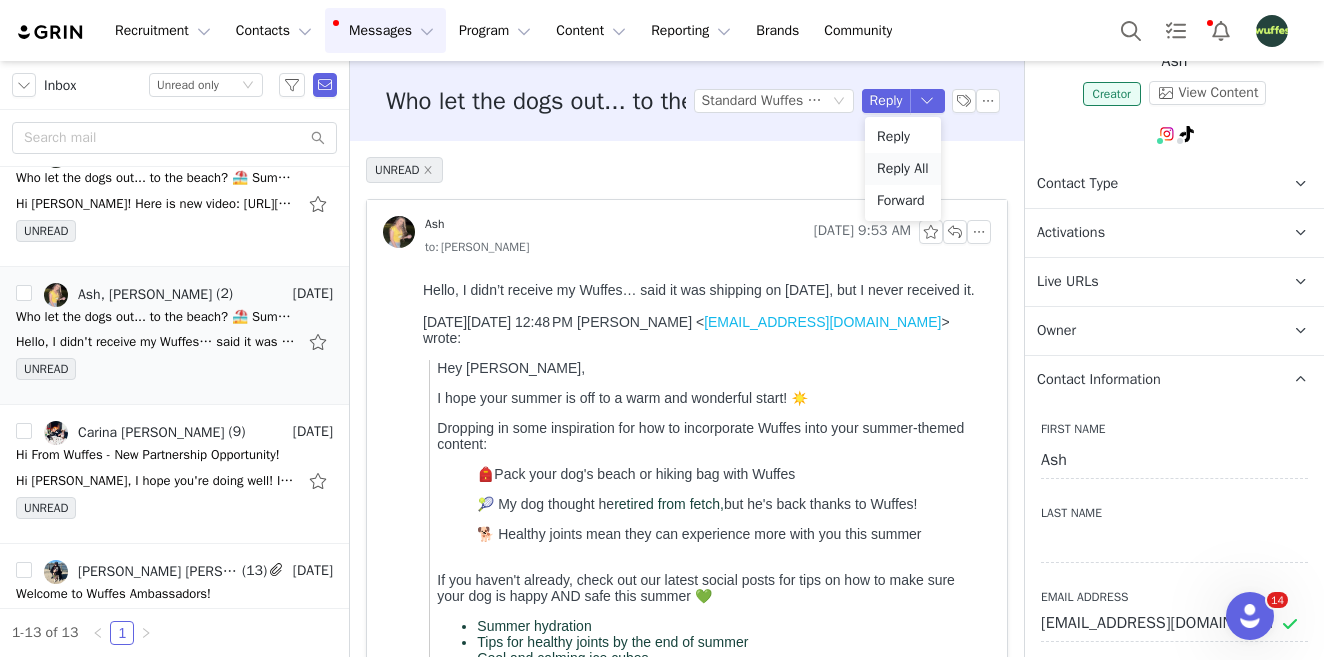 click on "Reply All" at bounding box center (903, 169) 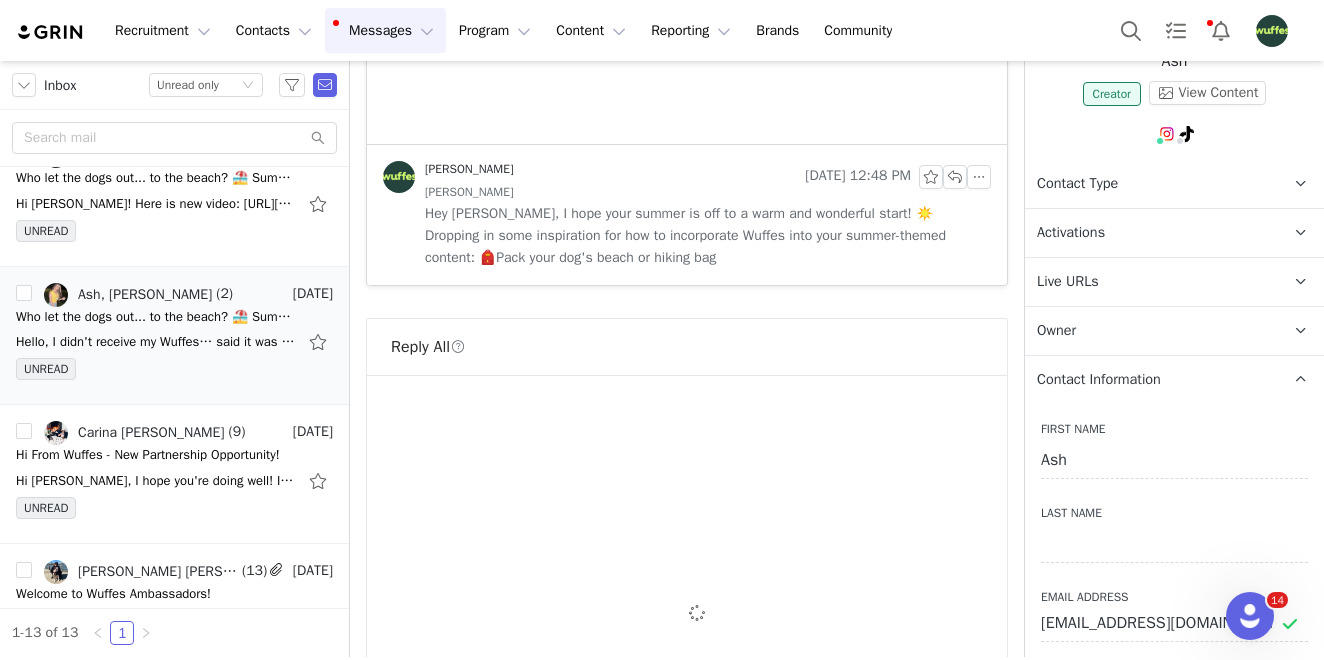 scroll, scrollTop: 1084, scrollLeft: 0, axis: vertical 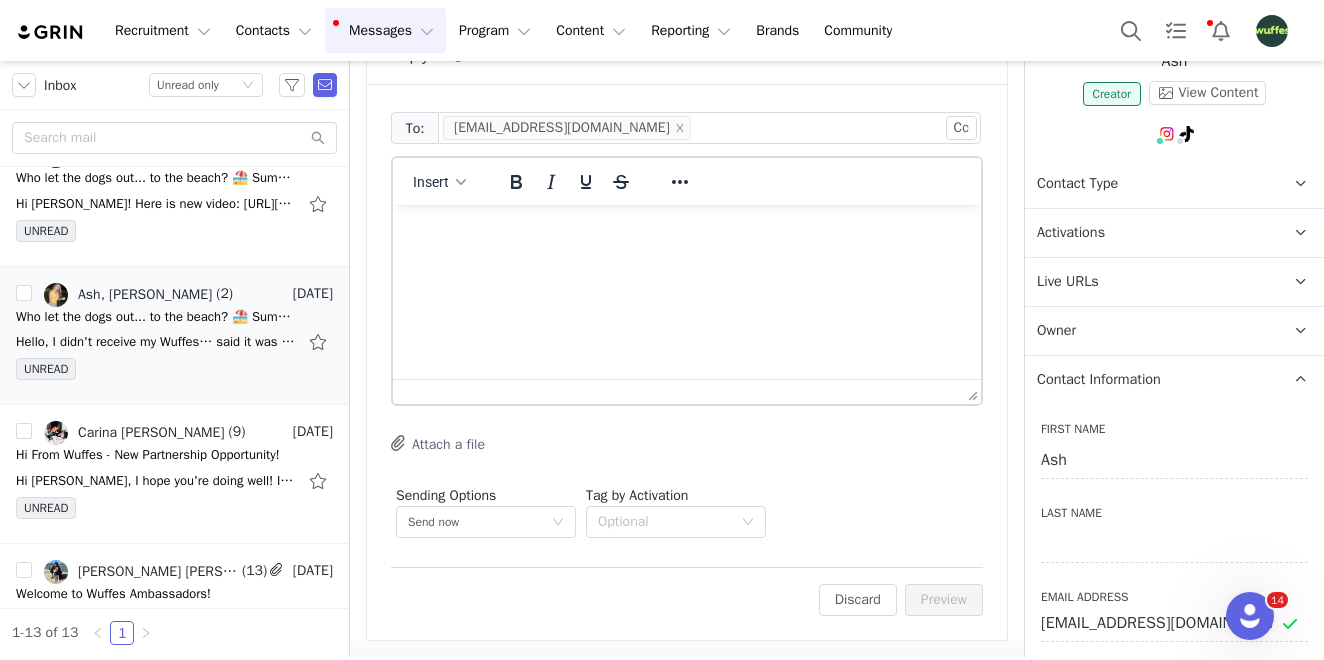 click at bounding box center (687, 232) 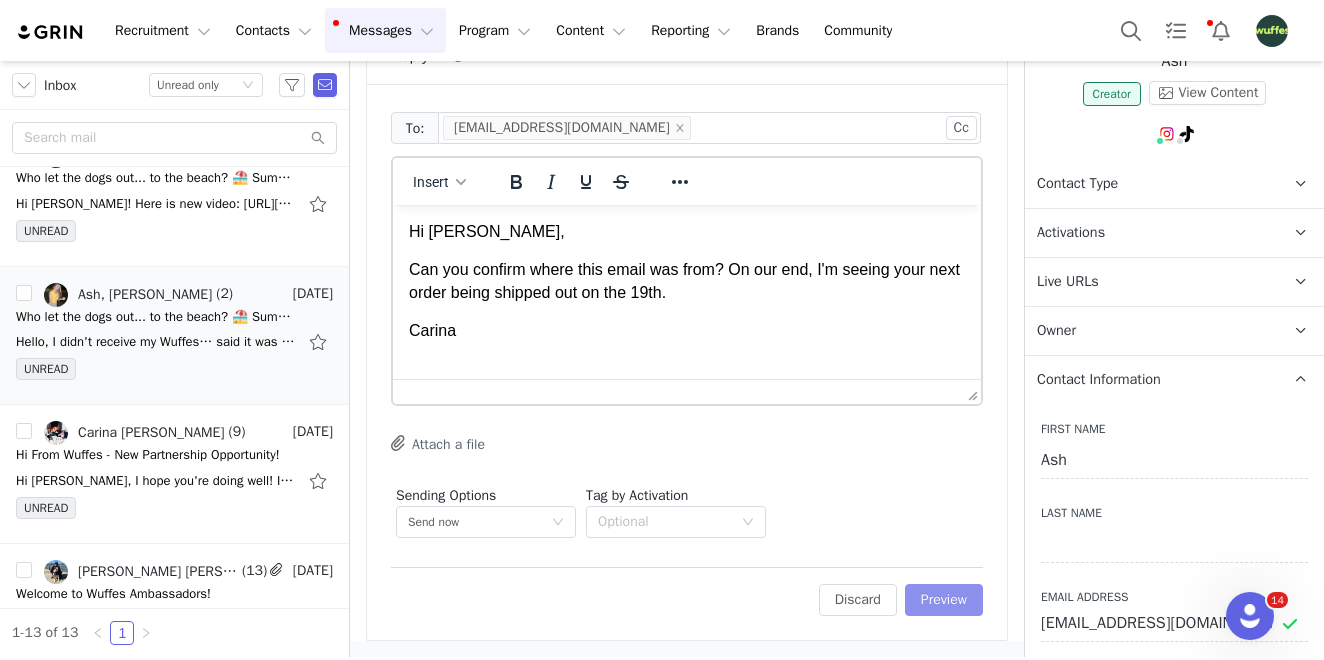 click on "Preview" at bounding box center [944, 600] 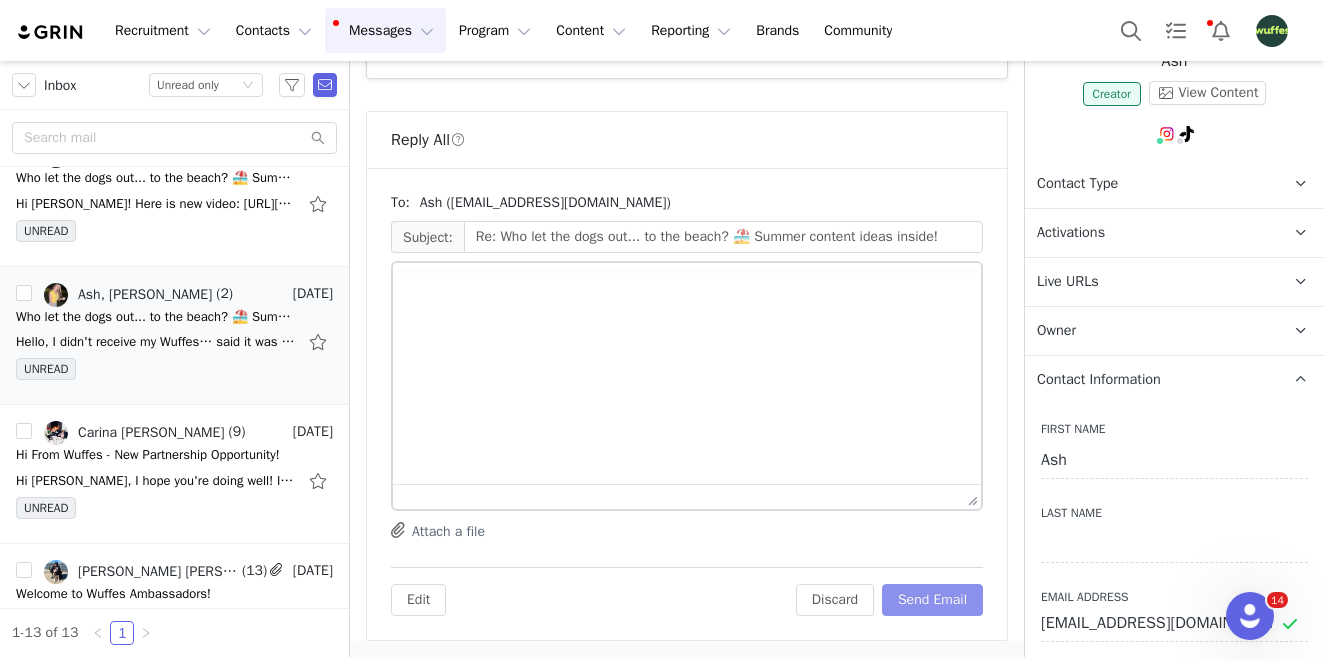 click on "Send Email" at bounding box center [932, 600] 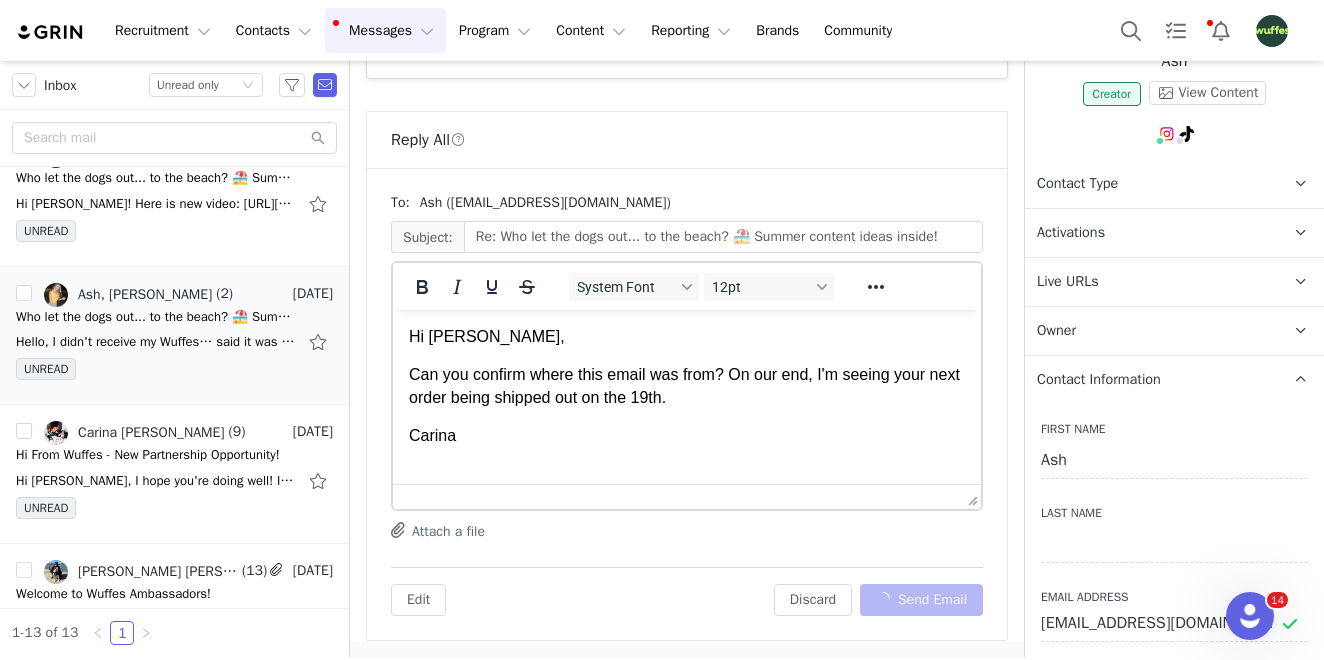 scroll, scrollTop: 0, scrollLeft: 0, axis: both 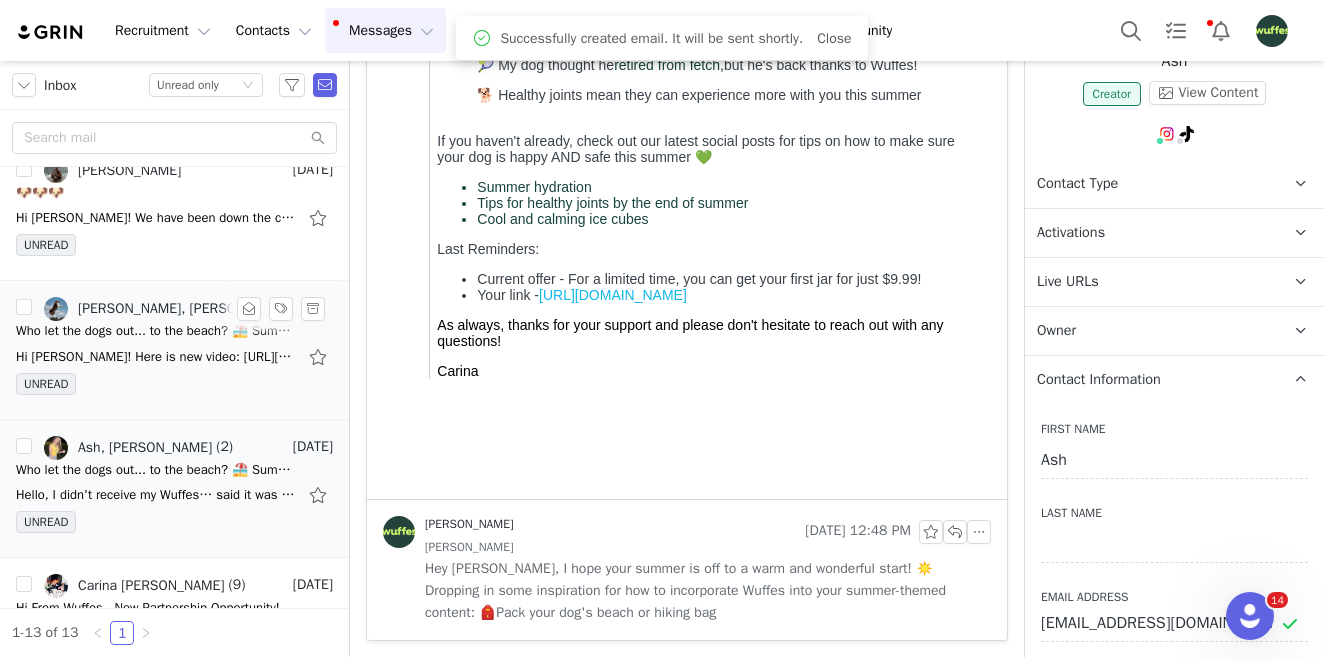 click on "Hi [PERSON_NAME]! Here is new video: [URL][DOMAIN_NAME] My delivery address changed The new one is [STREET_ADDRESS][PERSON_NAME] Best regards [PERSON_NAME]" at bounding box center [156, 357] 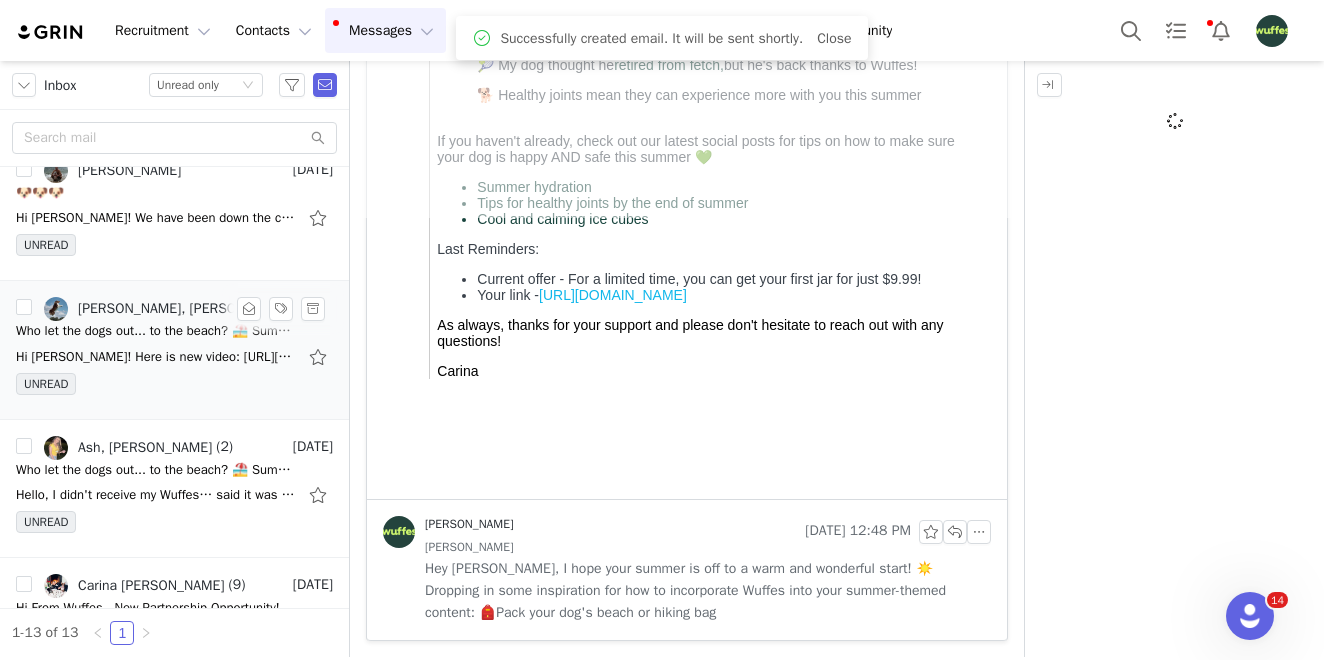 scroll, scrollTop: 0, scrollLeft: 0, axis: both 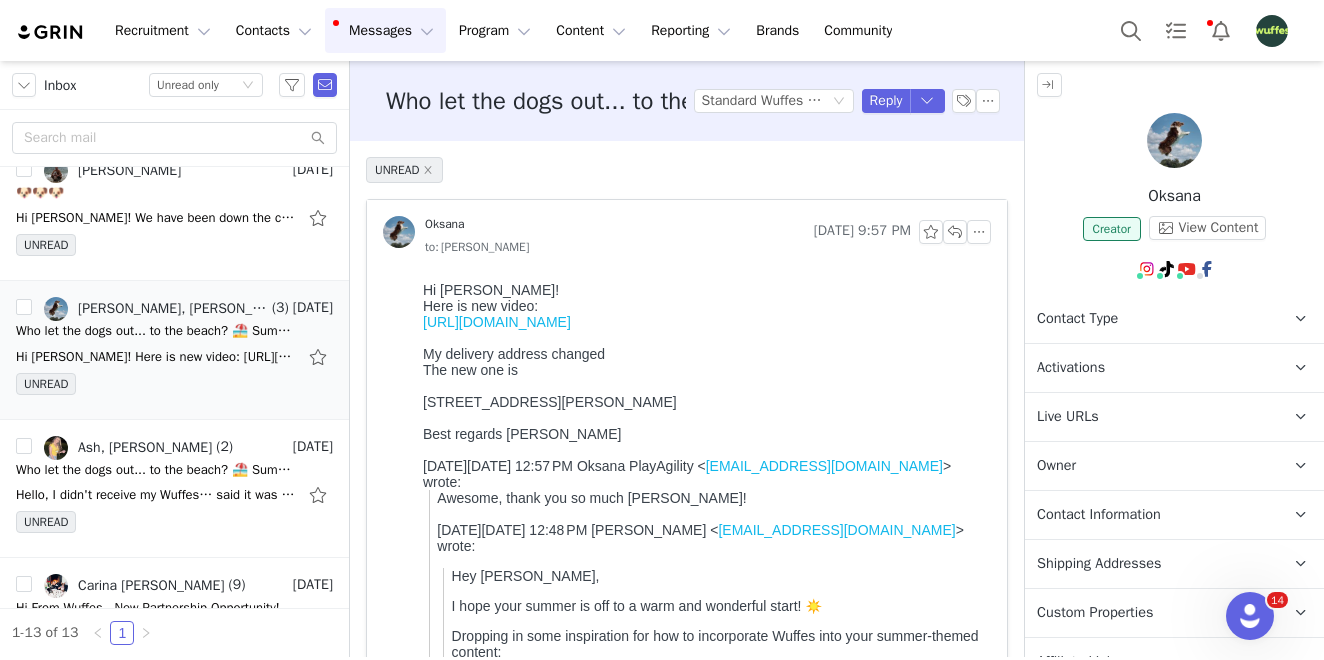 click on "Contact Information" at bounding box center (1099, 515) 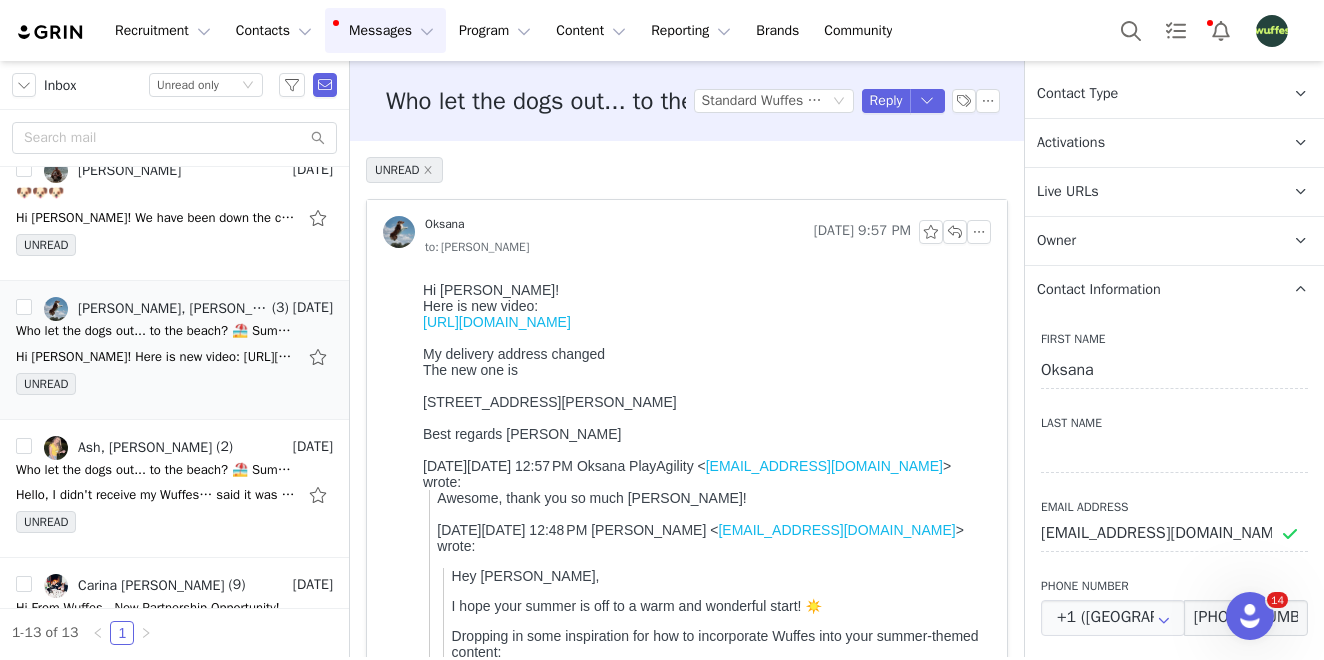 scroll, scrollTop: 224, scrollLeft: 0, axis: vertical 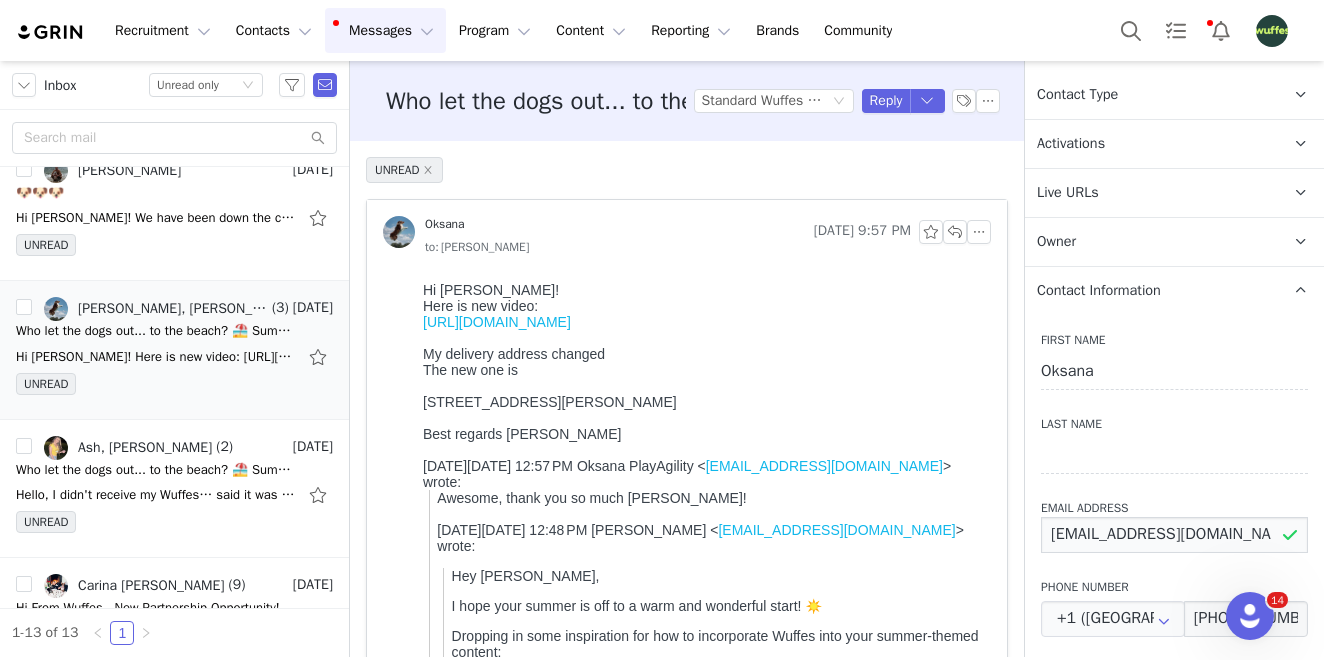 click on "[EMAIL_ADDRESS][DOMAIN_NAME]" at bounding box center [1174, 535] 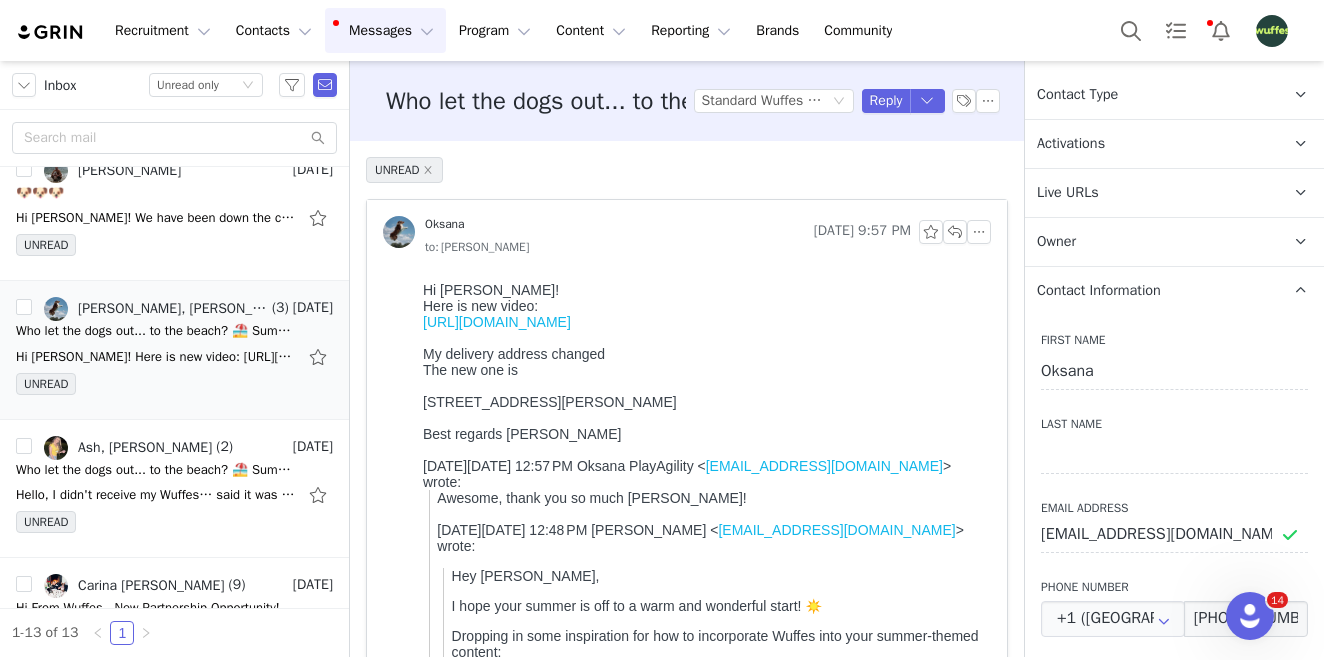 drag, startPoint x: 705, startPoint y: 411, endPoint x: 411, endPoint y: 408, distance: 294.01532 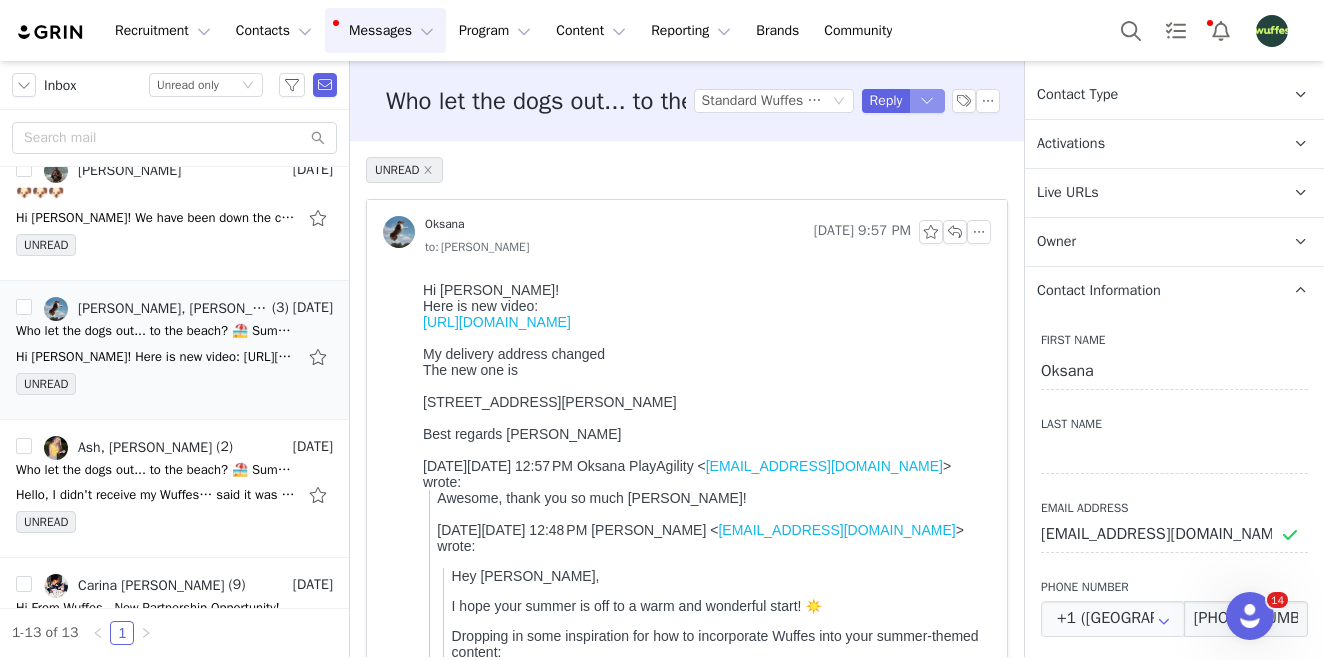 click at bounding box center (928, 101) 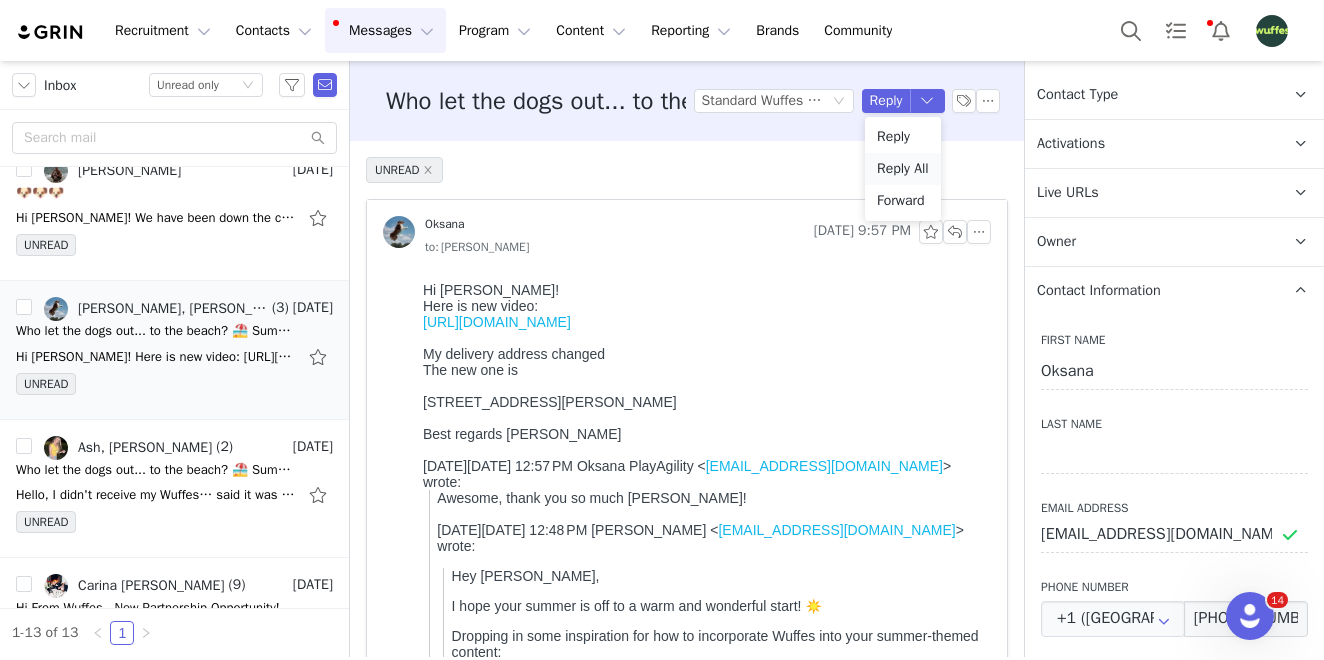 click on "Reply All" at bounding box center (903, 169) 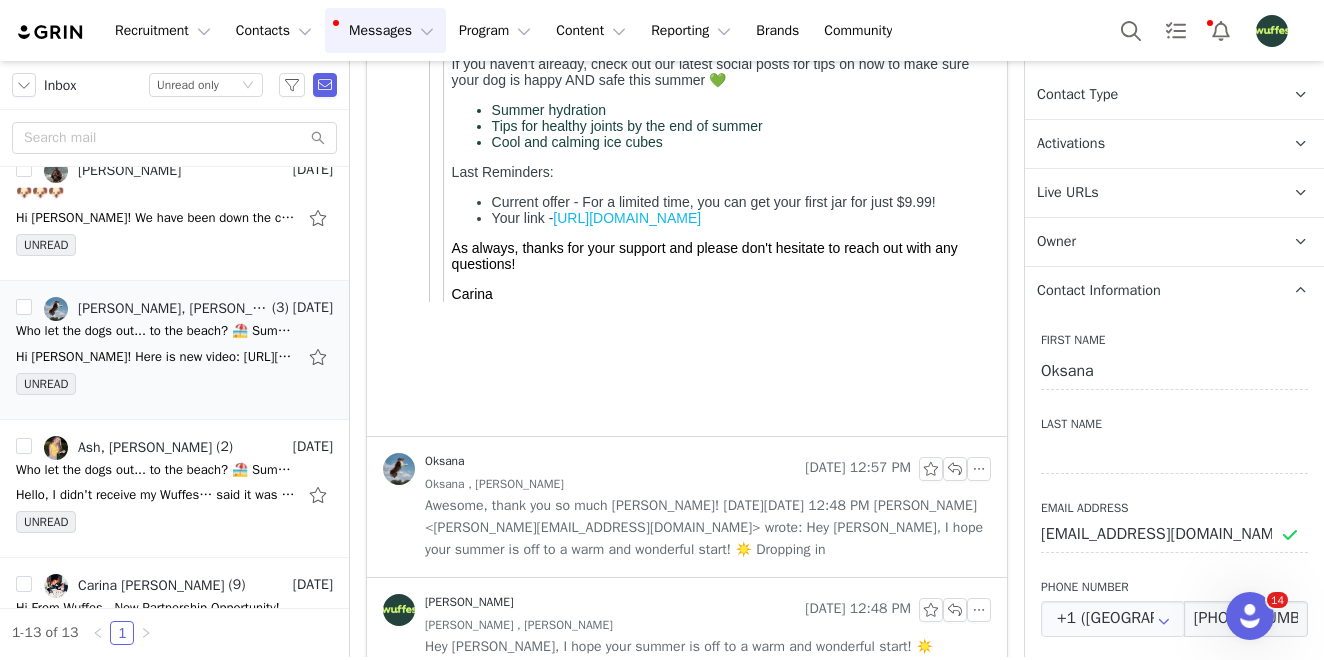 scroll, scrollTop: 1240, scrollLeft: 0, axis: vertical 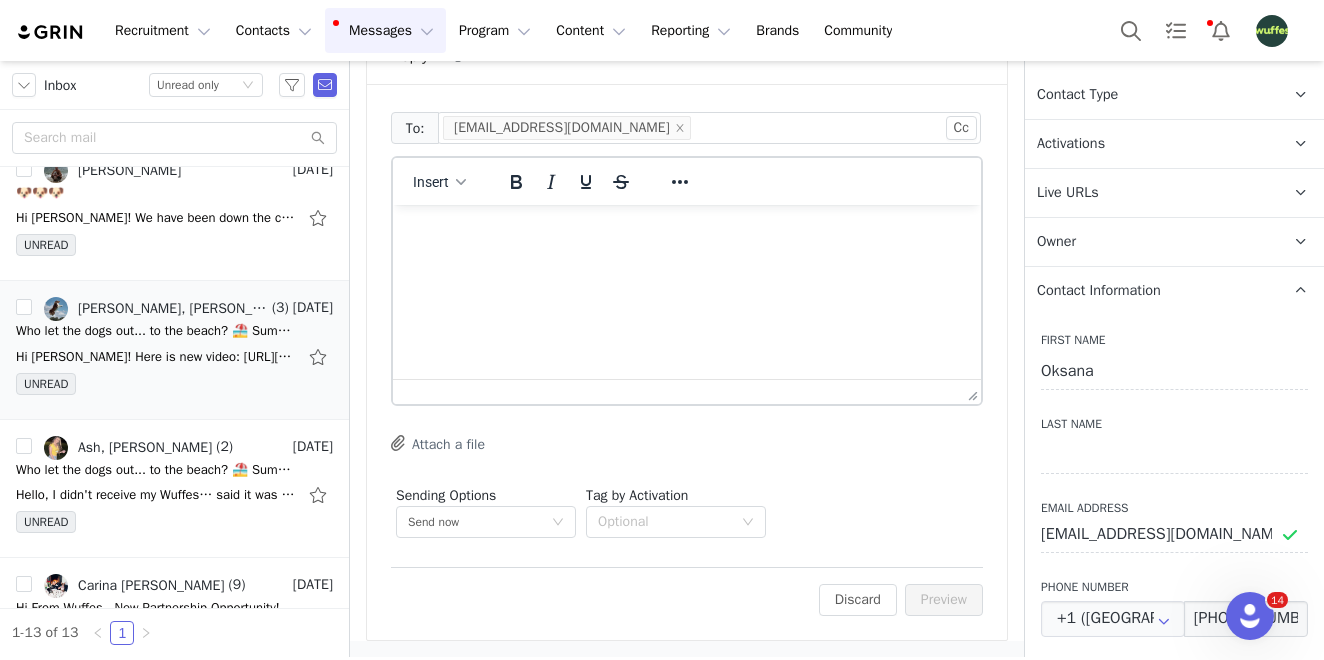 click at bounding box center [687, 232] 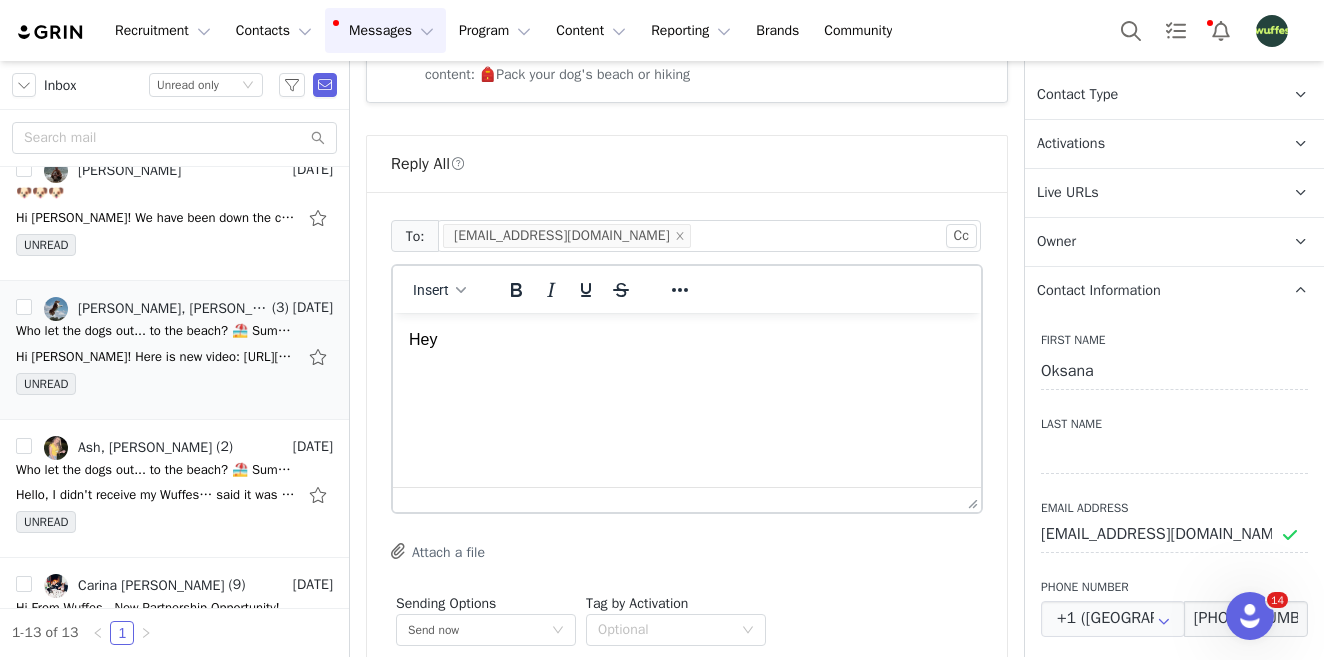 scroll, scrollTop: 1325, scrollLeft: 0, axis: vertical 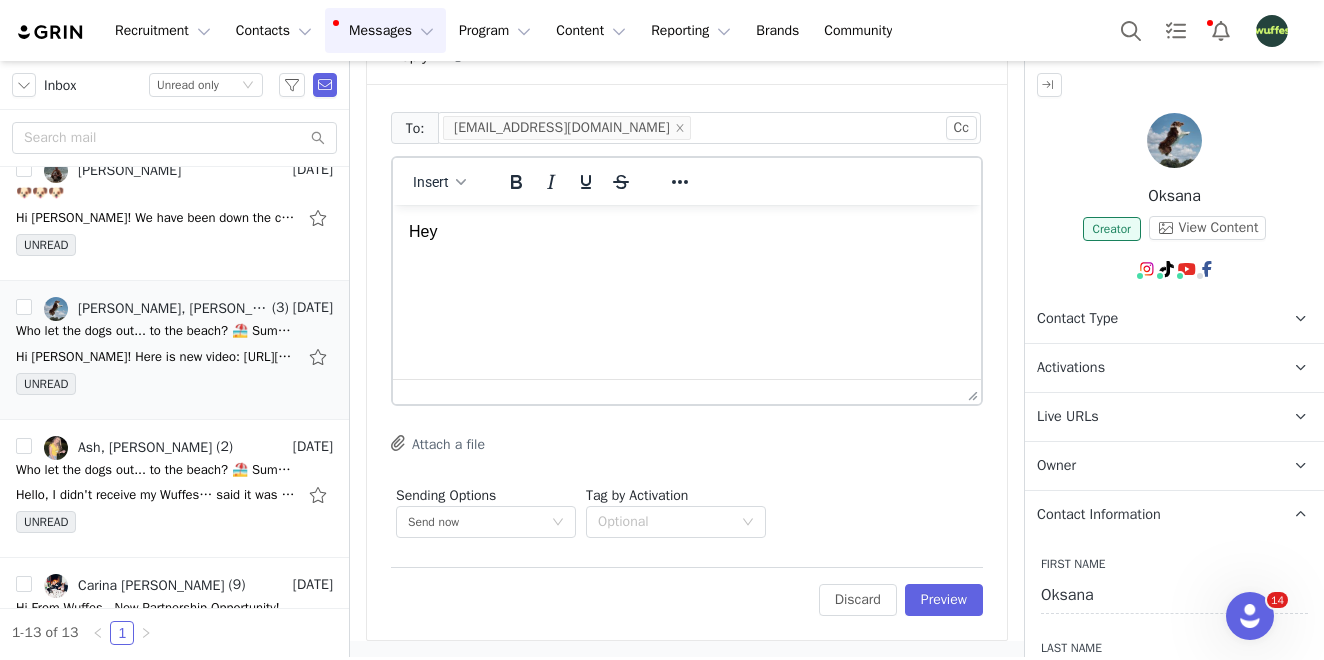click on "Hey" at bounding box center (687, 232) 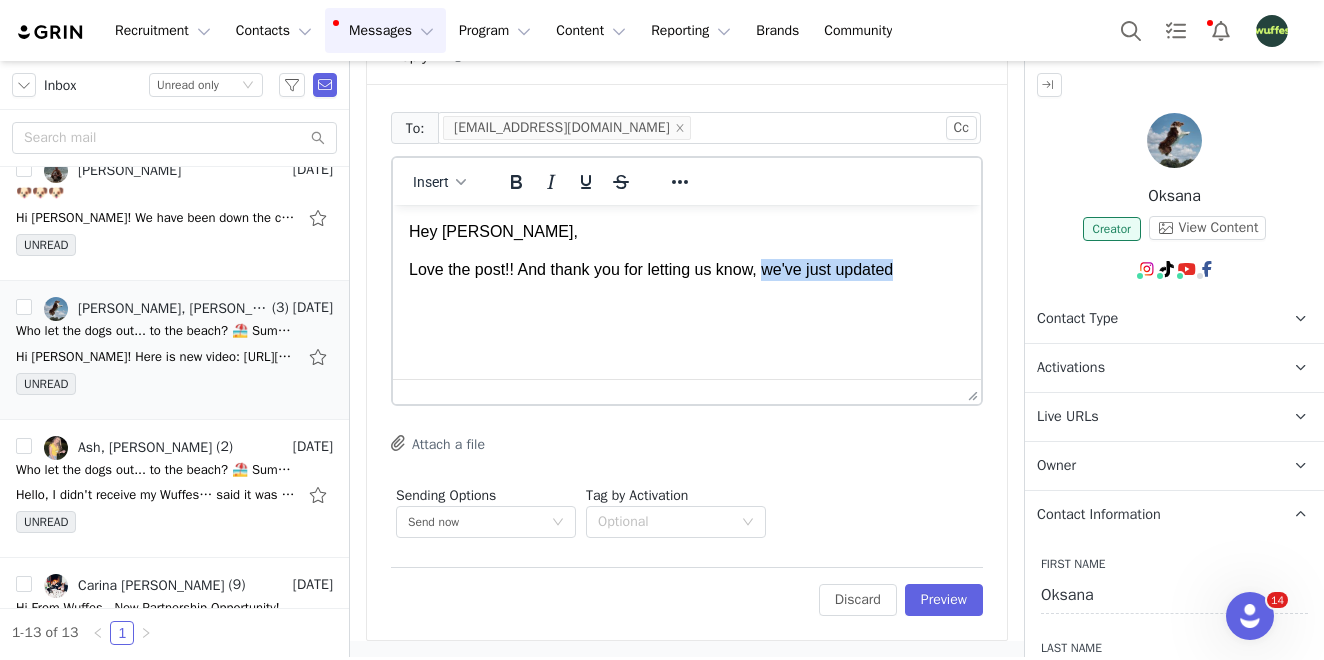 drag, startPoint x: 949, startPoint y: 275, endPoint x: 773, endPoint y: 276, distance: 176.00284 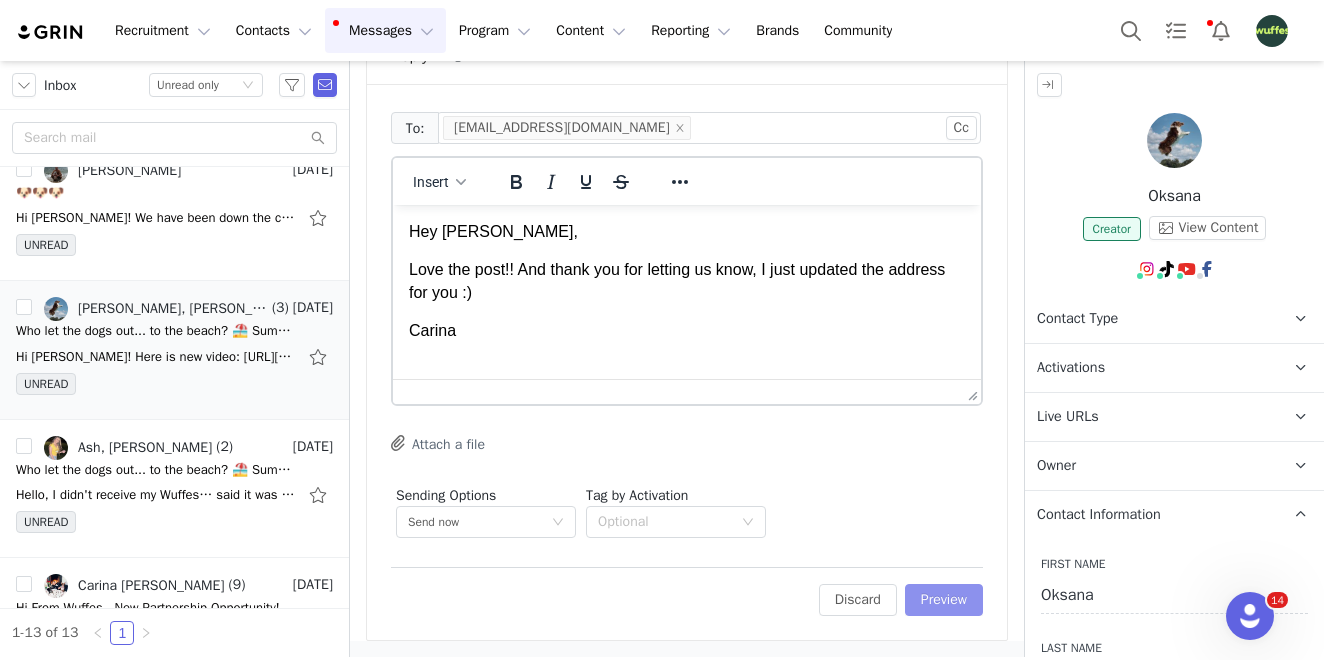 click on "Preview" at bounding box center (944, 600) 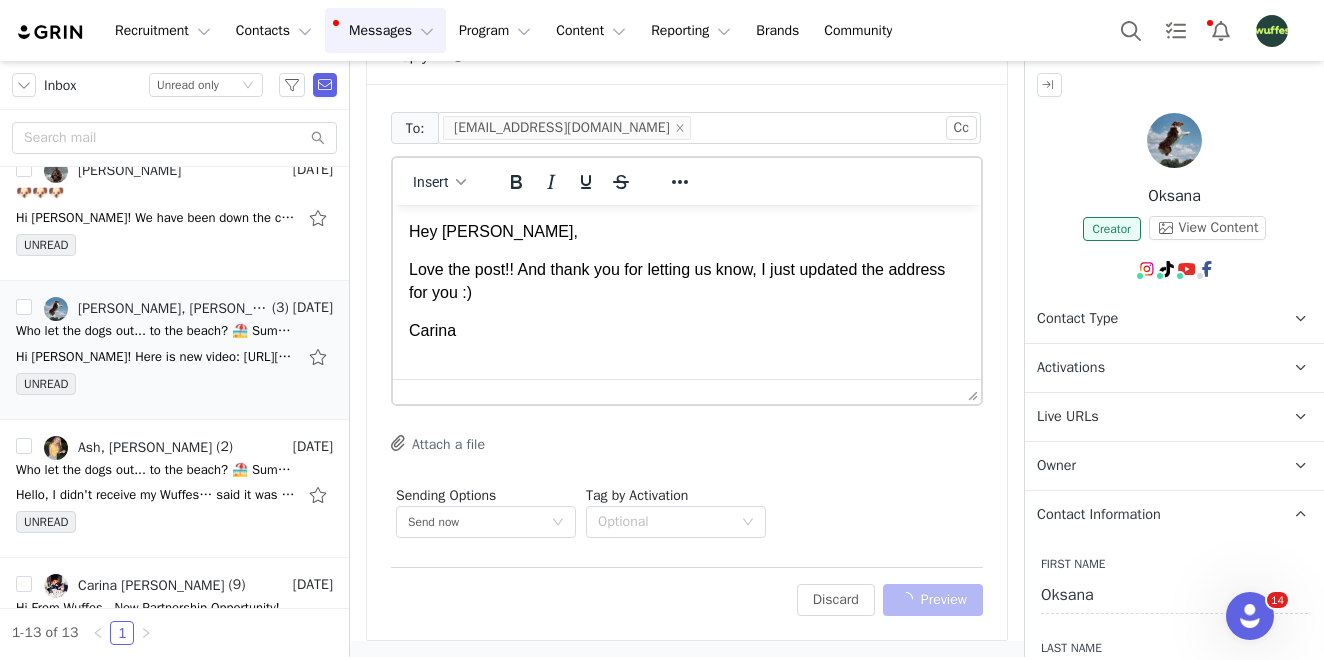 click on "Preview" at bounding box center (933, 600) 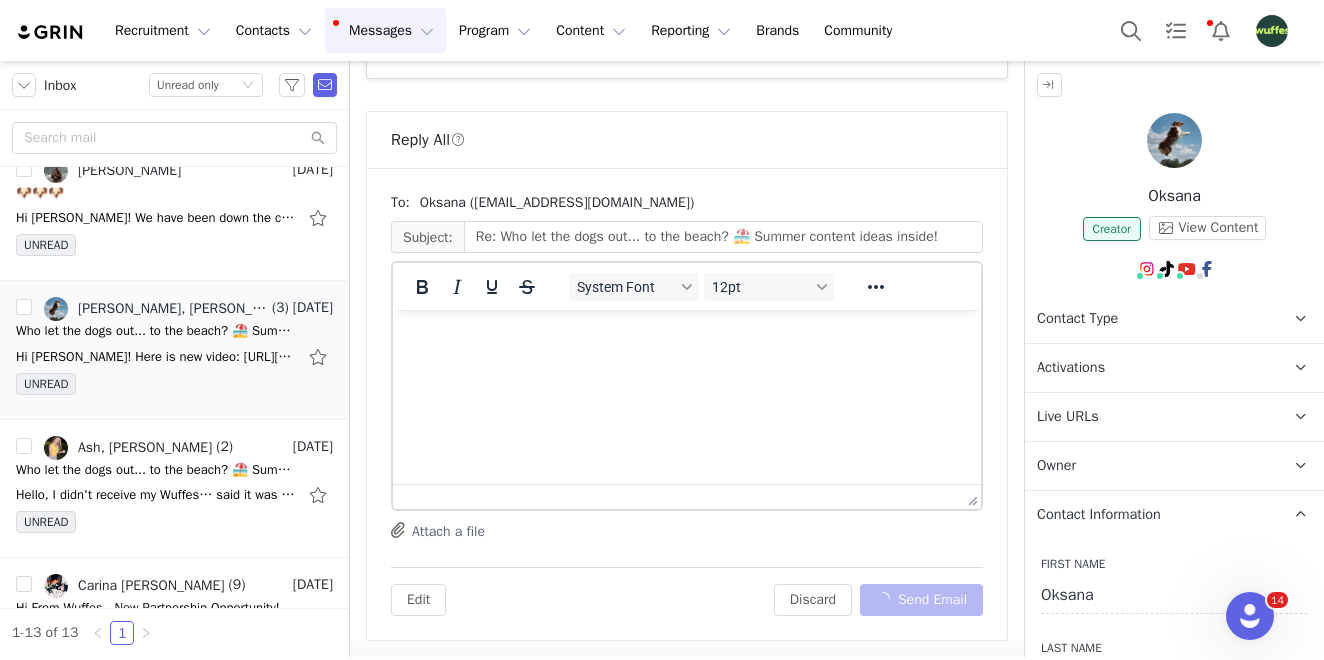 scroll, scrollTop: 1364, scrollLeft: 0, axis: vertical 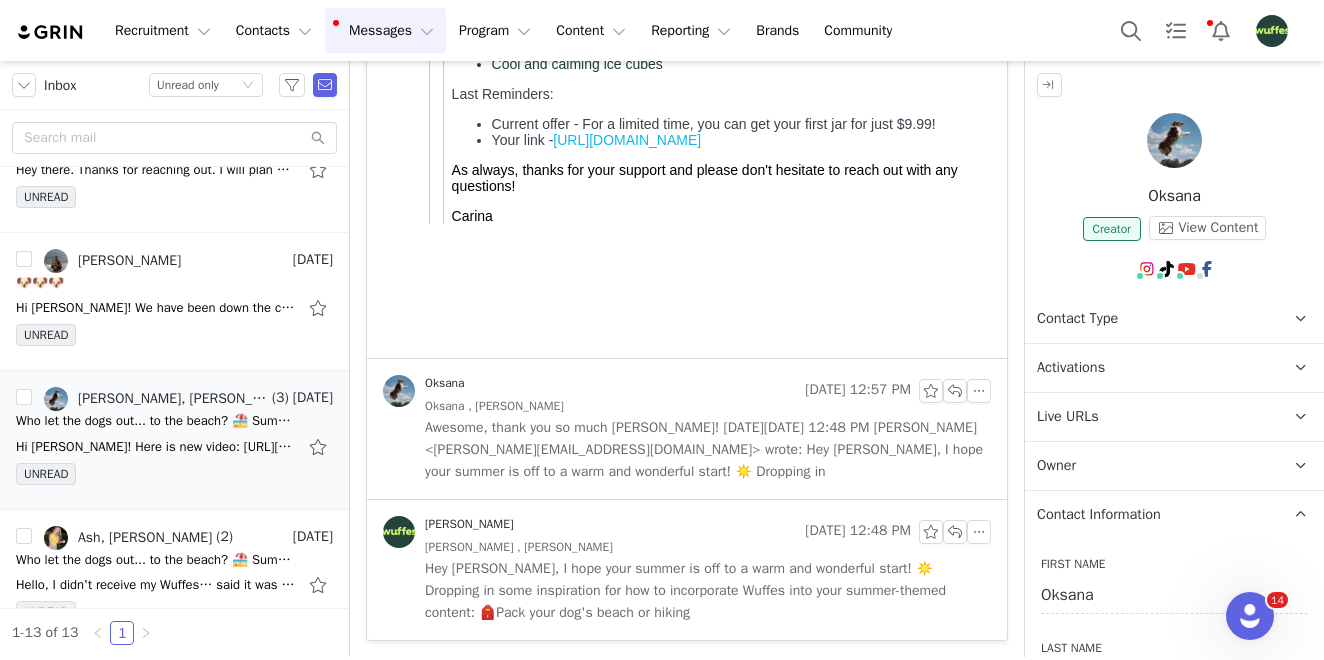 click on "Hi [PERSON_NAME]! We have been down the cape spending a lot of time at the beach and seeing old and new dog friends! I have been promoting Wuffes although as I stated in my previous email it can be hard to" at bounding box center (156, 308) 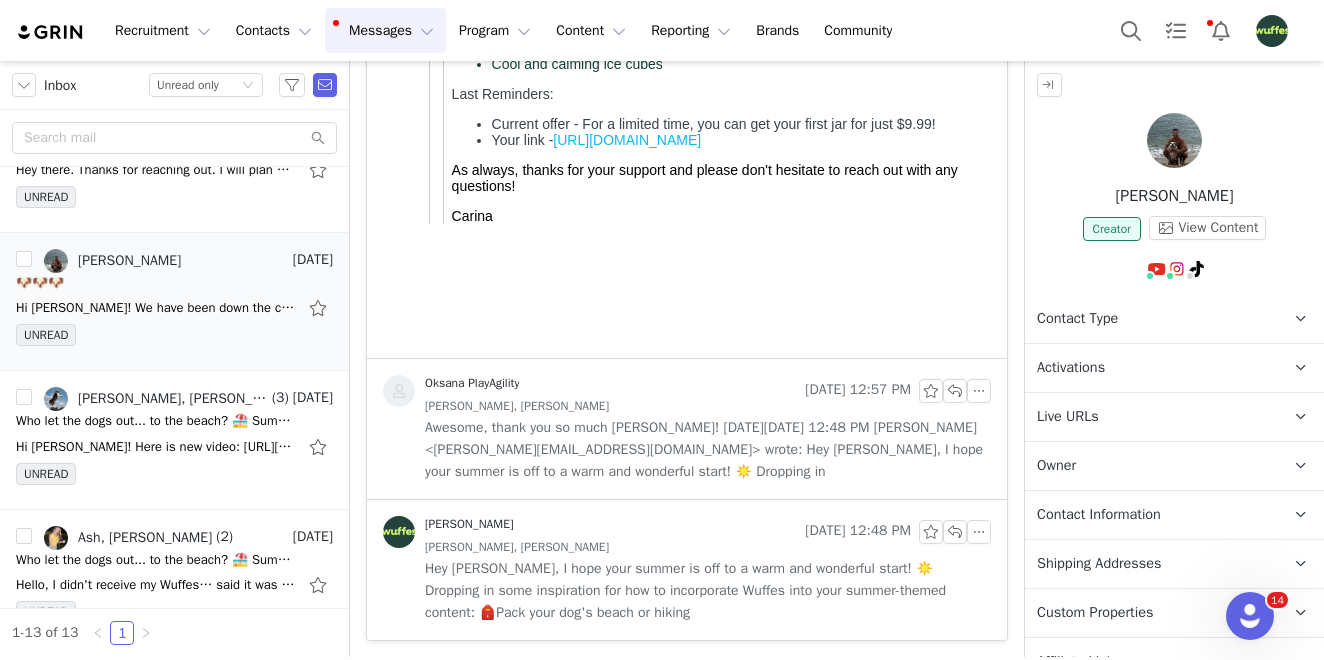scroll, scrollTop: 0, scrollLeft: 0, axis: both 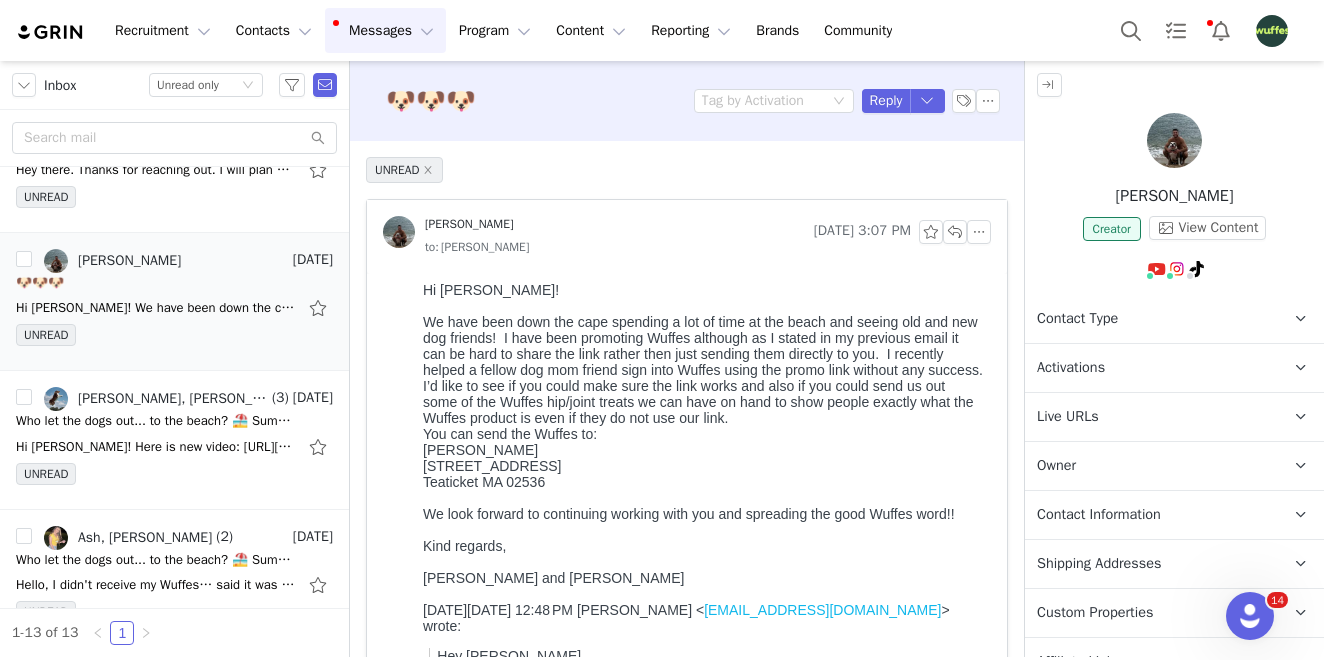 click on "Contact Information" at bounding box center (1099, 515) 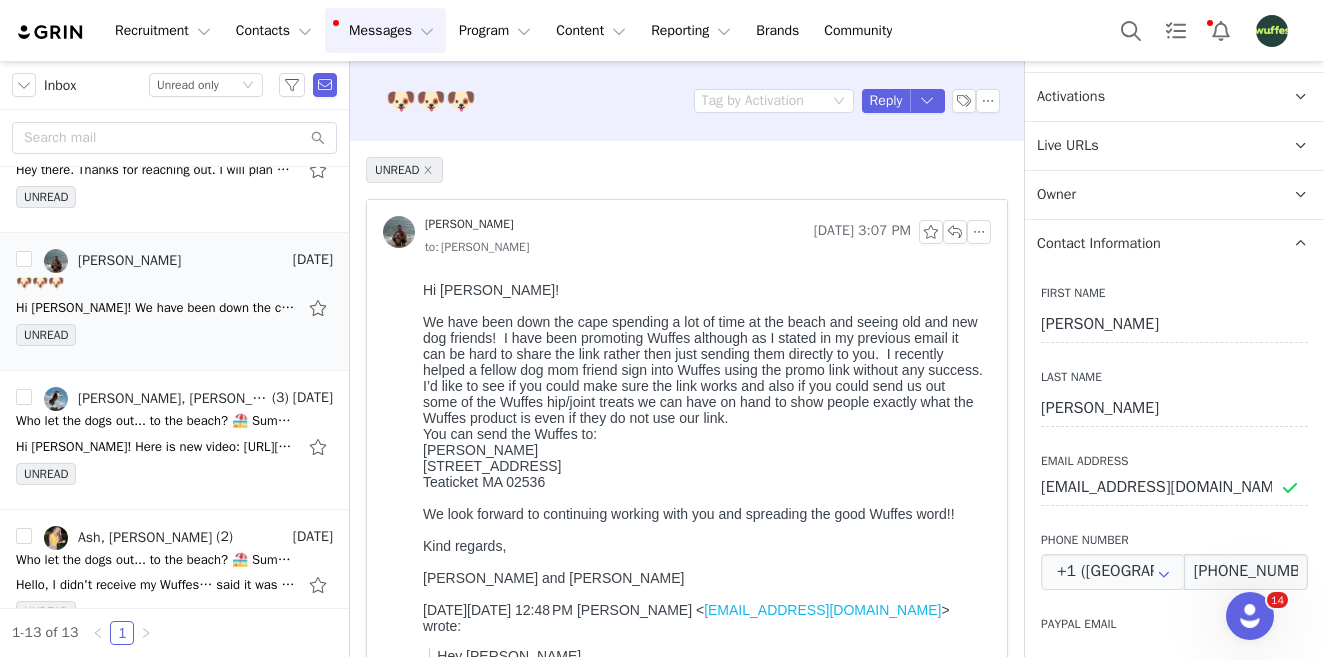 scroll, scrollTop: 285, scrollLeft: 0, axis: vertical 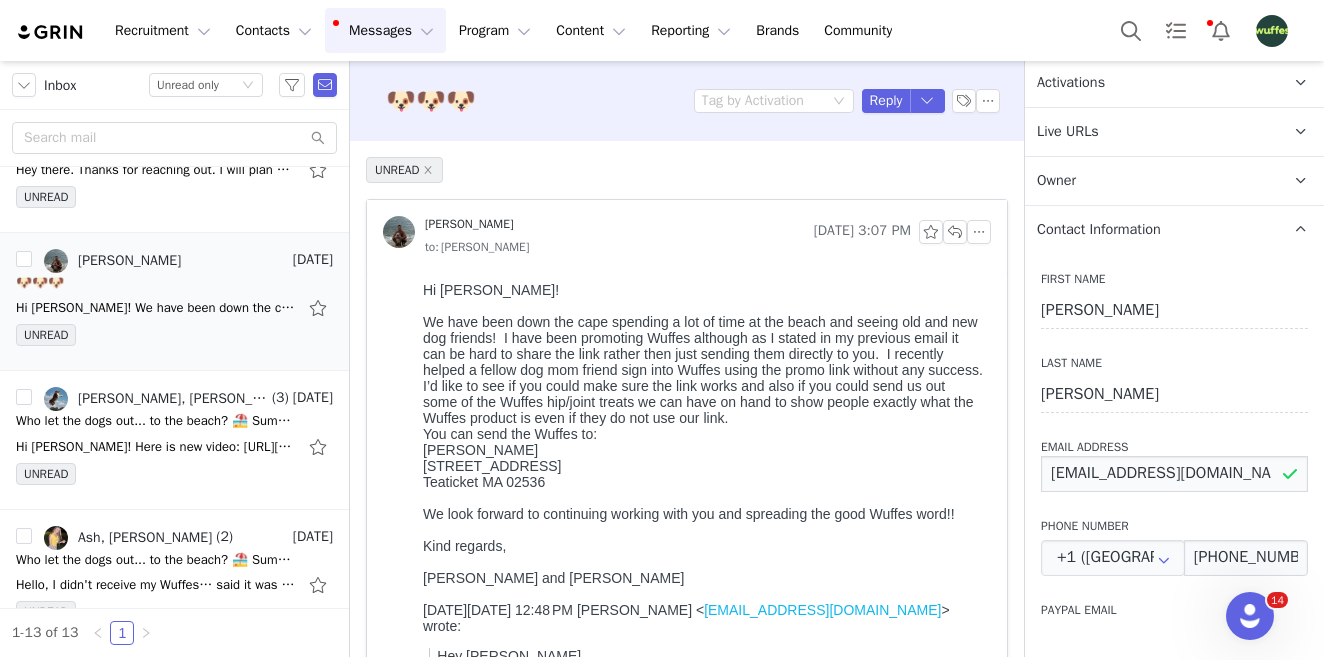 click on "[EMAIL_ADDRESS][DOMAIN_NAME]" at bounding box center [1174, 474] 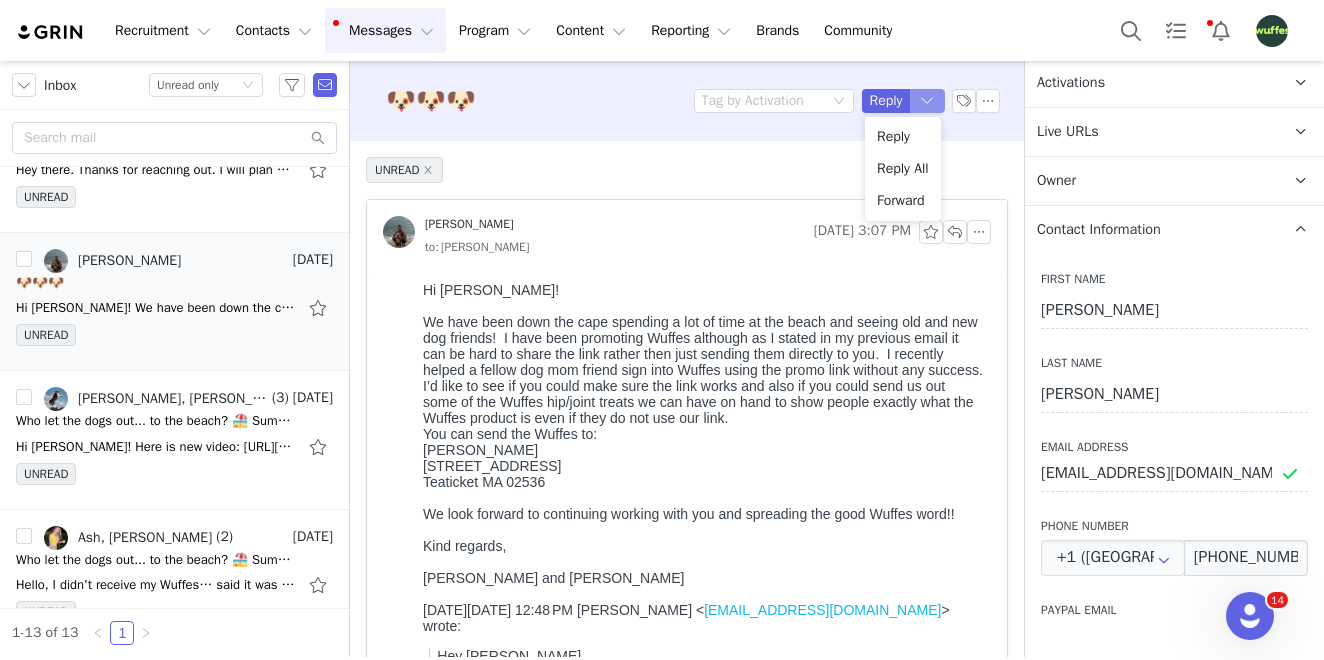 click at bounding box center (928, 101) 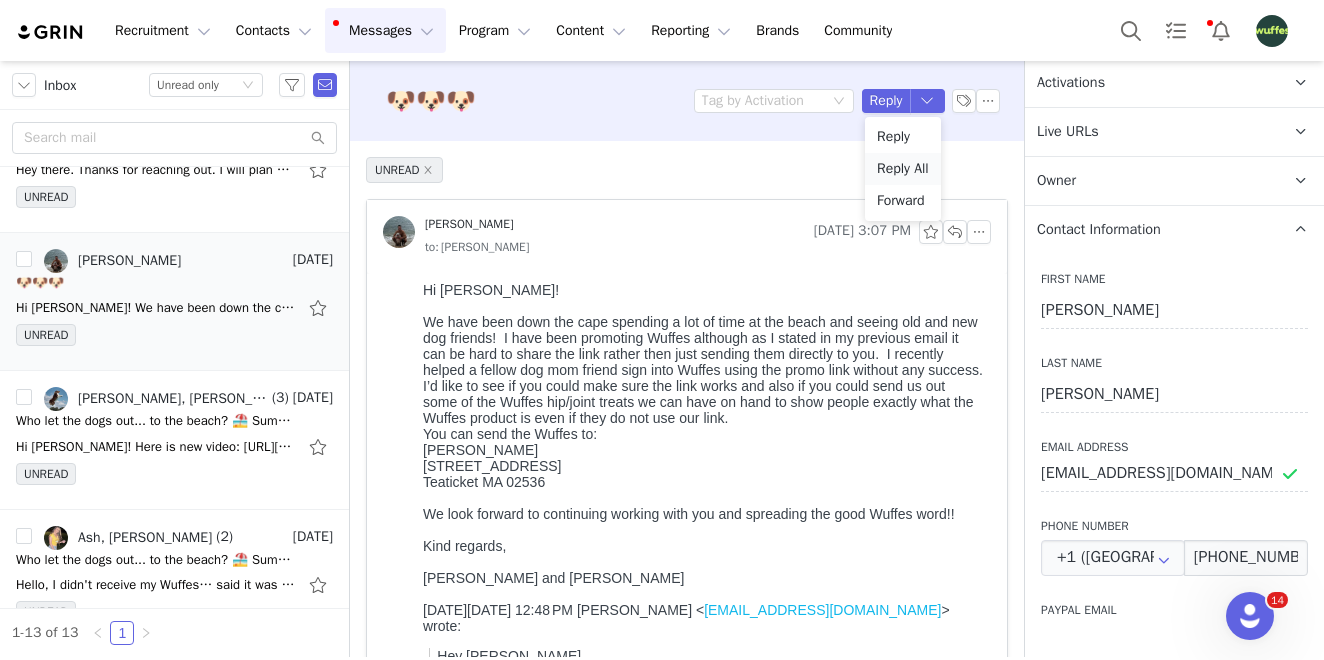 click on "Reply All" at bounding box center [903, 169] 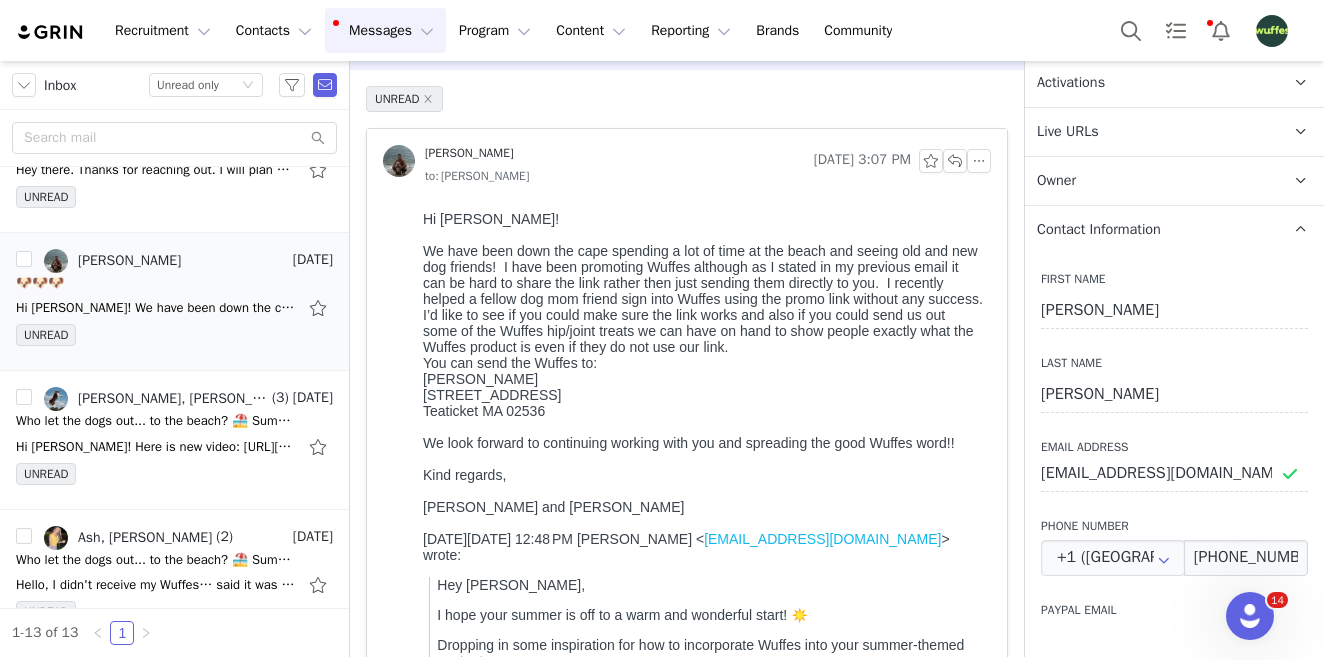 scroll, scrollTop: 937, scrollLeft: 0, axis: vertical 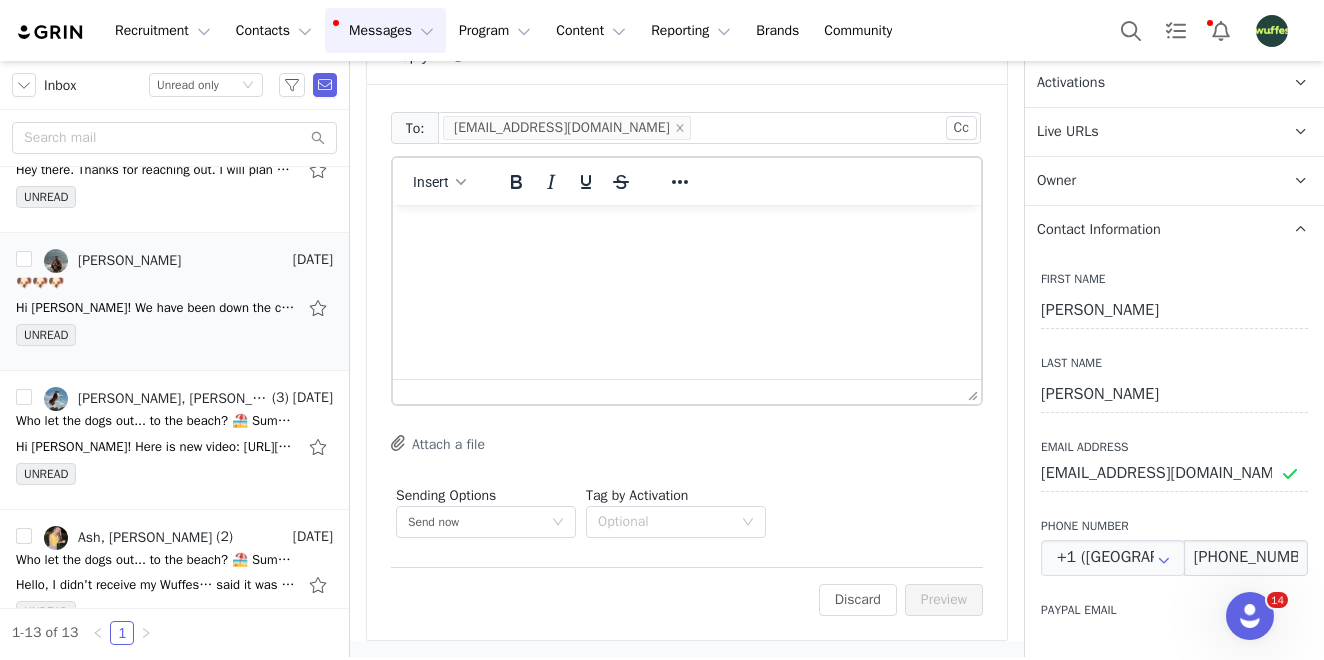 click at bounding box center [687, 232] 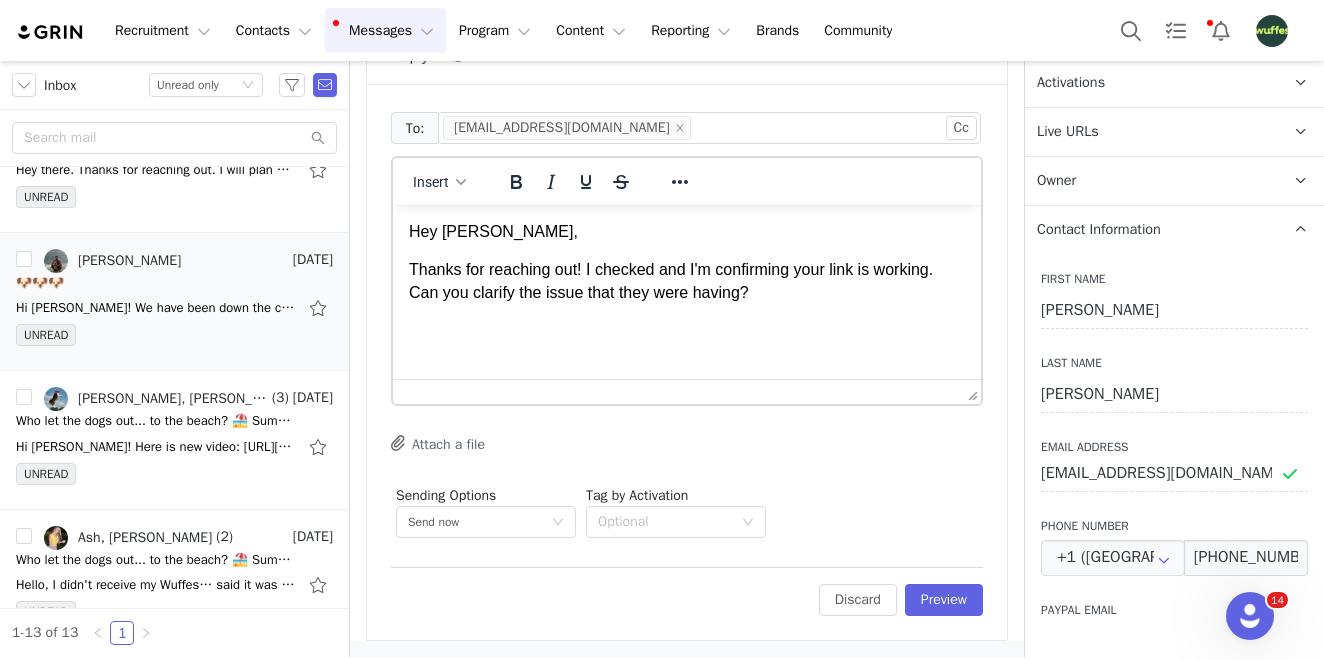 click on "Hey [PERSON_NAME],  Thanks for reaching out! I checked and I'm confirming your link is working. Can you clarify the issue that they were having?" at bounding box center (687, 262) 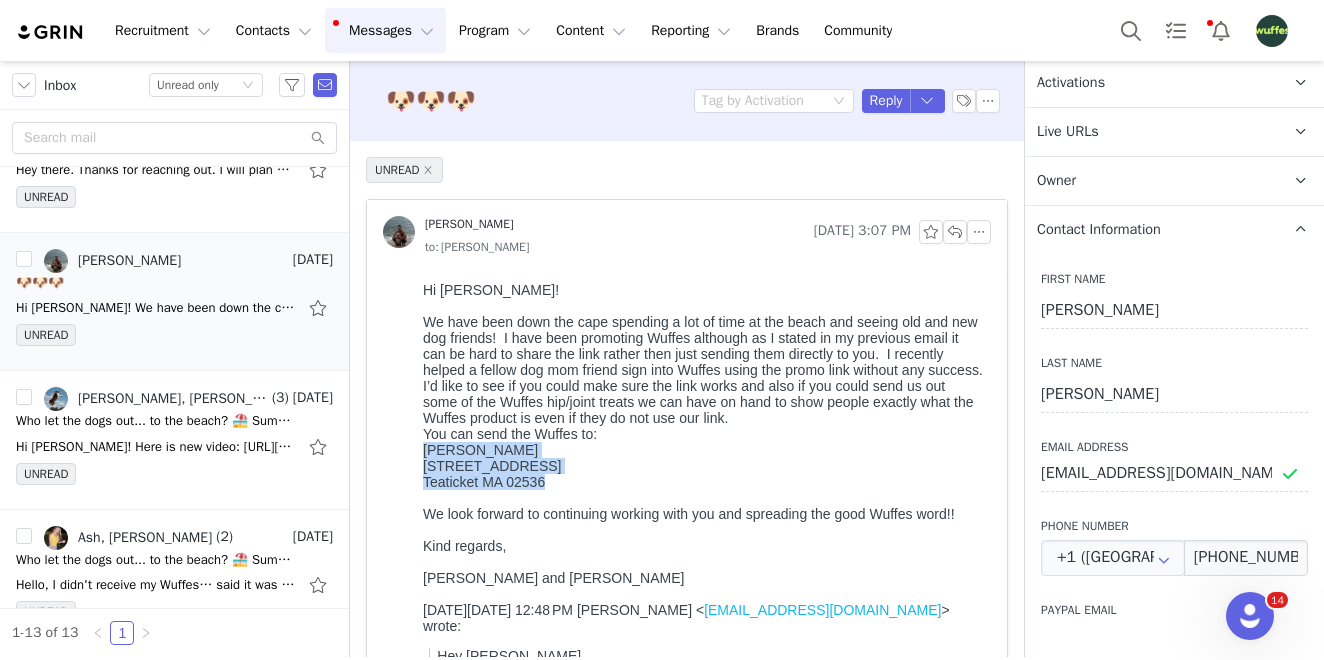 drag, startPoint x: 571, startPoint y: 499, endPoint x: 420, endPoint y: 468, distance: 154.14928 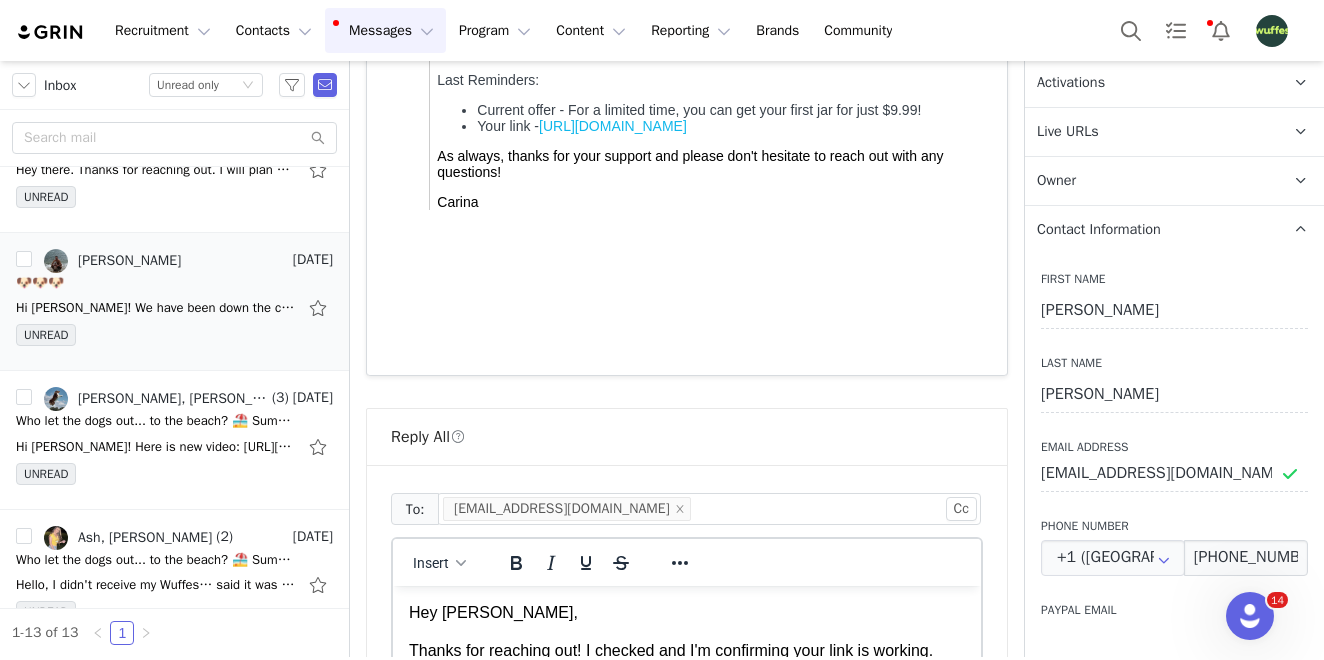 scroll, scrollTop: 1277, scrollLeft: 0, axis: vertical 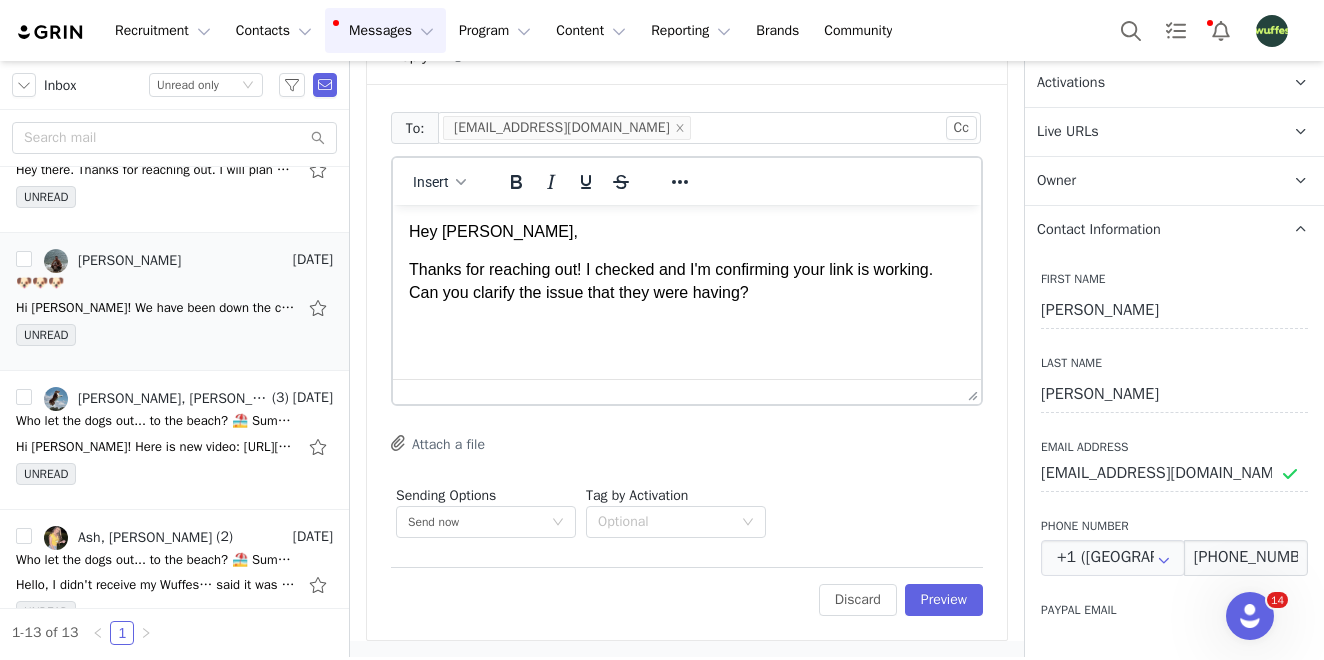click on "Hey [PERSON_NAME],  Thanks for reaching out! I checked and I'm confirming your link is working. Can you clarify the issue that they were having?" at bounding box center [687, 262] 